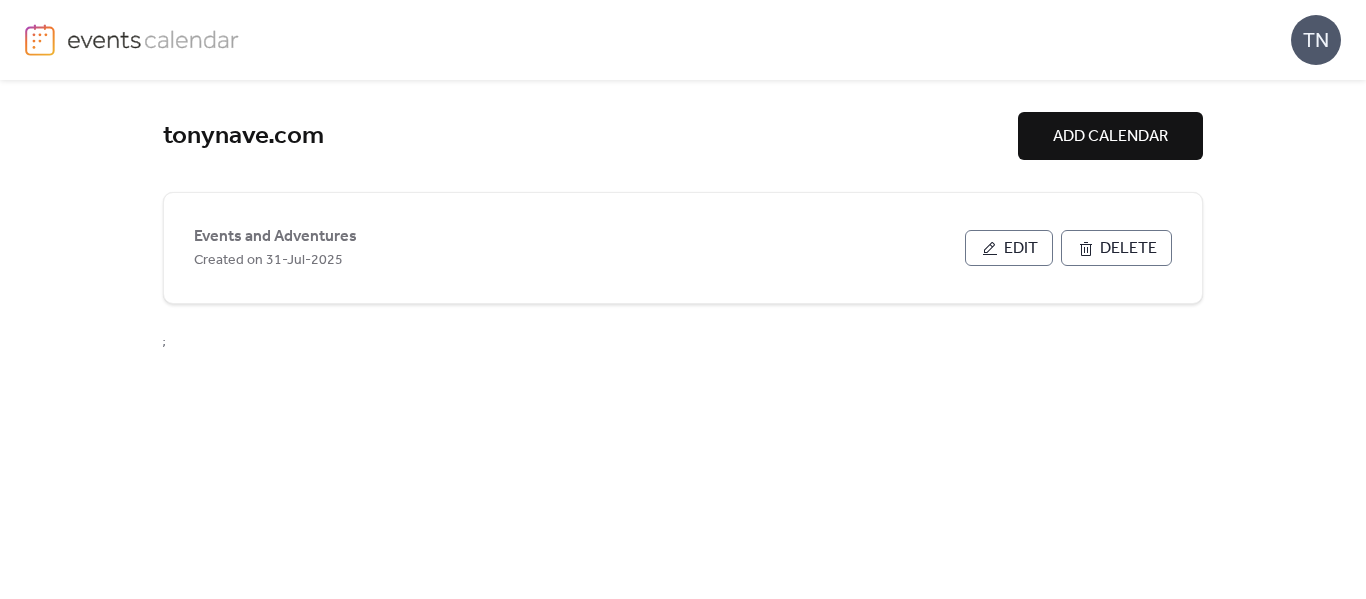 scroll, scrollTop: 0, scrollLeft: 0, axis: both 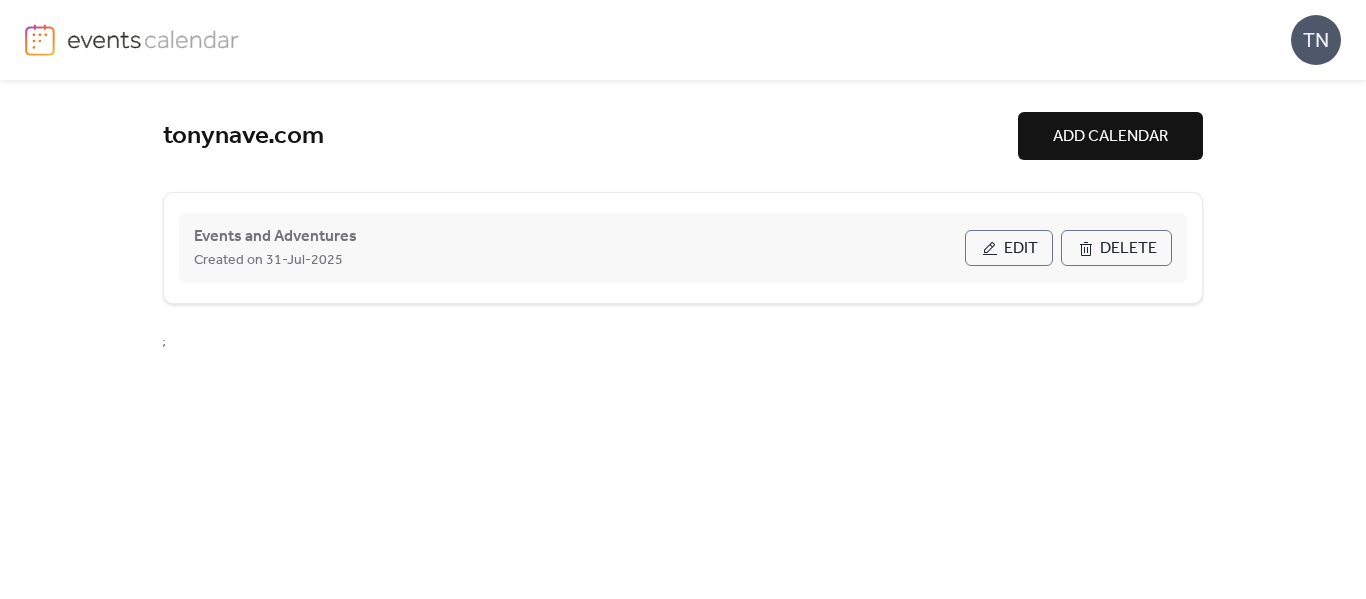 click on "Edit" at bounding box center [1021, 249] 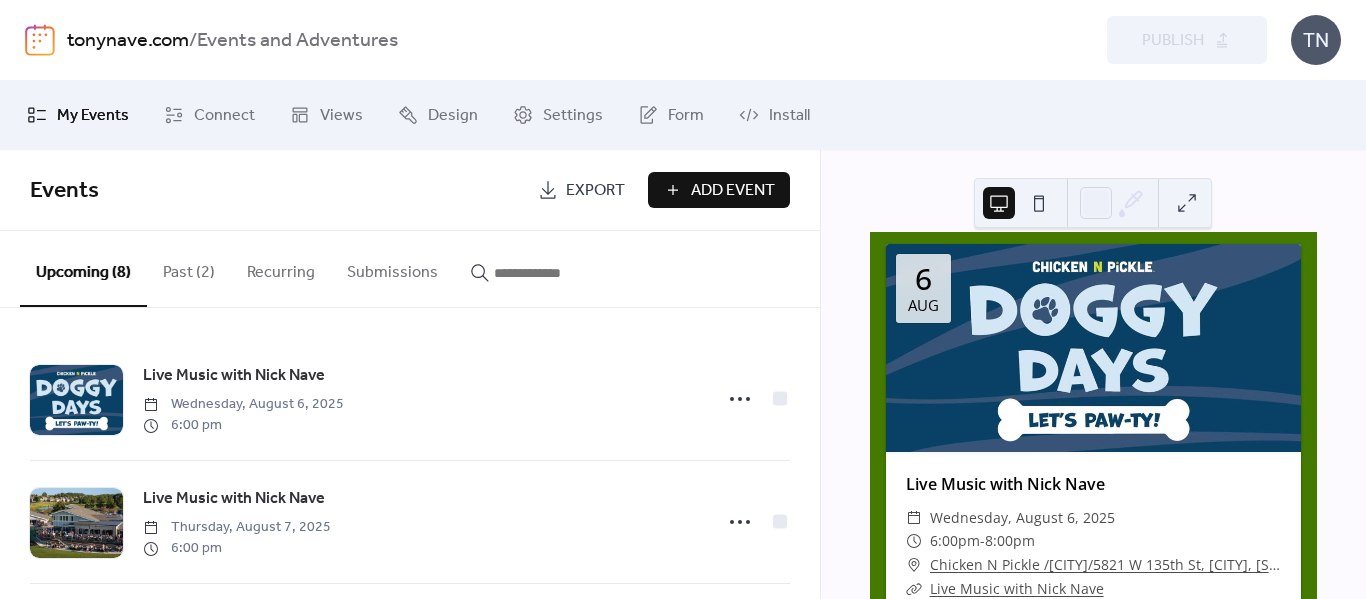 scroll, scrollTop: 0, scrollLeft: 0, axis: both 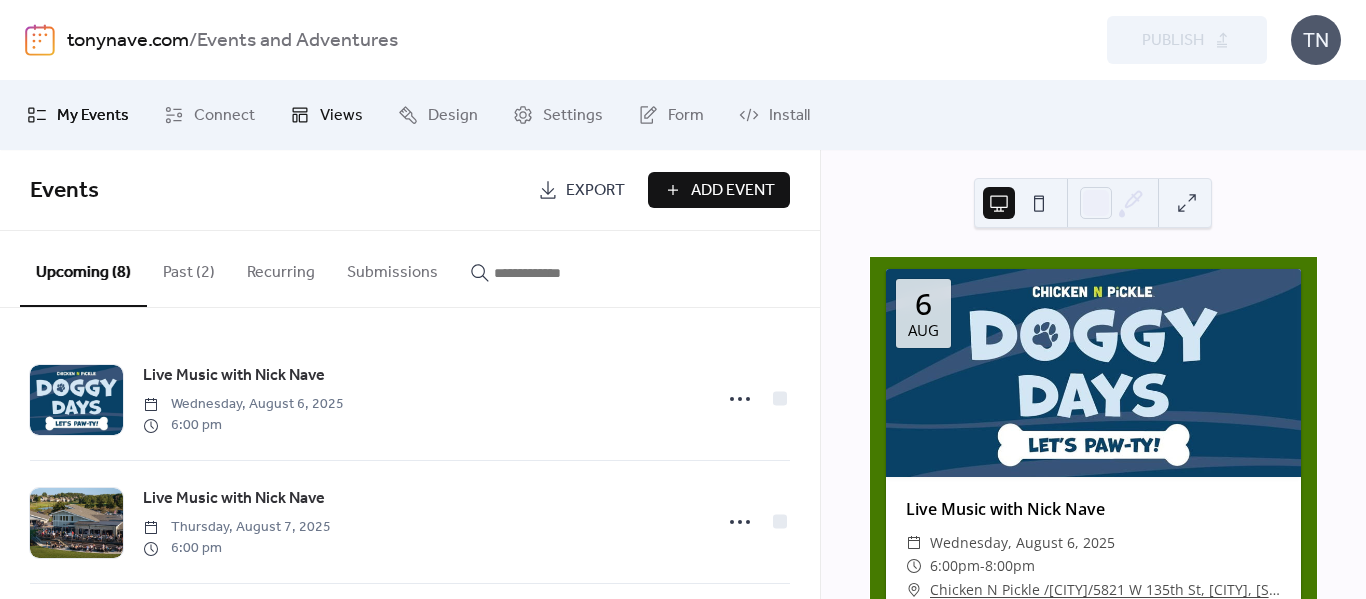 click on "Views" at bounding box center (341, 116) 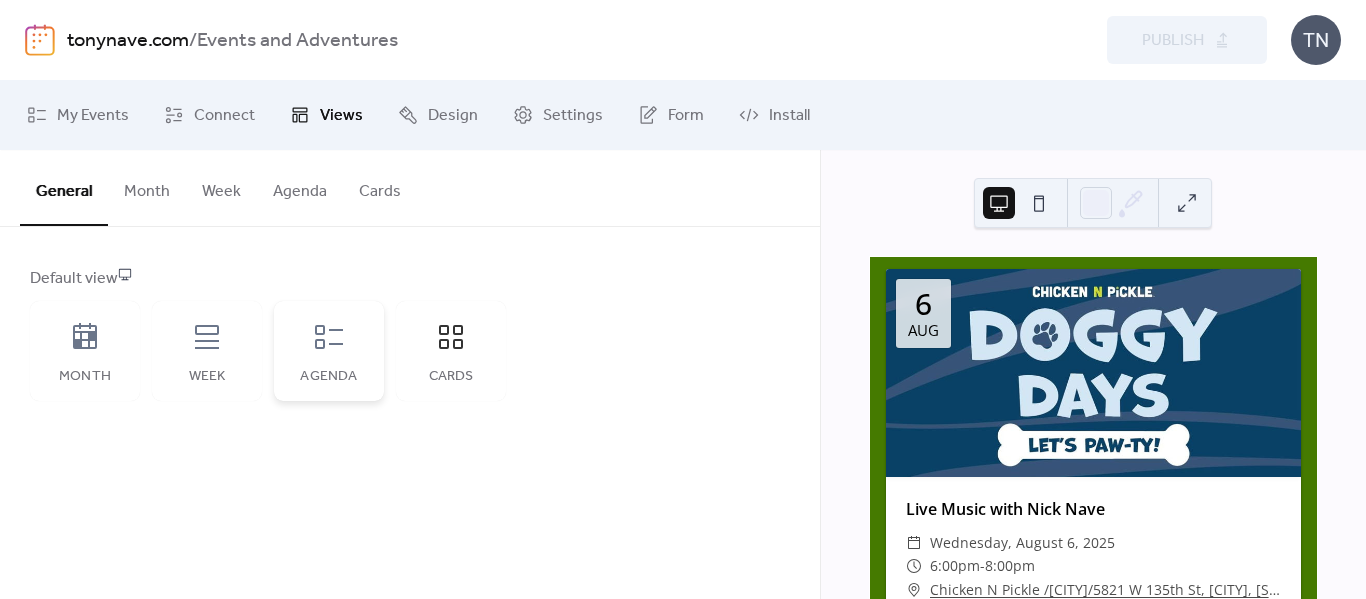 click on "Agenda" at bounding box center [329, 351] 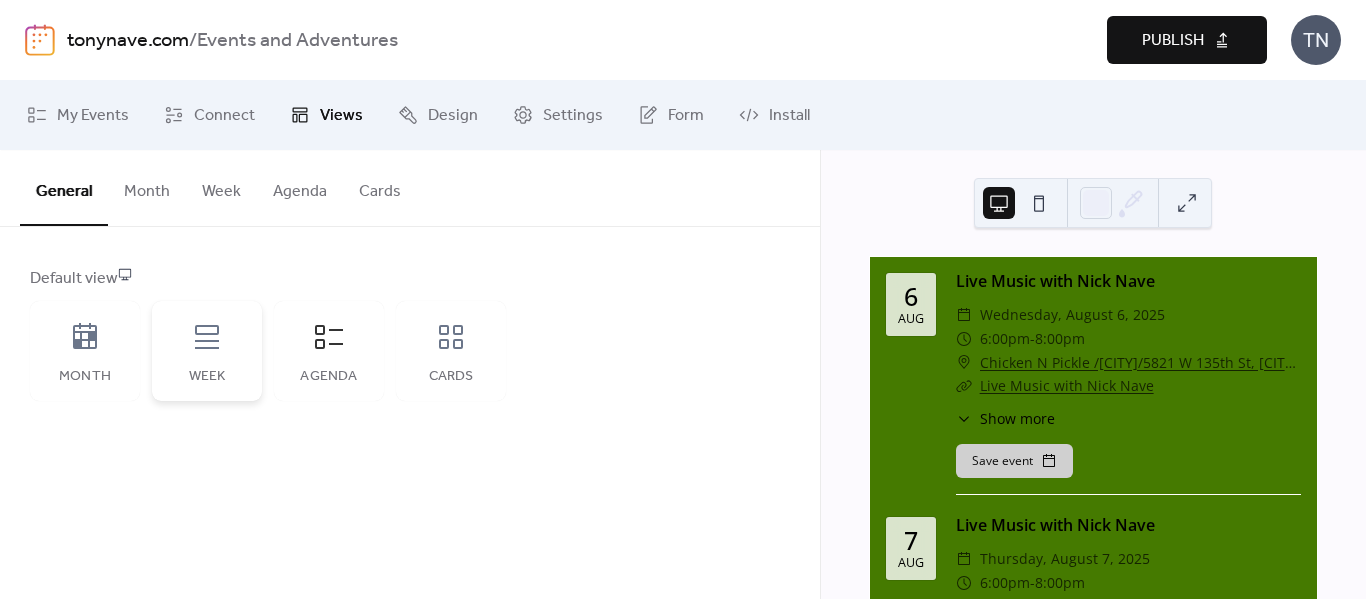 click 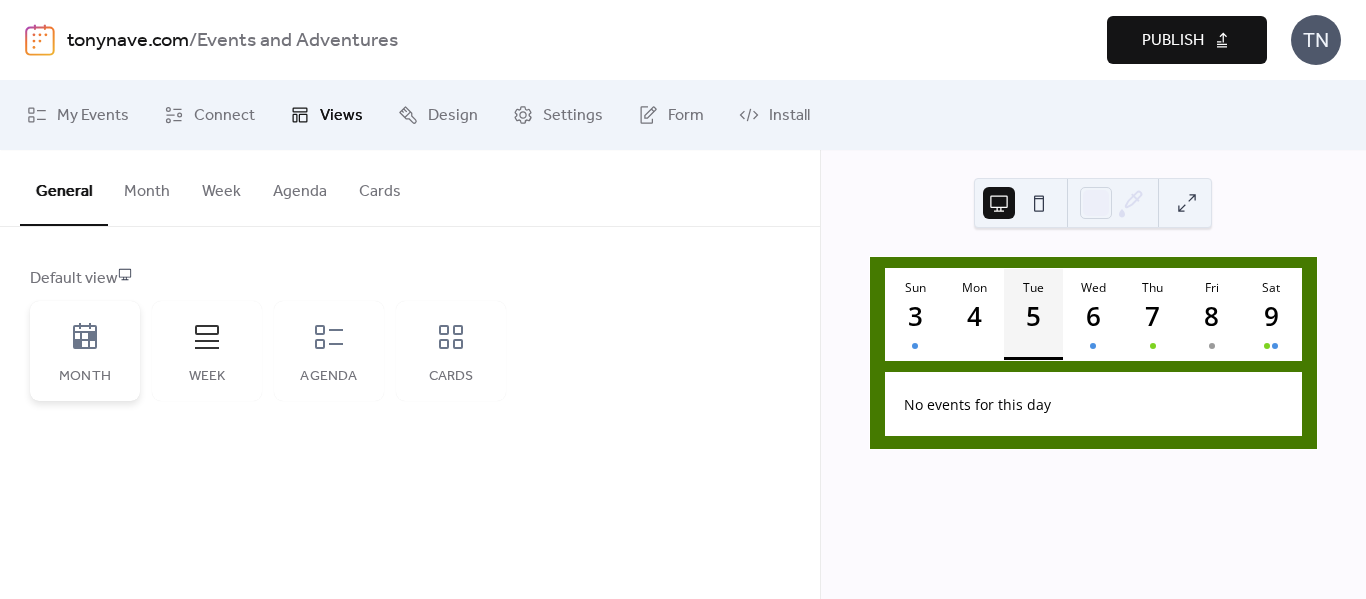 click on "Month" at bounding box center (85, 351) 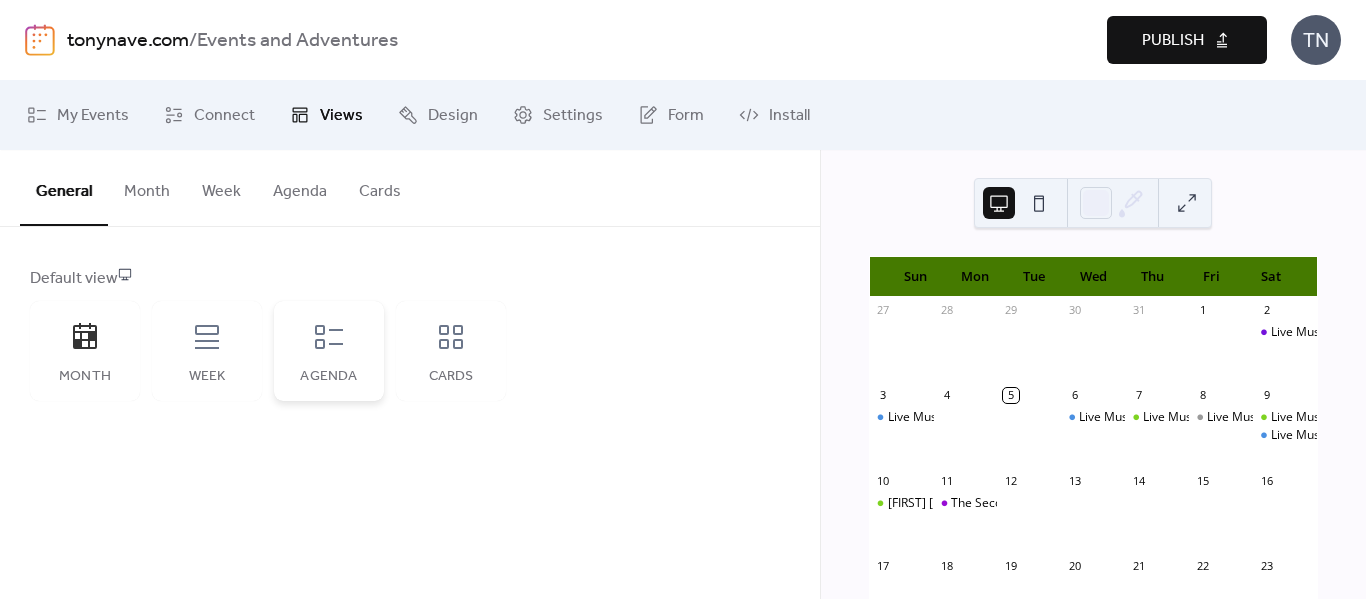 click on "Agenda" at bounding box center (329, 351) 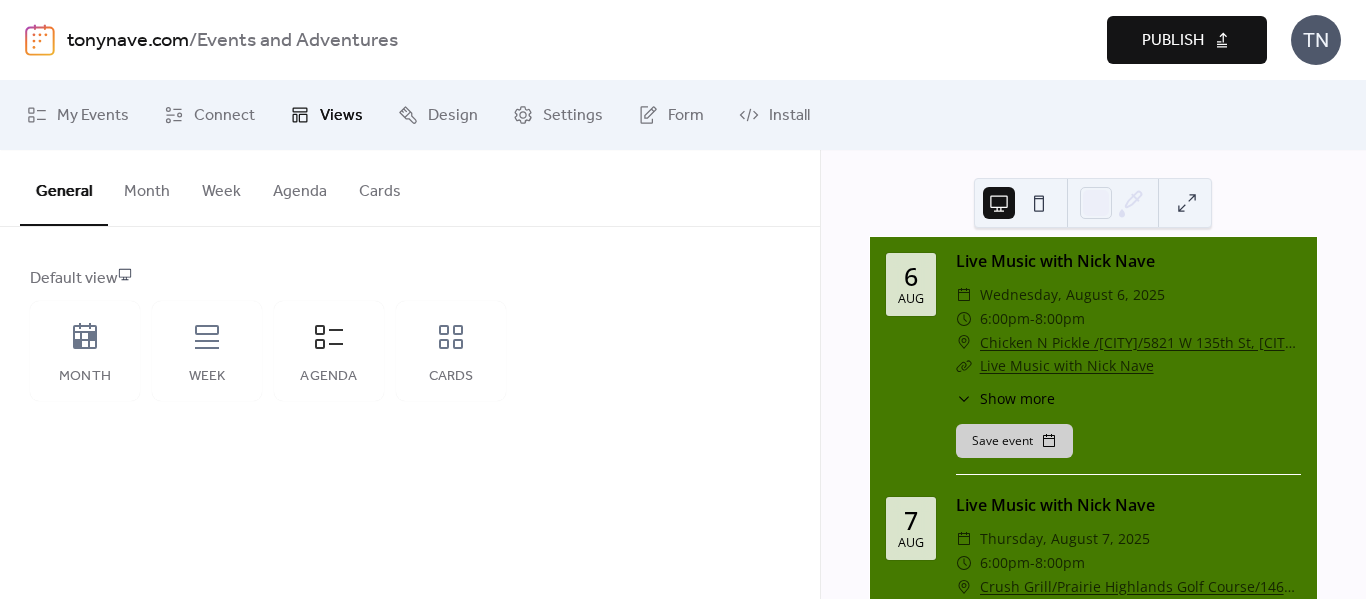 scroll, scrollTop: 0, scrollLeft: 0, axis: both 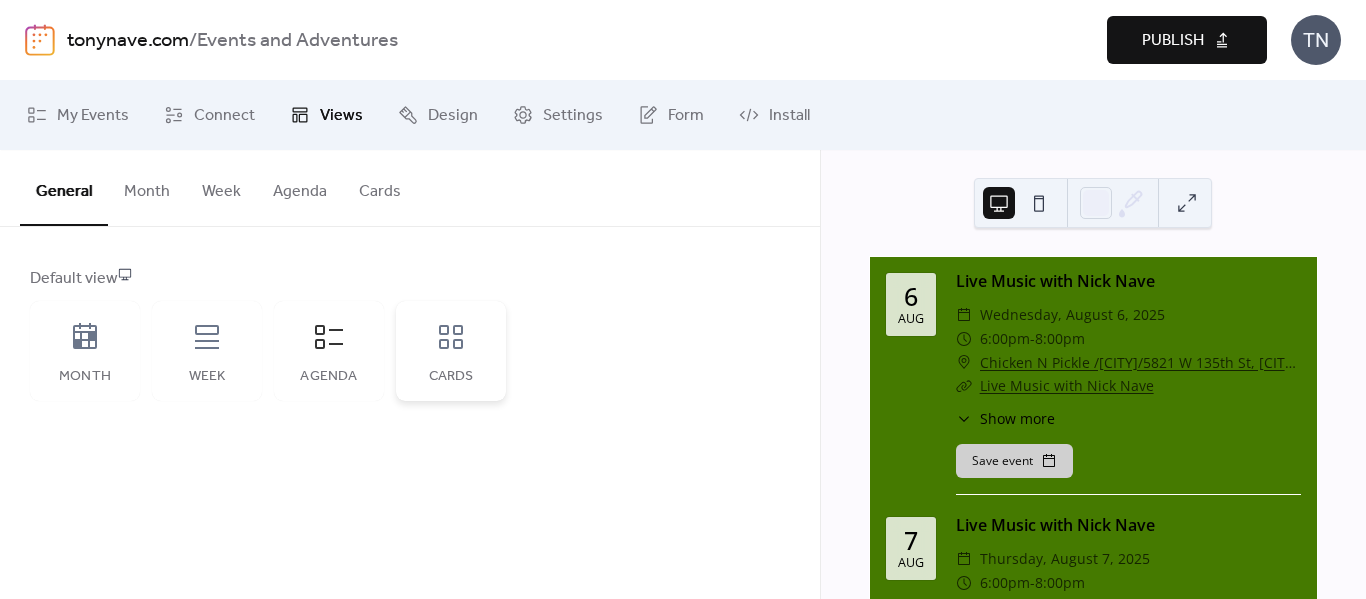 click on "Cards" at bounding box center [451, 351] 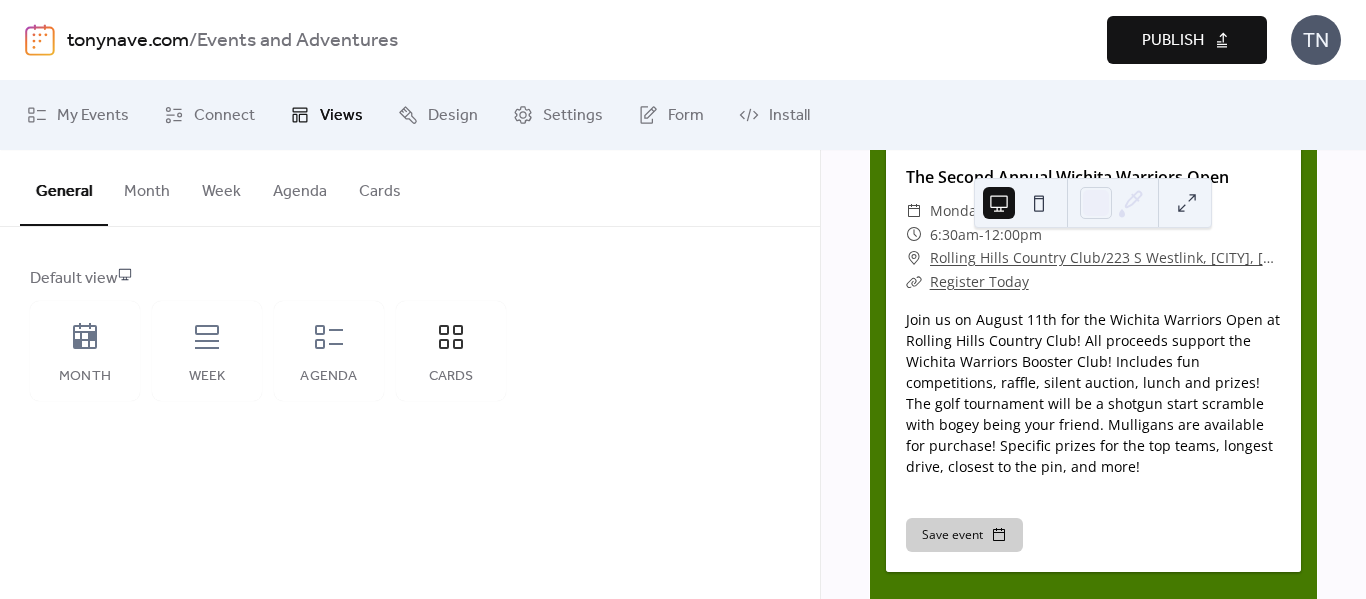 scroll, scrollTop: 3967, scrollLeft: 0, axis: vertical 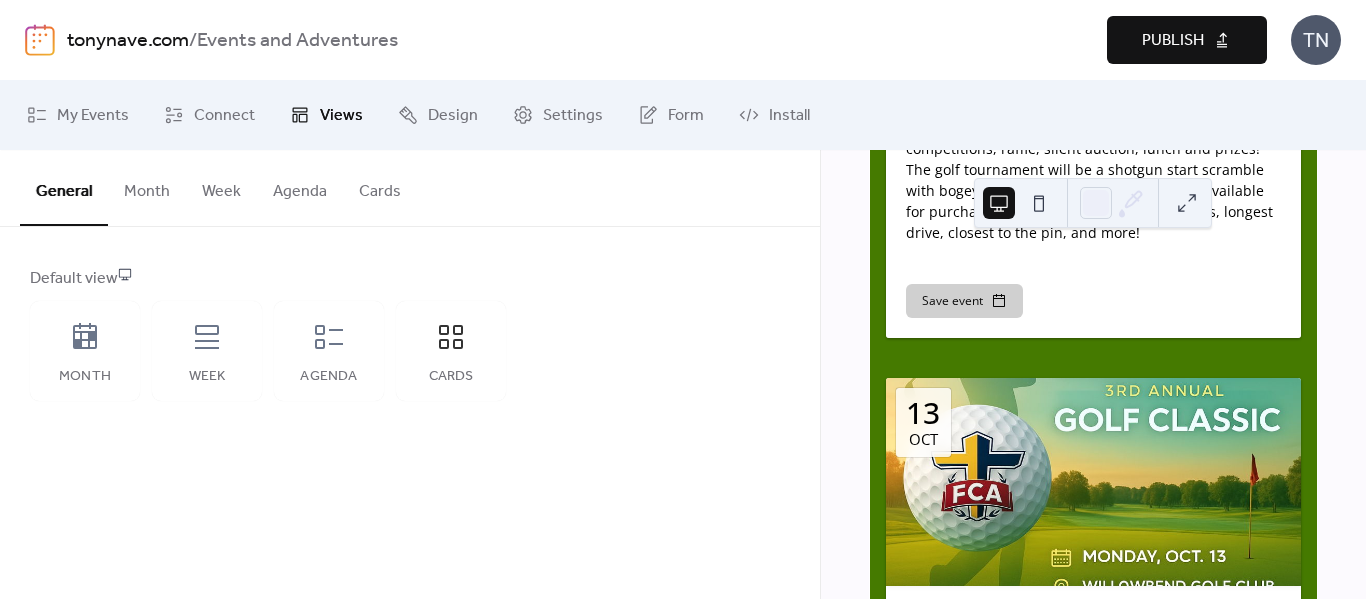 click on "tonynave.com" at bounding box center (128, 41) 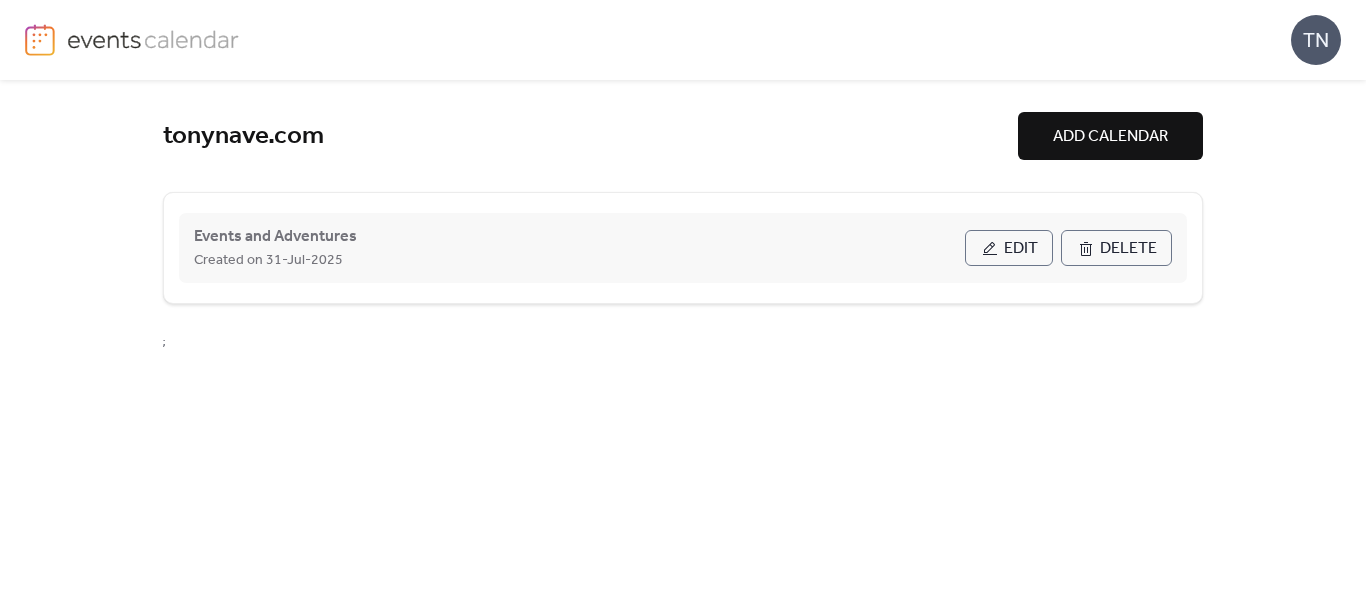 click on "Edit" at bounding box center [1021, 249] 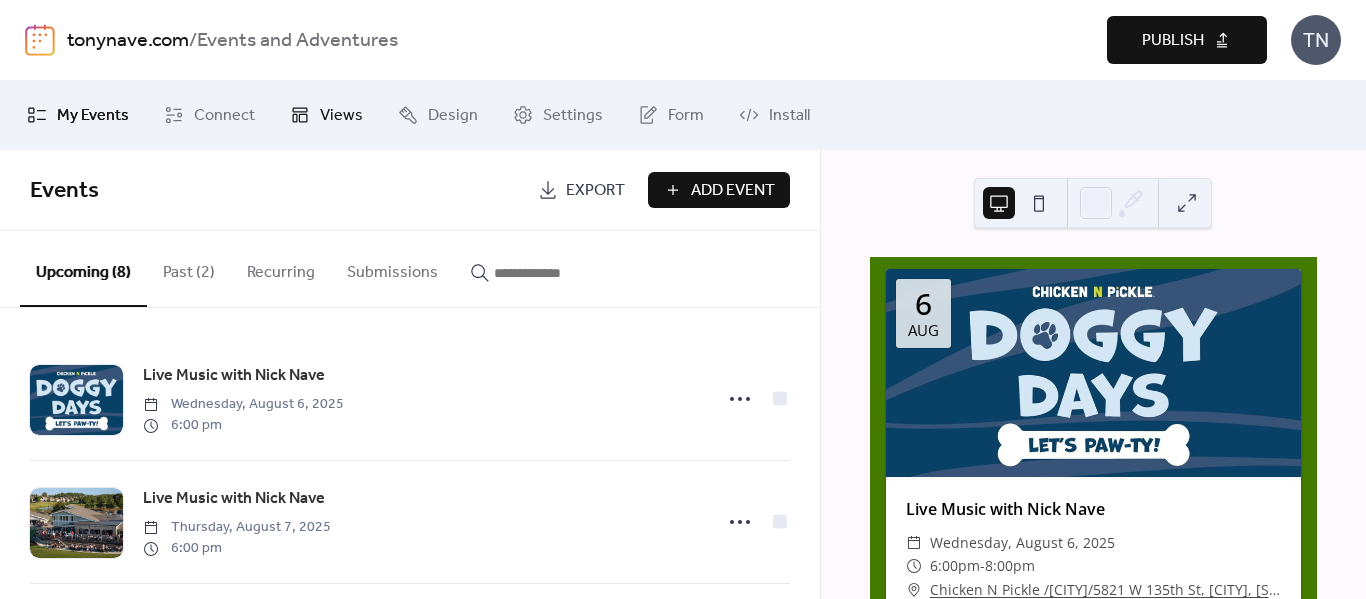 click on "Views" at bounding box center (326, 115) 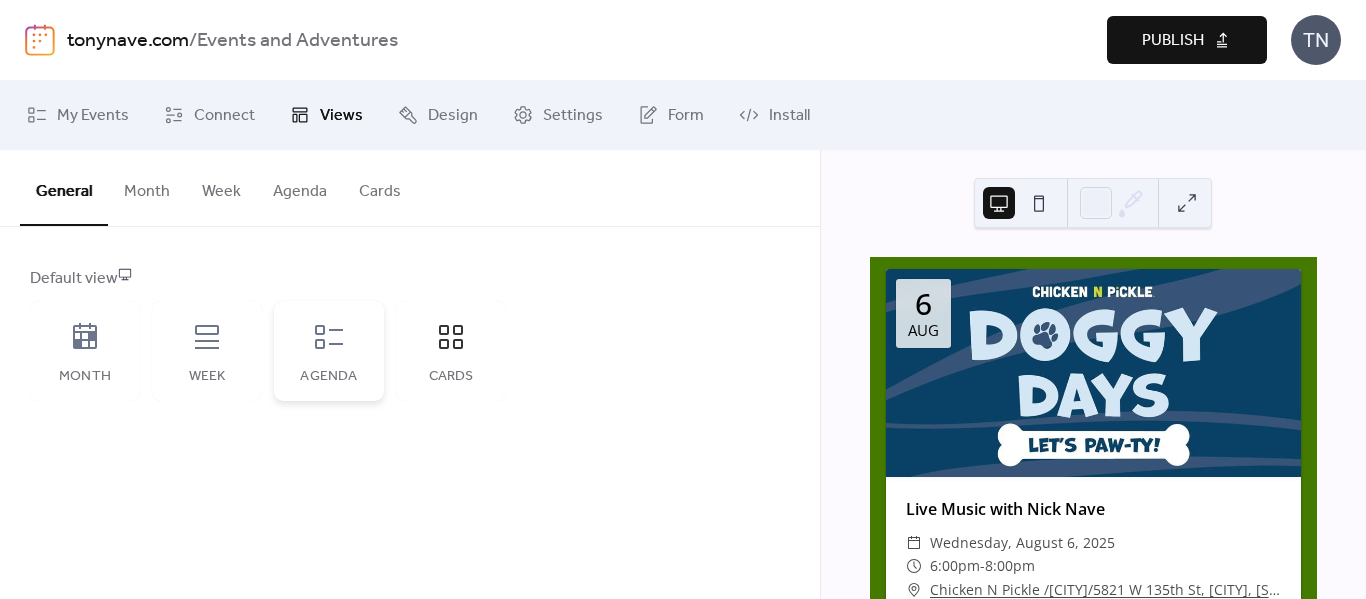 click on "Agenda" at bounding box center [329, 351] 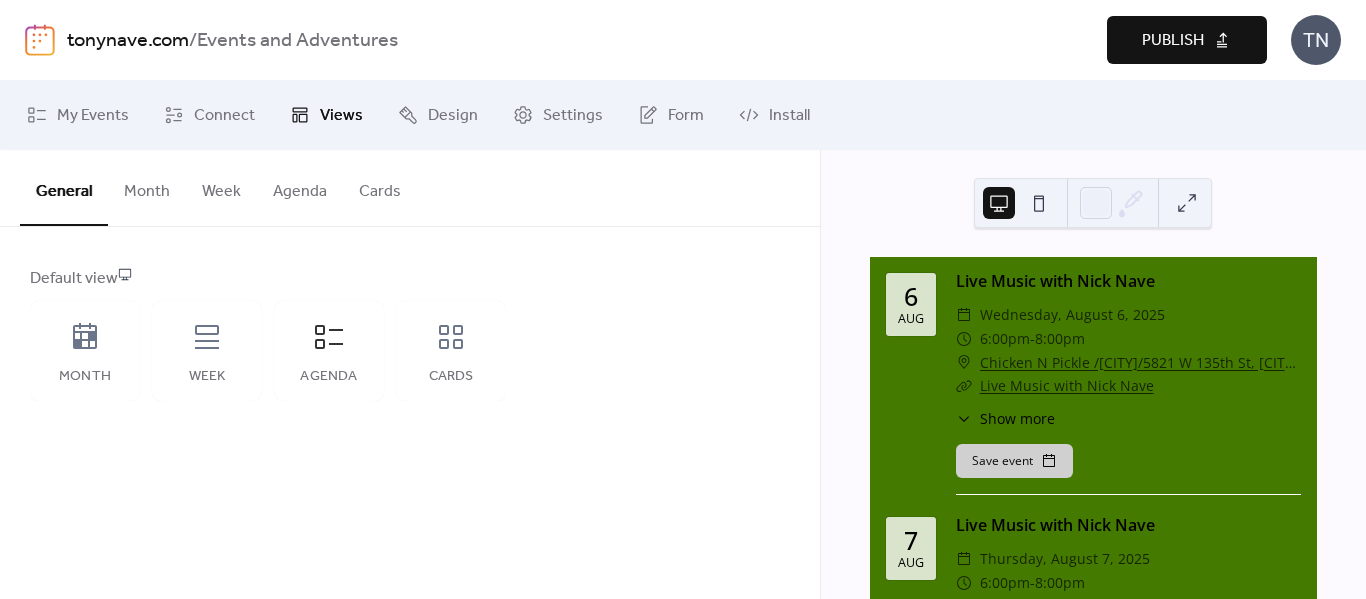 click on "6:00pm - 8:00pm" at bounding box center (1128, 339) 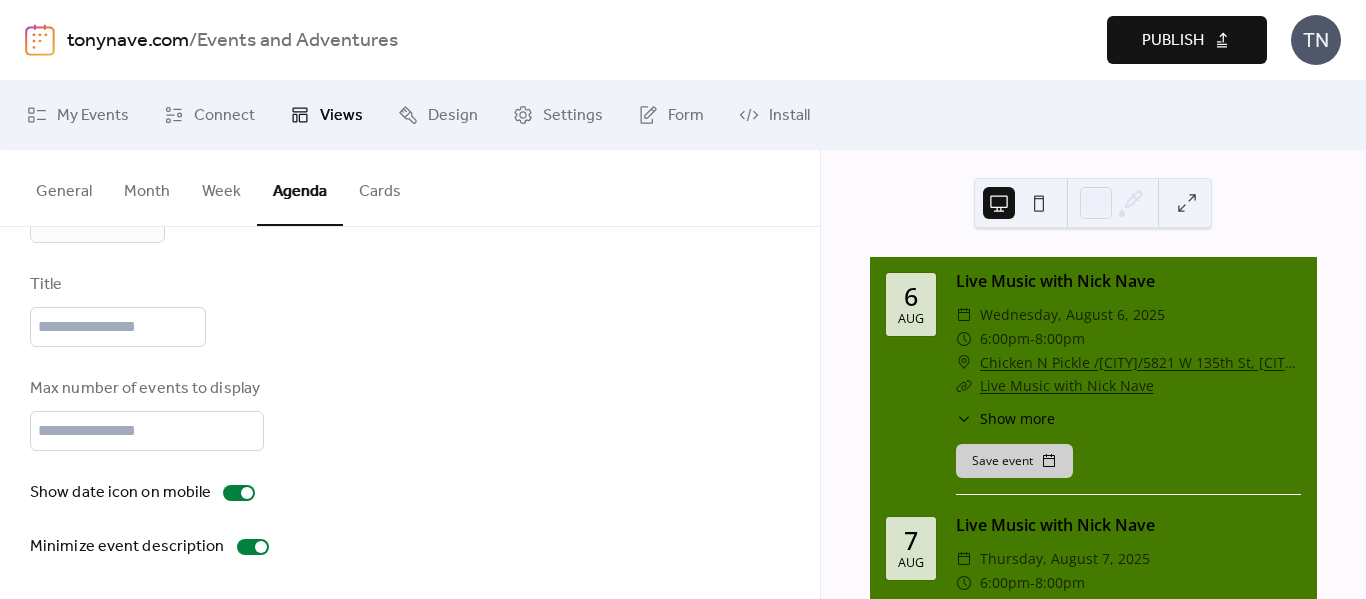 scroll, scrollTop: 92, scrollLeft: 0, axis: vertical 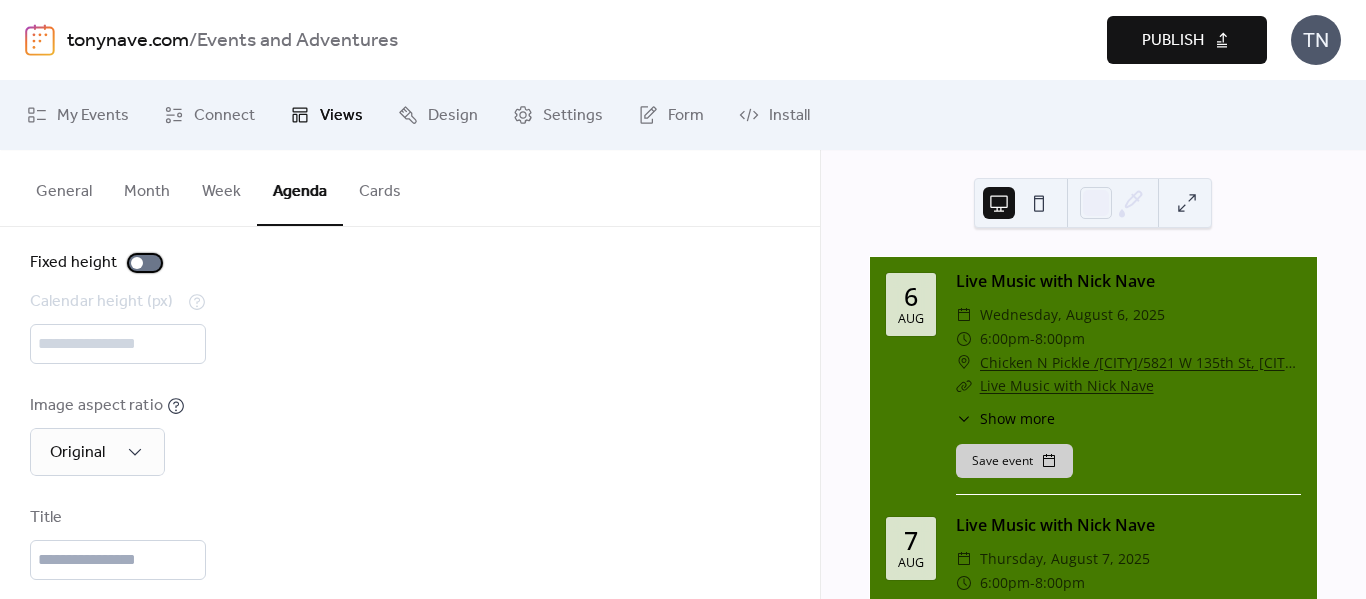 click at bounding box center [145, 263] 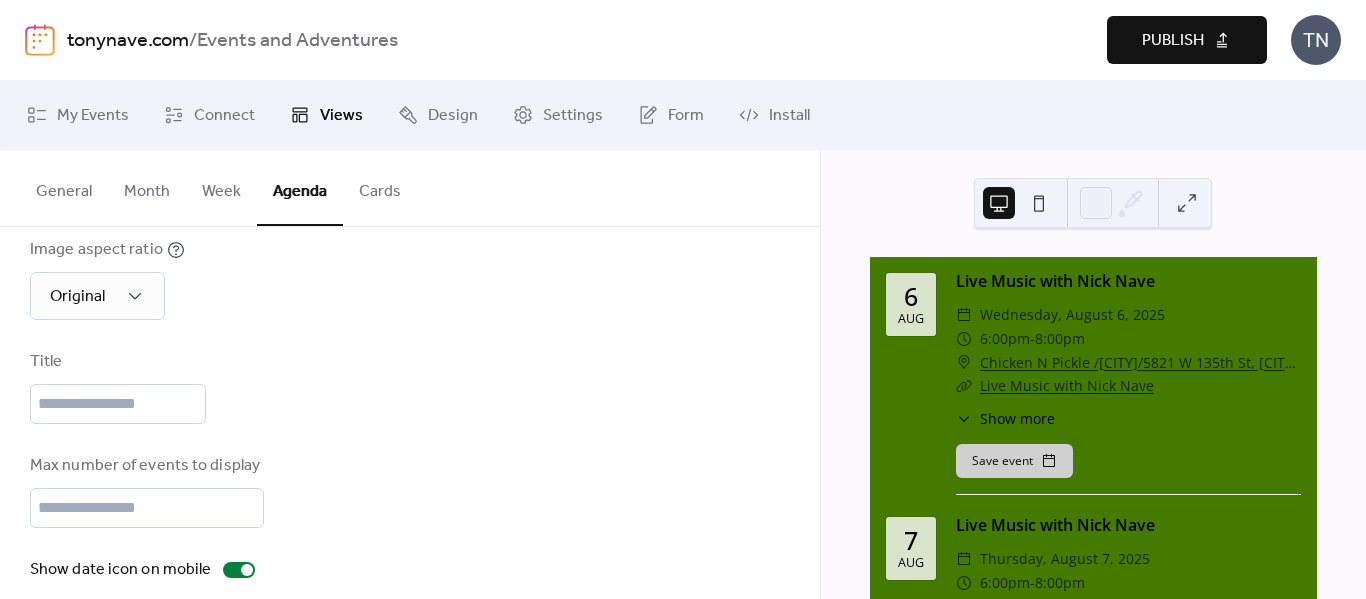scroll, scrollTop: 325, scrollLeft: 0, axis: vertical 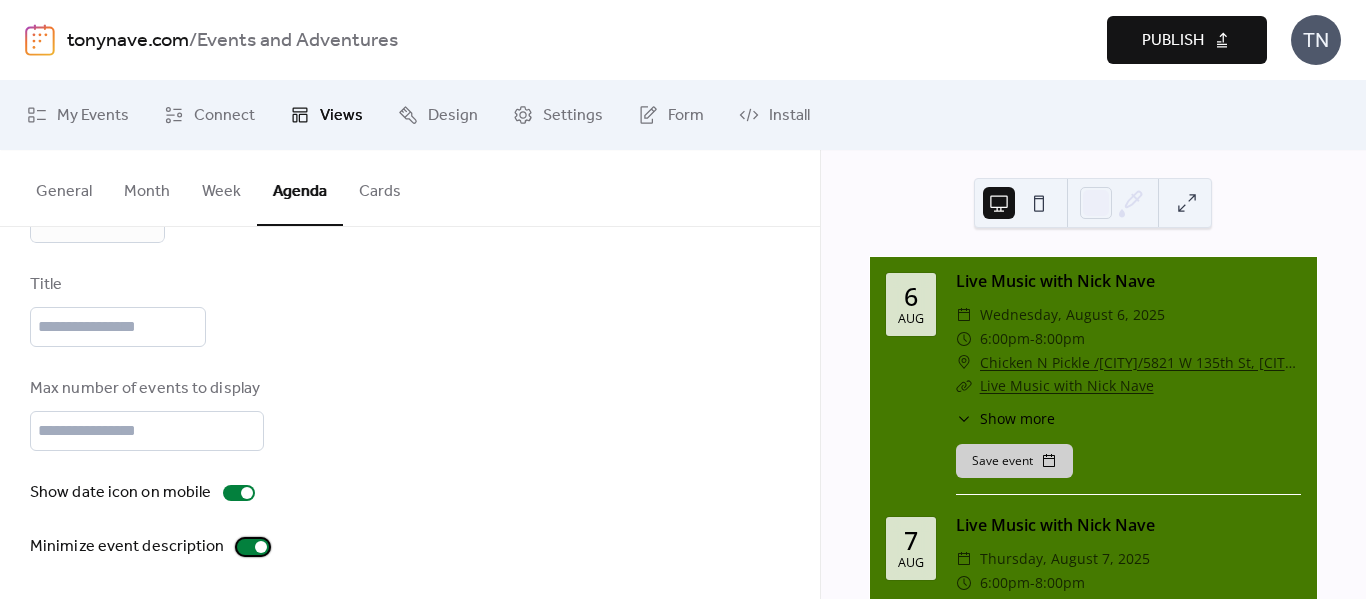 click at bounding box center [253, 547] 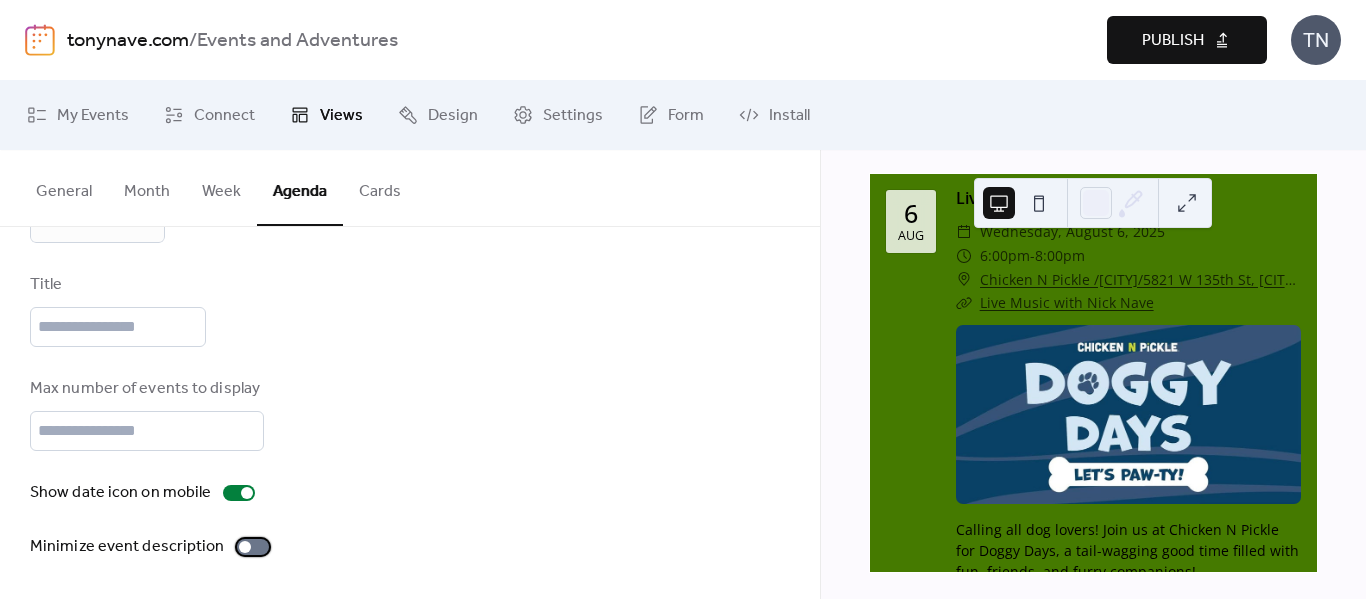 scroll, scrollTop: 89, scrollLeft: 0, axis: vertical 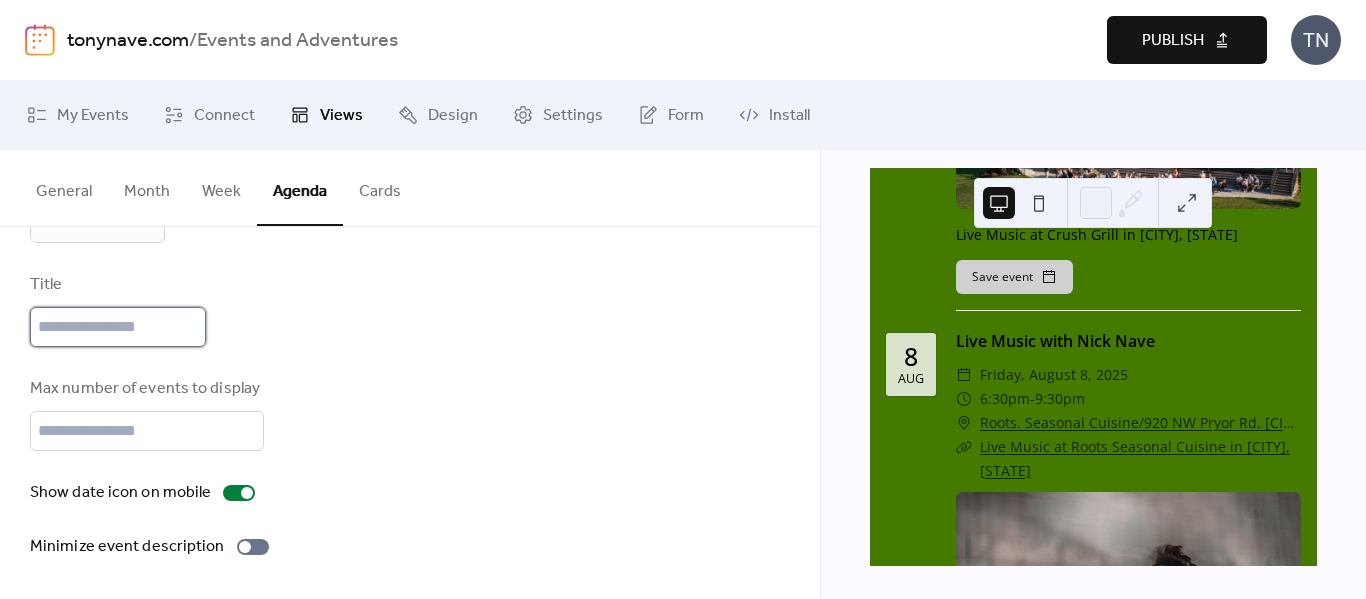 click at bounding box center [118, 327] 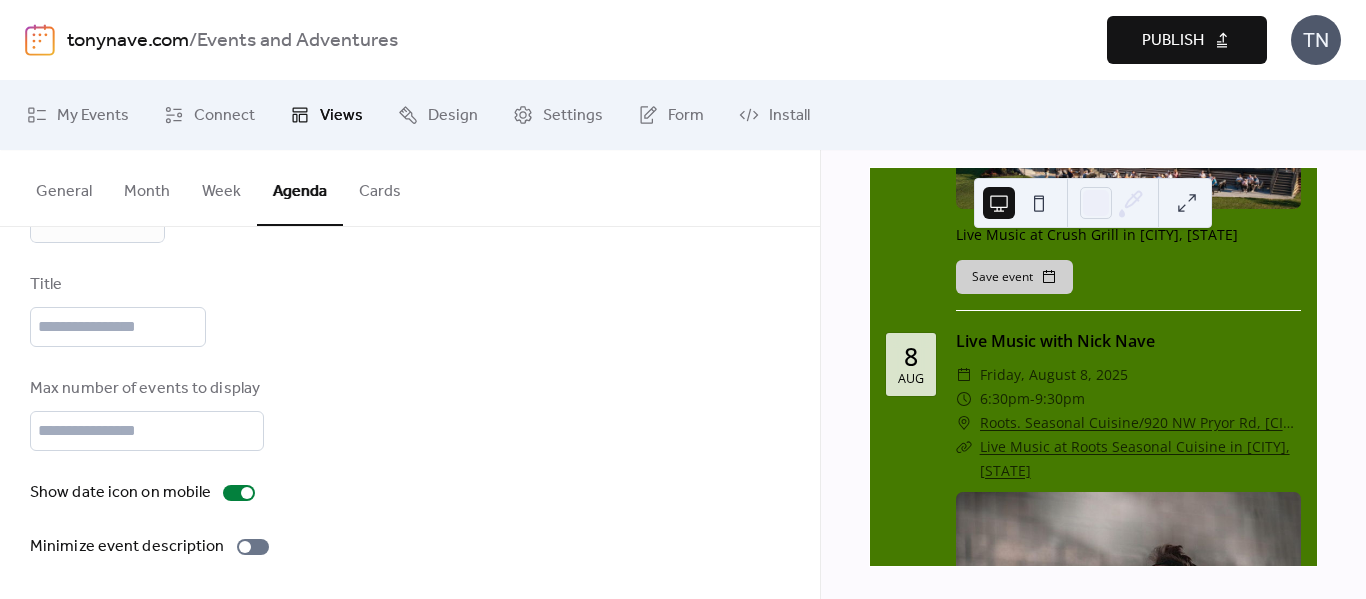 click on "Title" at bounding box center [410, 310] 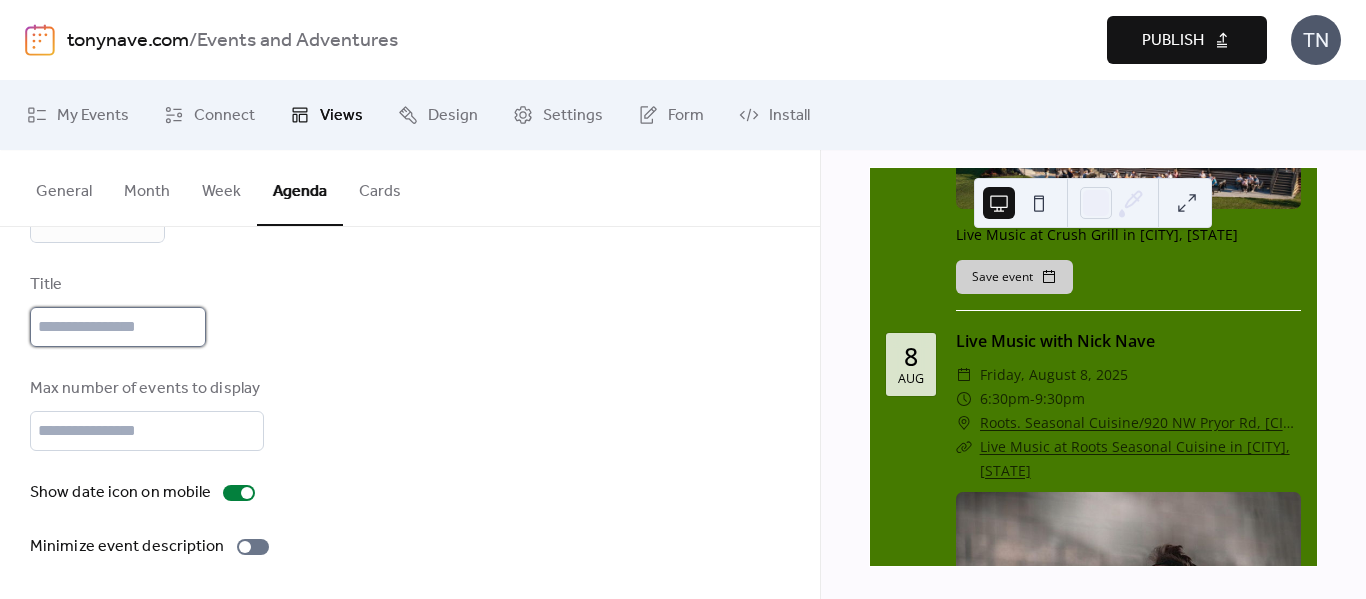 click at bounding box center [118, 327] 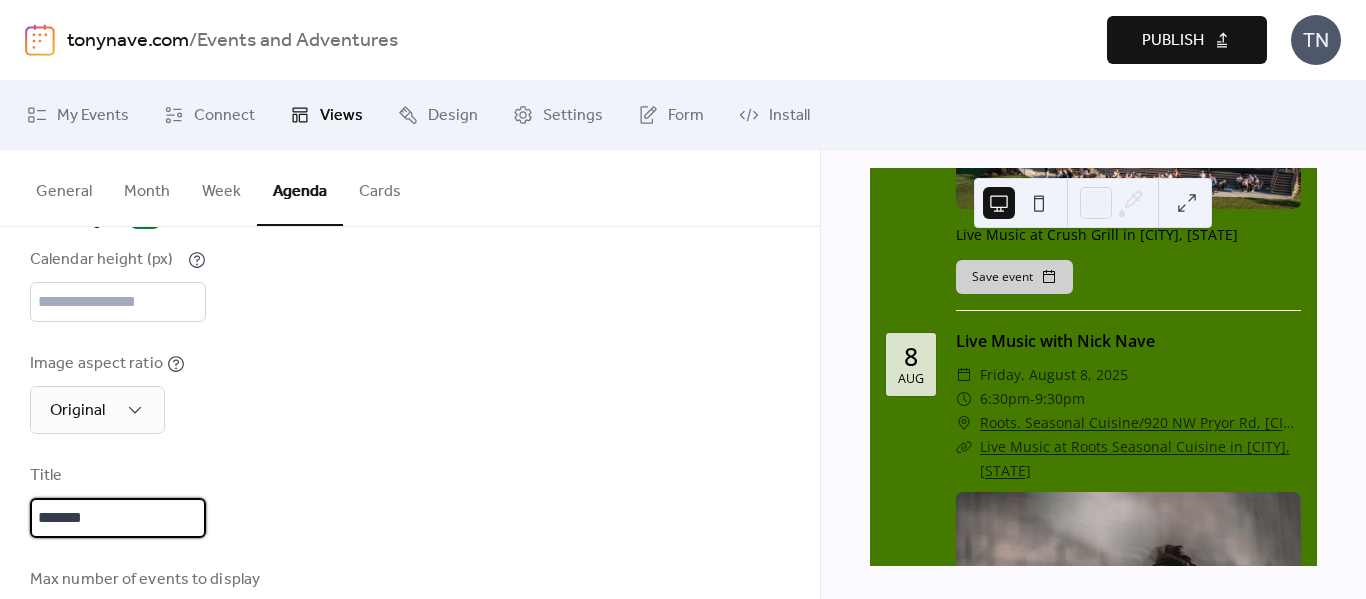 scroll, scrollTop: 92, scrollLeft: 0, axis: vertical 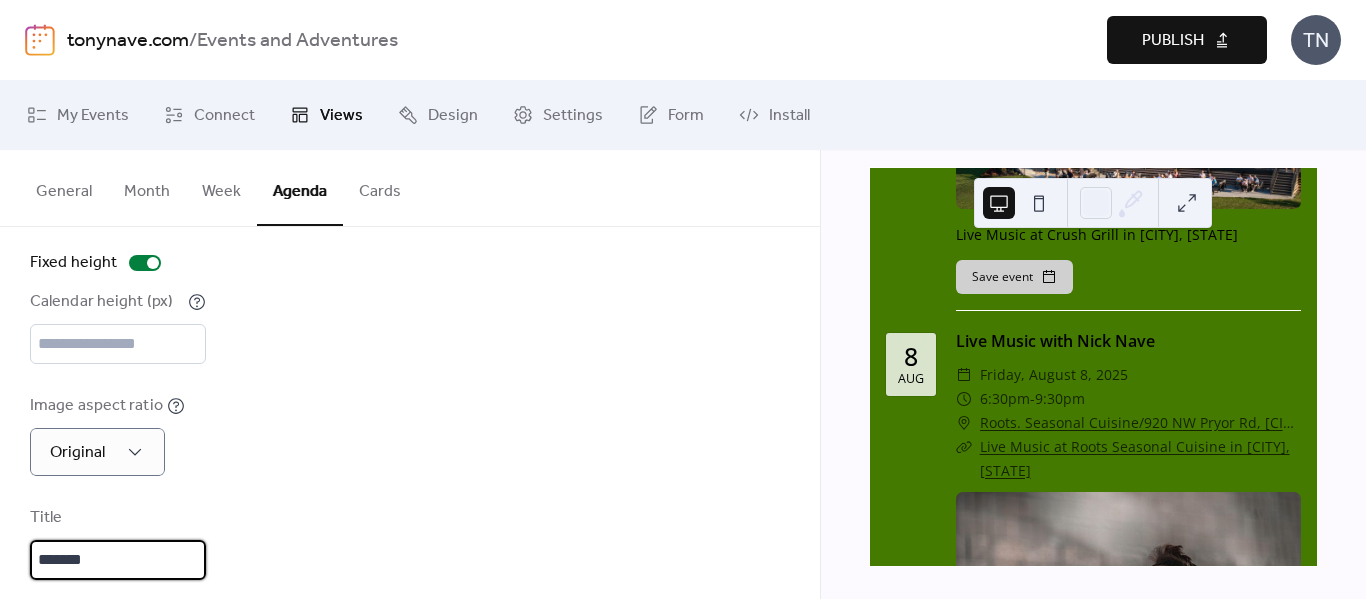 type on "******" 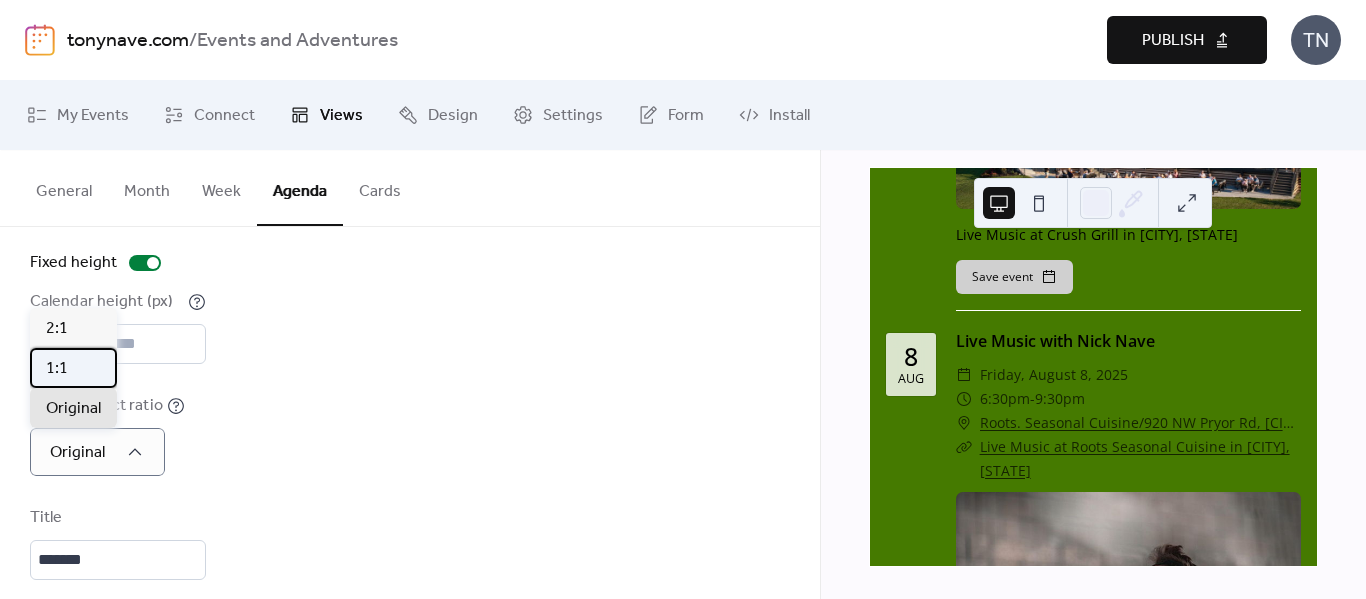 click on "1:1" at bounding box center [57, 369] 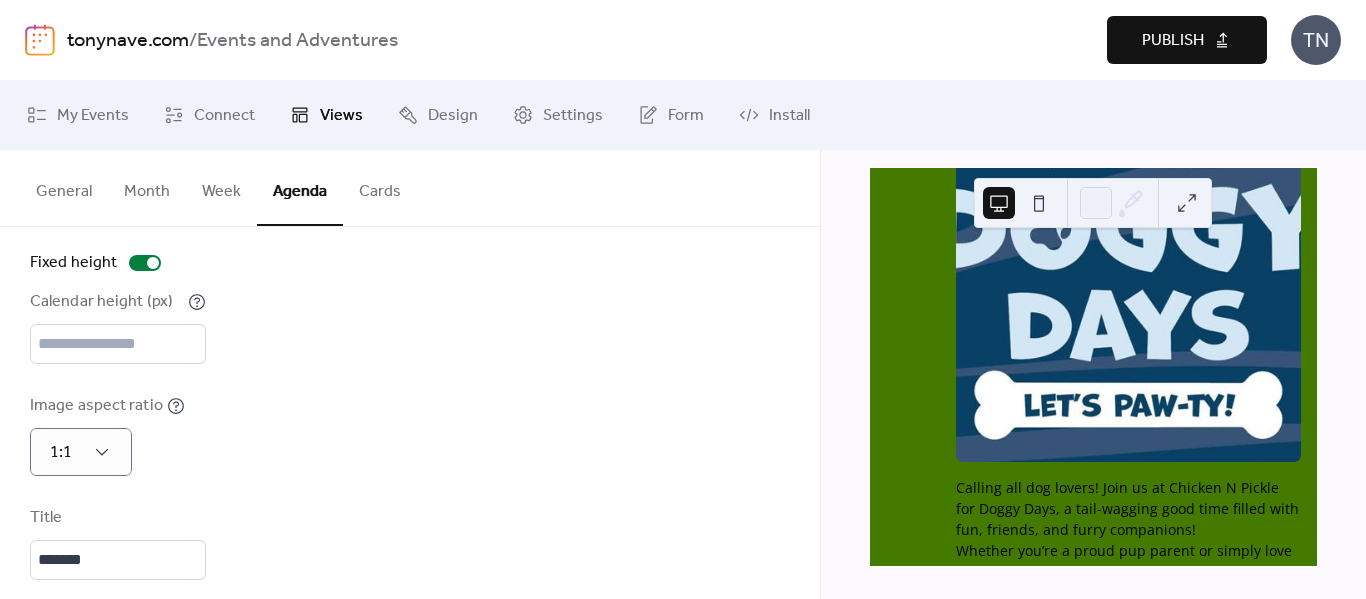scroll, scrollTop: 0, scrollLeft: 0, axis: both 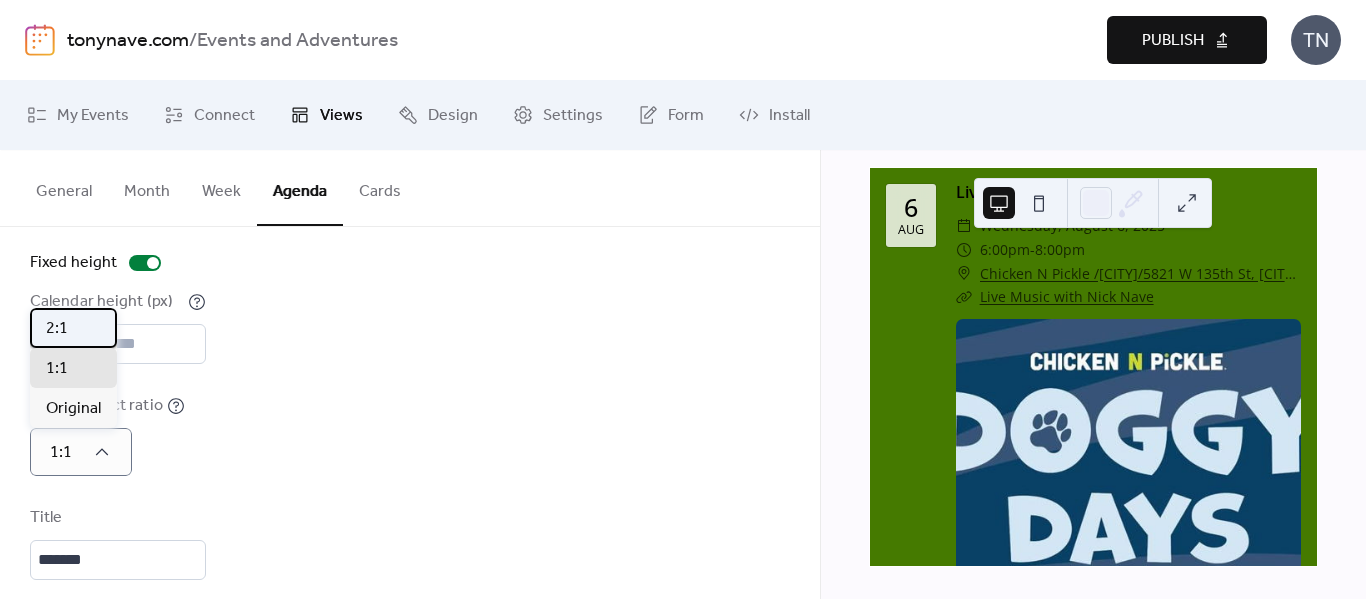 click on "2:1" at bounding box center (73, 328) 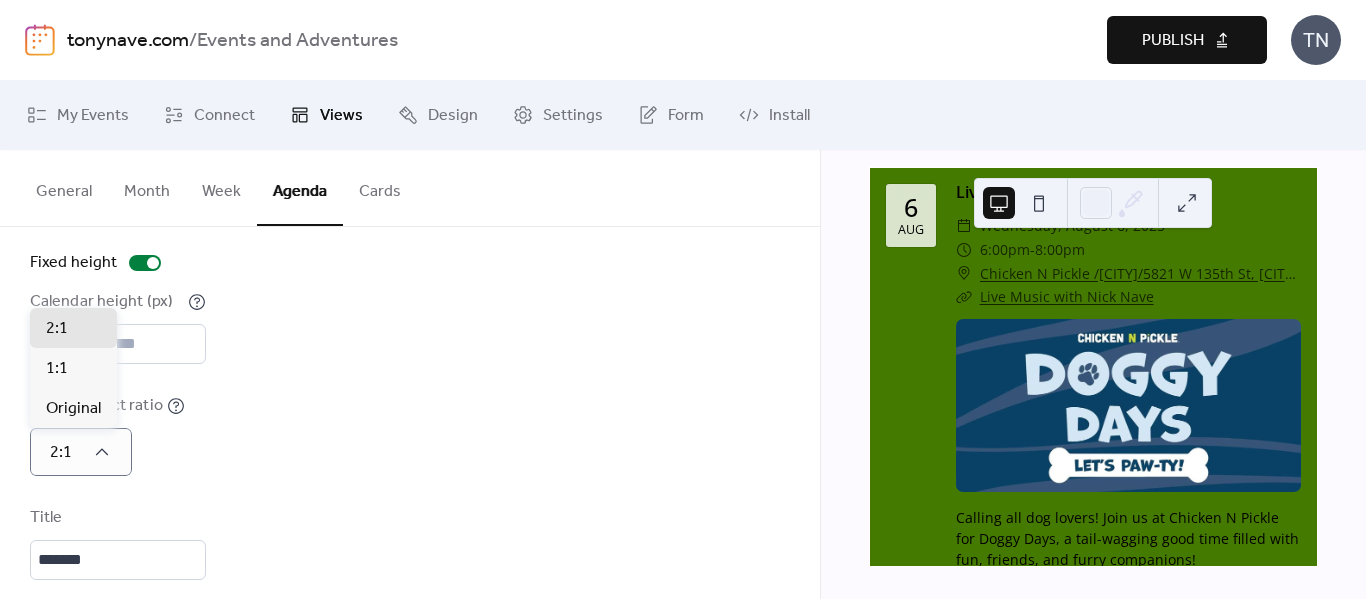 click on "Image aspect ratio 2:1" at bounding box center [410, 435] 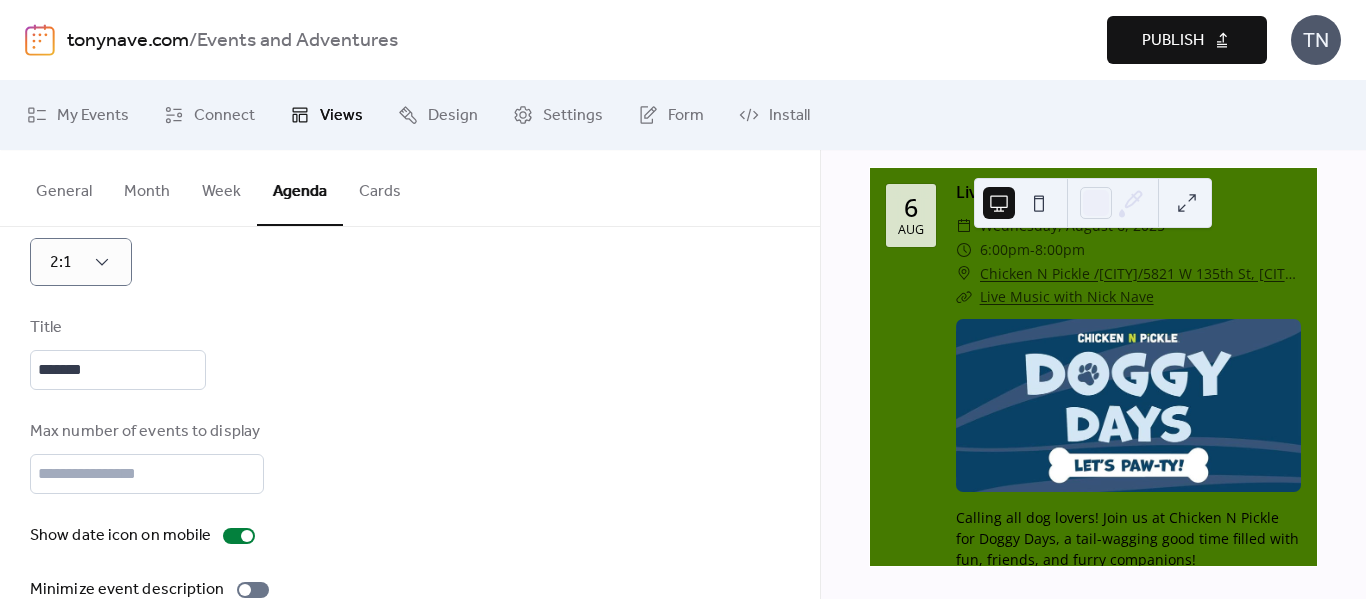 scroll, scrollTop: 325, scrollLeft: 0, axis: vertical 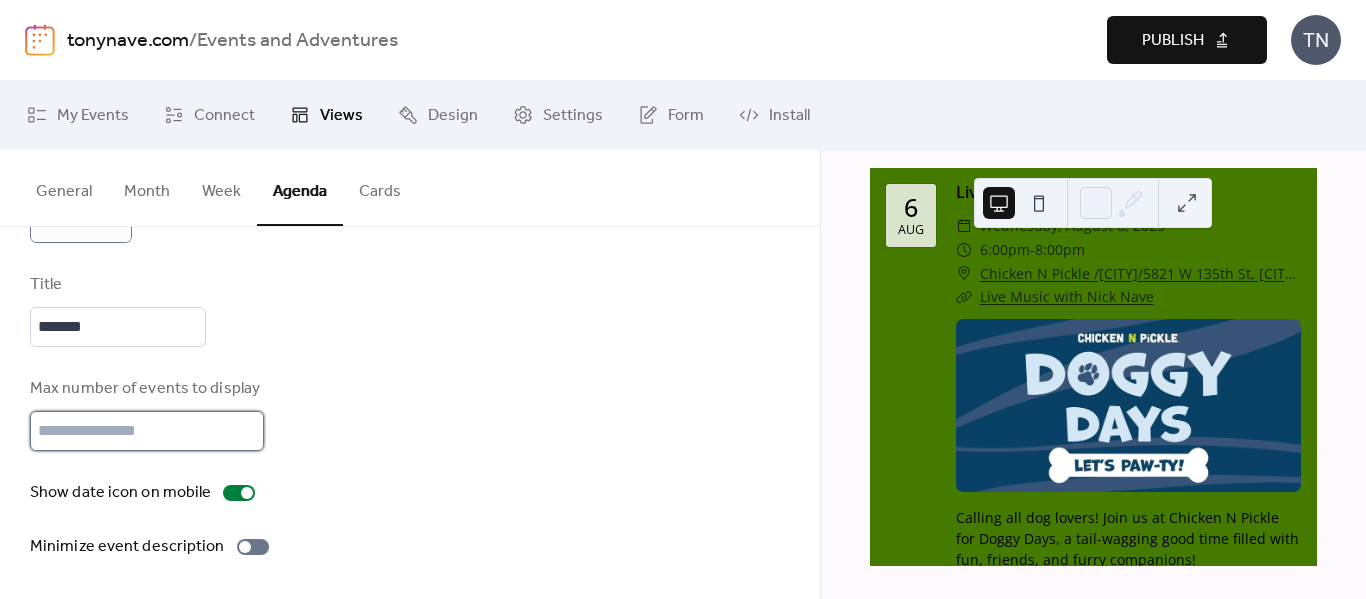 click on "**" at bounding box center (147, 431) 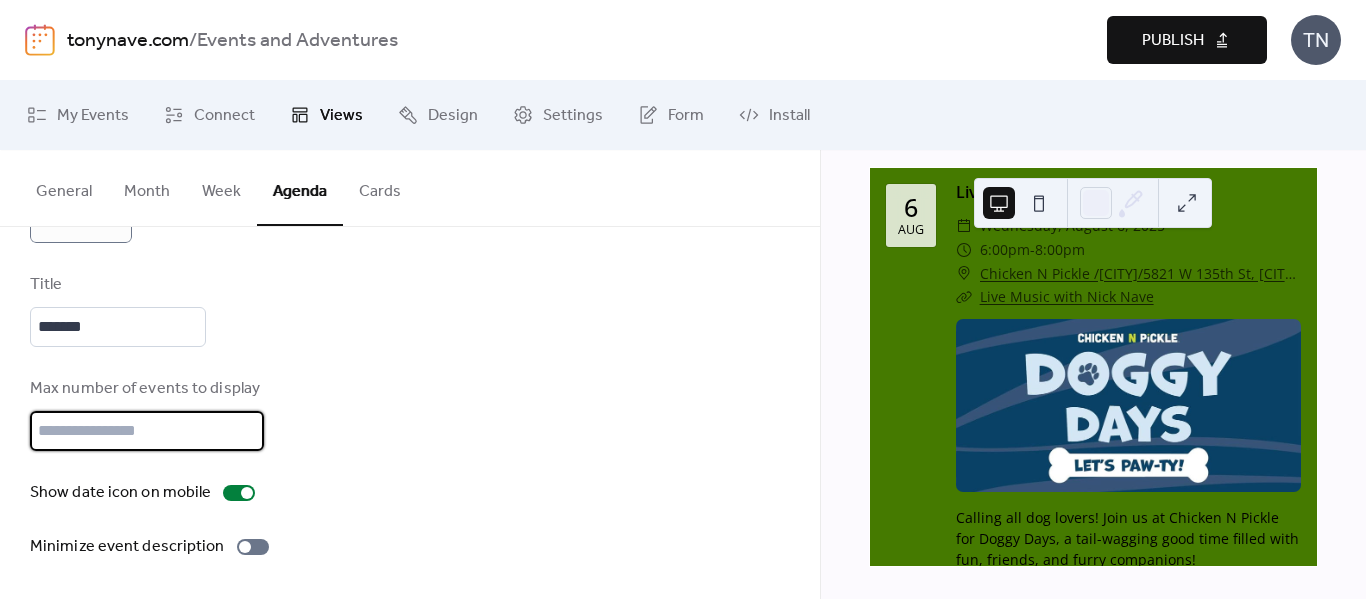 click on "**" at bounding box center [147, 431] 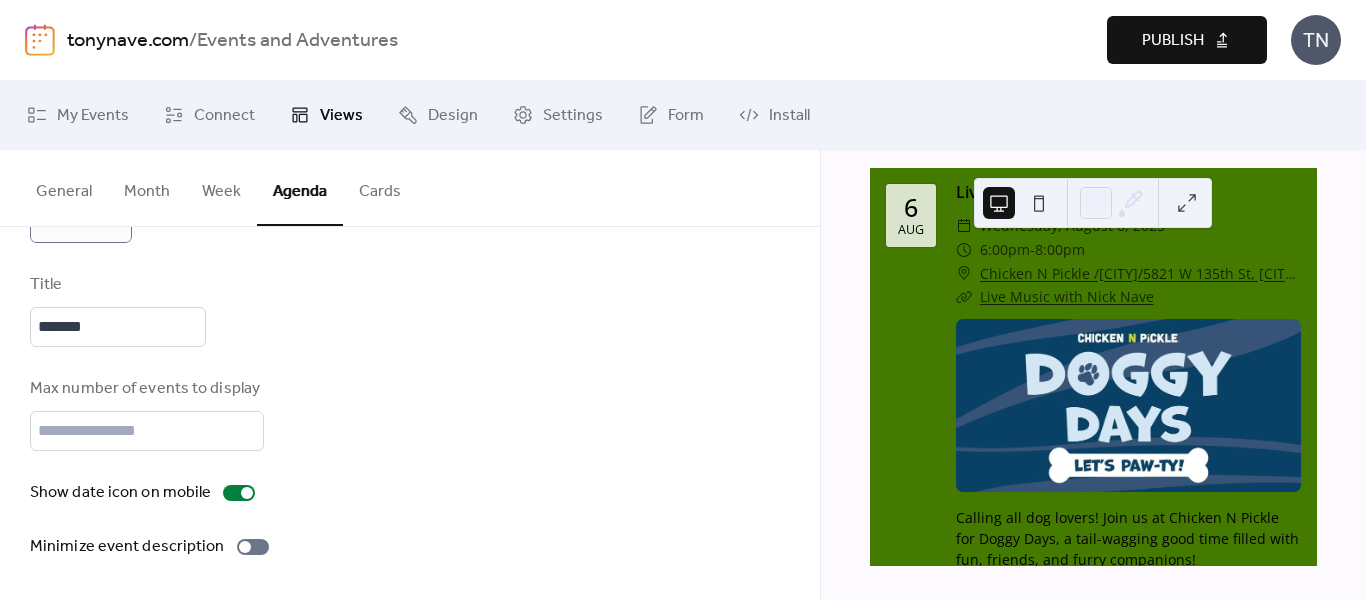 scroll, scrollTop: 0, scrollLeft: 0, axis: both 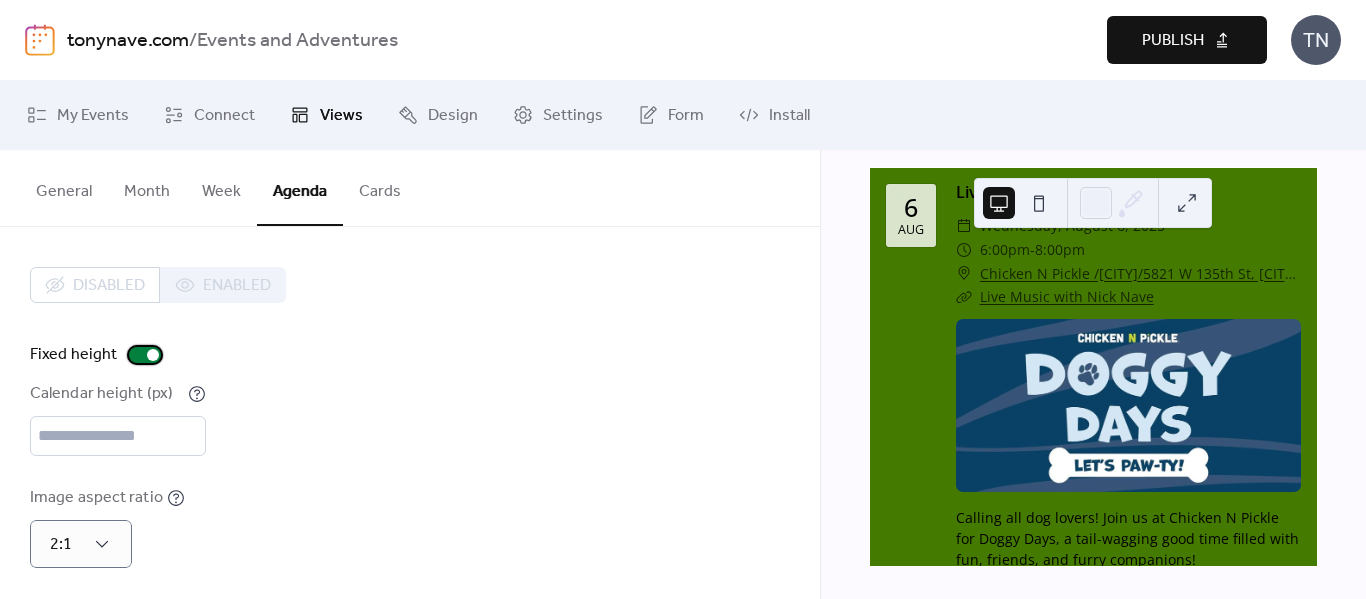 click at bounding box center (145, 355) 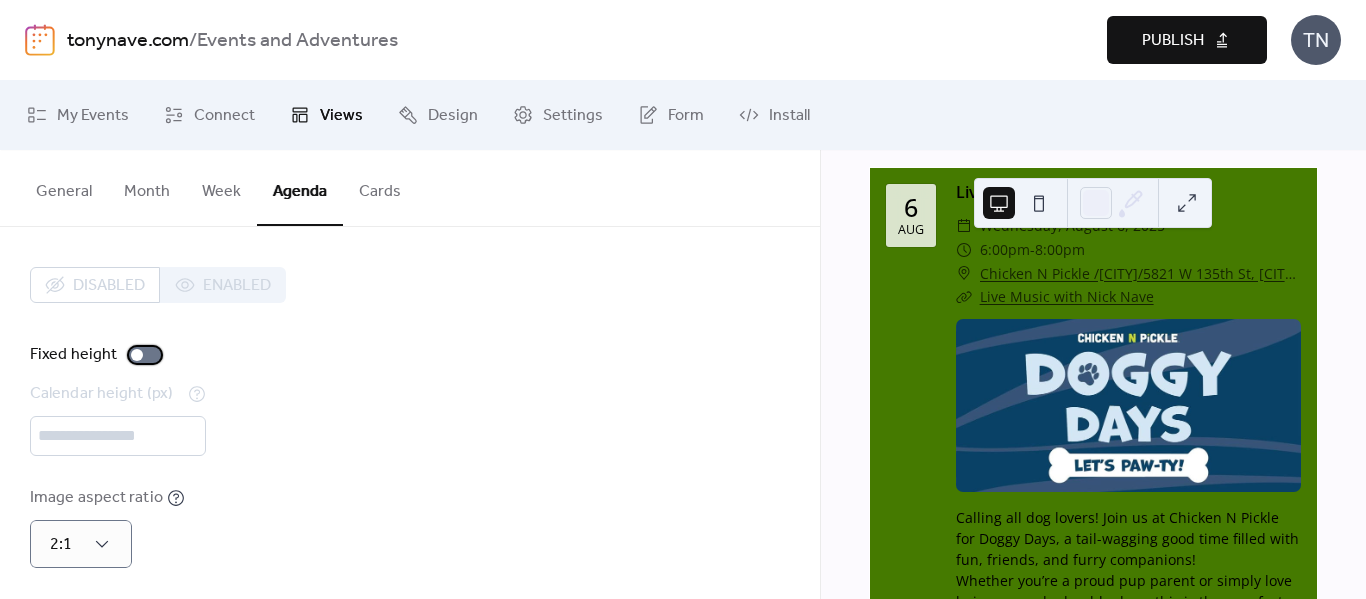 click at bounding box center [145, 355] 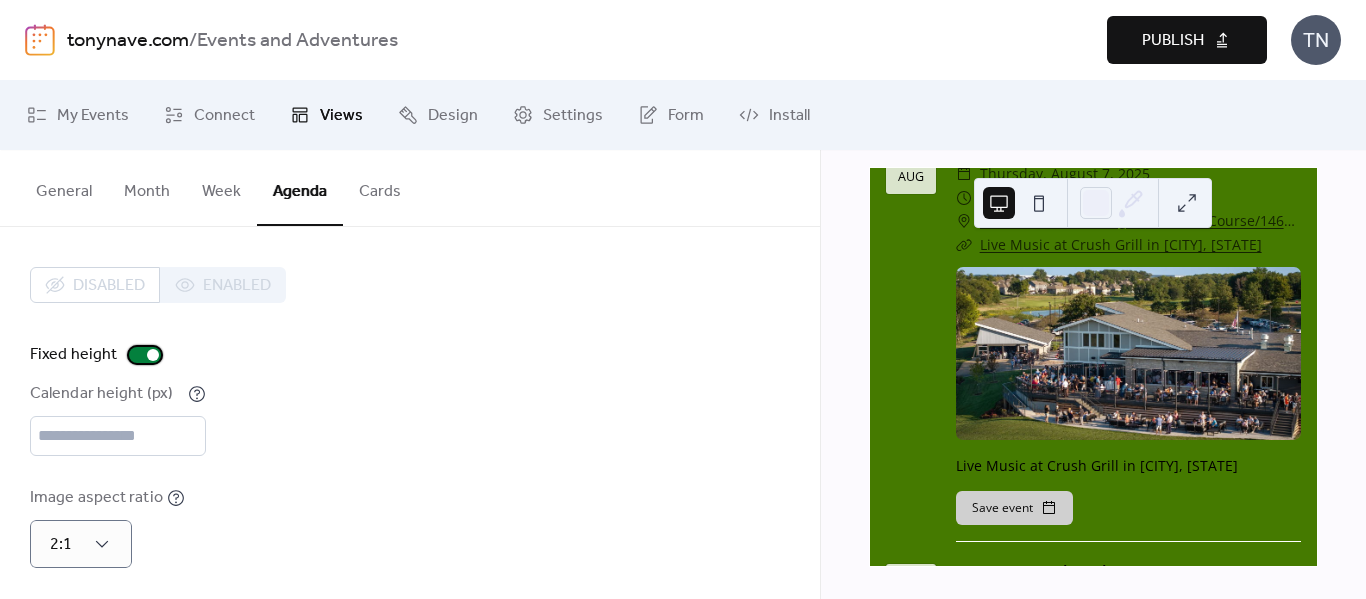 scroll, scrollTop: 0, scrollLeft: 0, axis: both 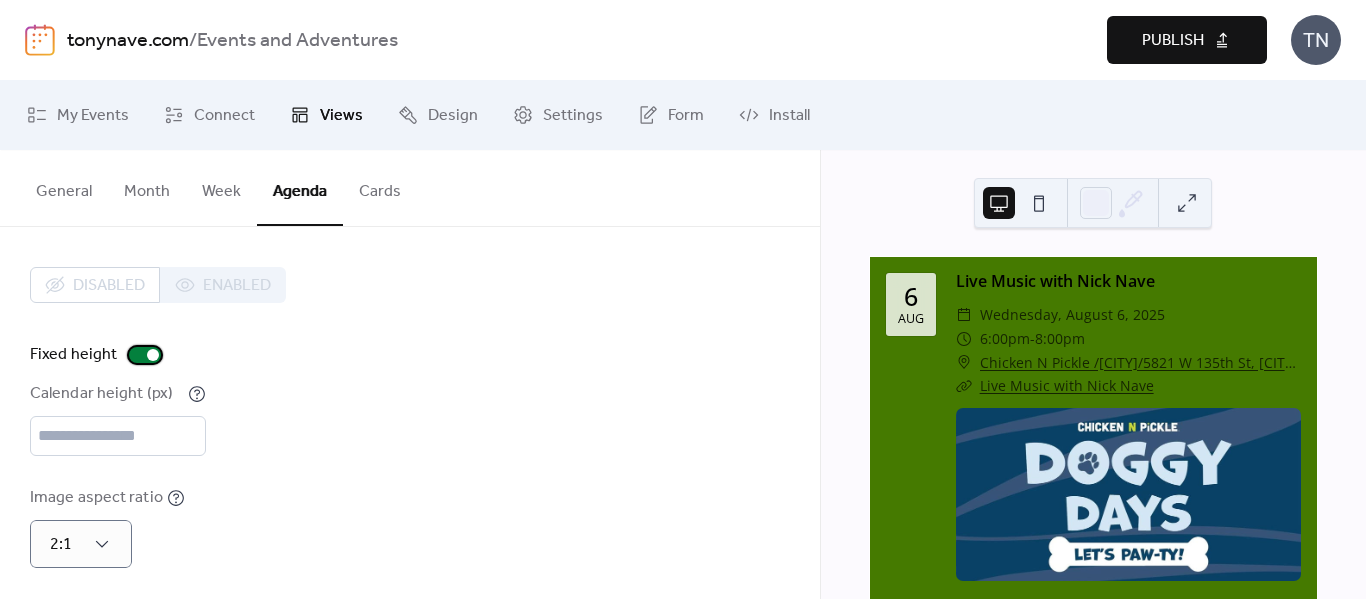 click at bounding box center [145, 355] 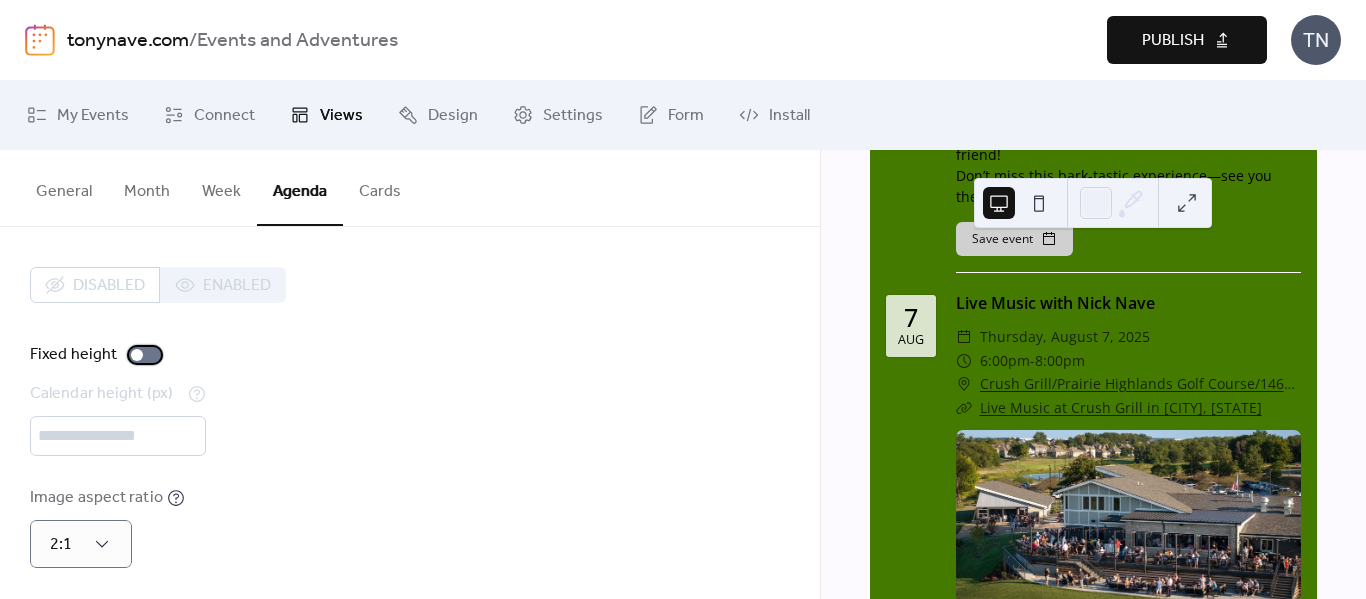 scroll, scrollTop: 700, scrollLeft: 0, axis: vertical 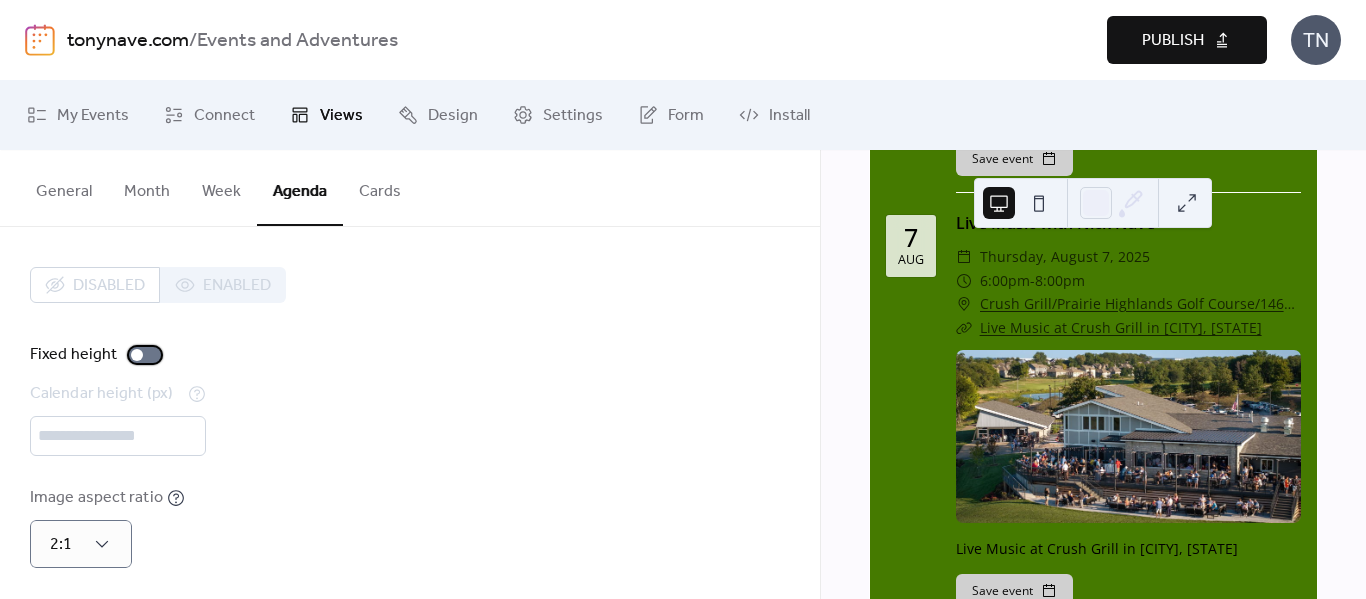 click at bounding box center (145, 355) 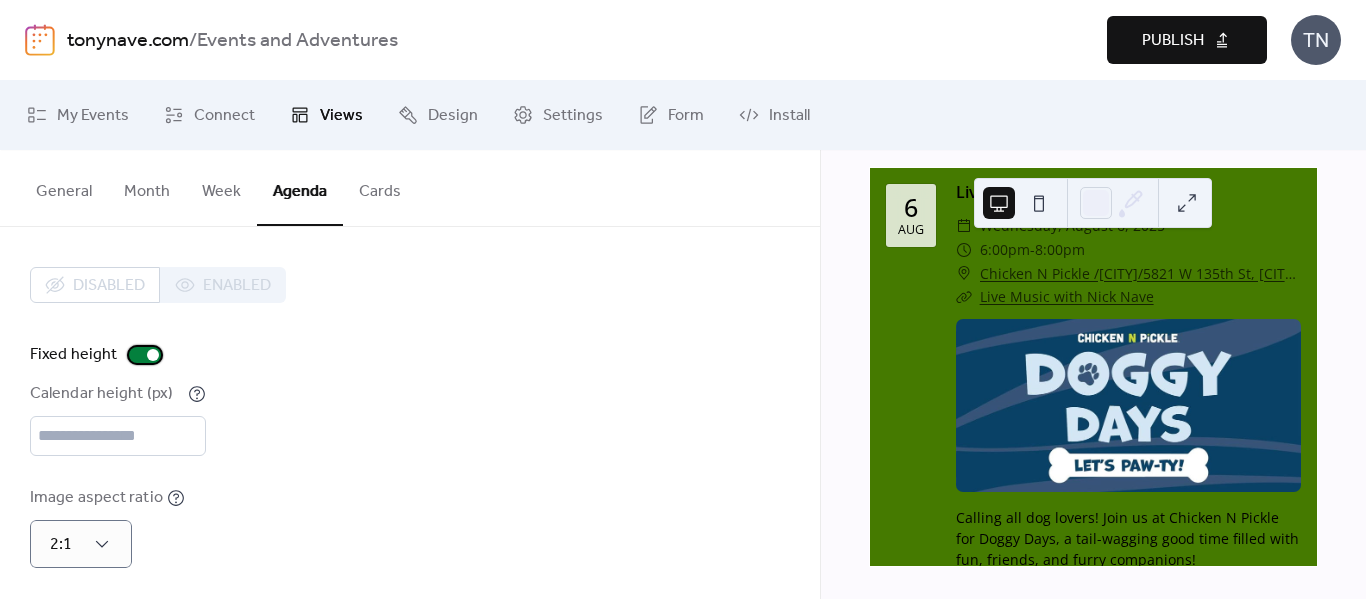 scroll, scrollTop: 89, scrollLeft: 0, axis: vertical 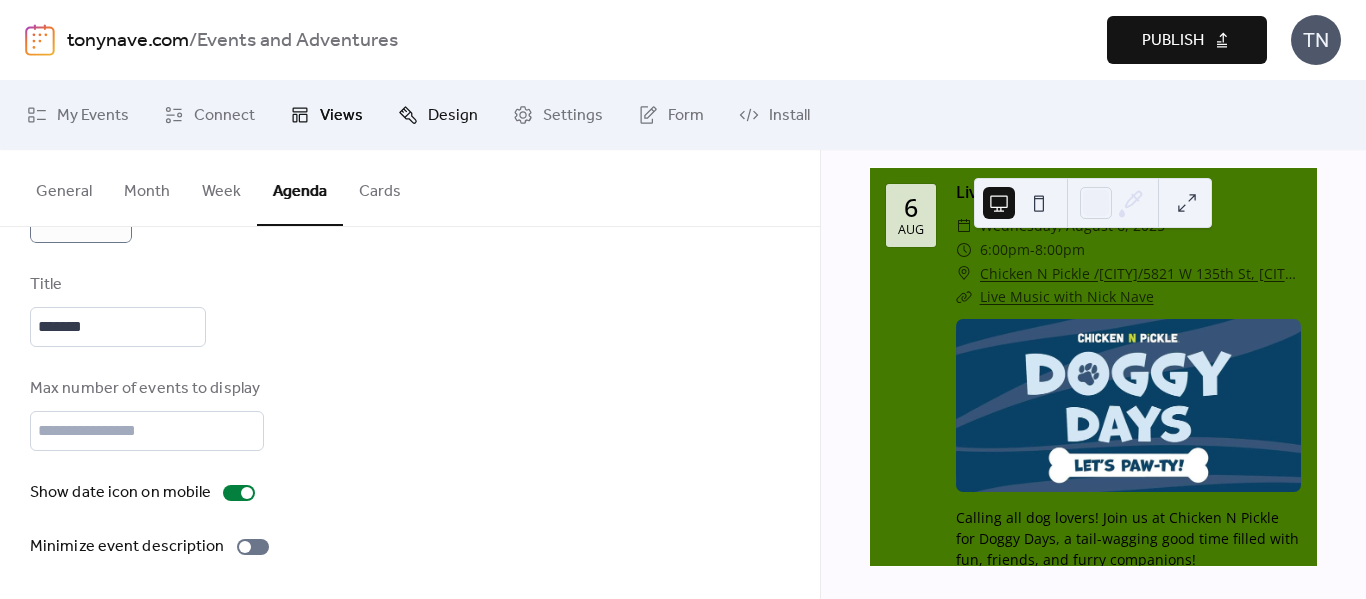 click on "Design" at bounding box center [453, 116] 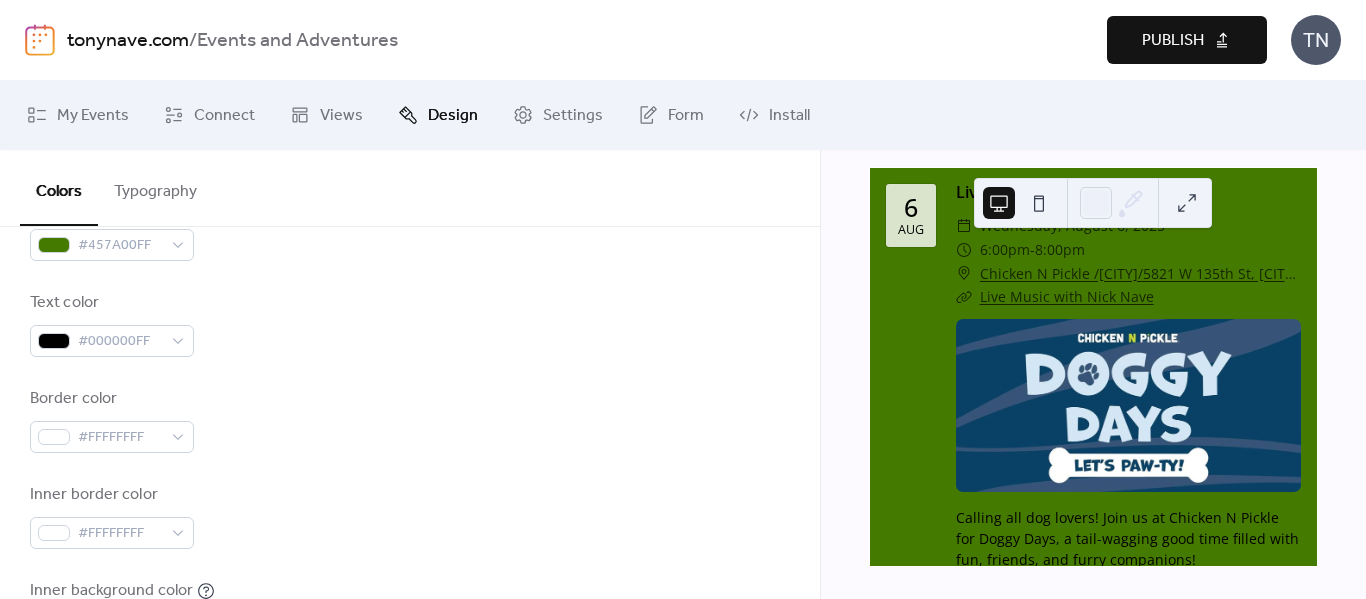 scroll, scrollTop: 233, scrollLeft: 0, axis: vertical 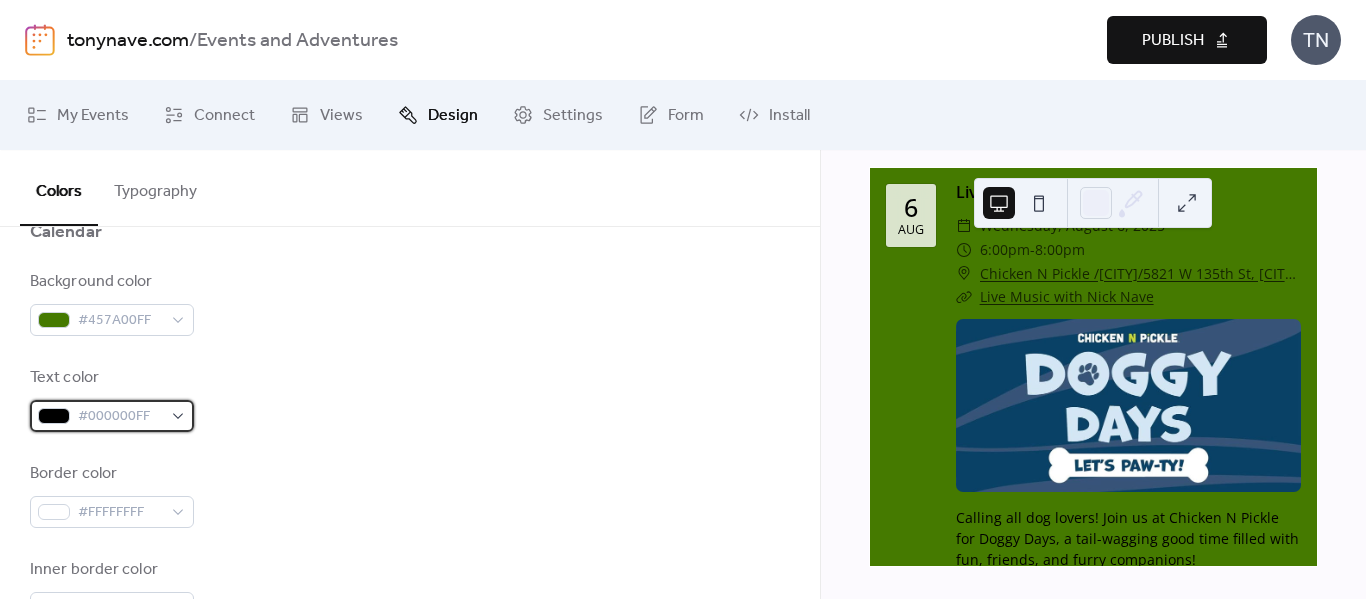 click on "#000000FF" at bounding box center (112, 416) 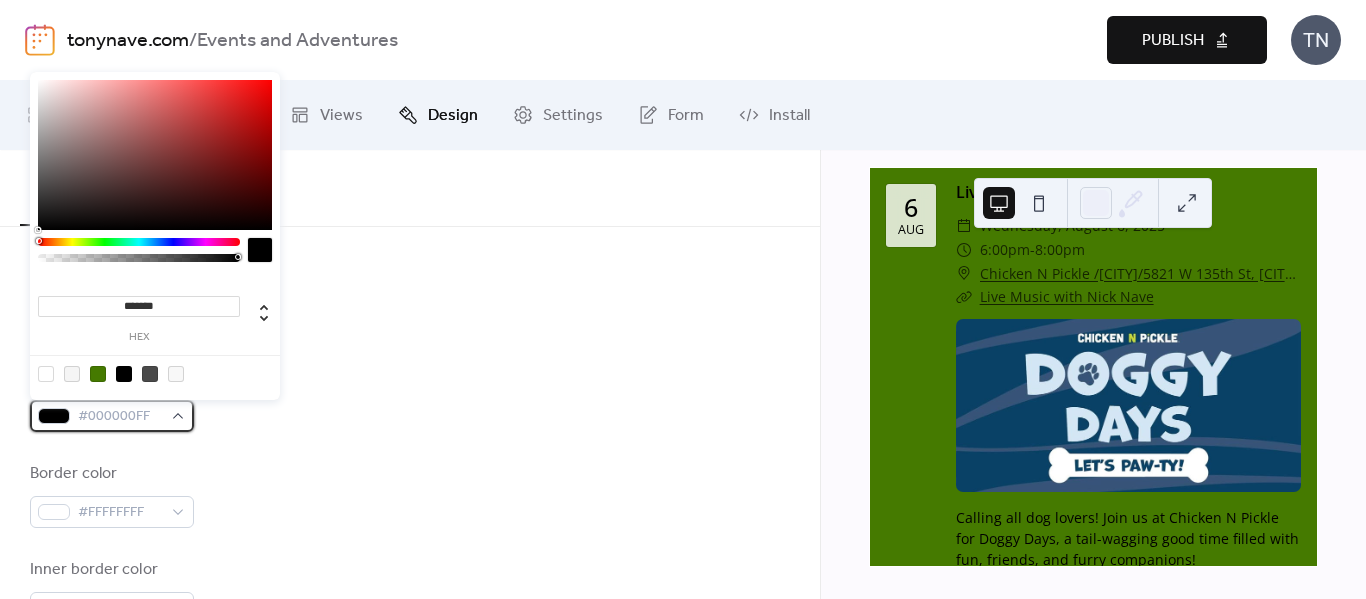 click on "#000000FF" at bounding box center [112, 416] 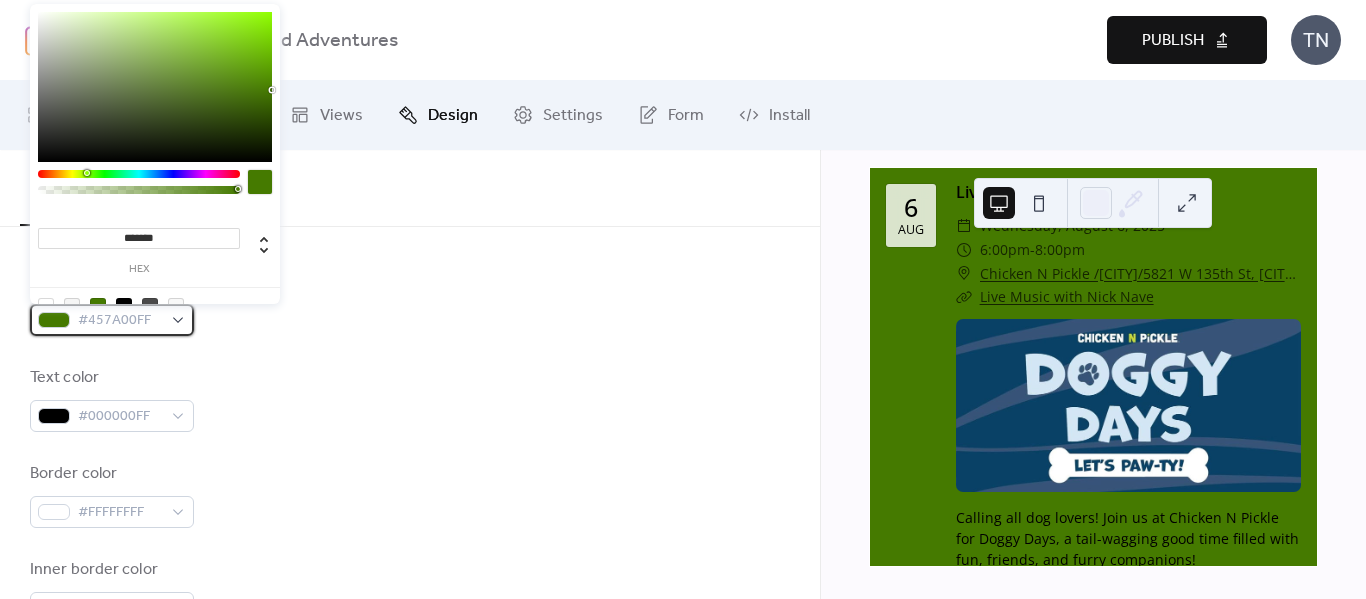 click on "#457A00FF" at bounding box center [112, 320] 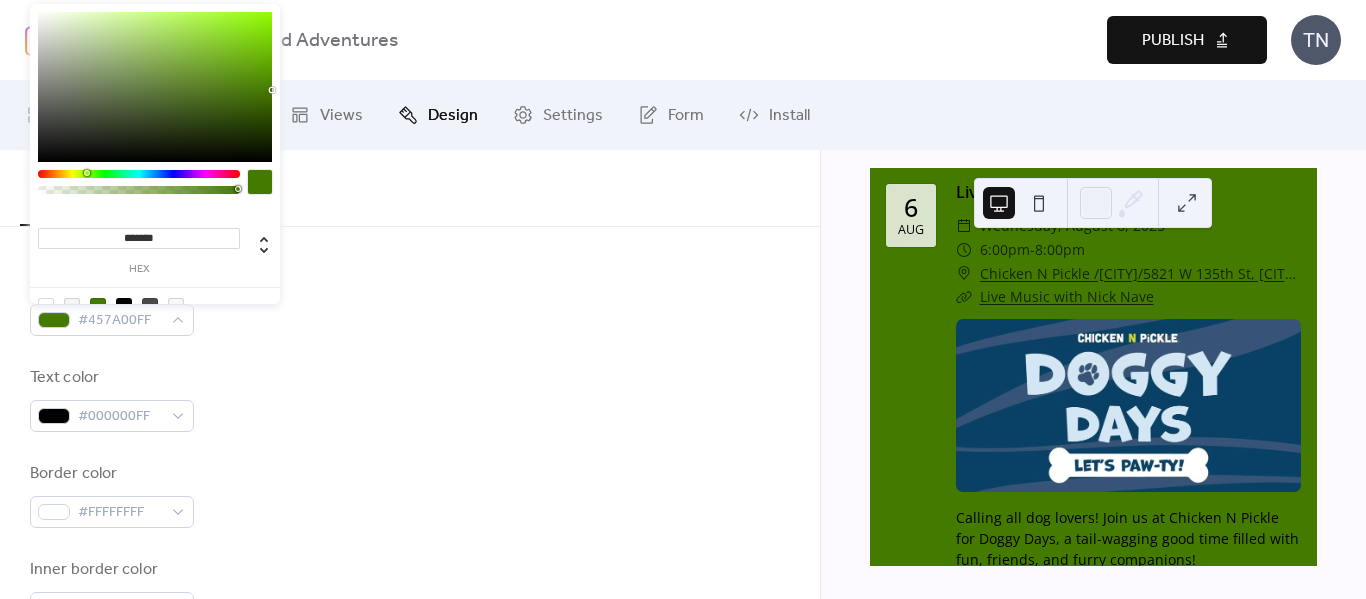 click at bounding box center (46, 306) 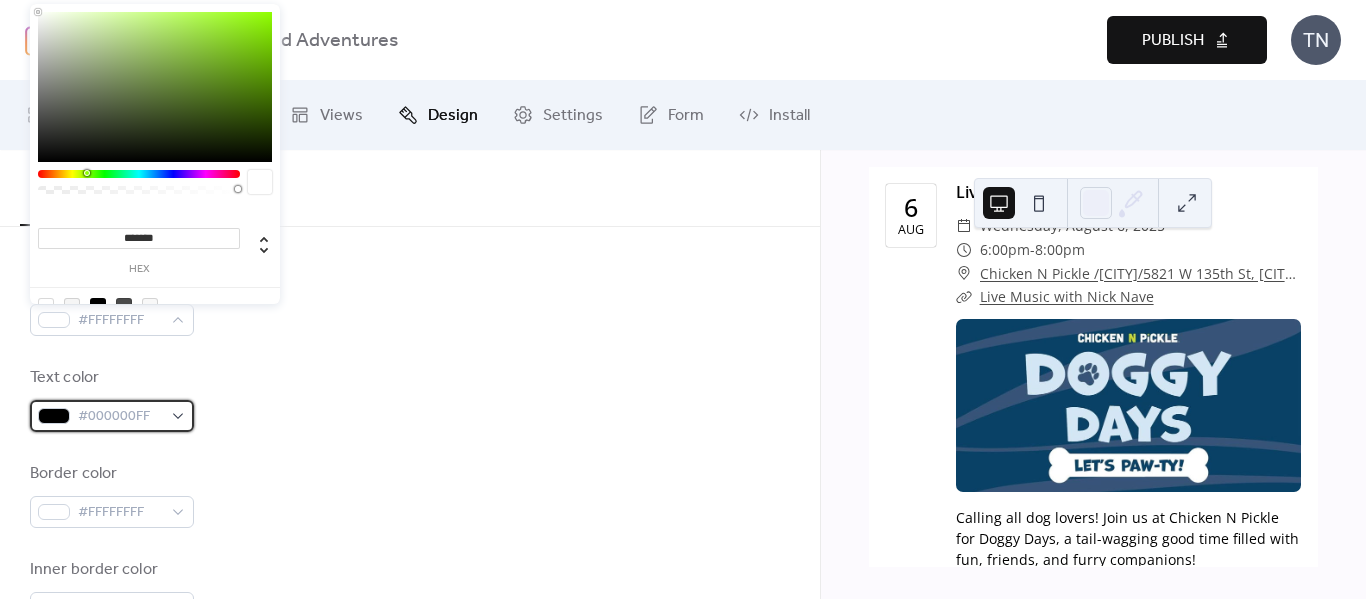 click on "#000000FF" at bounding box center (112, 416) 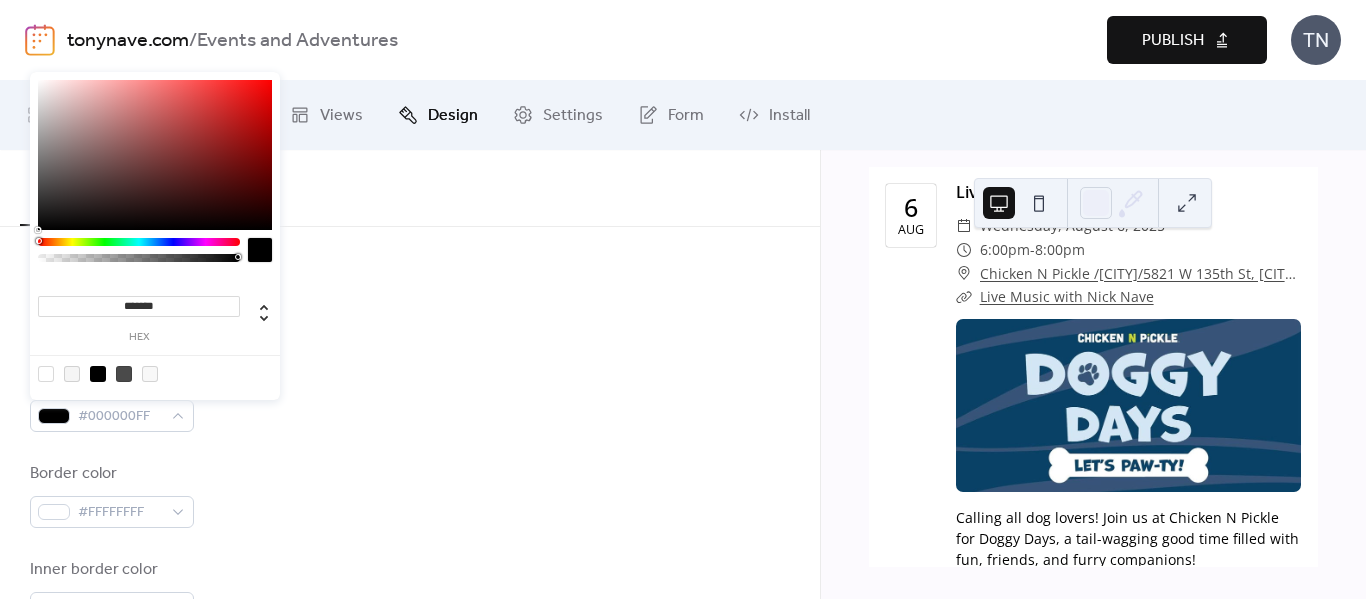 click at bounding box center (260, 250) 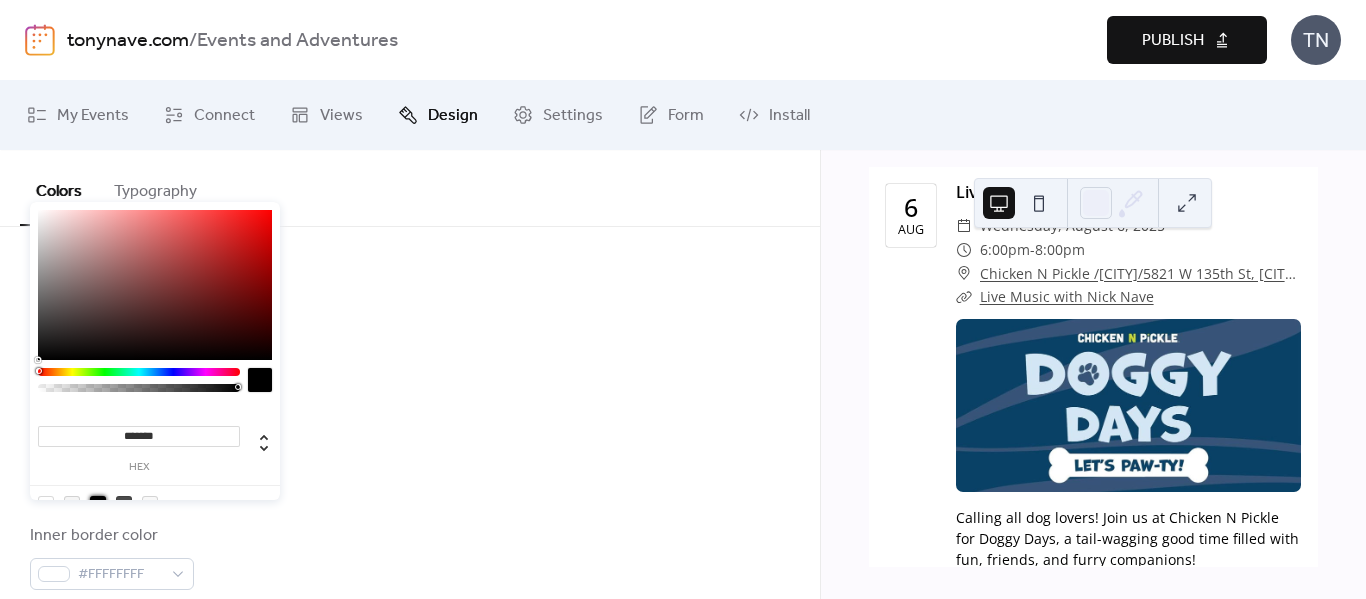 scroll, scrollTop: 233, scrollLeft: 0, axis: vertical 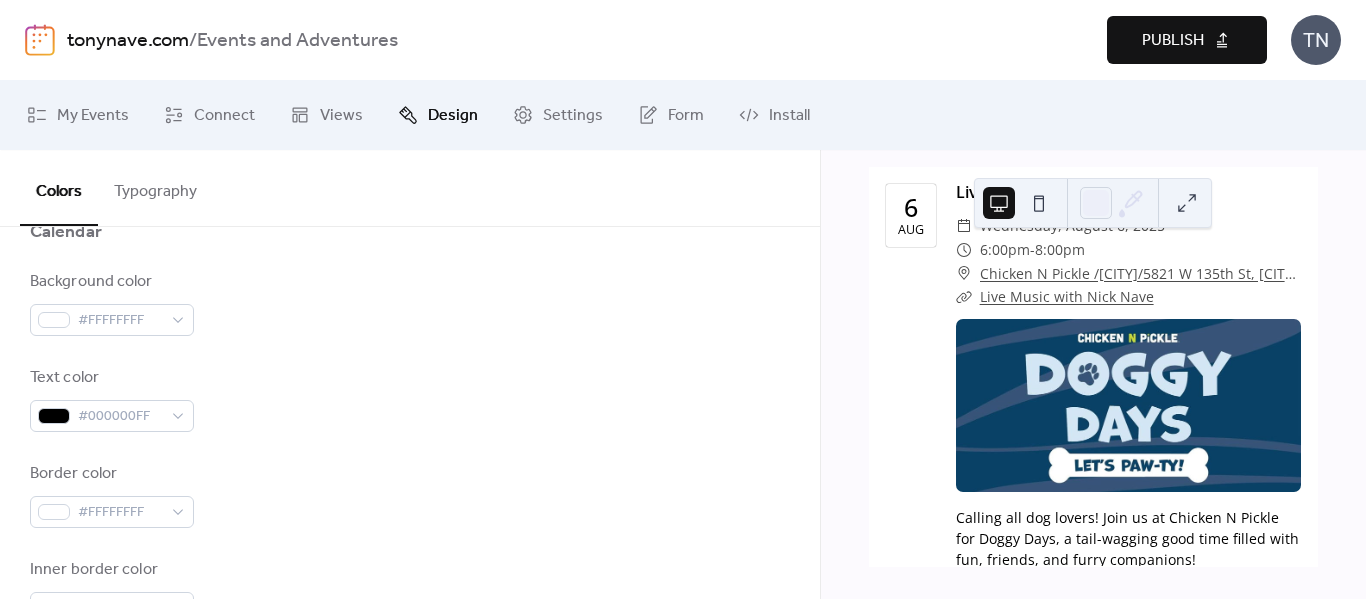 click on "Background color #FFFFFFFF Text color #000000FF Border color #FFFFFFFF Inner border color #FFFFFFFF Inner background color #FFFFFFFF Default event color #FFFFFFFF" at bounding box center (410, 543) 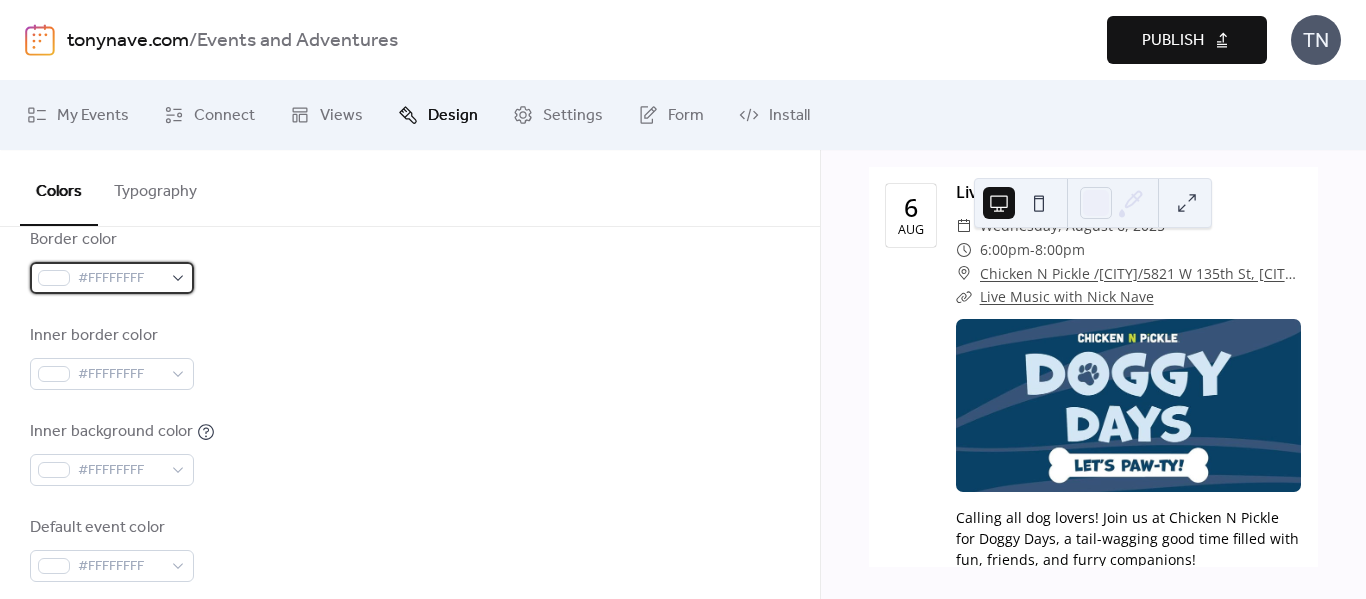click on "#FFFFFFFF" at bounding box center (112, 278) 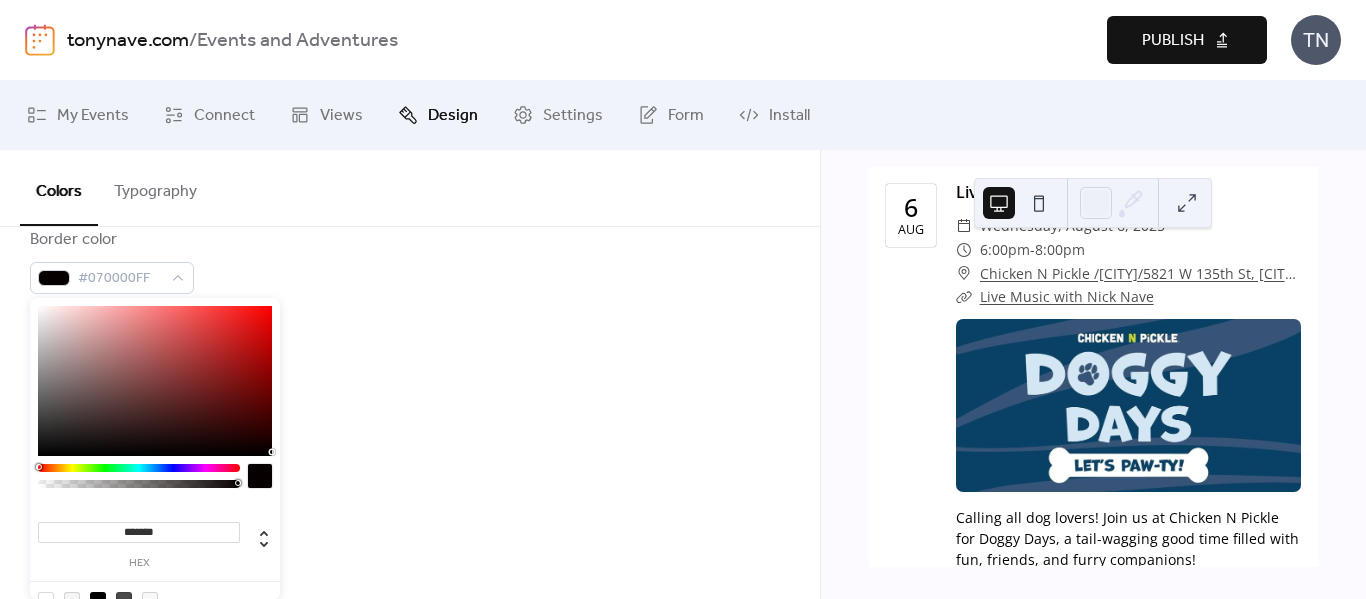 click at bounding box center (155, 381) 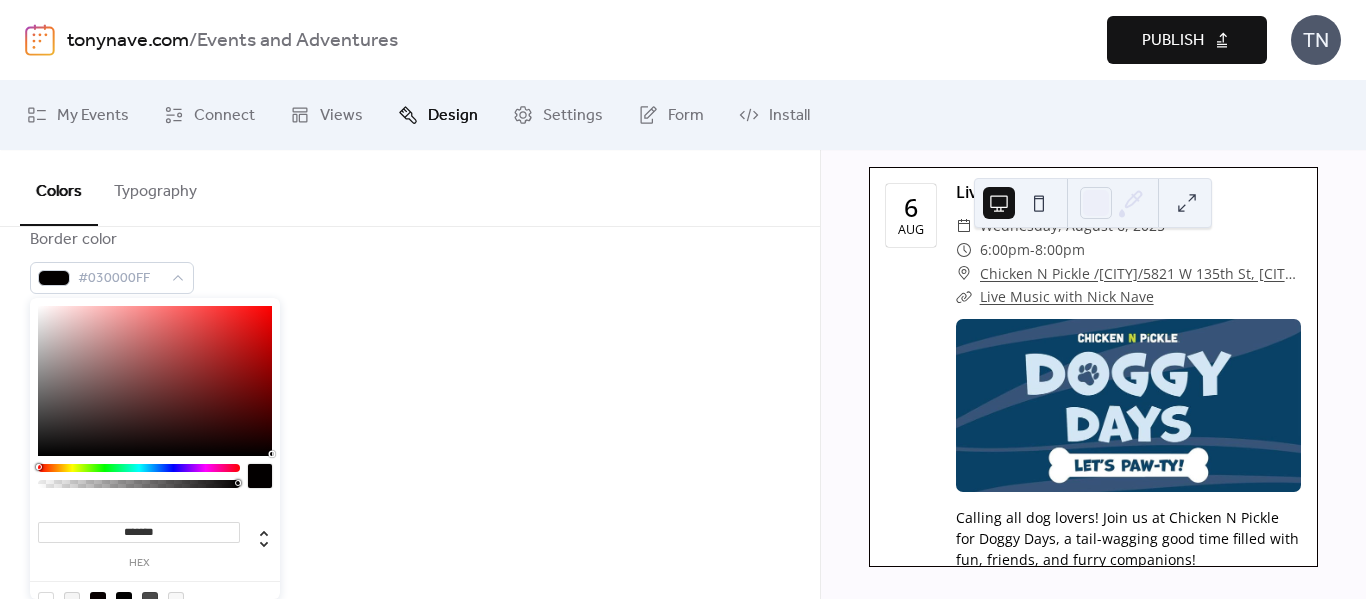 type on "*******" 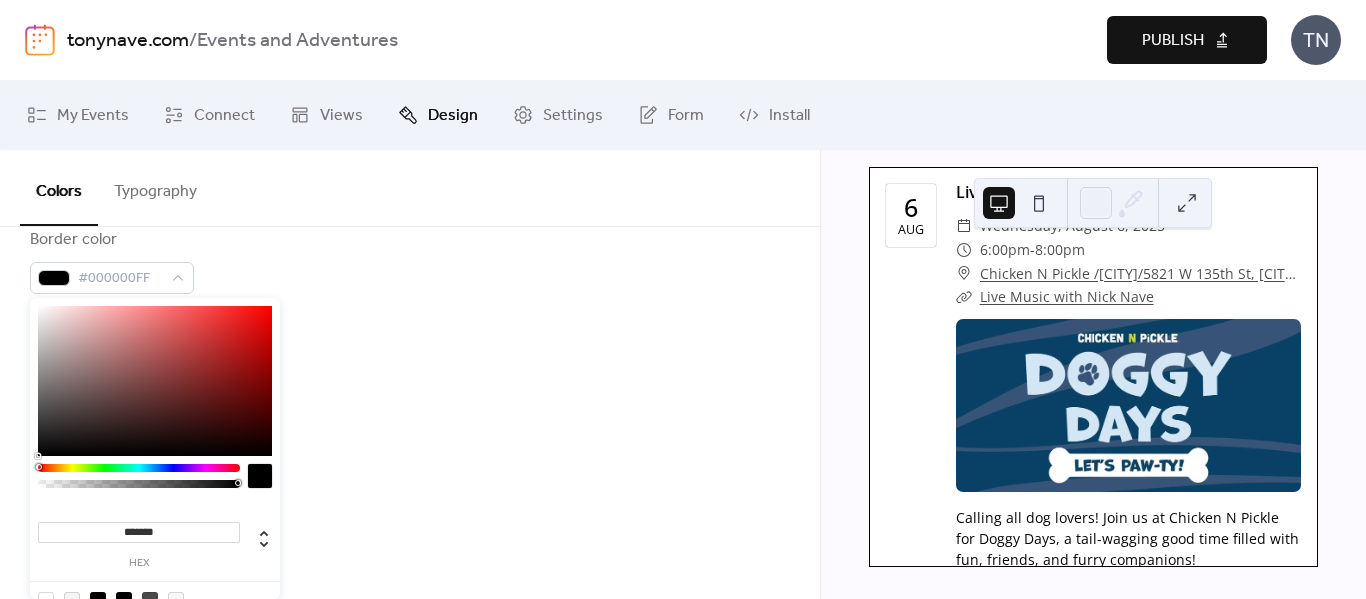 click on "******* hex" at bounding box center (155, 462) 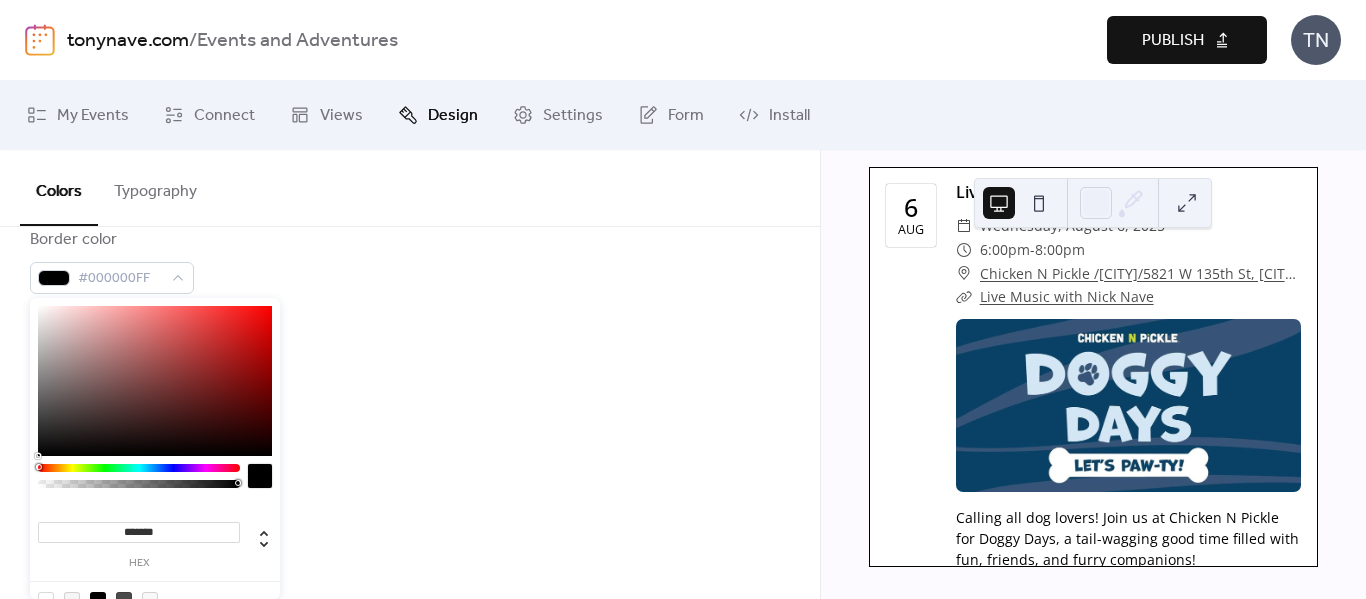 click at bounding box center (260, 476) 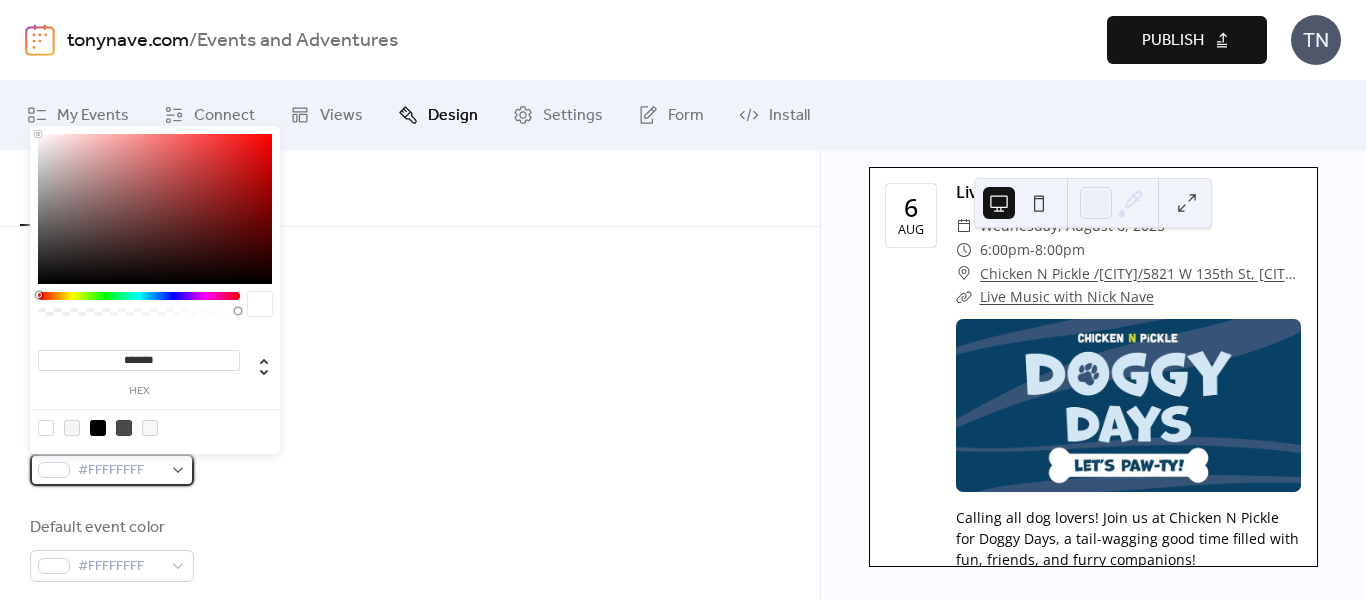 click on "#FFFFFFFF" at bounding box center (112, 470) 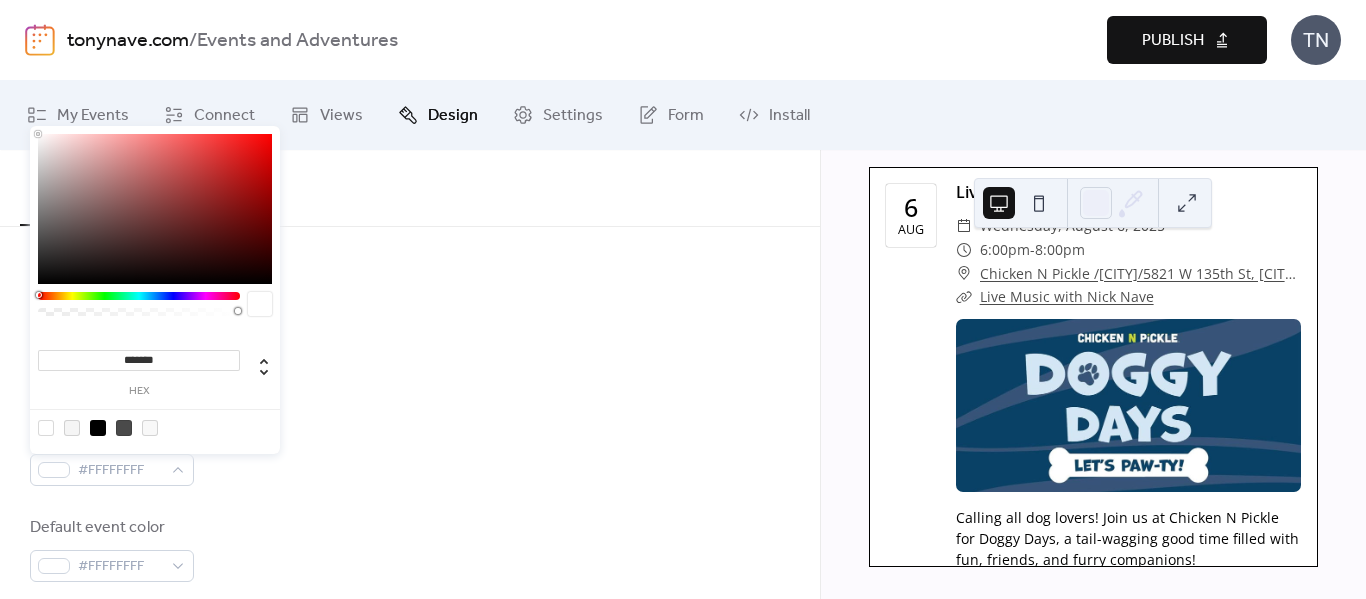 click at bounding box center (155, 209) 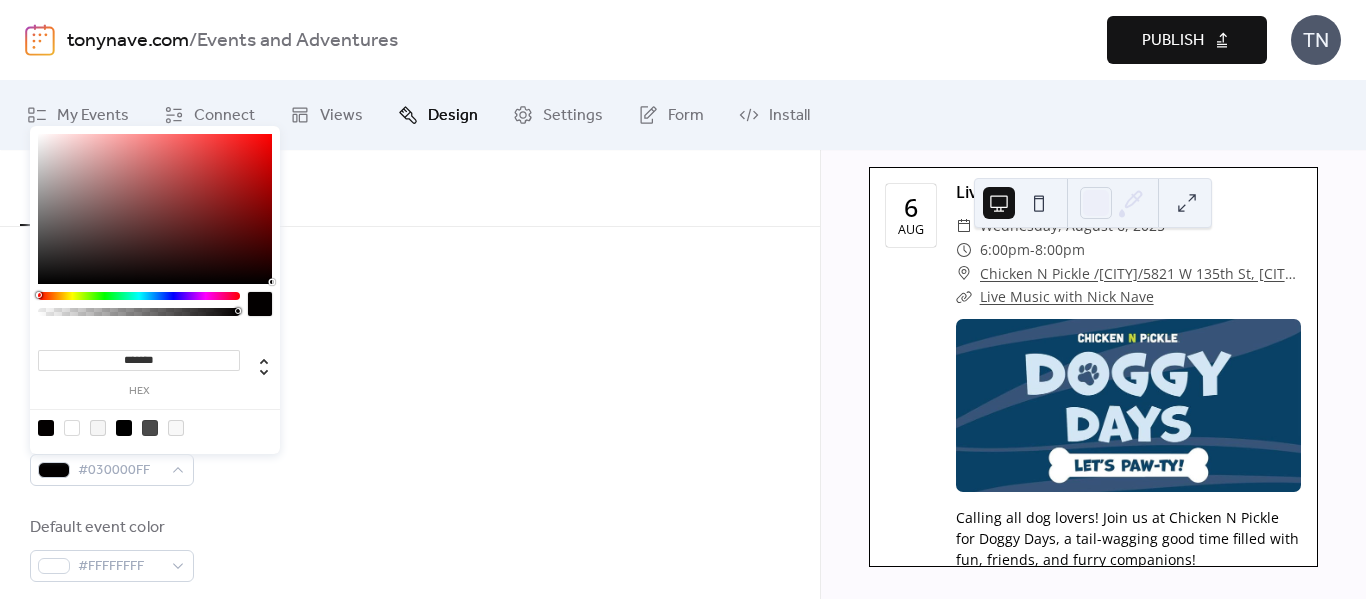 type on "*******" 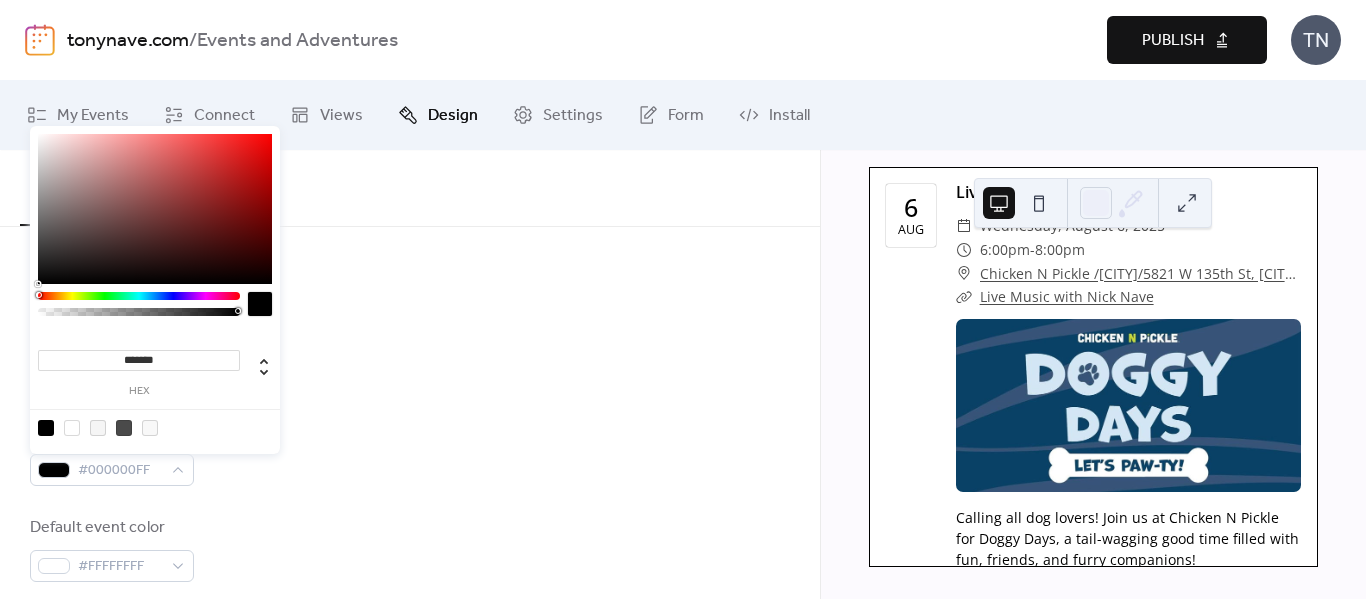click on "******* hex" at bounding box center [155, 290] 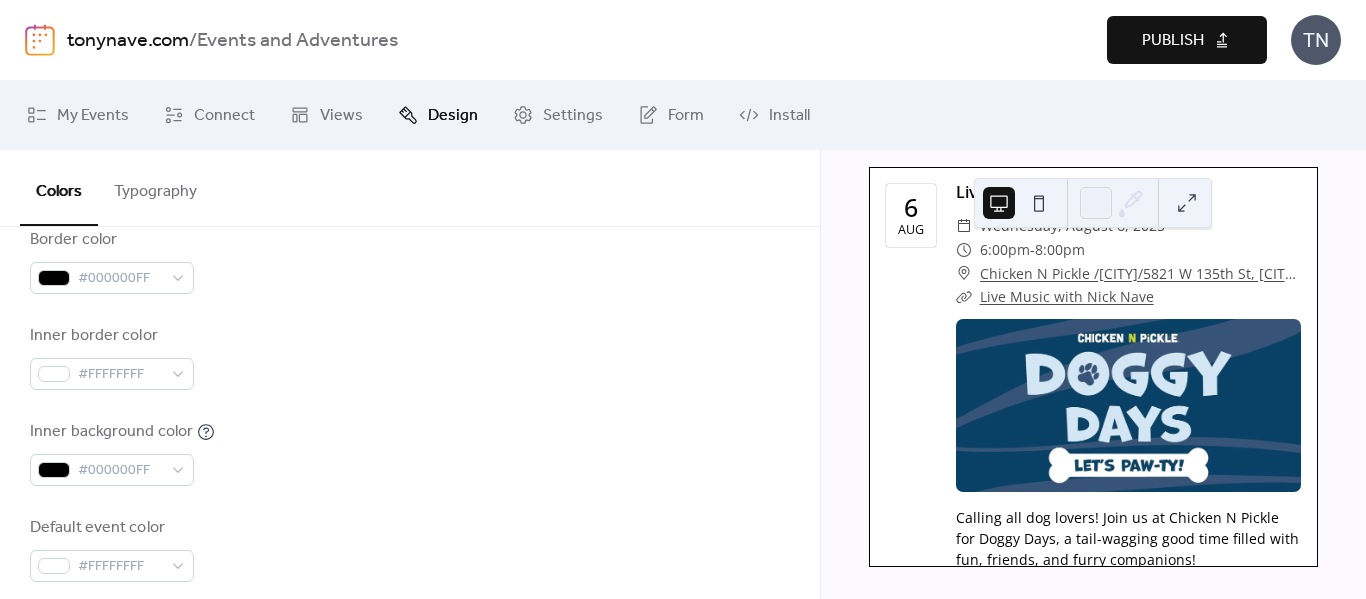 click on "Background color #FFFFFFFF Text color #000000FF Border color #000000FF Inner border color #FFFFFFFF Inner background color #000000FF Default event color #FFFFFFFF" at bounding box center (410, 309) 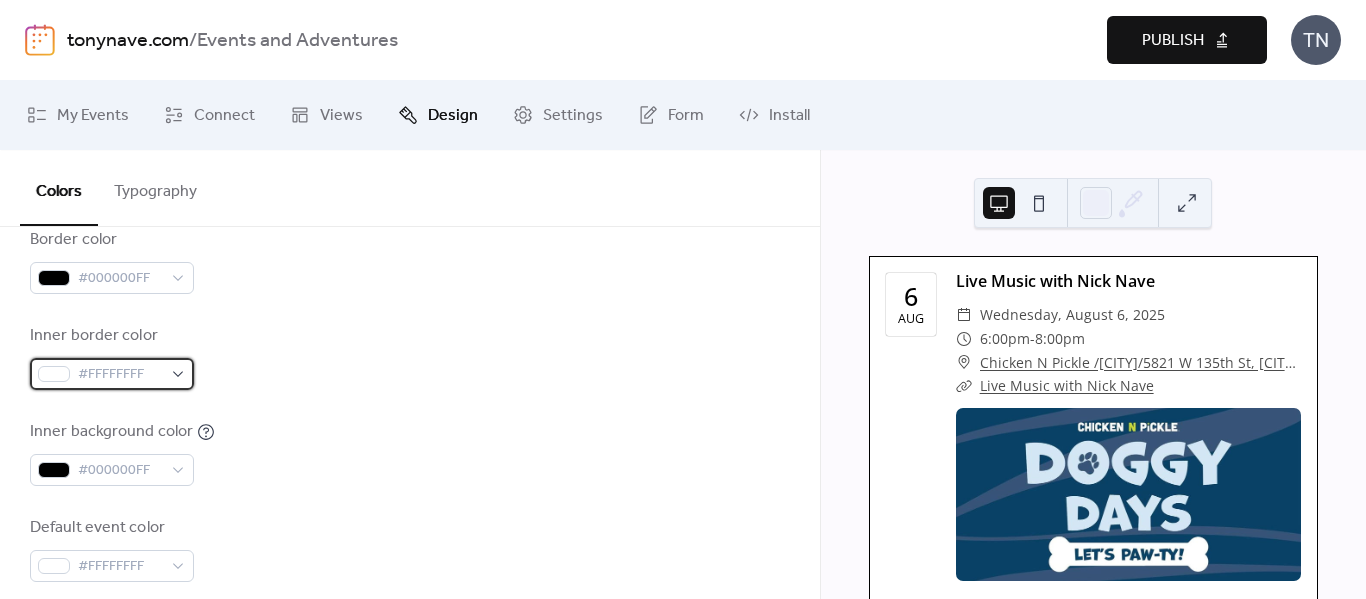 click on "#FFFFFFFF" at bounding box center [112, 374] 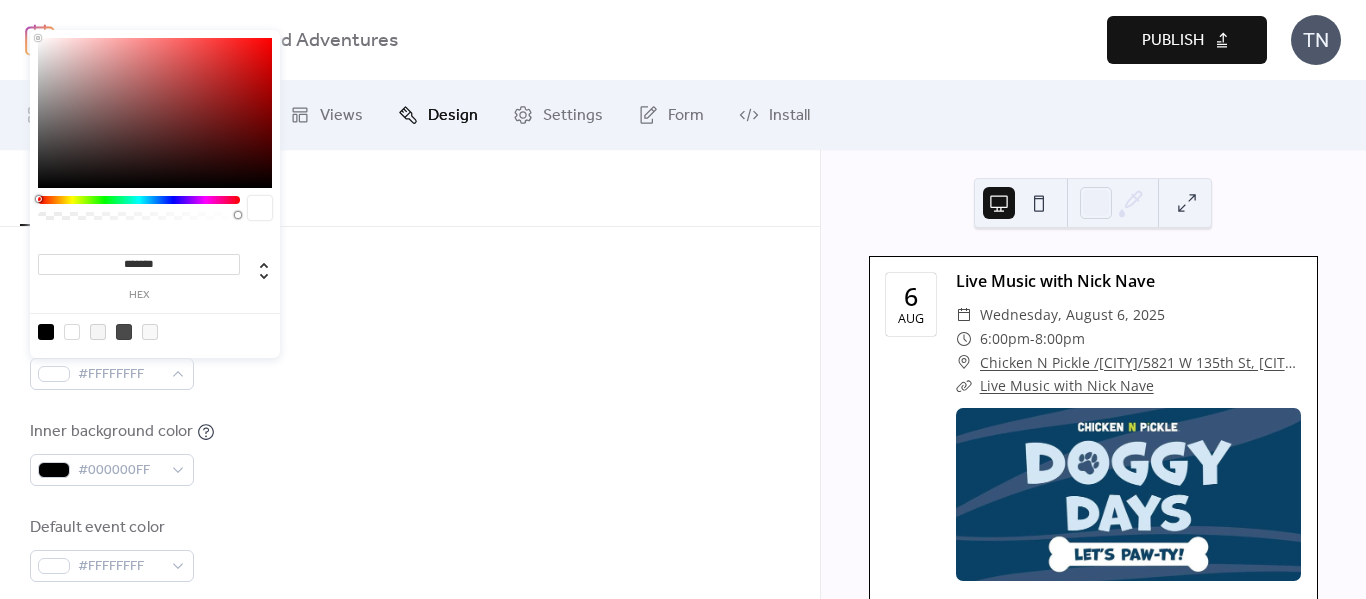 click on "******* hex" at bounding box center (155, 194) 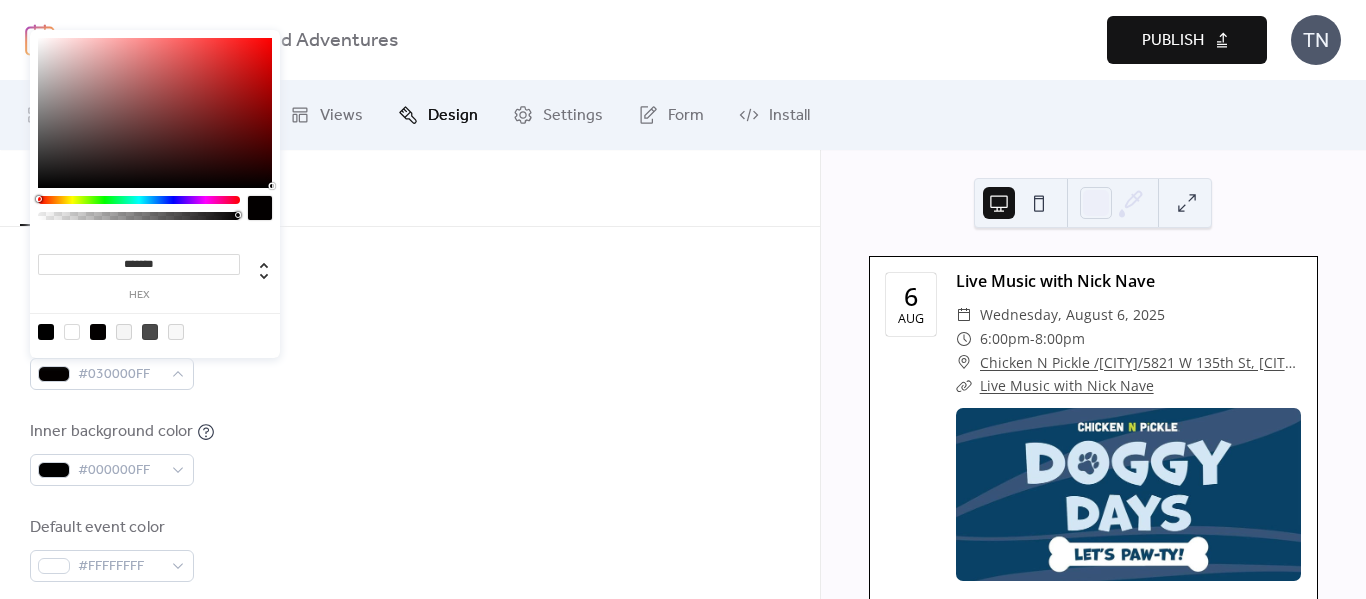 type on "*******" 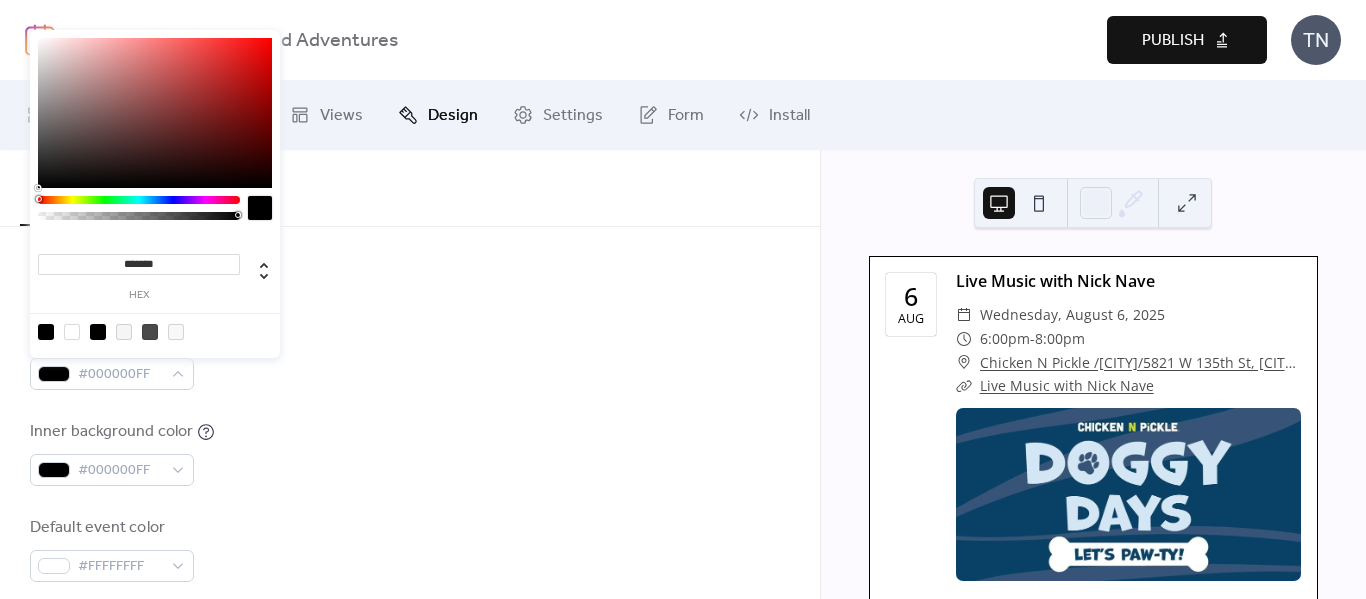 drag, startPoint x: 270, startPoint y: 187, endPoint x: 261, endPoint y: 210, distance: 24.698177 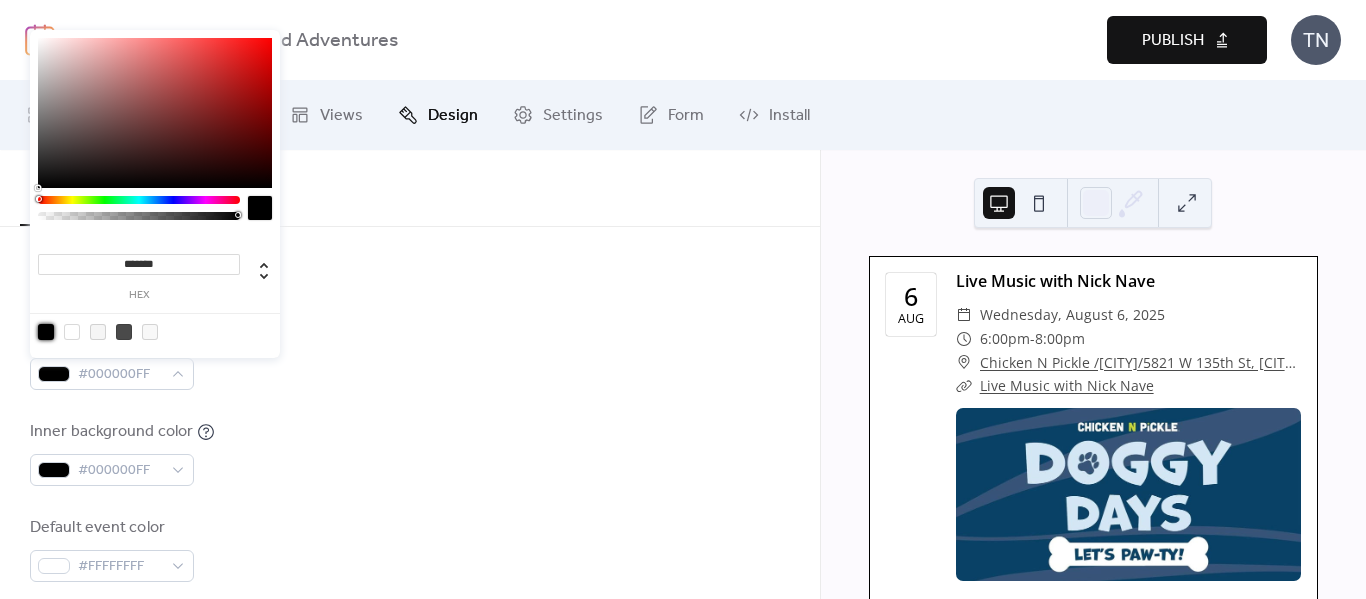 click at bounding box center (46, 332) 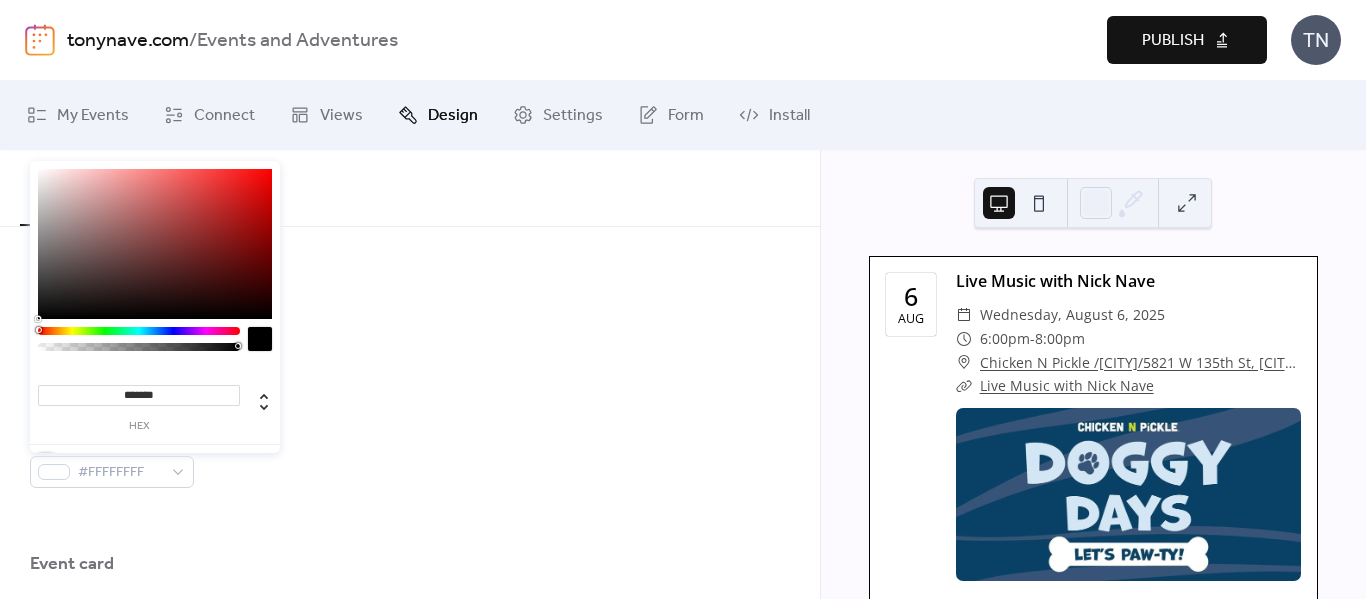 scroll, scrollTop: 1167, scrollLeft: 0, axis: vertical 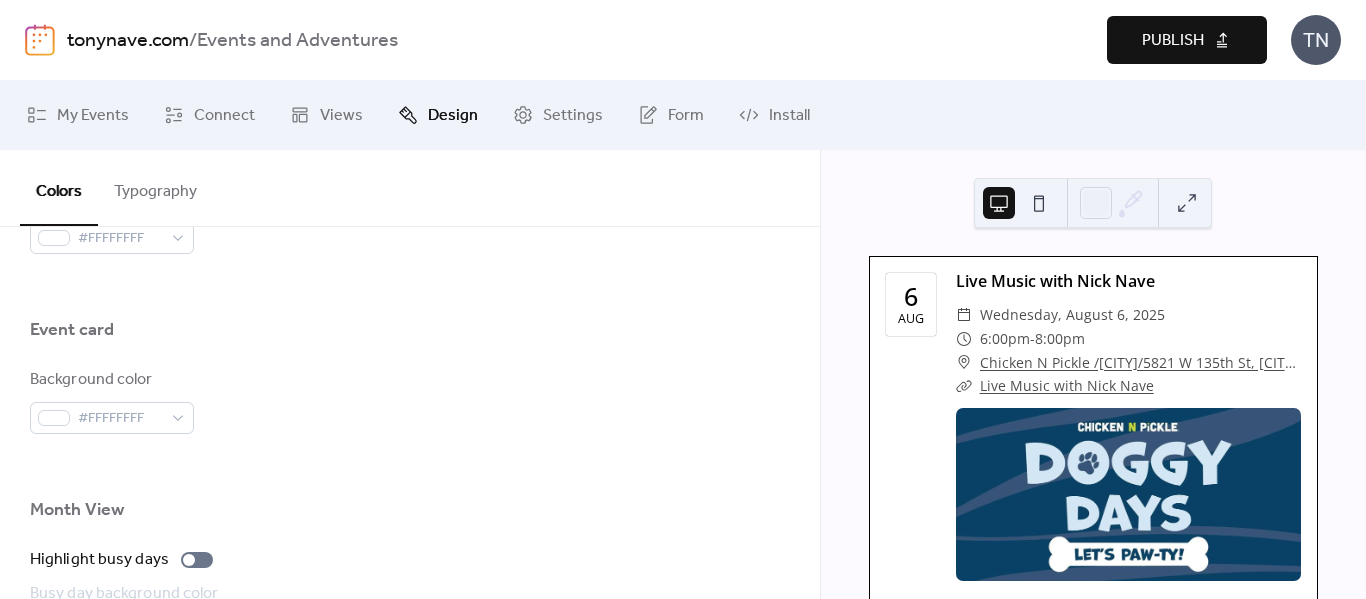 click at bounding box center (410, 360) 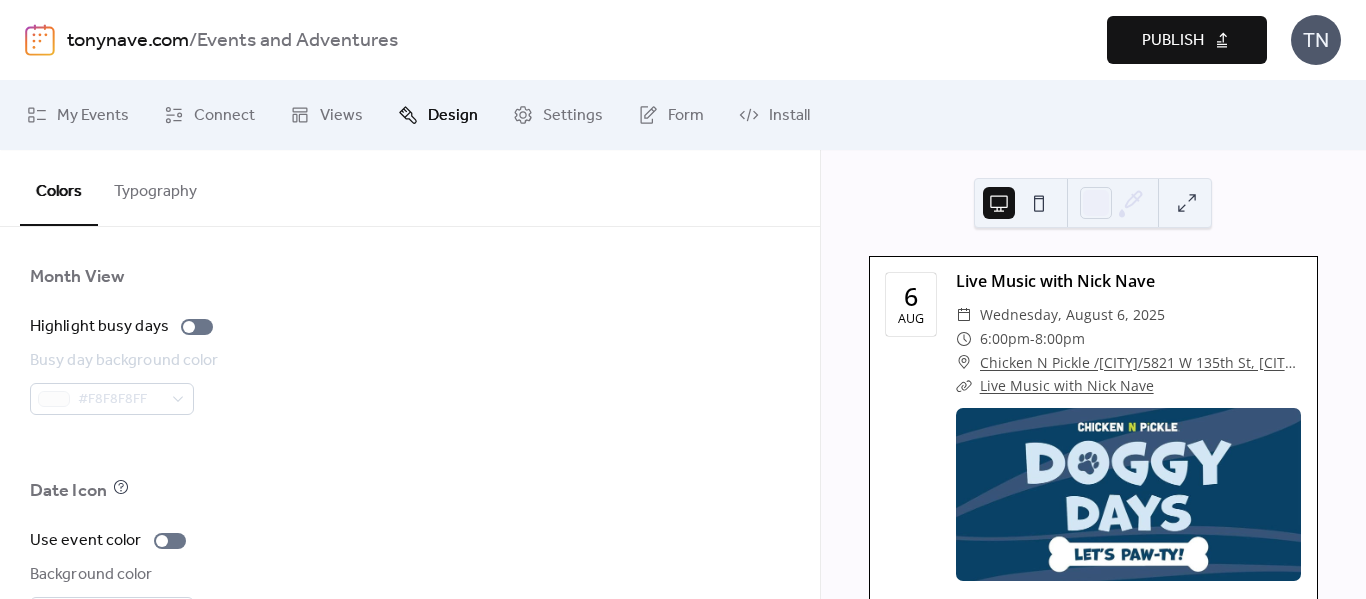 scroll, scrollTop: 1566, scrollLeft: 0, axis: vertical 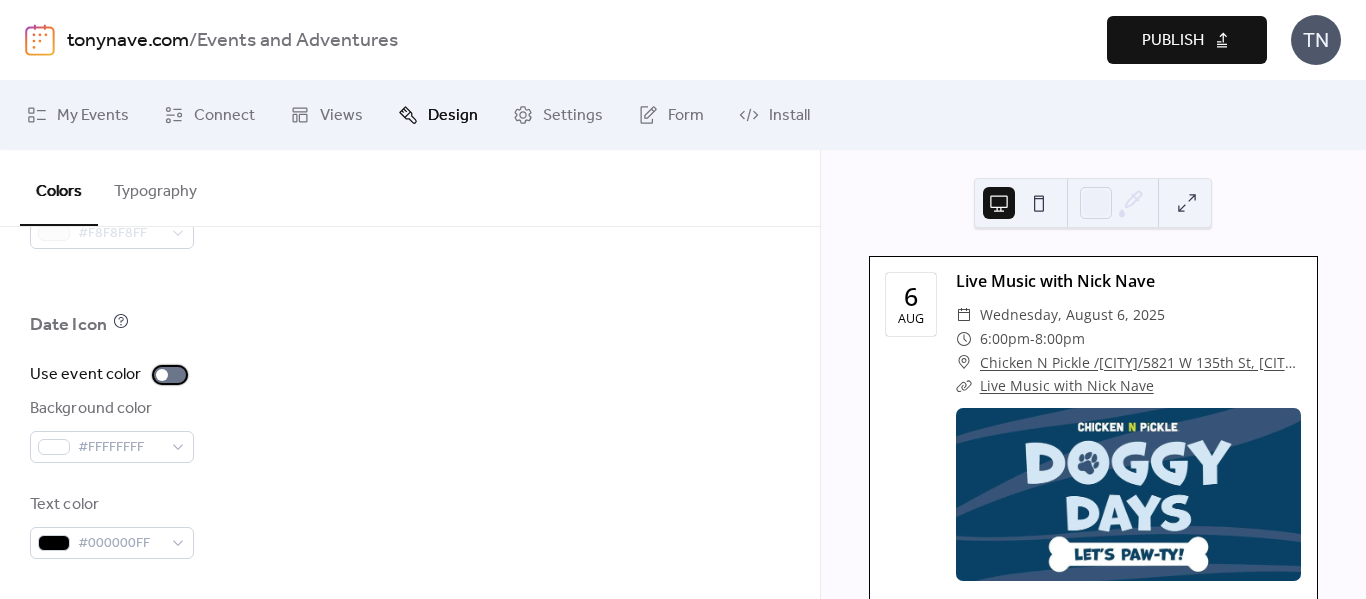 click at bounding box center (170, 375) 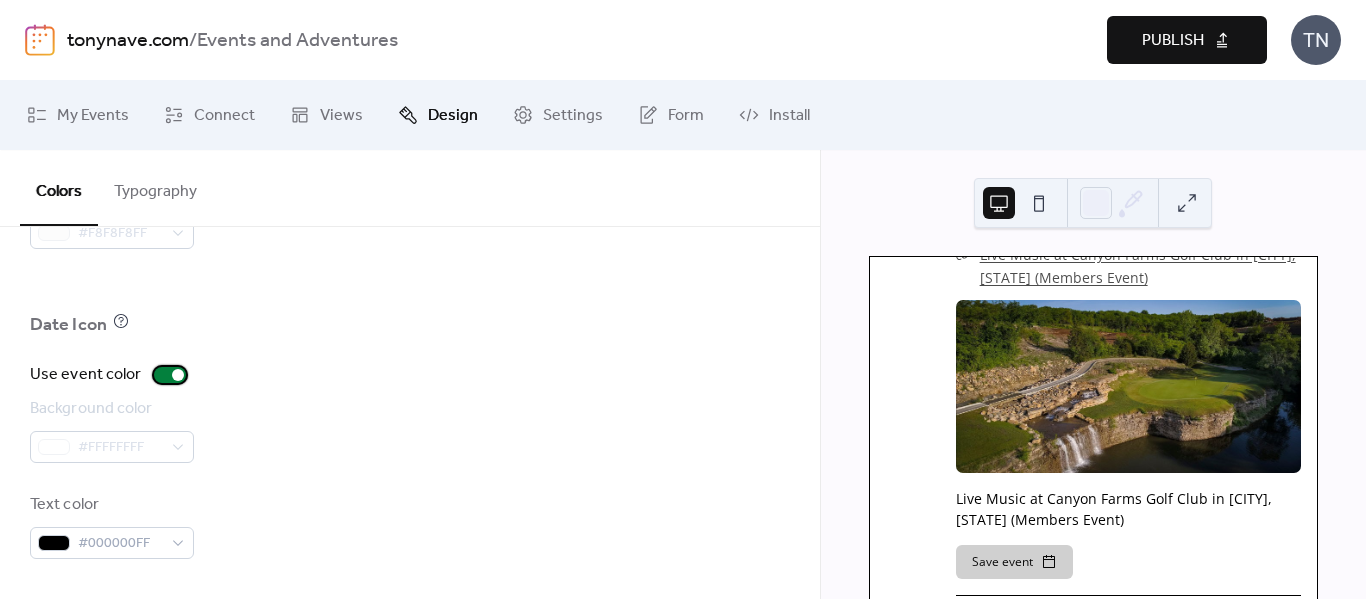 scroll, scrollTop: 2800, scrollLeft: 0, axis: vertical 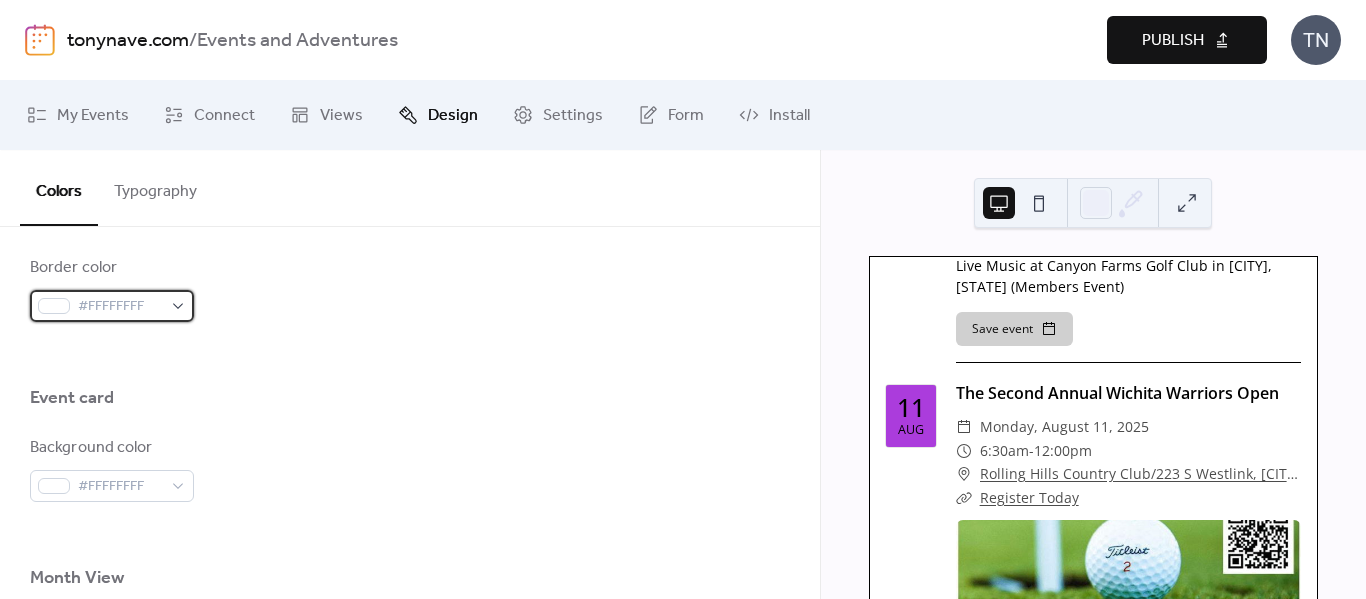 click on "#FFFFFFFF" at bounding box center (112, 306) 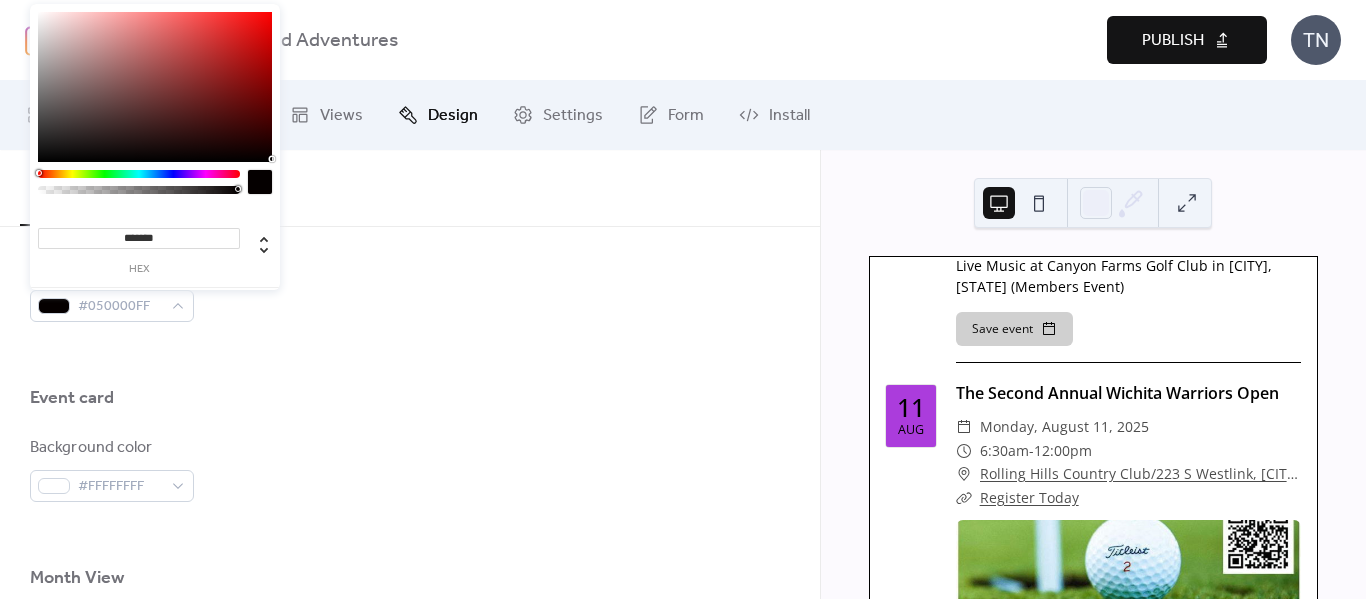 click at bounding box center [155, 87] 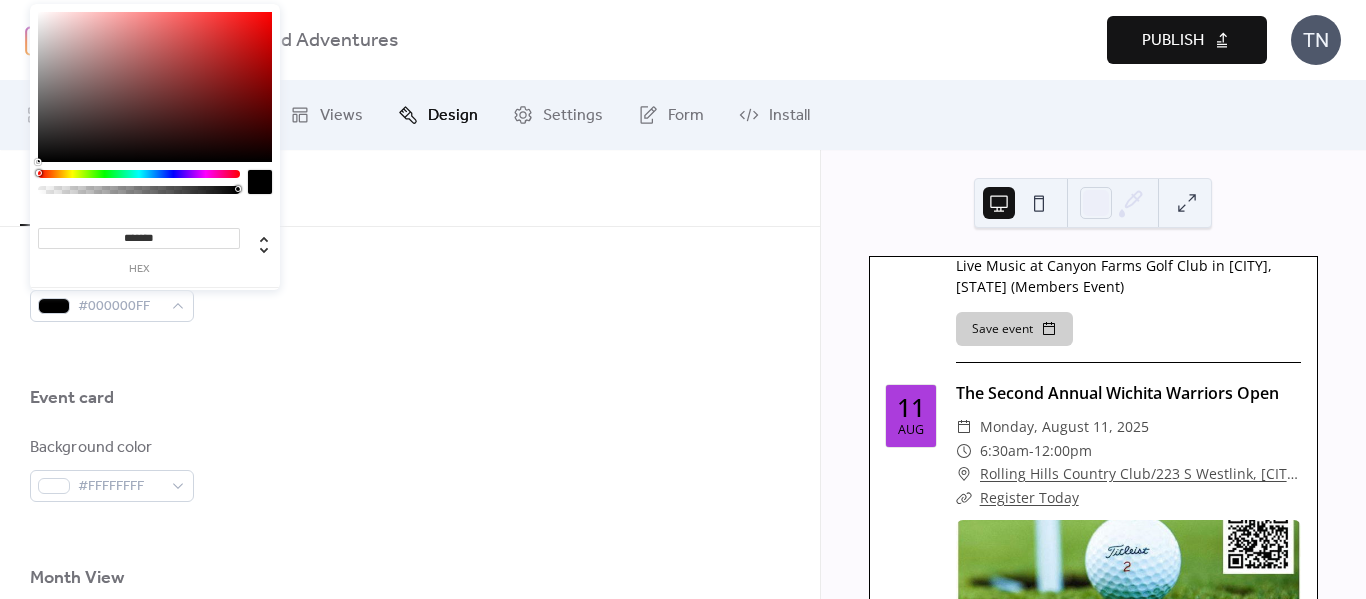 drag, startPoint x: 270, startPoint y: 157, endPoint x: 268, endPoint y: 172, distance: 15.132746 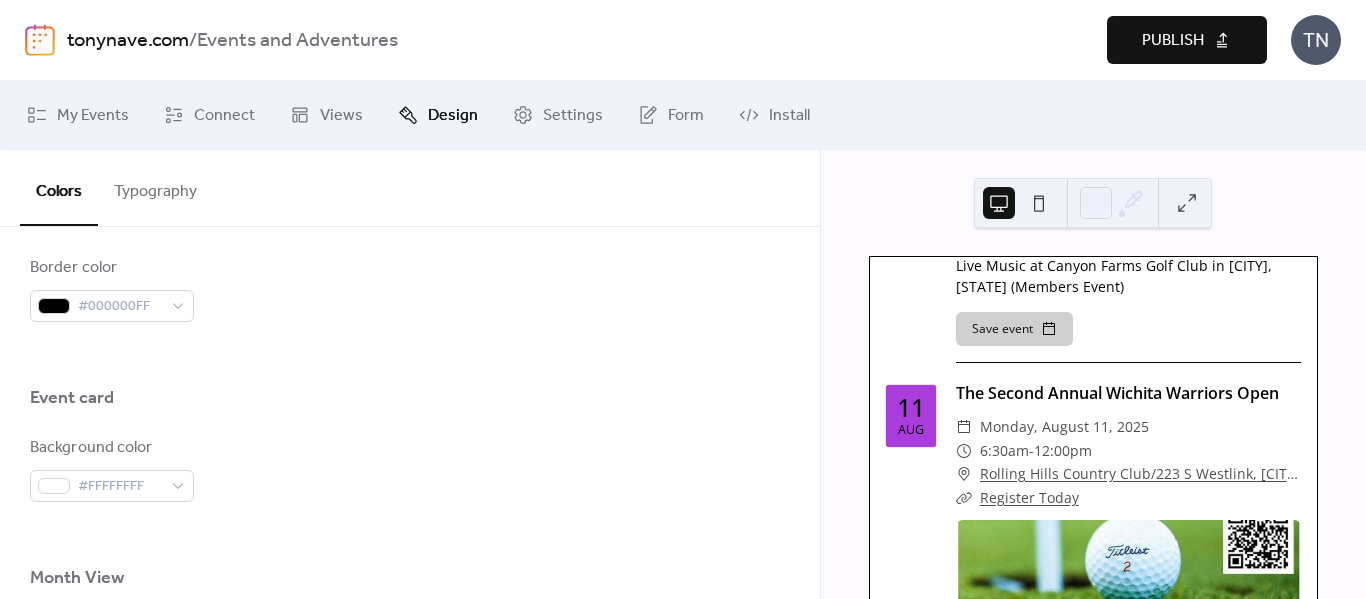 click at bounding box center [410, 354] 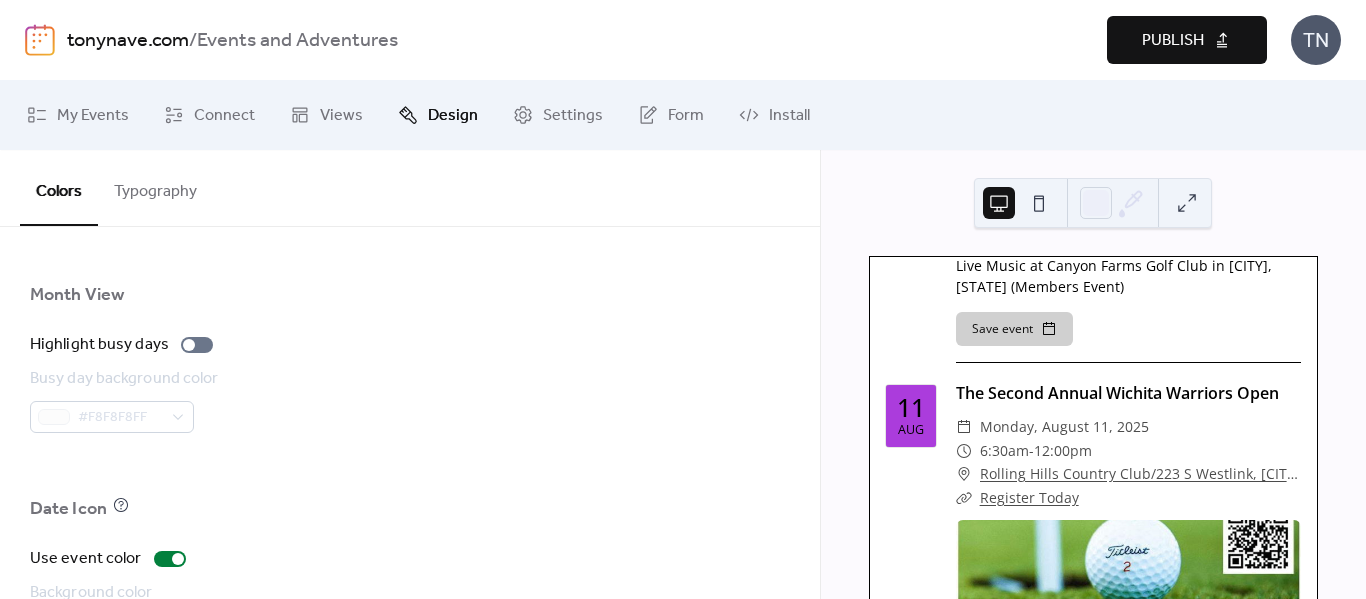 scroll, scrollTop: 1566, scrollLeft: 0, axis: vertical 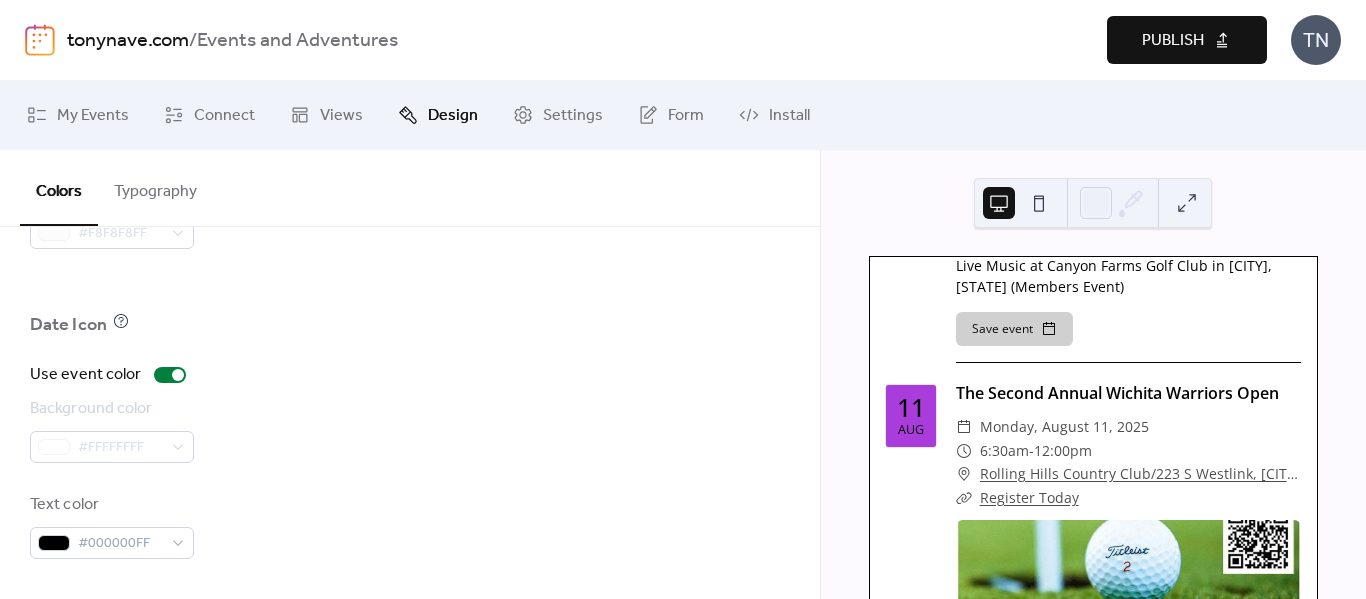 click on "Use event color" at bounding box center (410, 375) 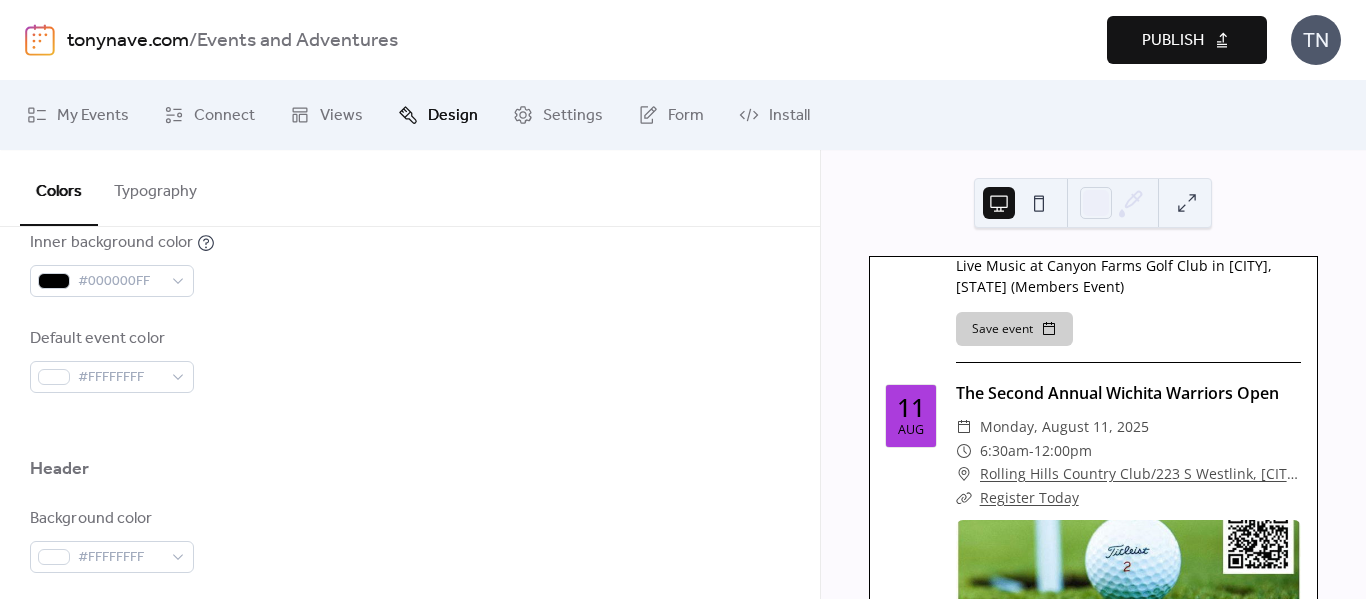 scroll, scrollTop: 700, scrollLeft: 0, axis: vertical 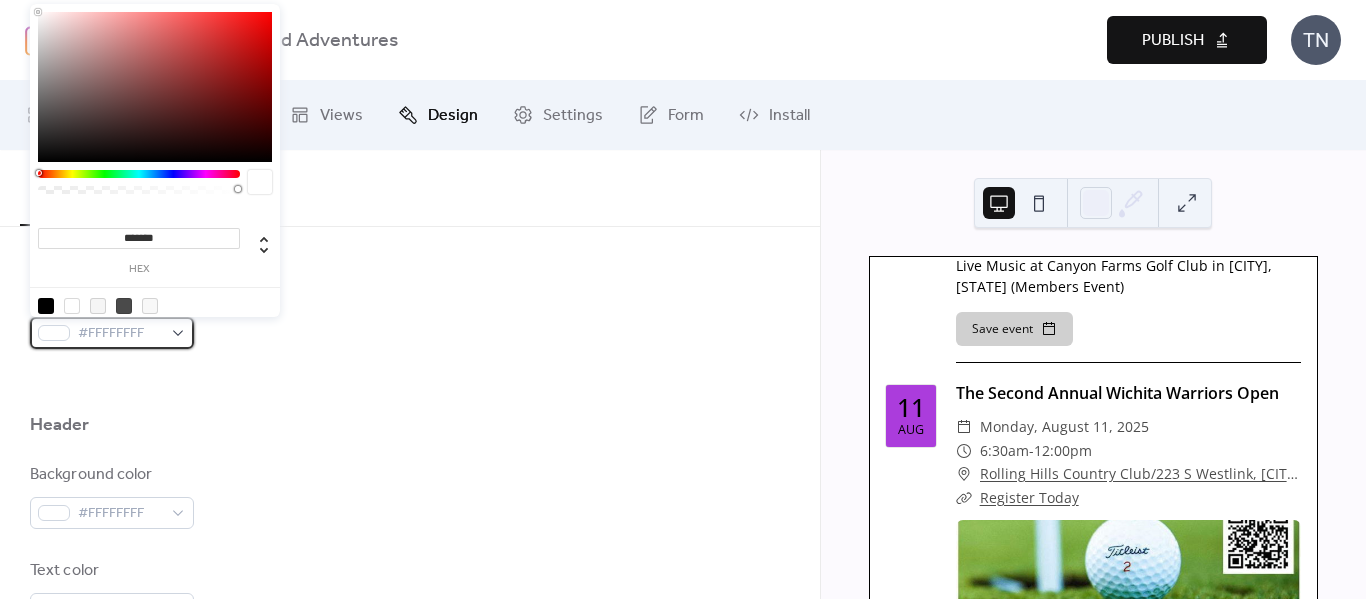 click on "#FFFFFFFF" at bounding box center (112, 333) 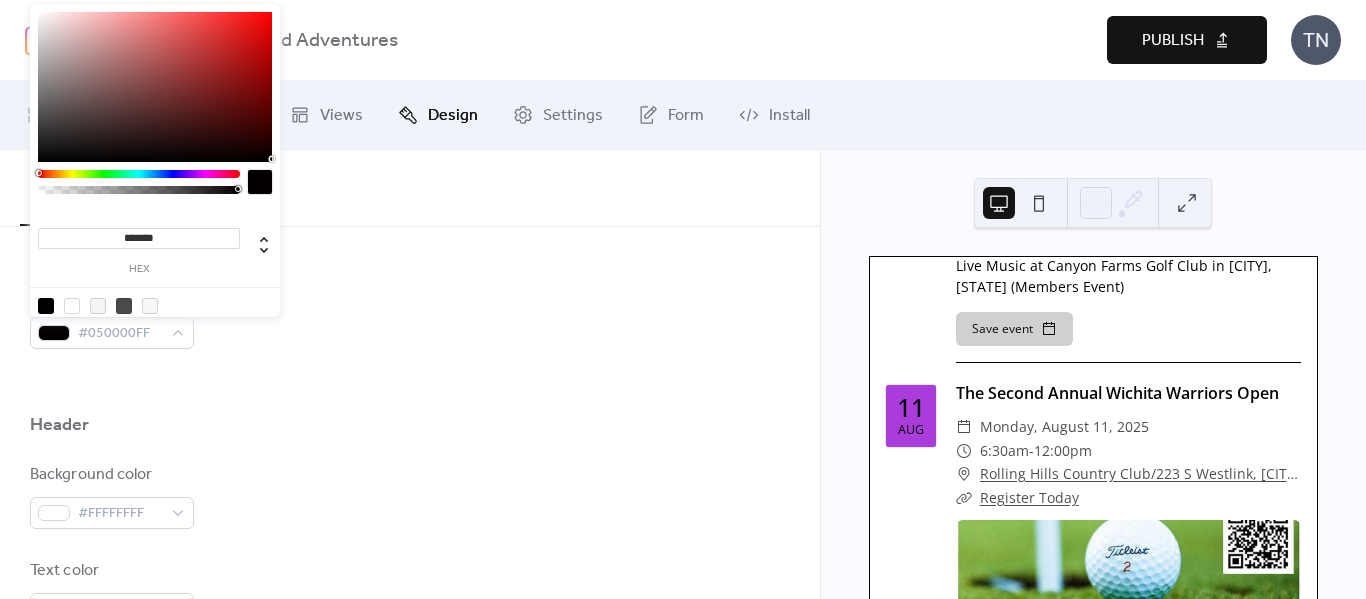 click at bounding box center (155, 87) 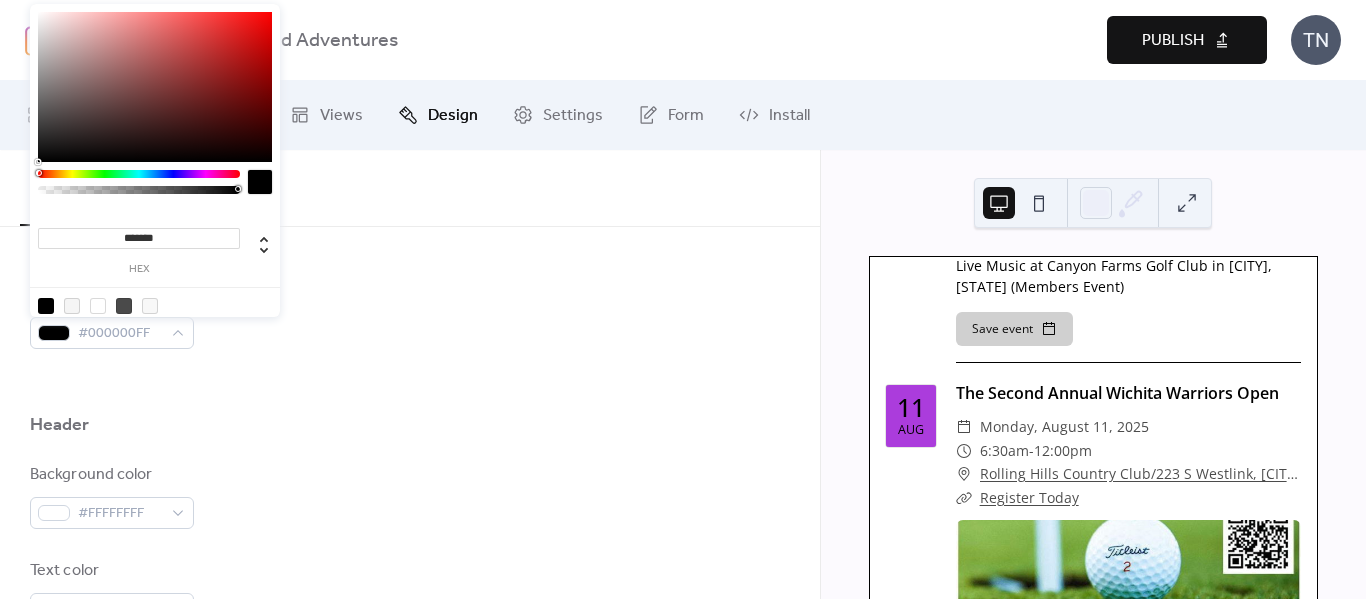 drag, startPoint x: 270, startPoint y: 159, endPoint x: 276, endPoint y: 173, distance: 15.231546 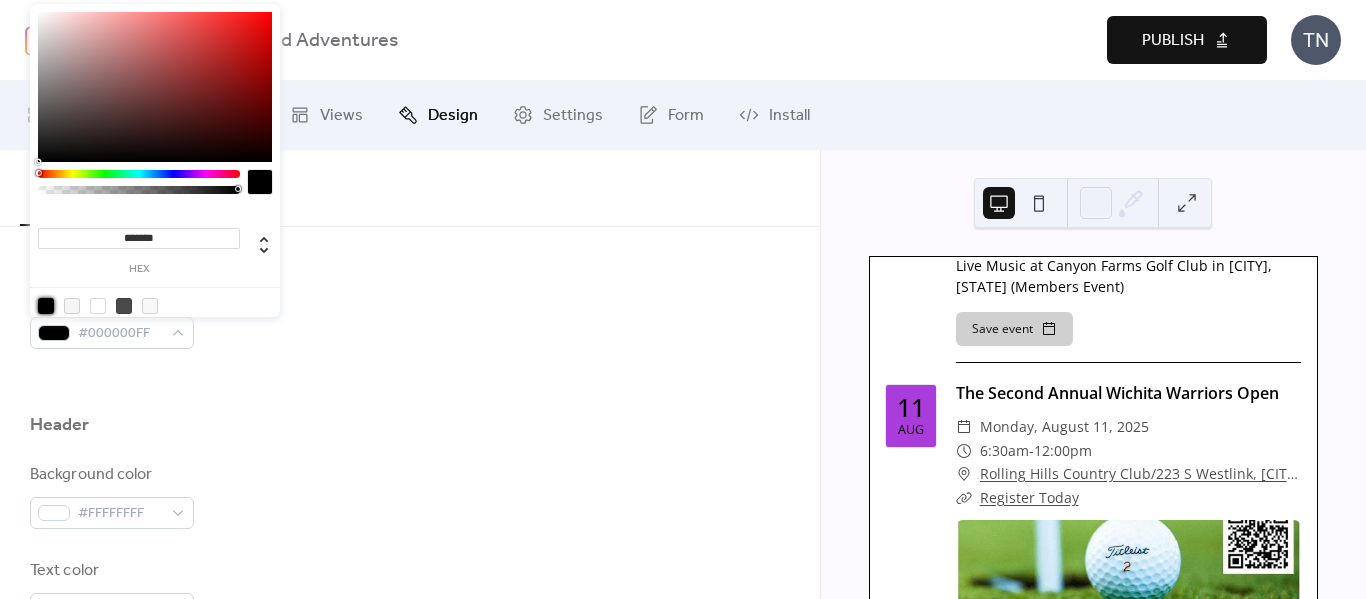 click on "Default event color #000000FF" at bounding box center [410, 316] 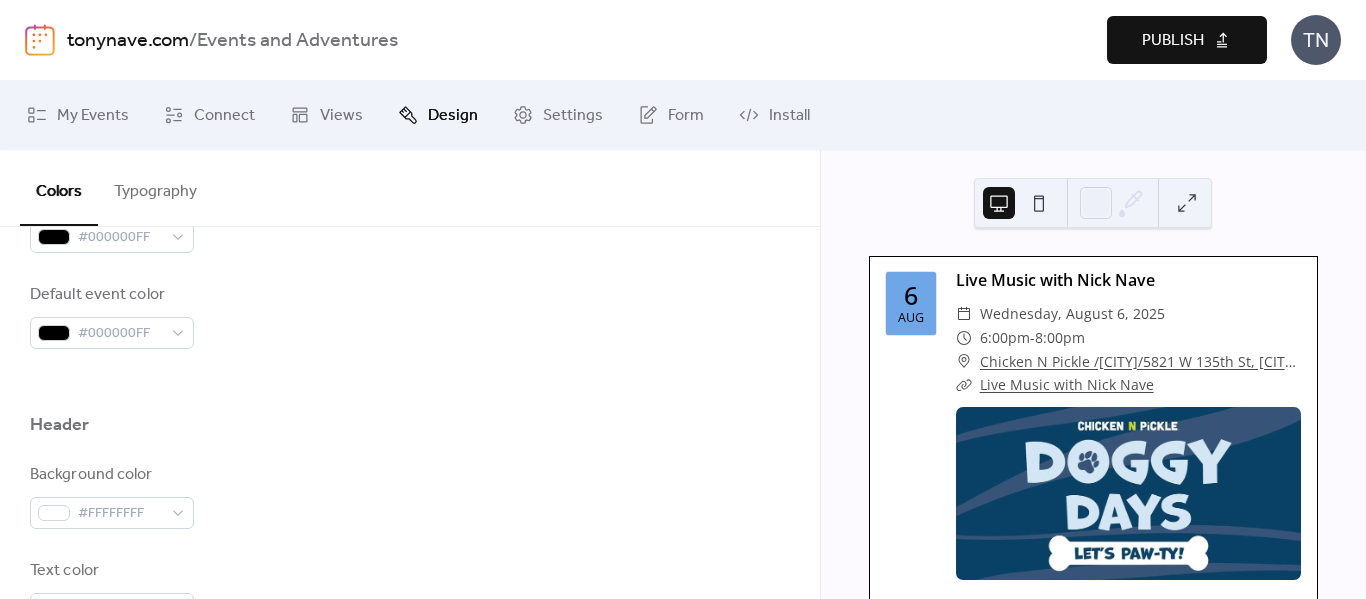 scroll, scrollTop: 0, scrollLeft: 0, axis: both 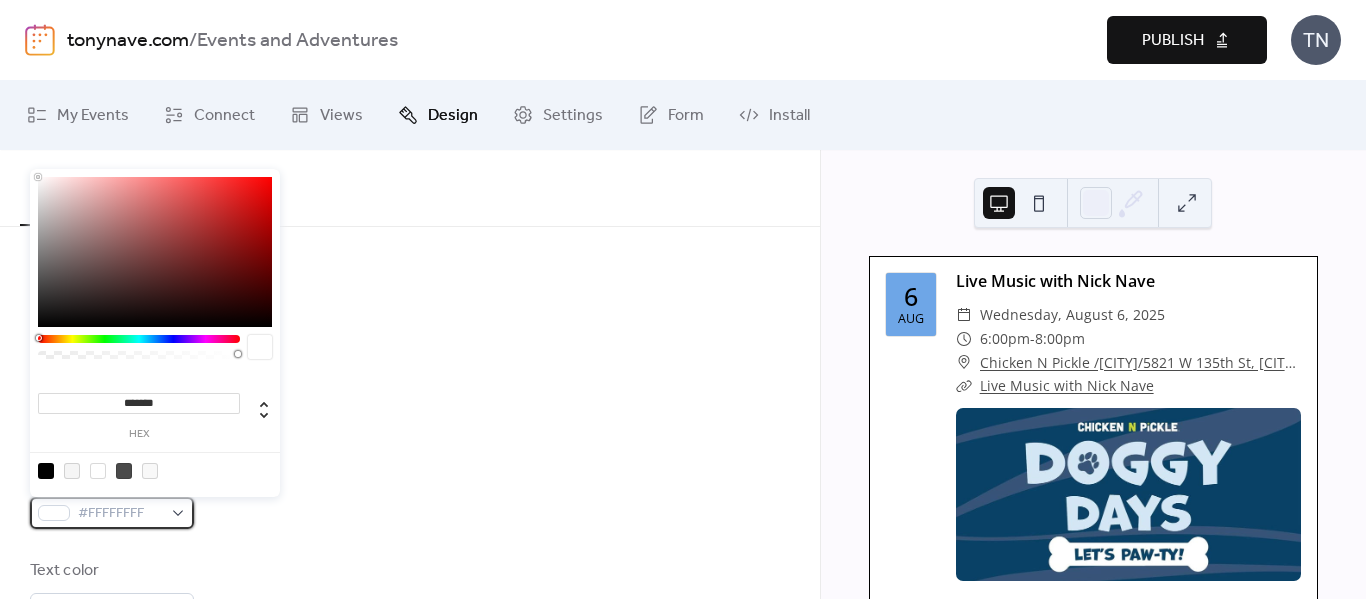 click on "#FFFFFFFF" at bounding box center [112, 513] 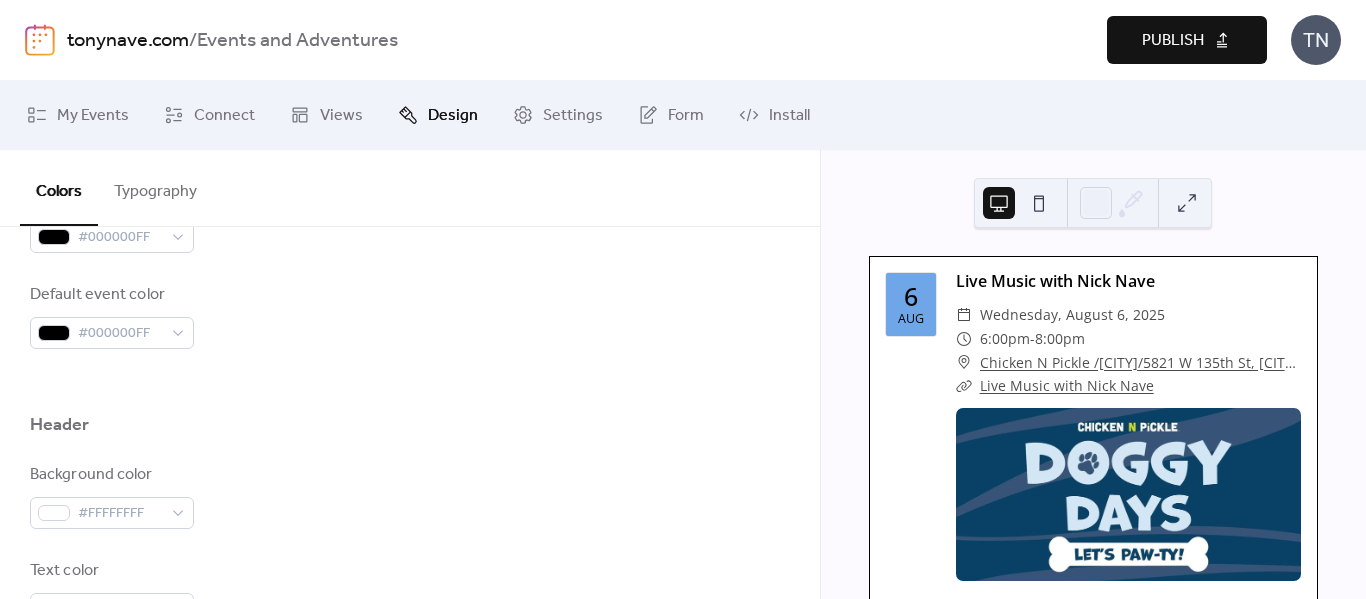 click at bounding box center [410, 455] 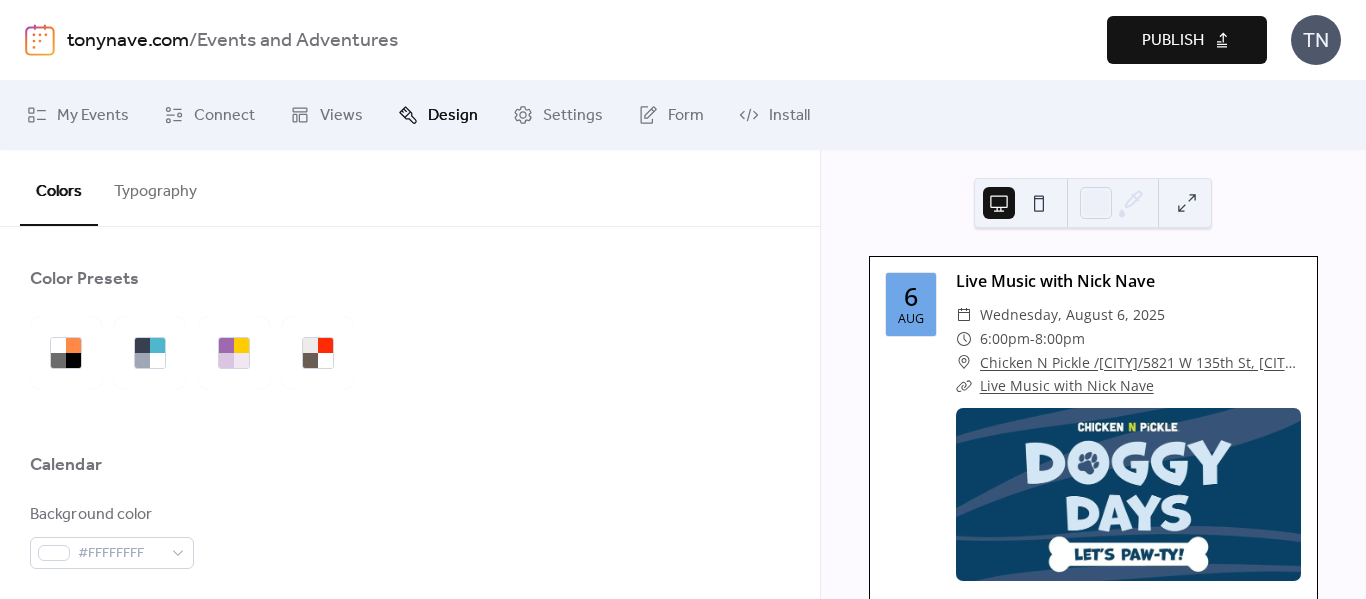 scroll, scrollTop: 1566, scrollLeft: 0, axis: vertical 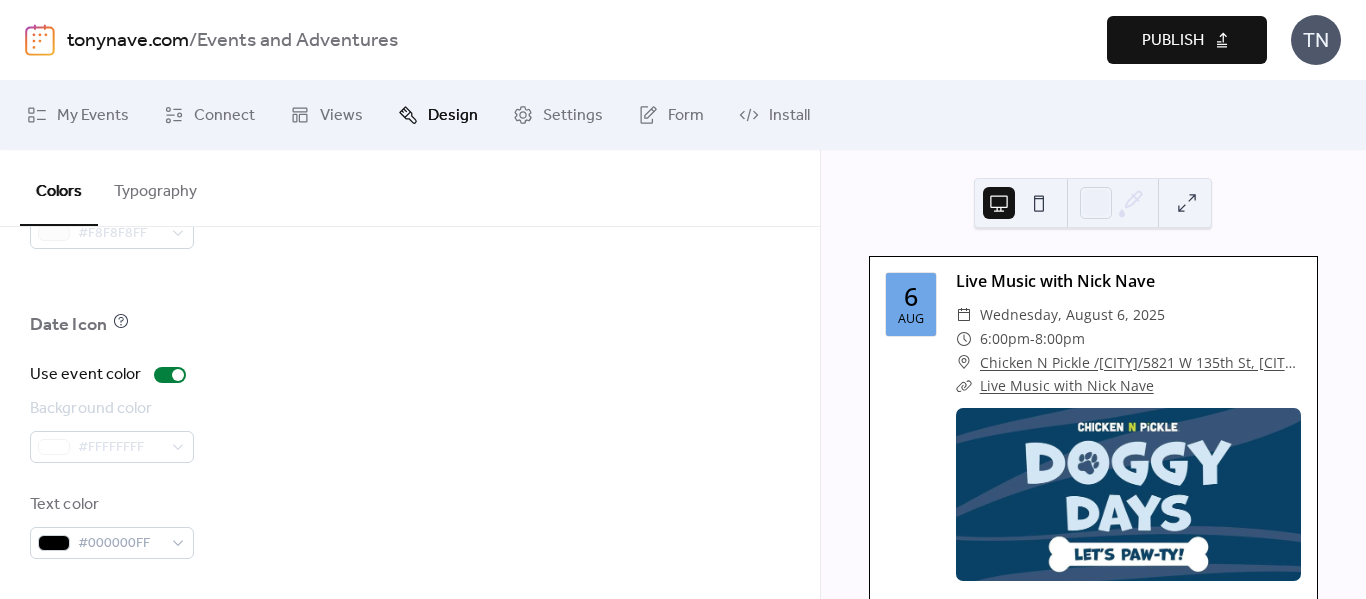 click on "Publish" at bounding box center (1173, 41) 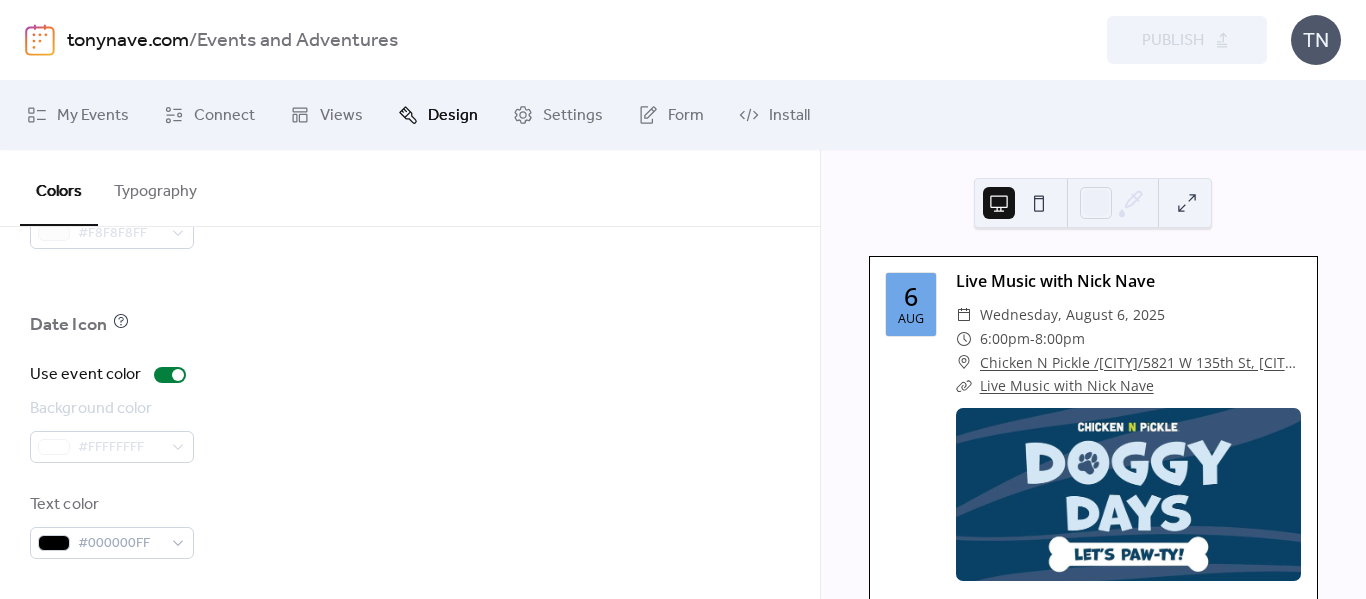 click on "Typography" at bounding box center [155, 187] 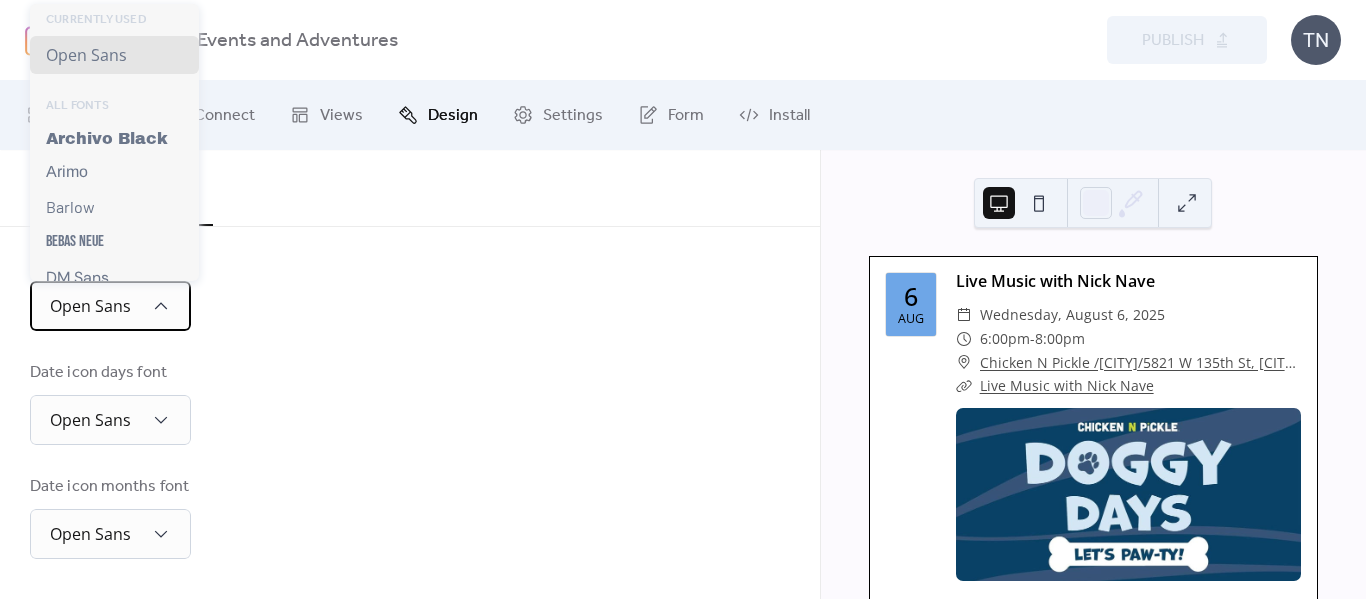 click 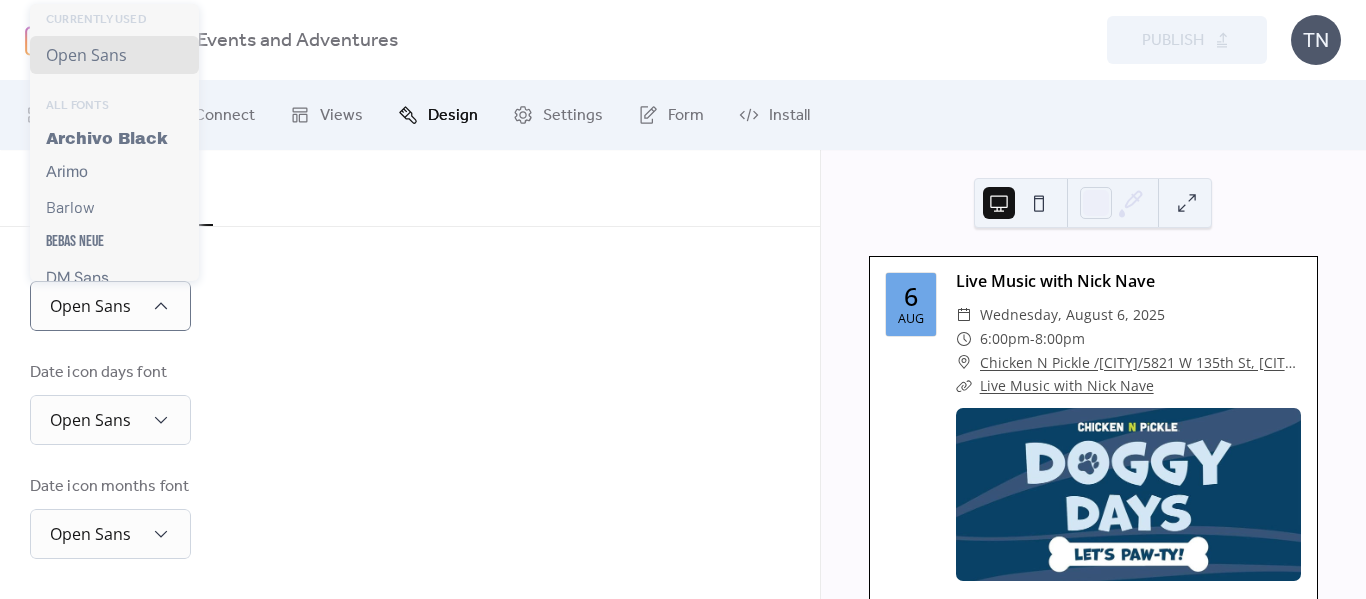 click on "Colors Typography" at bounding box center [410, 188] 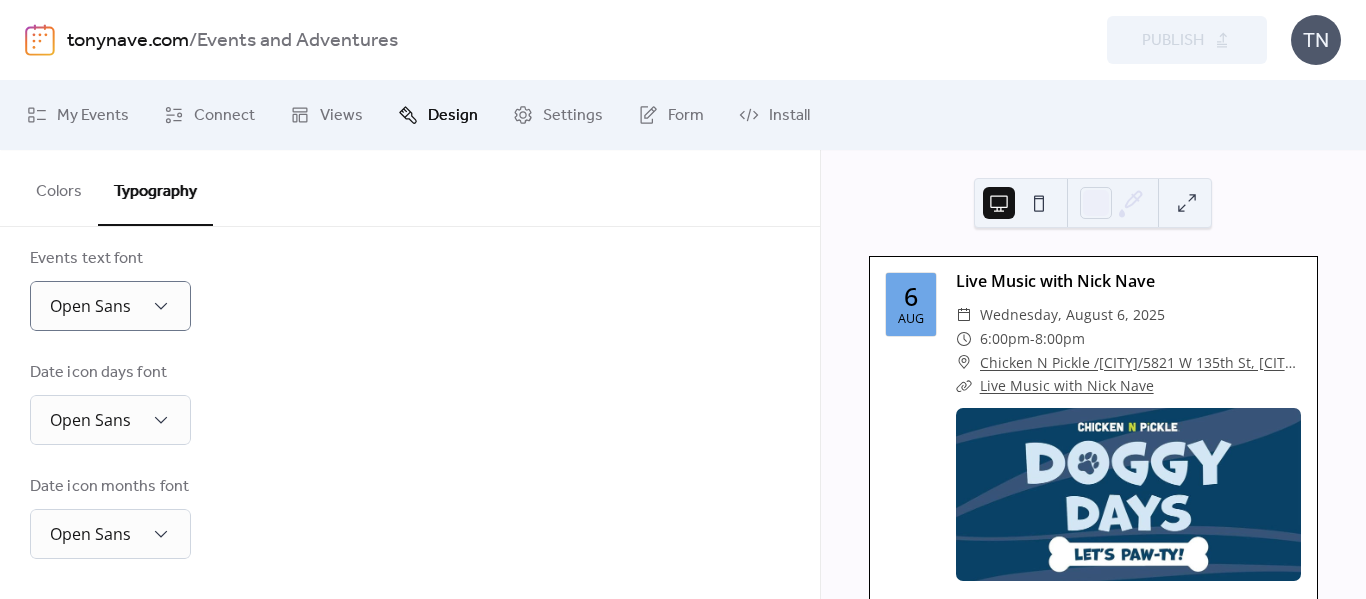 click on "tonynave.com" at bounding box center (128, 41) 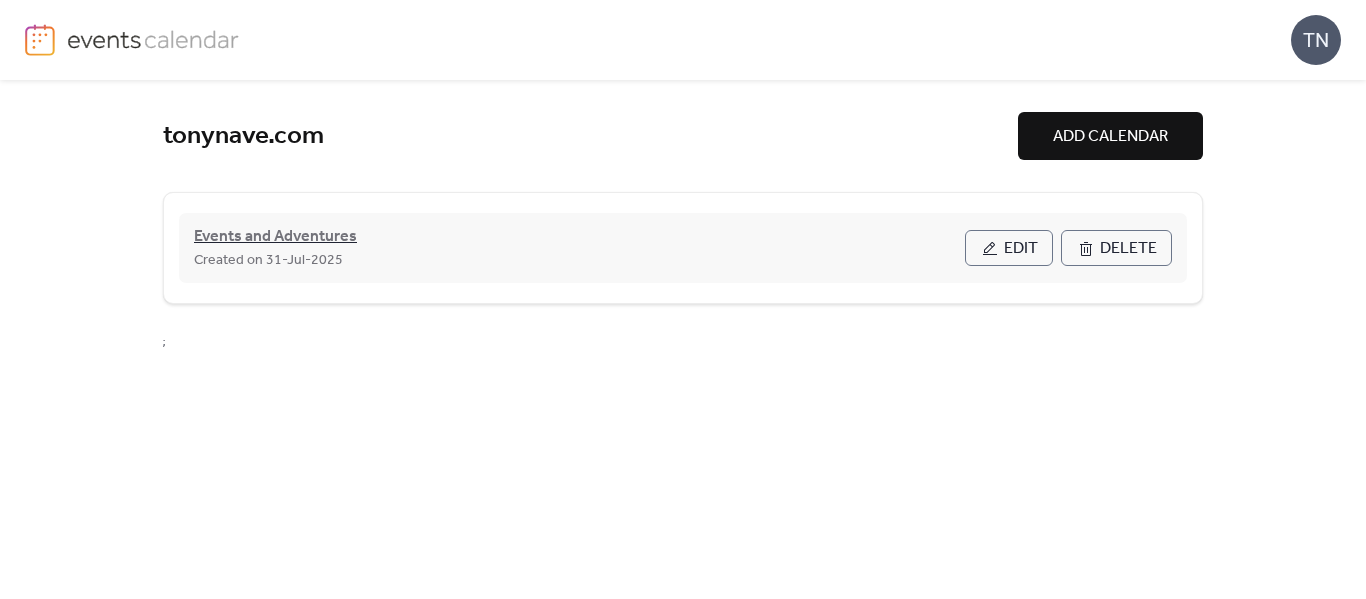 click on "Events and Adventures" at bounding box center (275, 237) 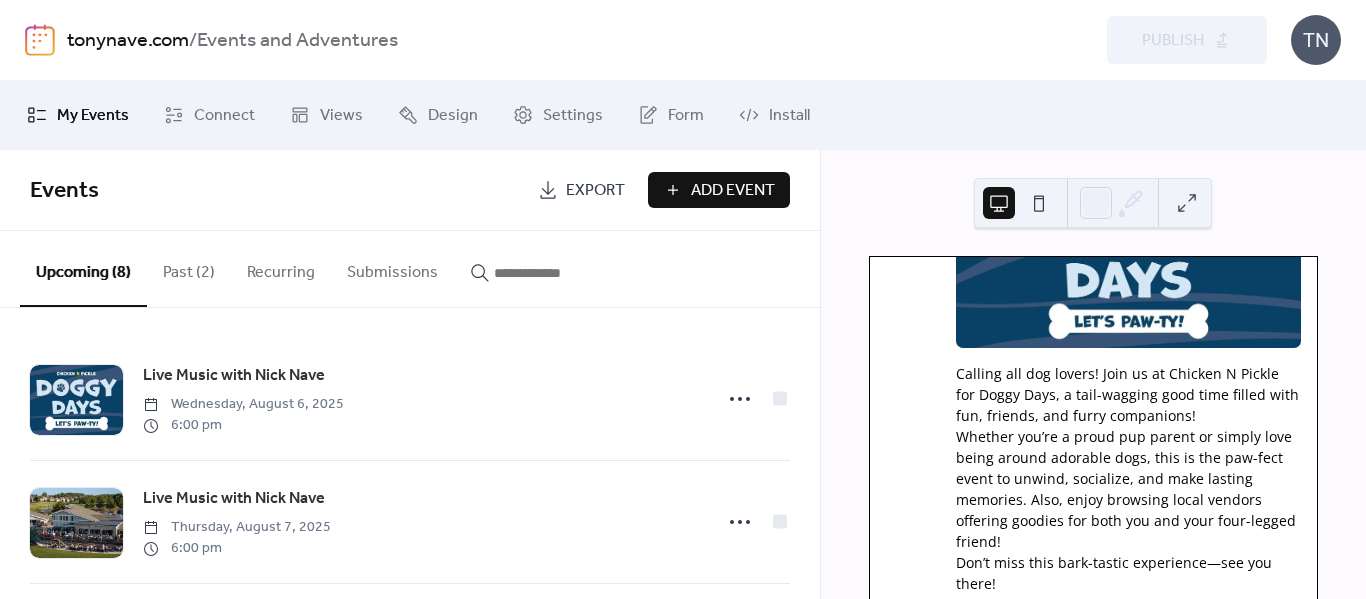 scroll, scrollTop: 467, scrollLeft: 0, axis: vertical 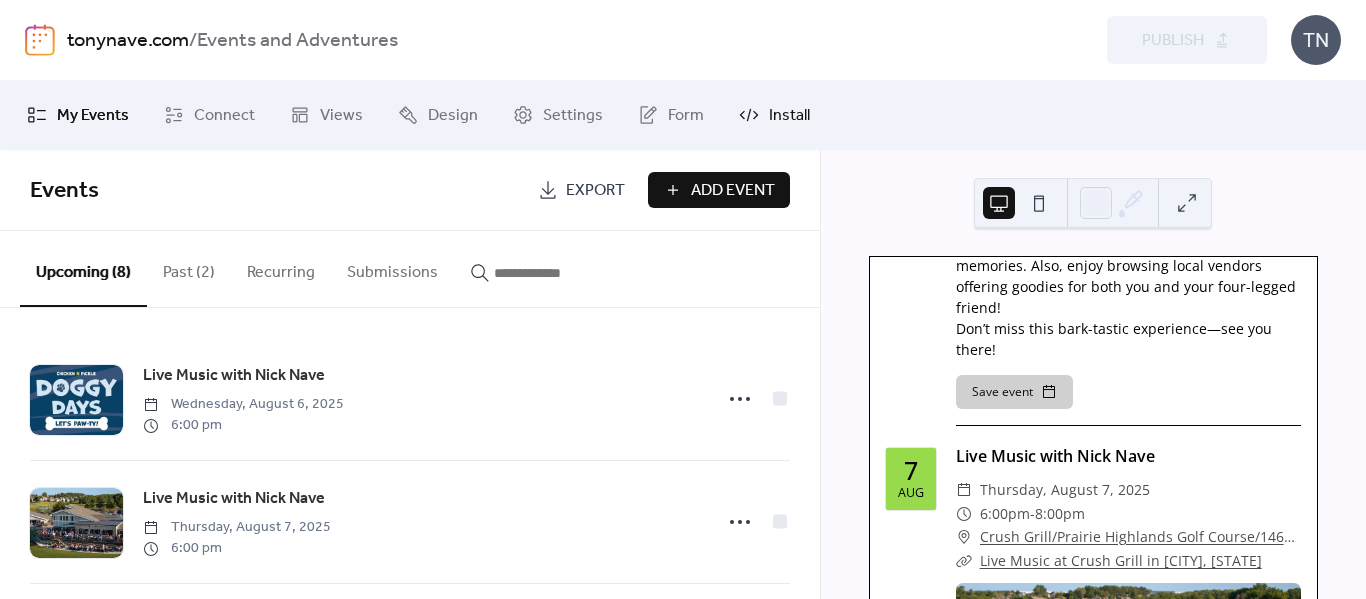 click on "Install" at bounding box center [789, 116] 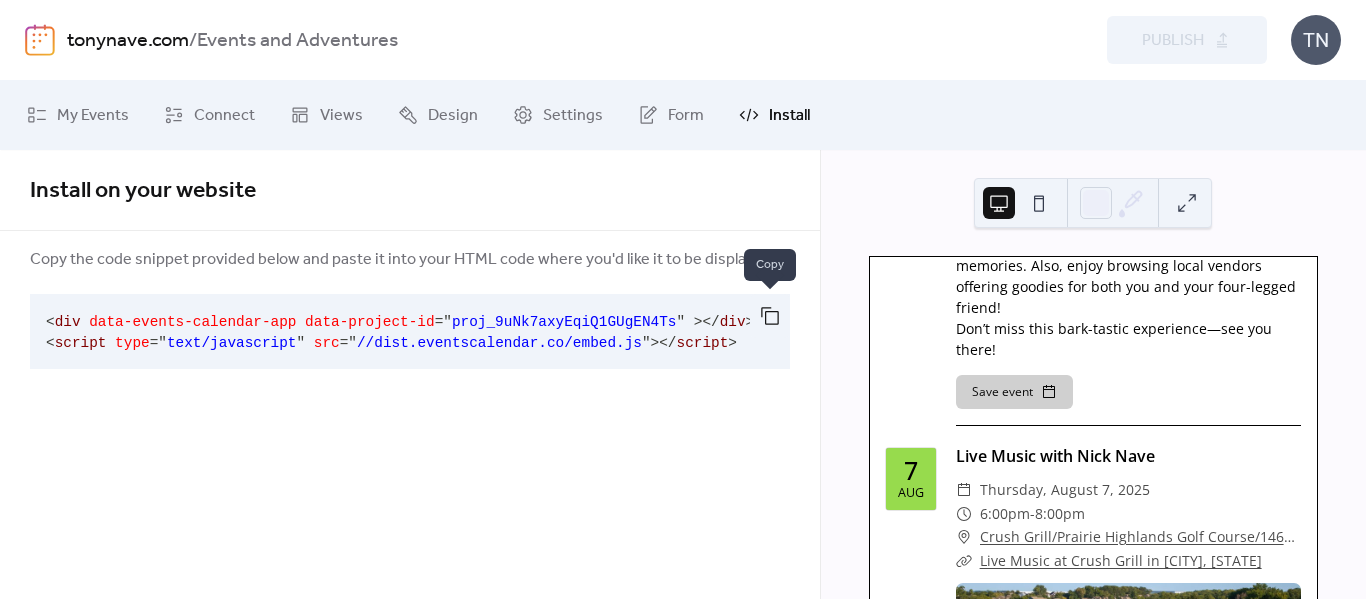 click at bounding box center (770, 316) 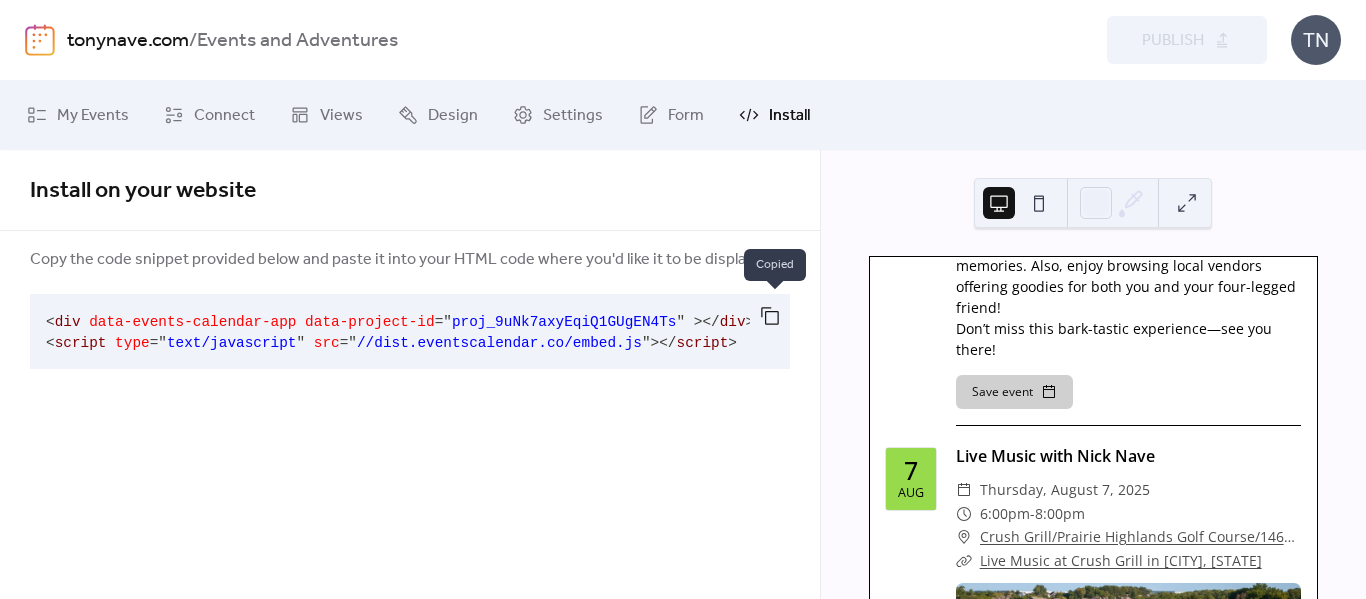 click at bounding box center (770, 316) 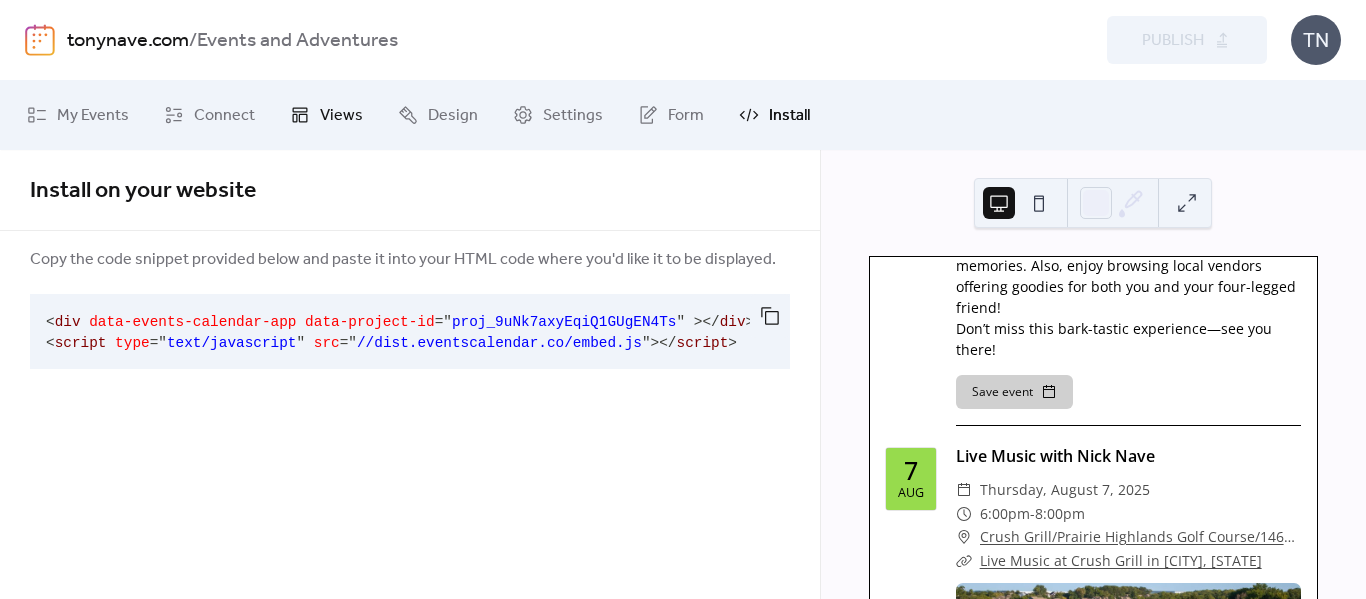 click on "Views" at bounding box center (341, 116) 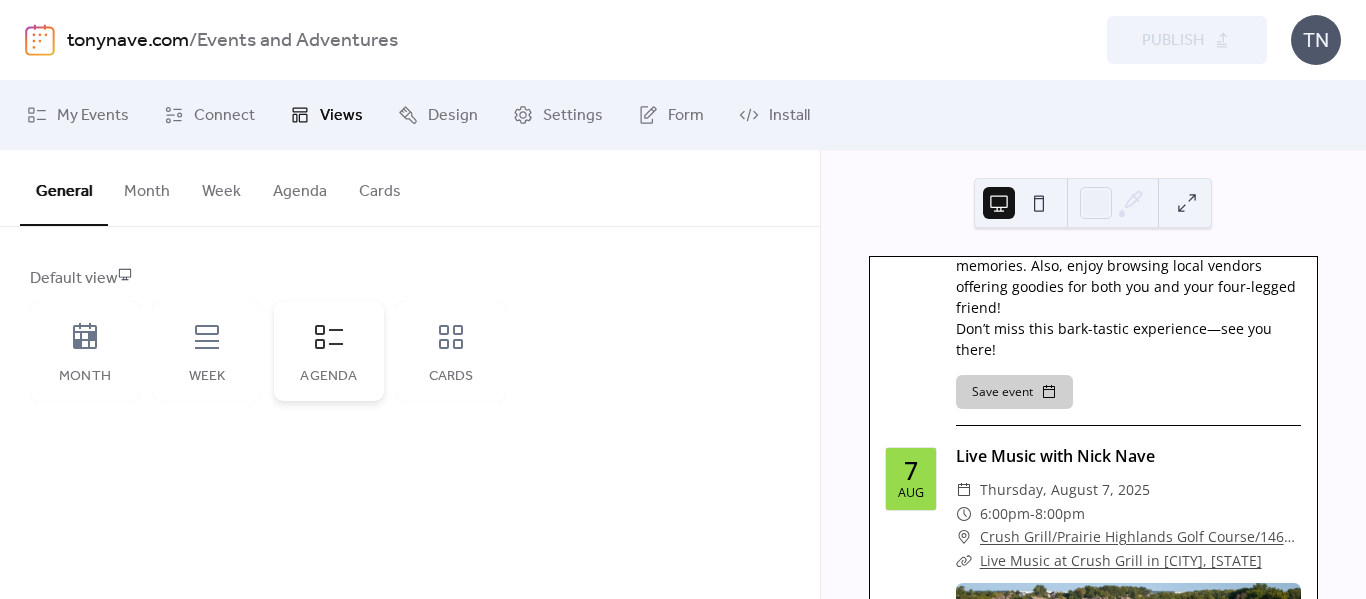 click 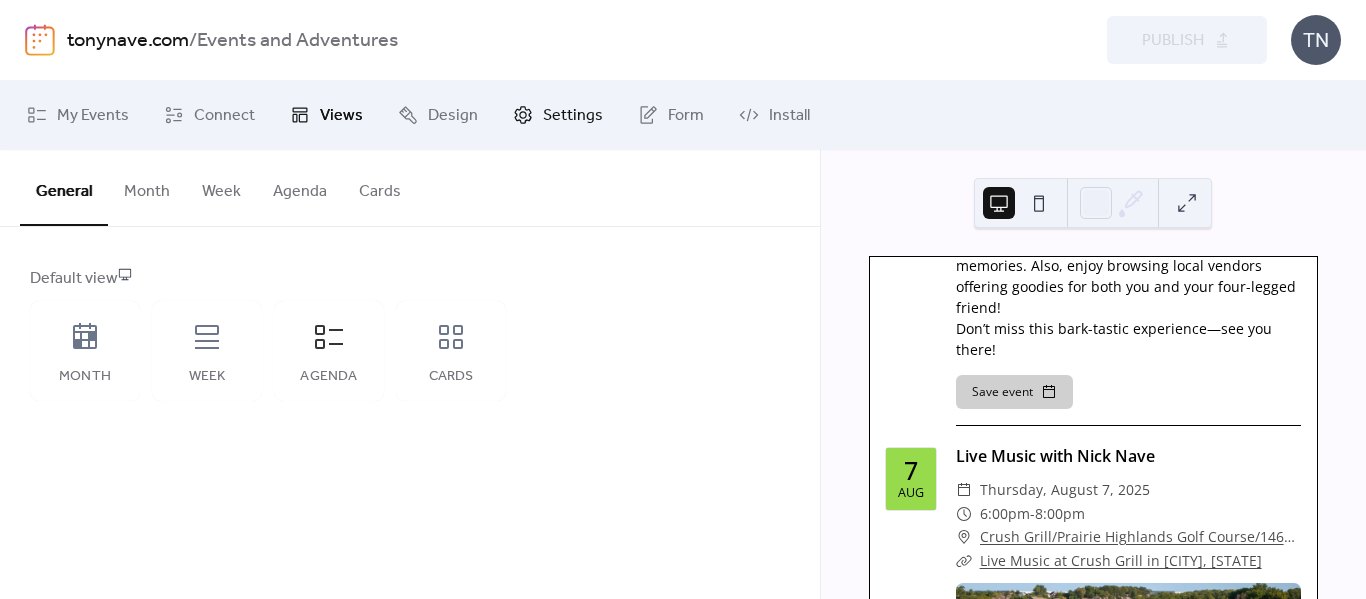 click on "Settings" at bounding box center (573, 116) 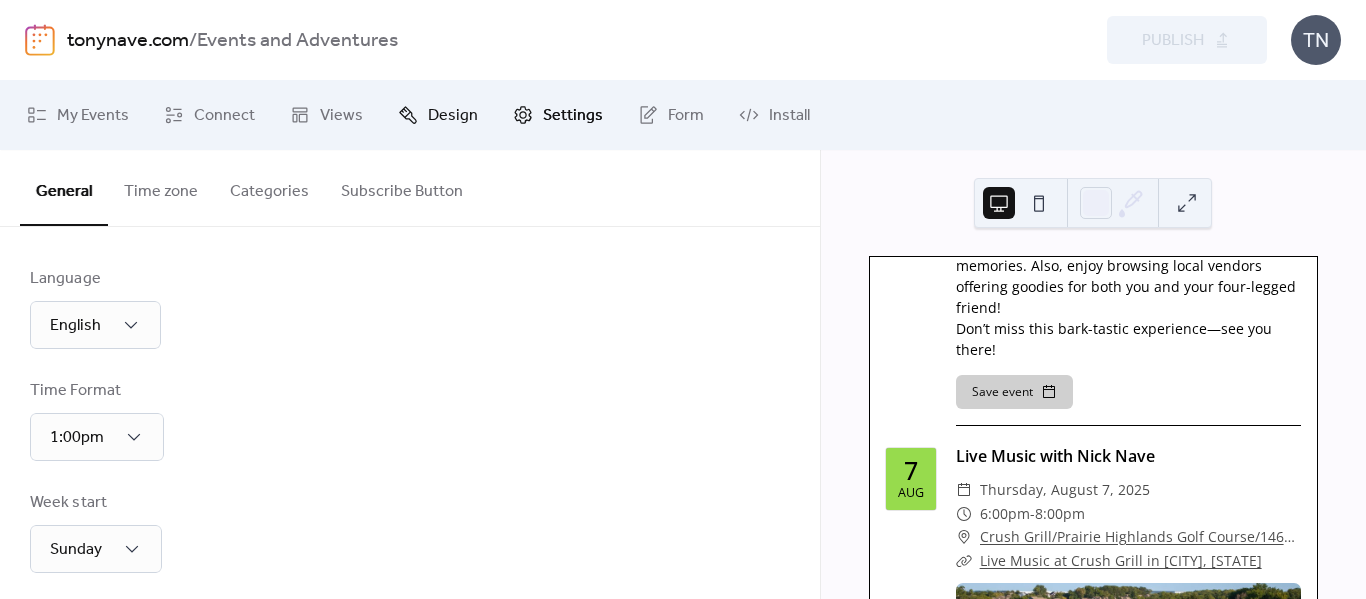 click on "Design" at bounding box center (453, 116) 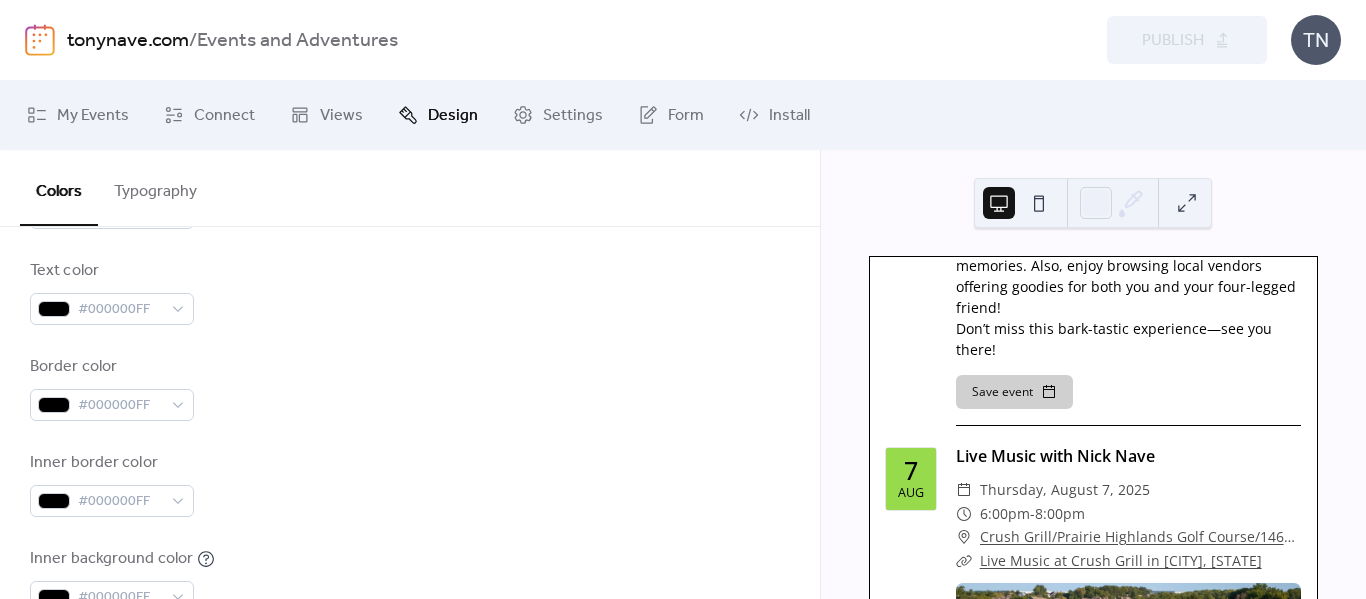 scroll, scrollTop: 467, scrollLeft: 0, axis: vertical 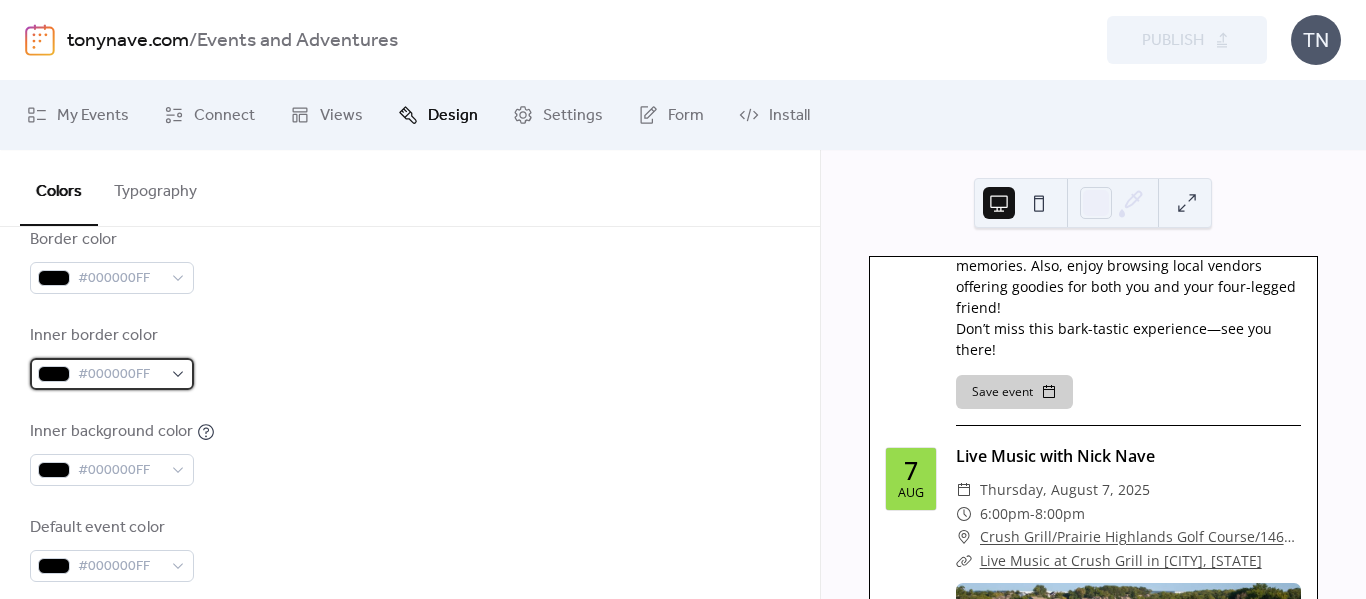 click on "#000000FF" at bounding box center [112, 374] 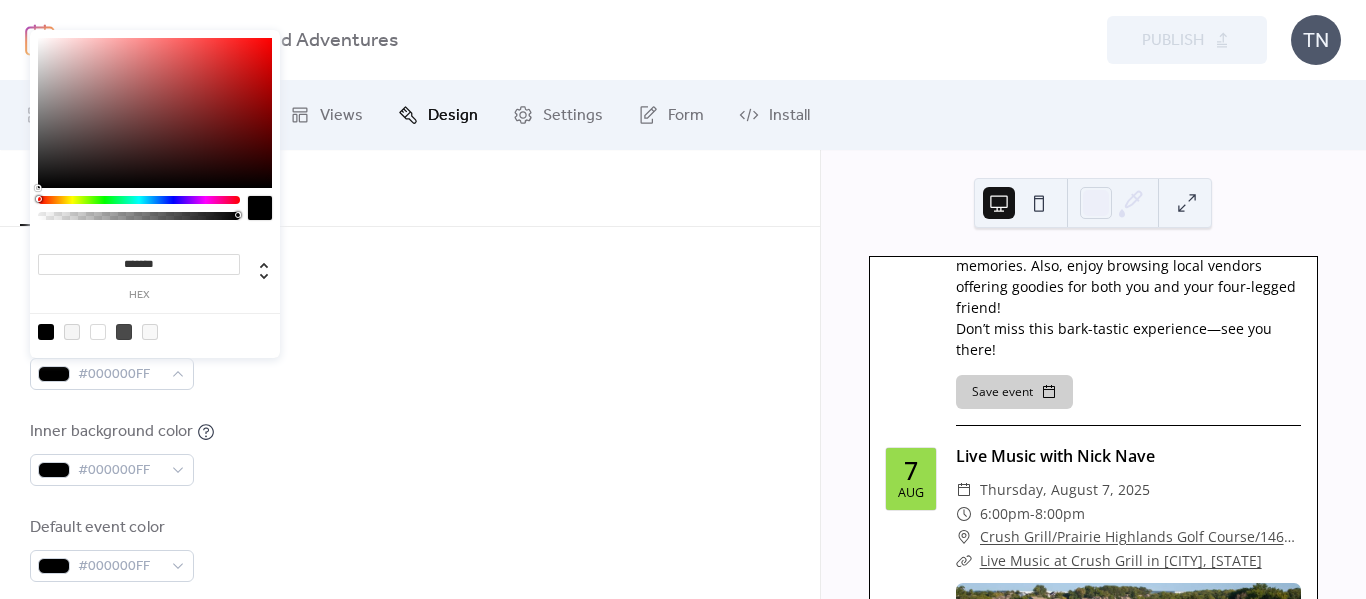 click at bounding box center [155, 113] 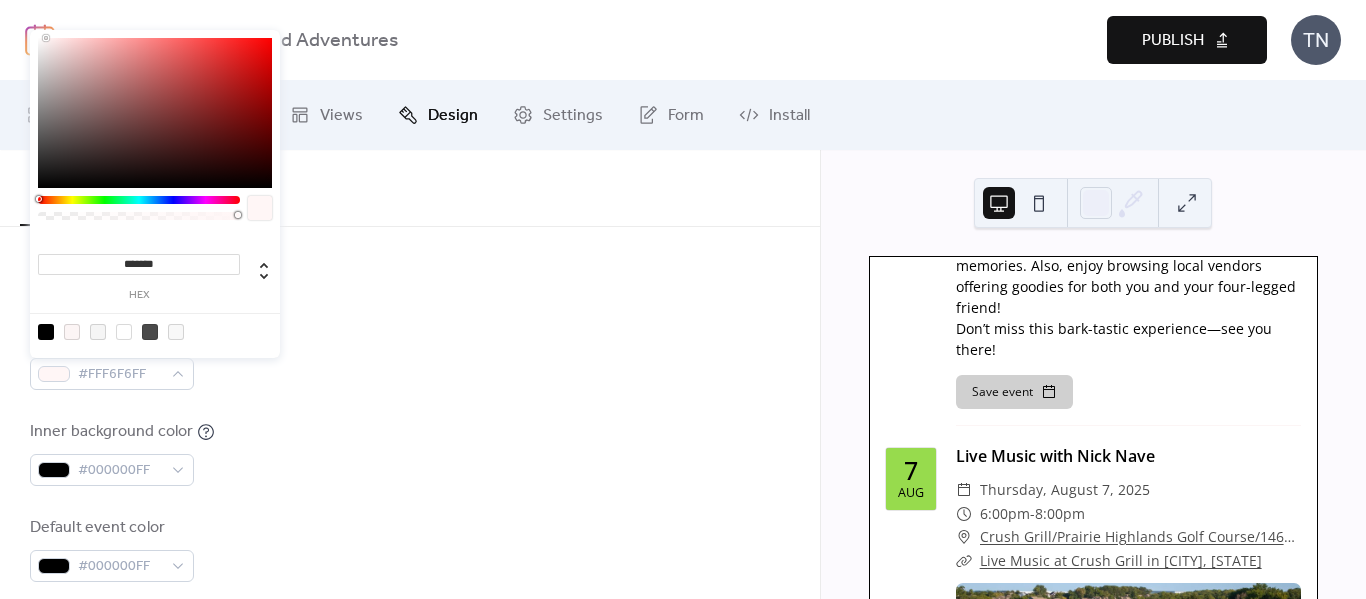 type on "*******" 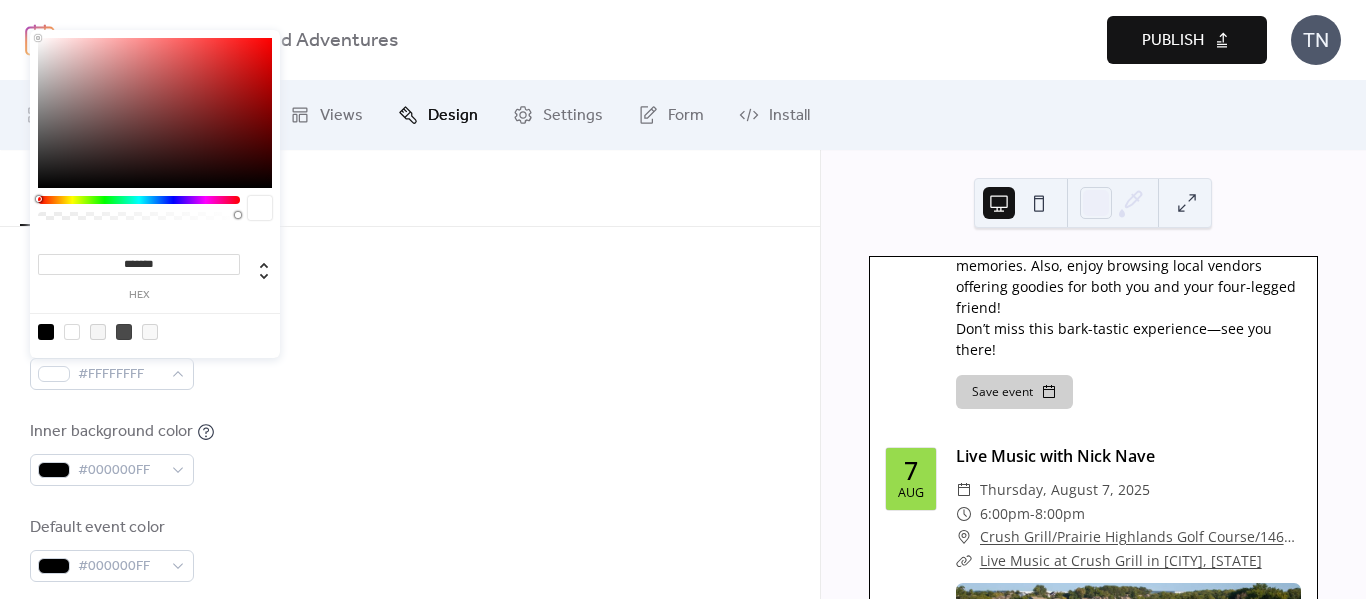 drag, startPoint x: 46, startPoint y: 38, endPoint x: 22, endPoint y: 19, distance: 30.610456 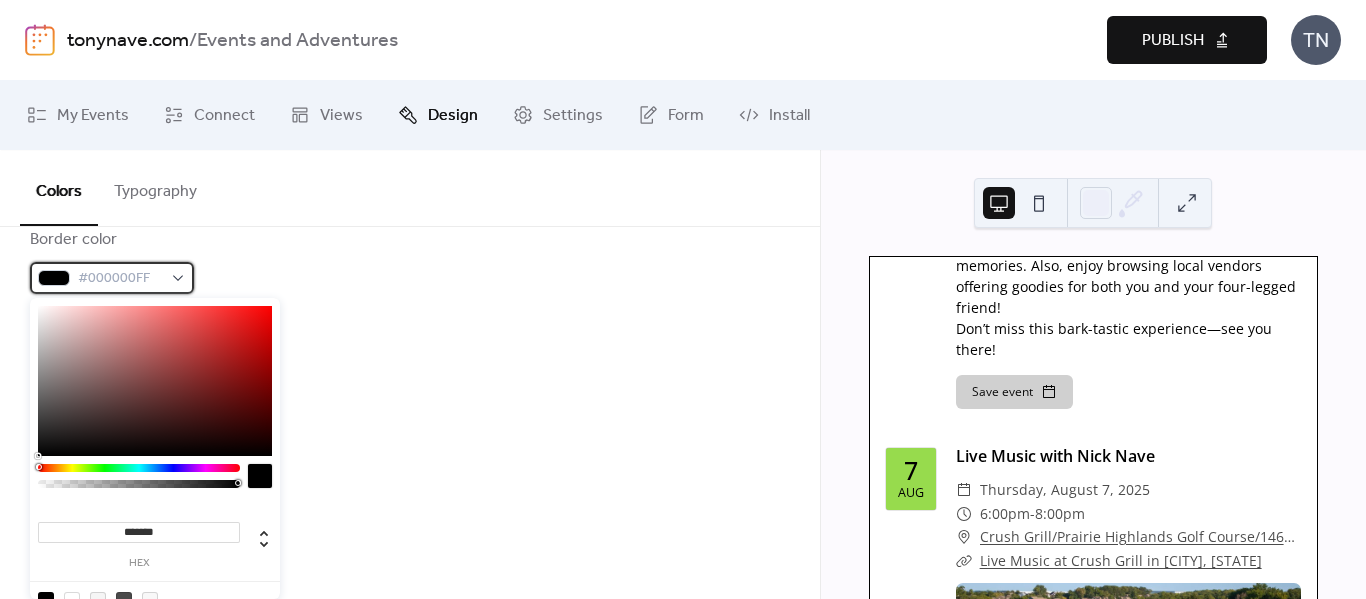 click on "#000000FF" at bounding box center [112, 278] 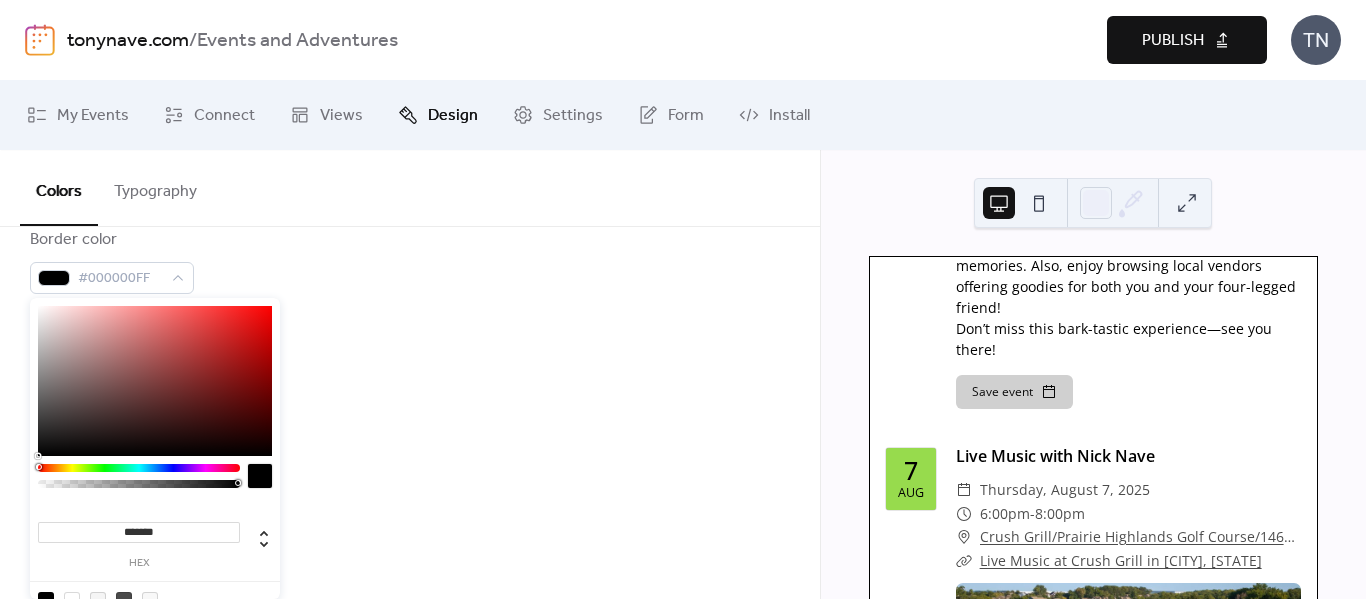 type on "*******" 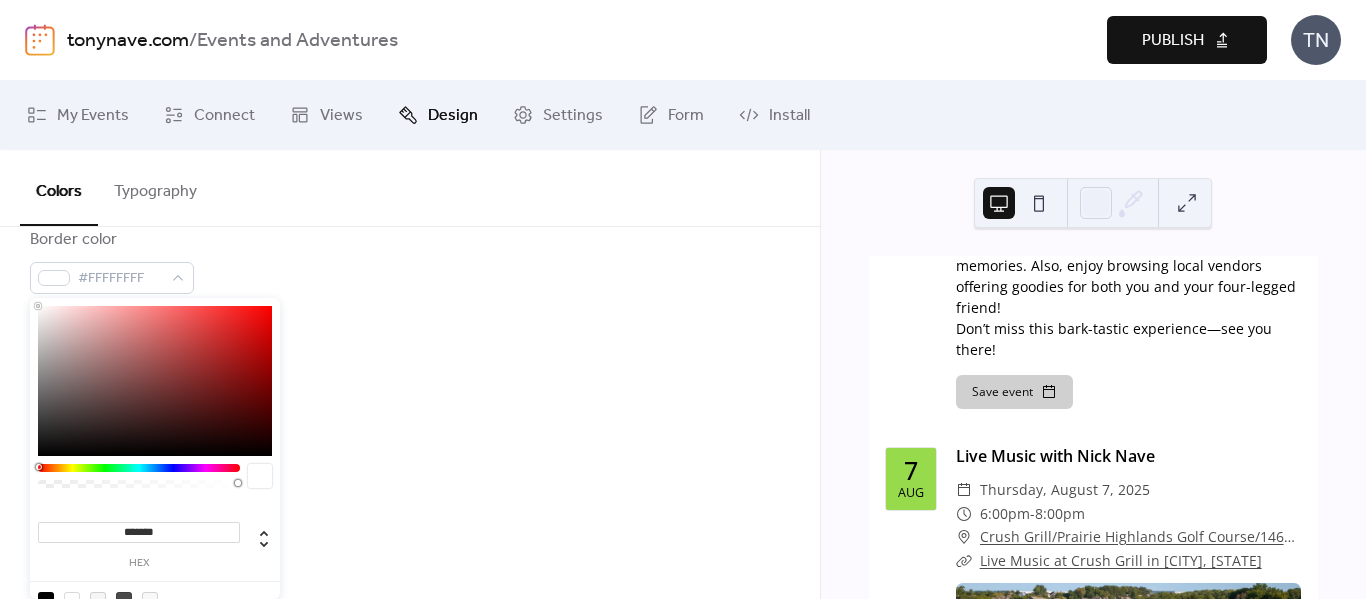 click on "Inner border color #FFFFFFFF" at bounding box center (410, 357) 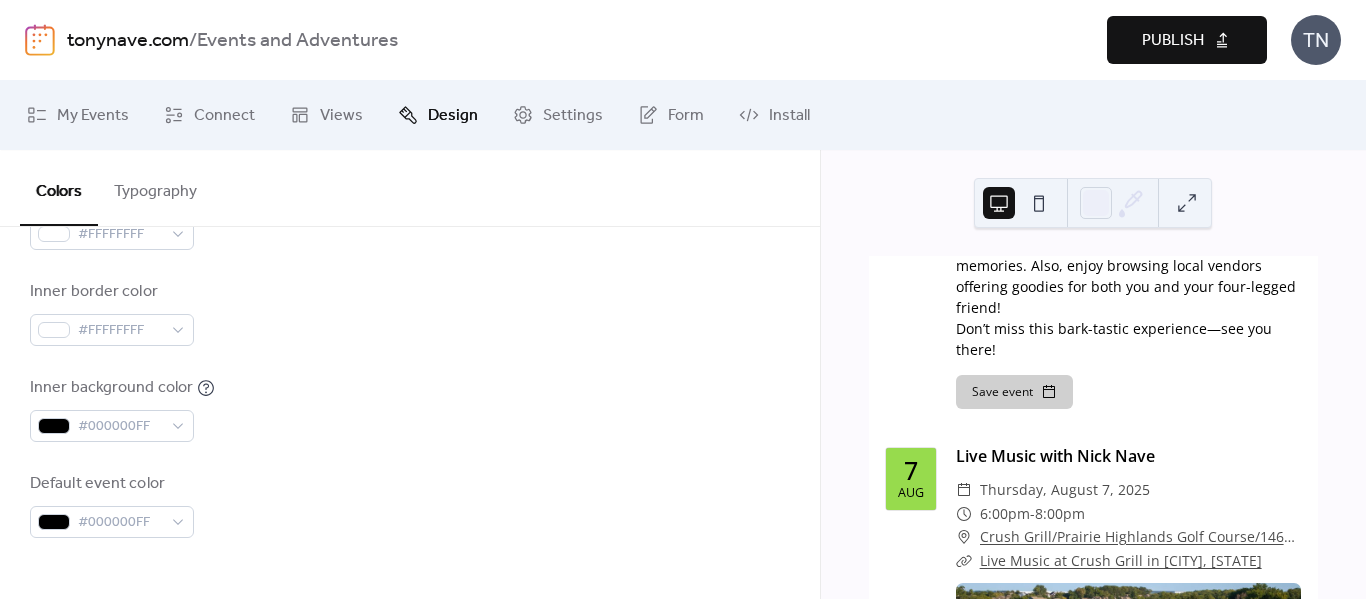 scroll, scrollTop: 467, scrollLeft: 0, axis: vertical 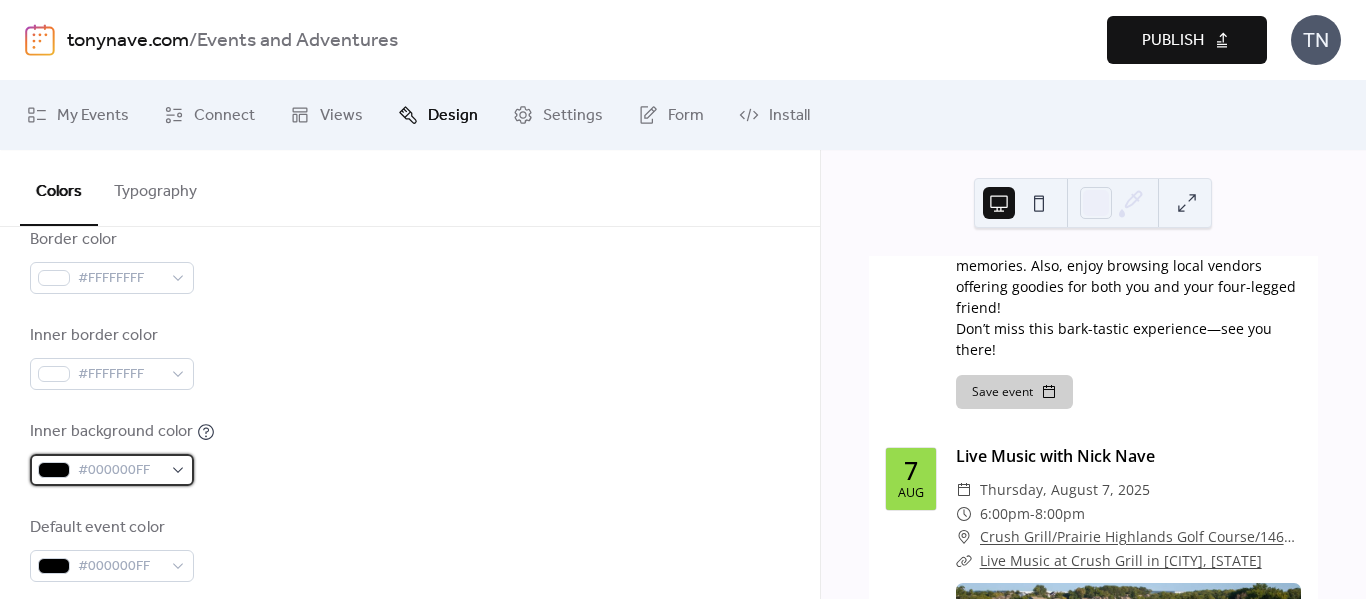 click on "#000000FF" at bounding box center [112, 470] 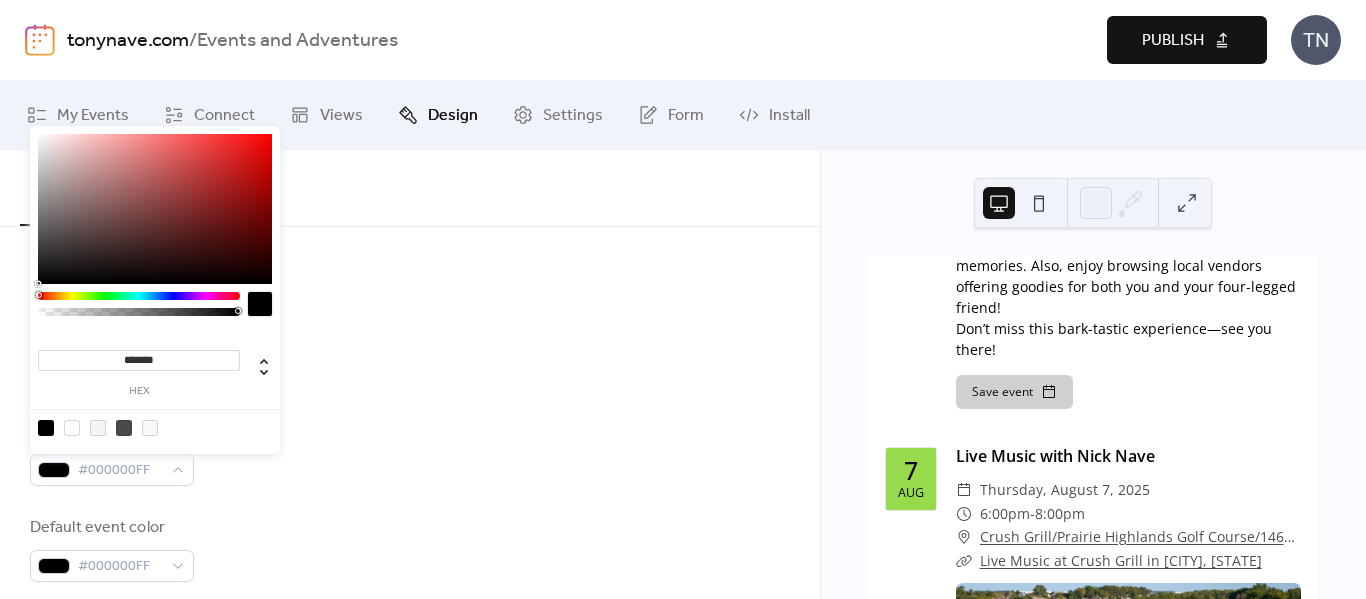 click on "******* hex" at bounding box center (155, 290) 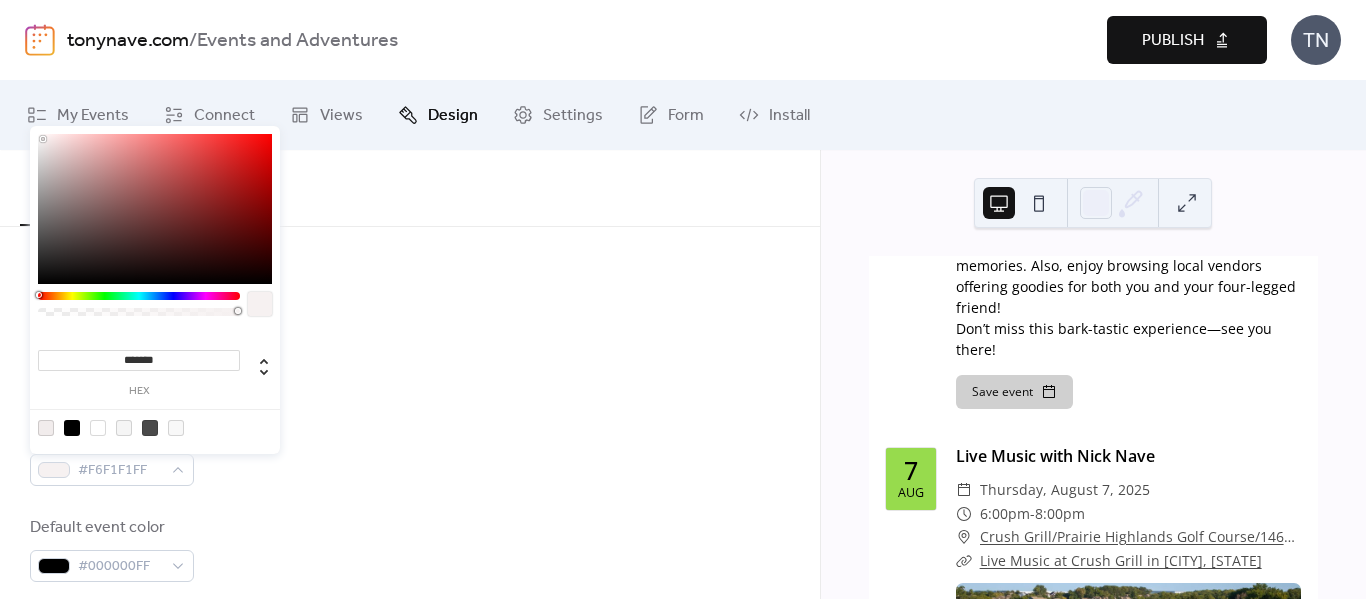 type on "*******" 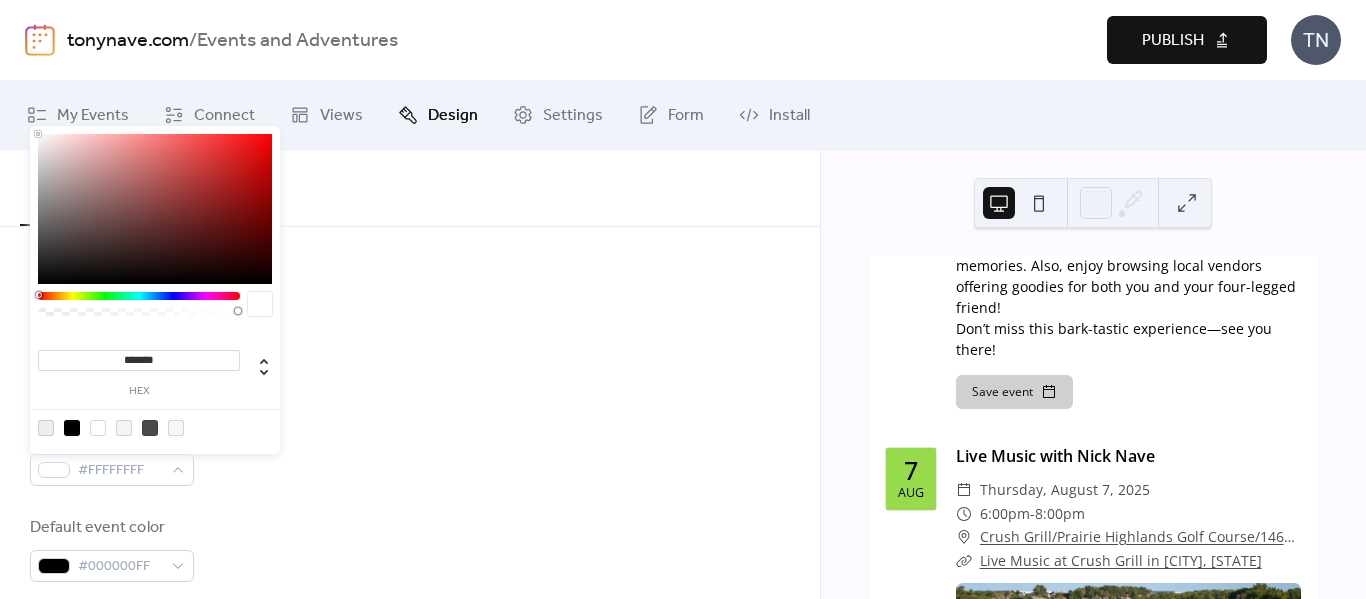 drag, startPoint x: 40, startPoint y: 135, endPoint x: 32, endPoint y: 125, distance: 12.806249 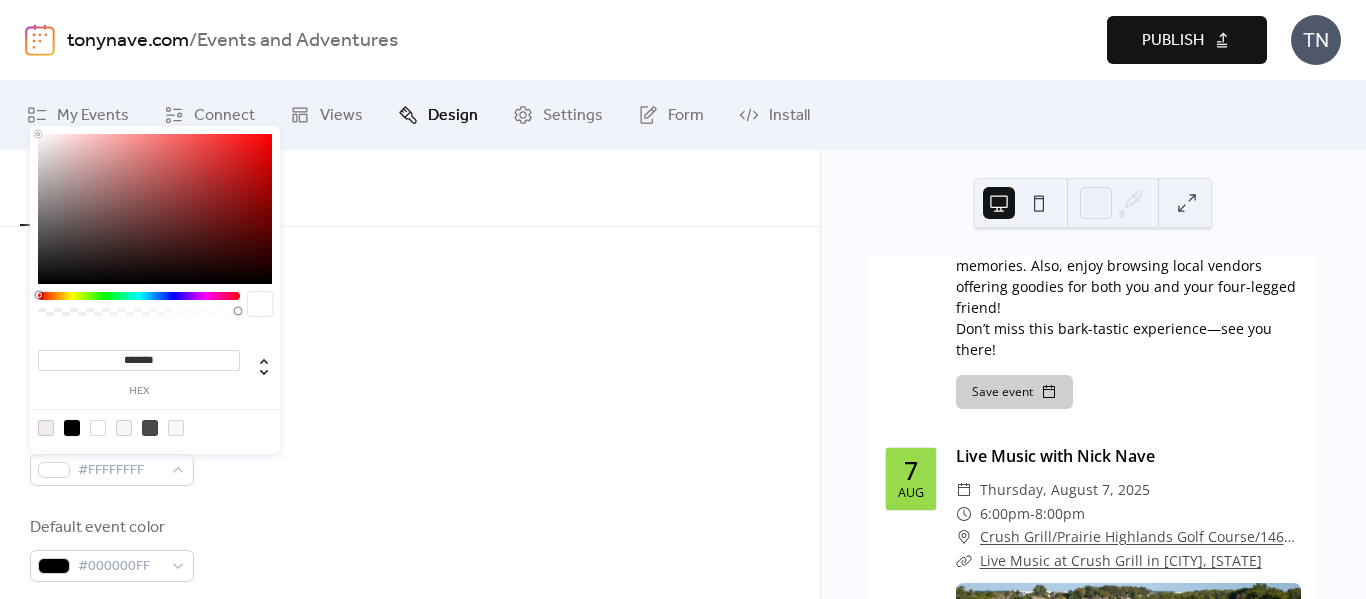 click on "******* hex" at bounding box center [155, 288] 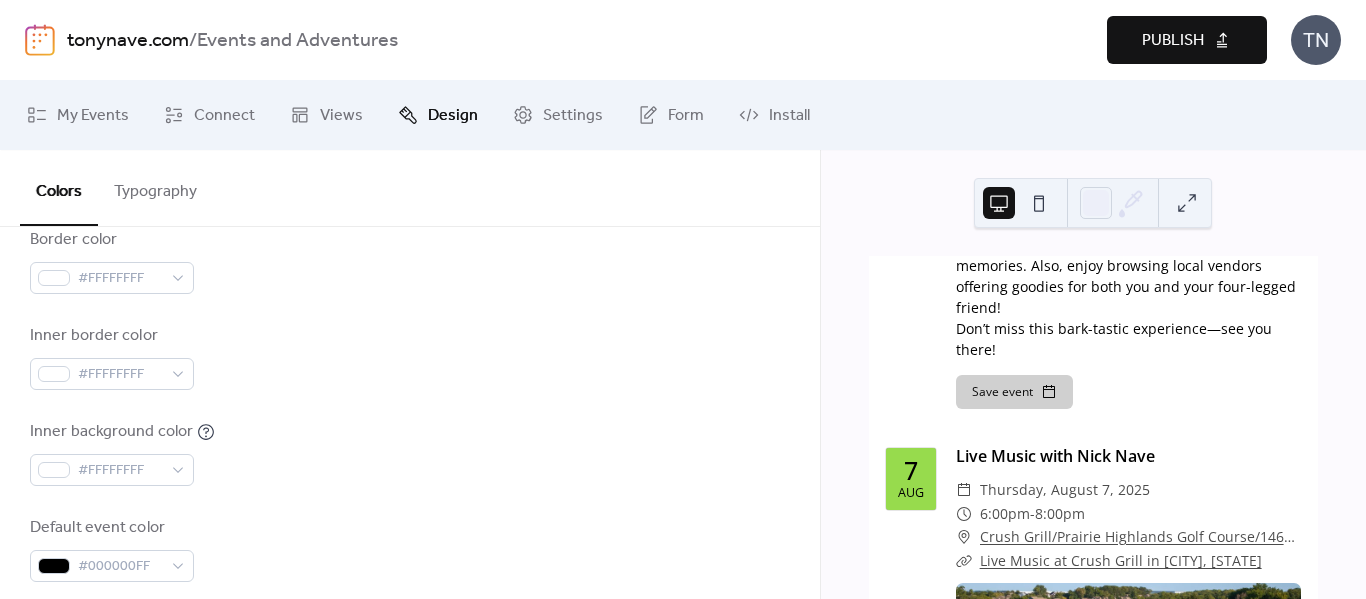 click on "Background color #FFFFFFFF Text color #000000FF Border color #FFFFFFFF Inner border color #FFFFFFFF Inner background color #FFFFFFFF Default event color #000000FF" at bounding box center [410, 309] 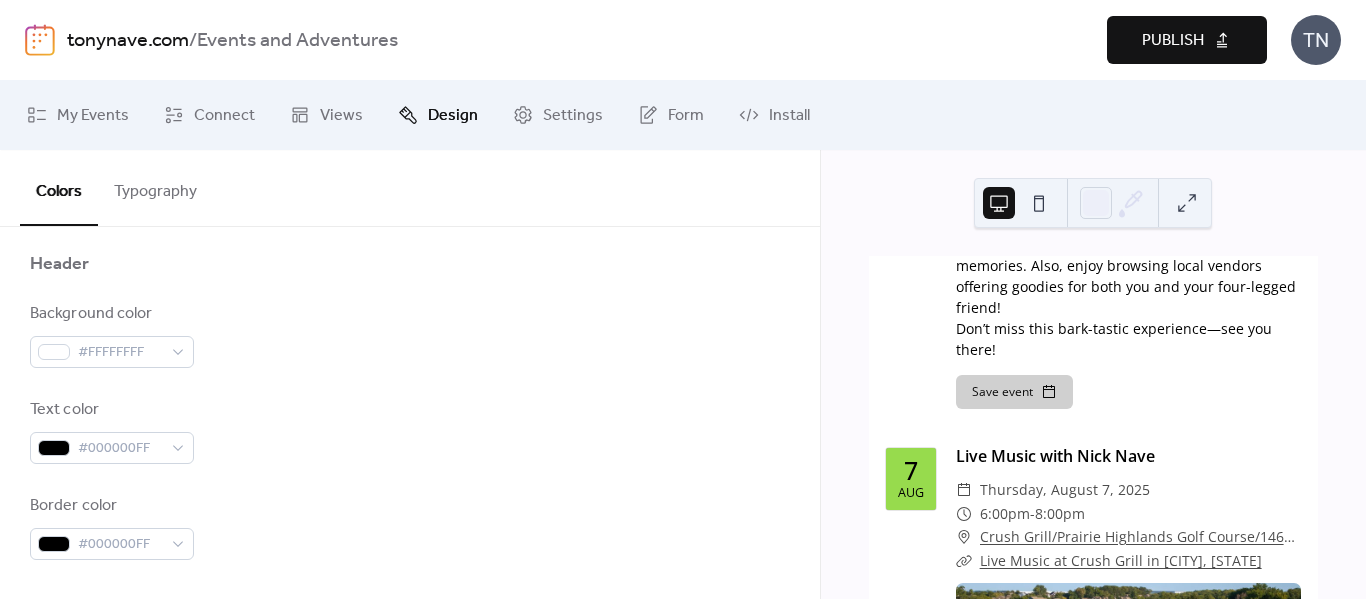 scroll, scrollTop: 933, scrollLeft: 0, axis: vertical 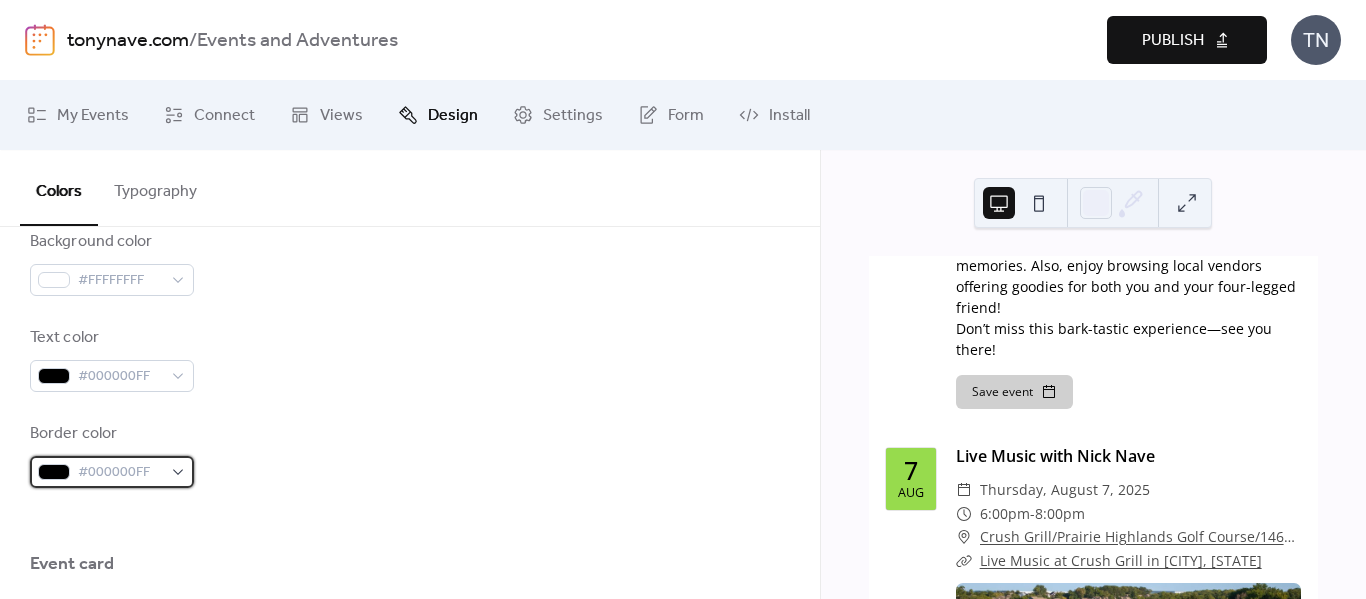 click on "#000000FF" at bounding box center (112, 472) 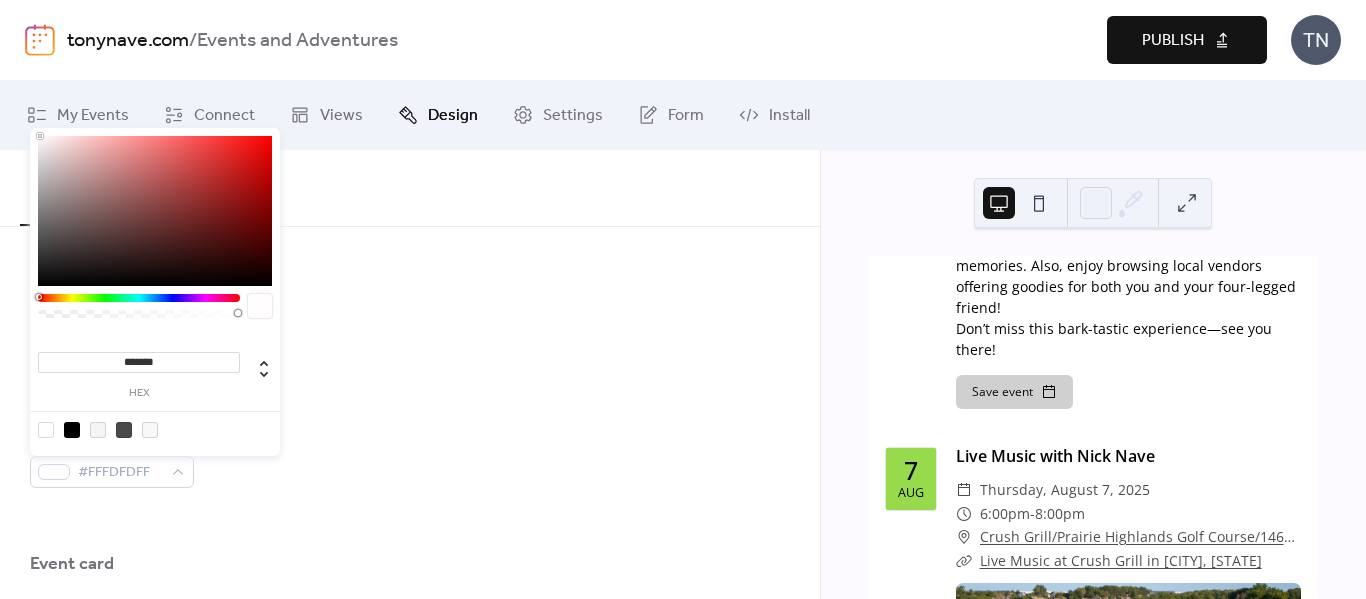 click at bounding box center [155, 211] 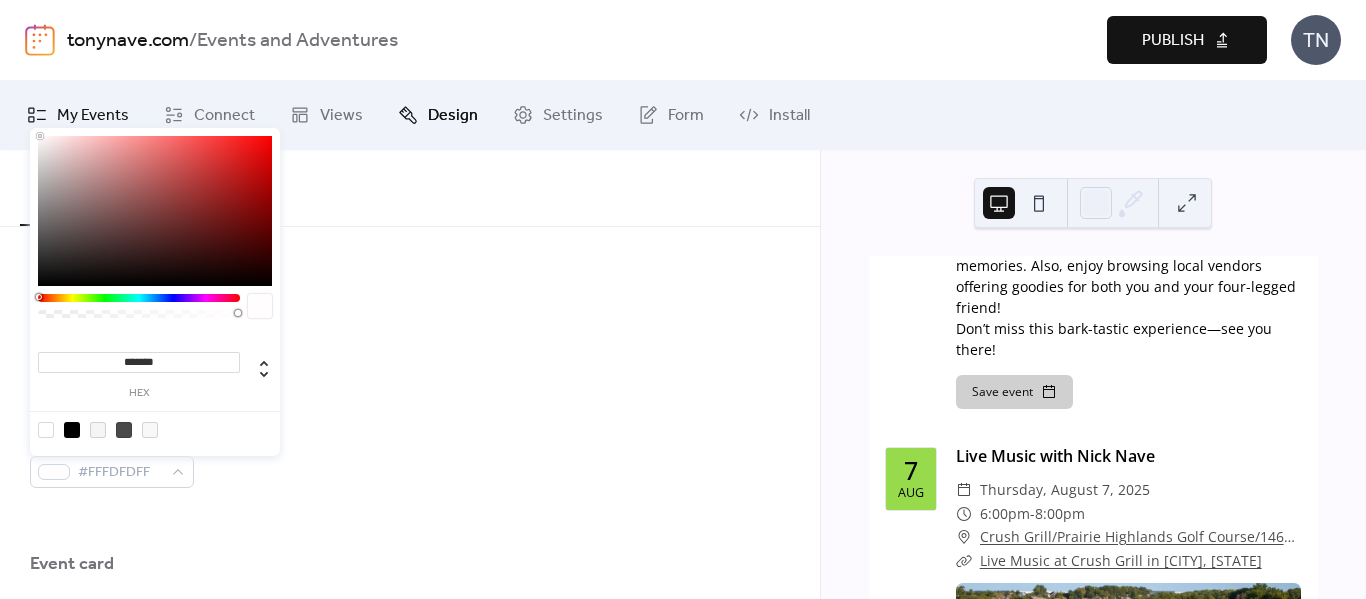type on "*******" 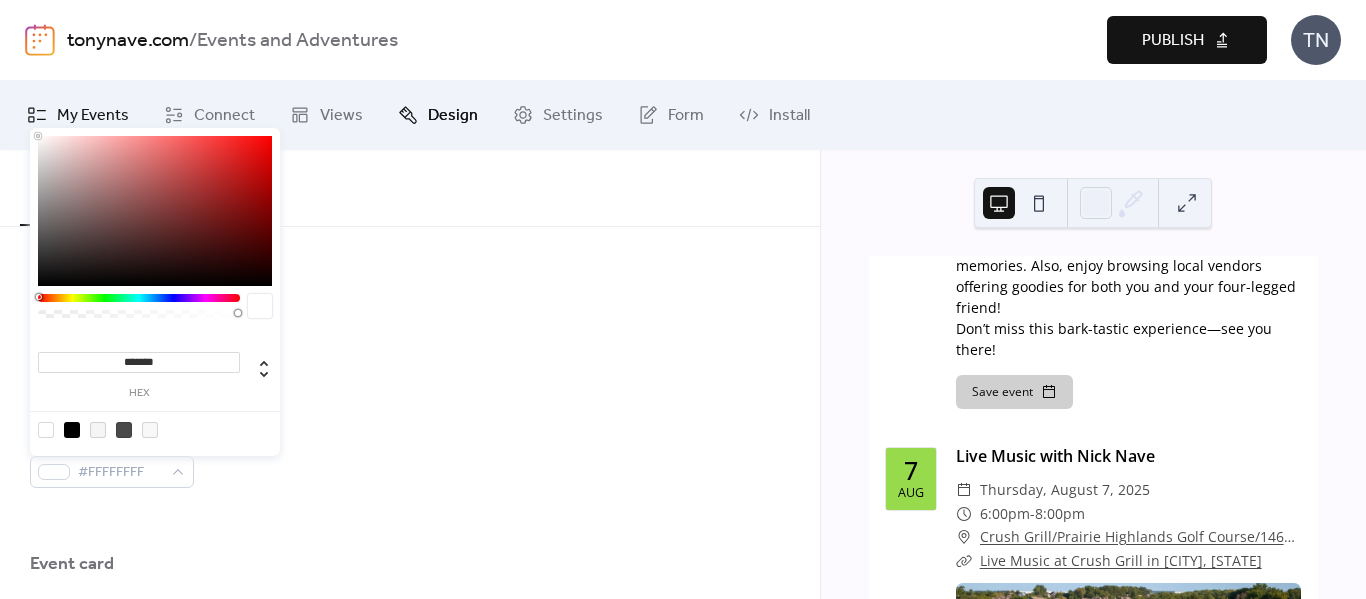 drag, startPoint x: 40, startPoint y: 136, endPoint x: 30, endPoint y: 122, distance: 17.20465 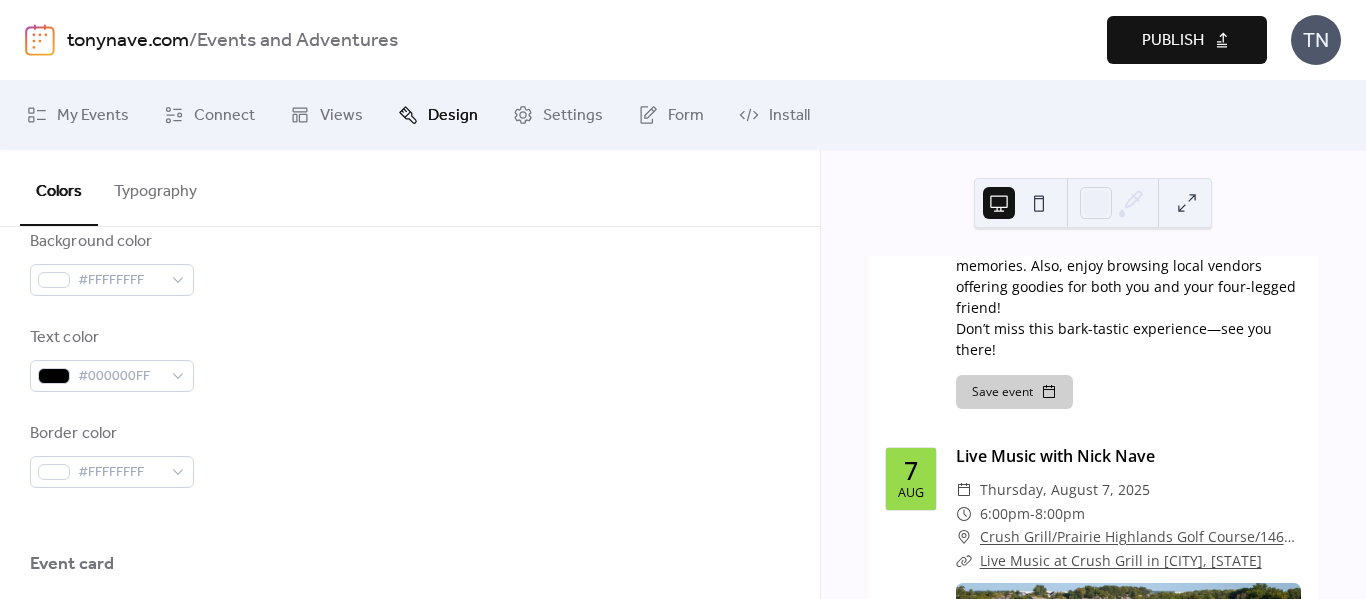 click on "Background color #FFFFFFFF" at bounding box center [410, 263] 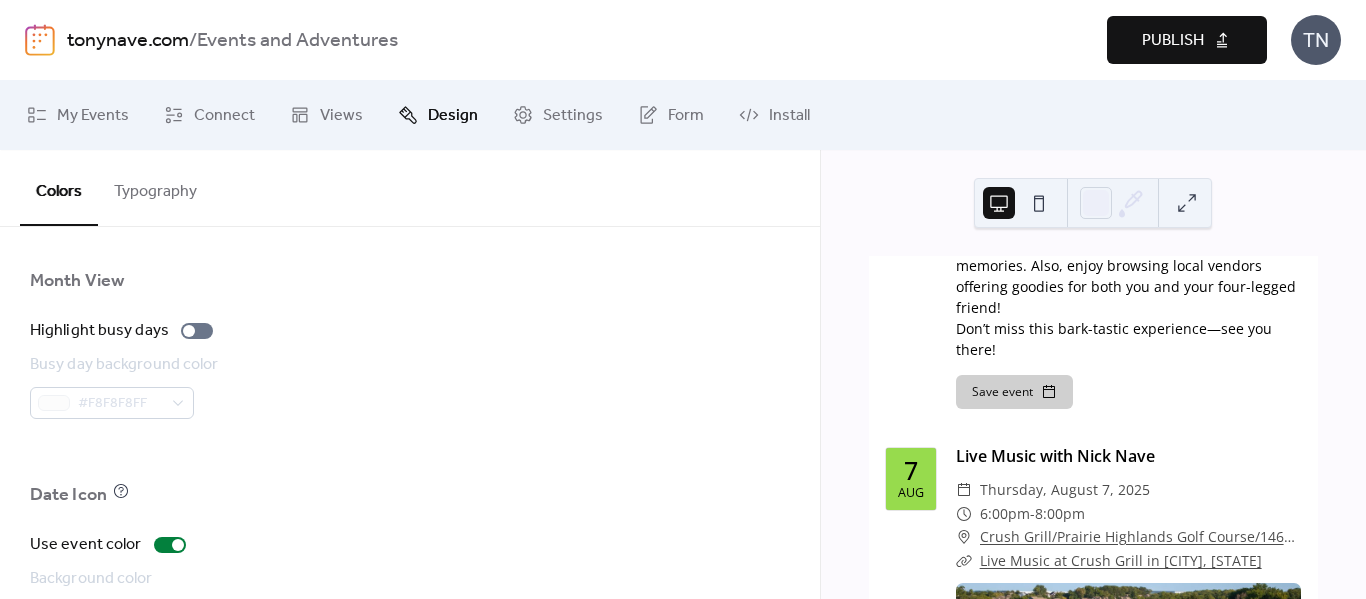 scroll, scrollTop: 1400, scrollLeft: 0, axis: vertical 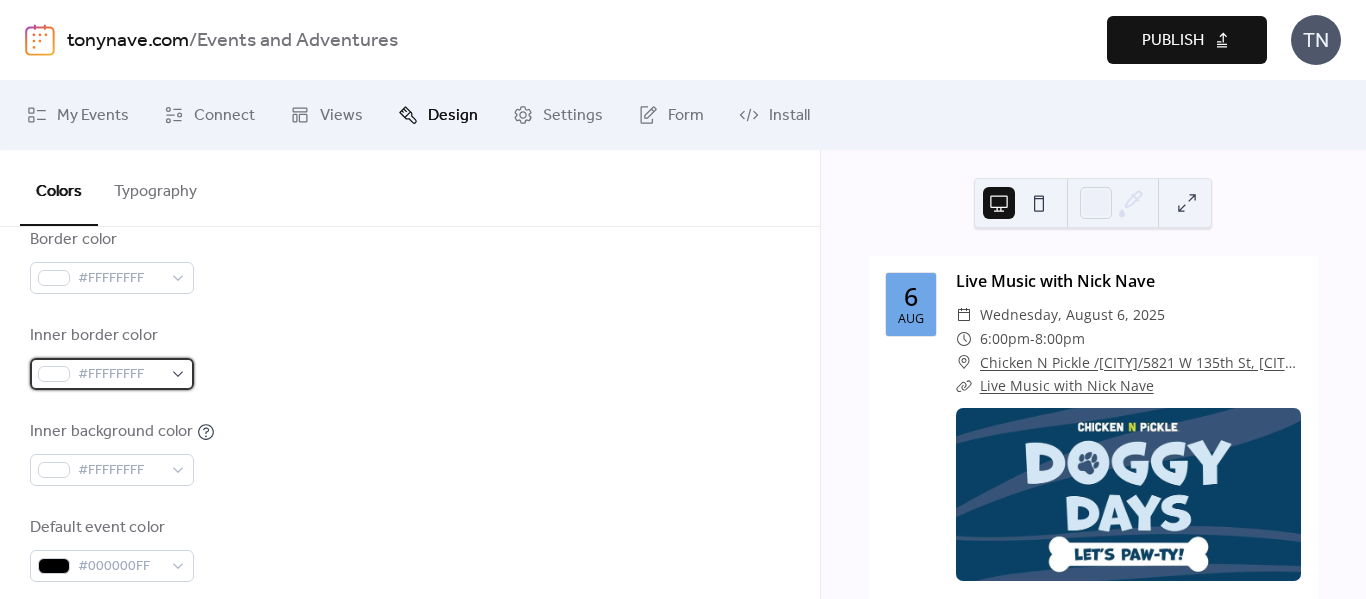 click on "#FFFFFFFF" at bounding box center (112, 374) 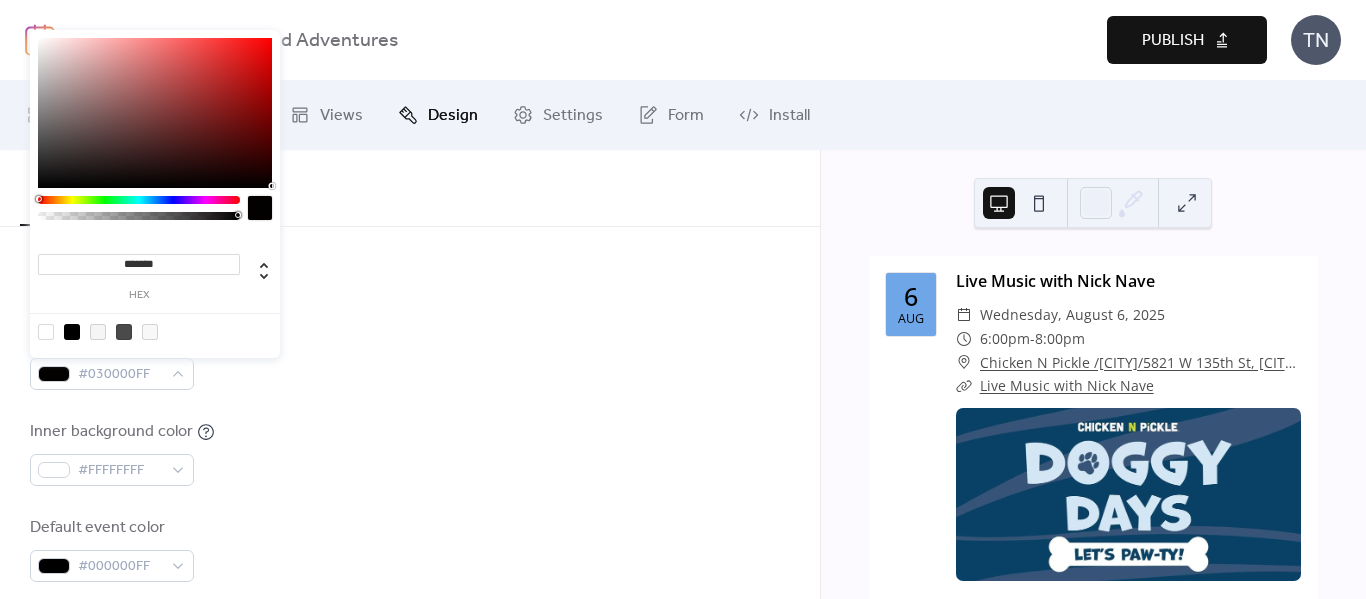 click at bounding box center [155, 113] 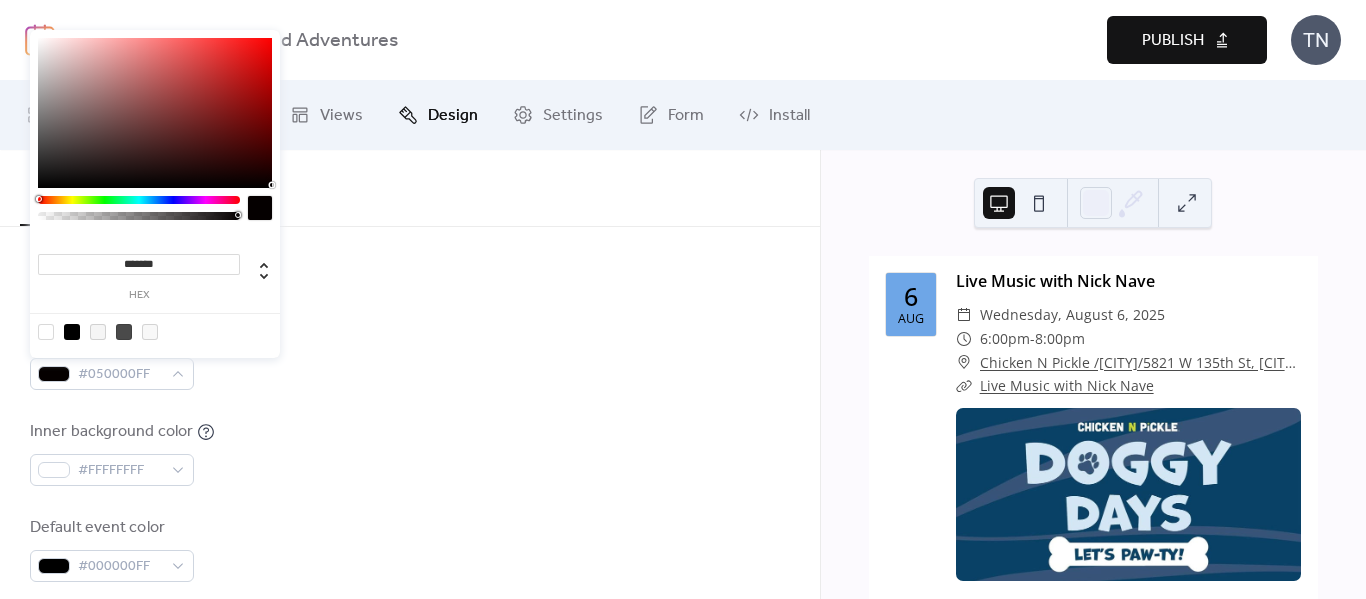 type on "*******" 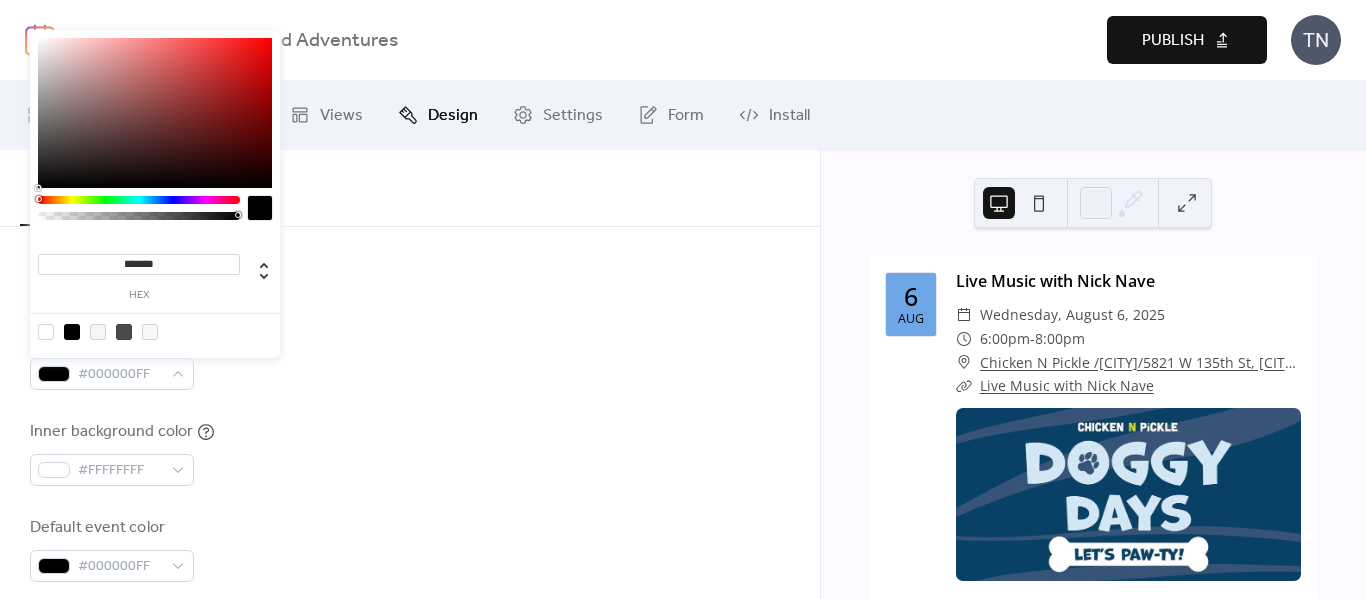 click on "******* hex" at bounding box center (155, 194) 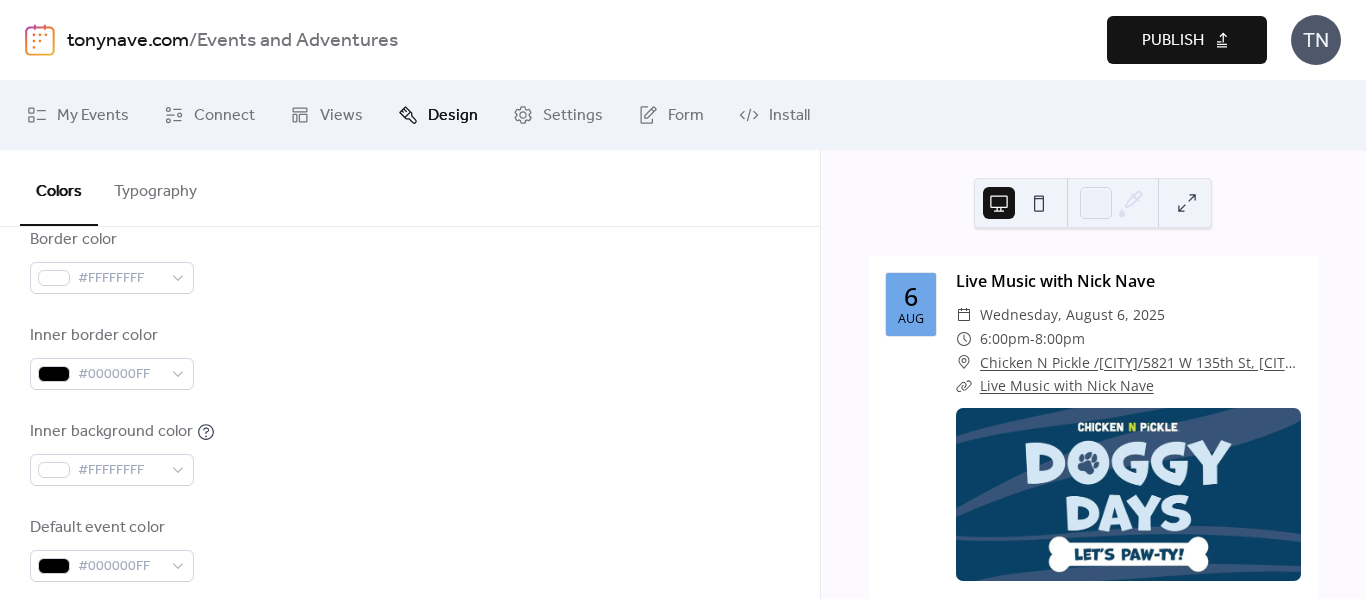 click at bounding box center [1039, 203] 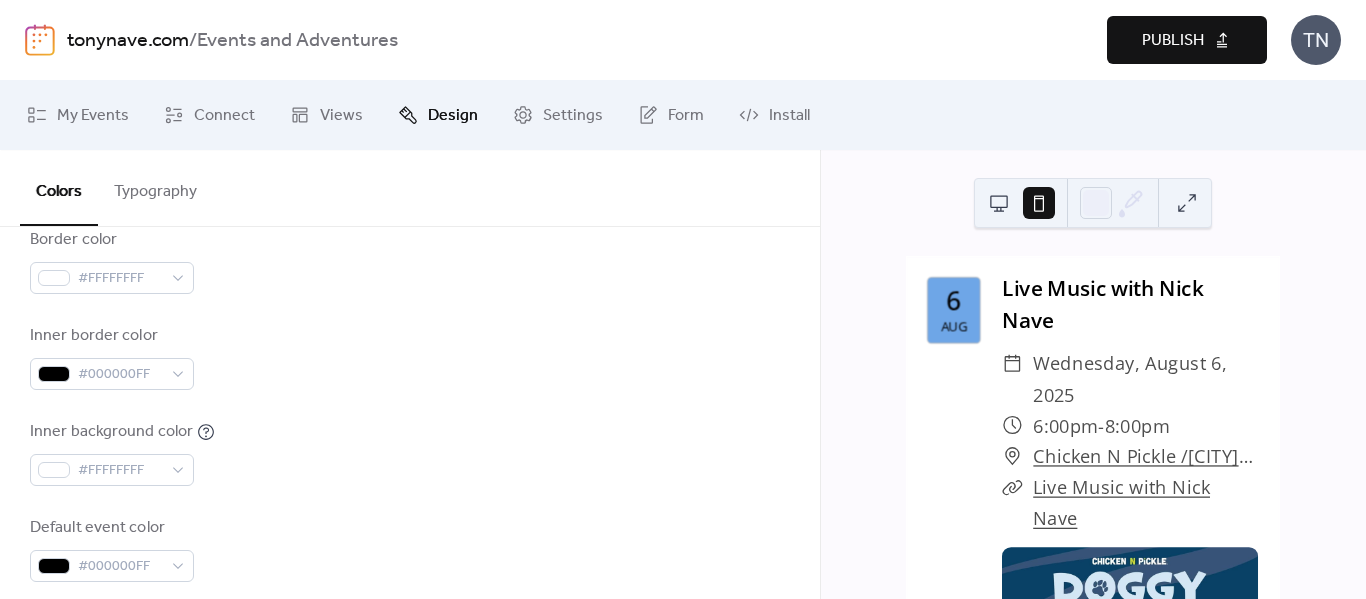 click at bounding box center [999, 203] 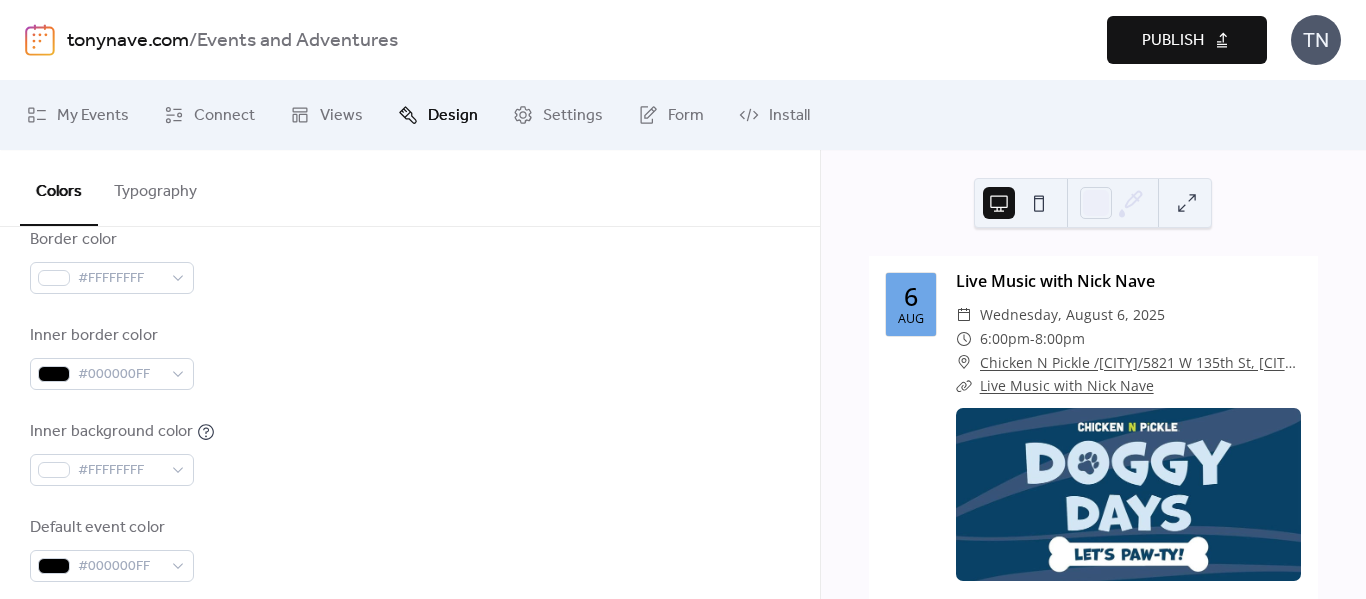 click at bounding box center [1187, 203] 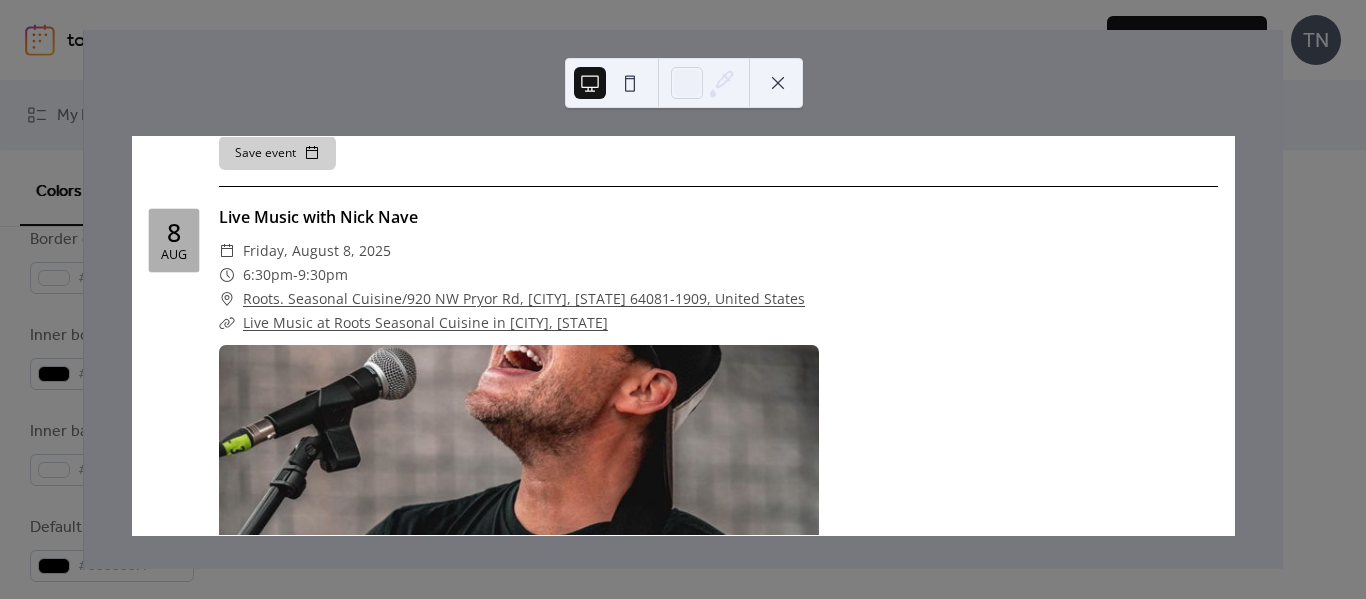 scroll, scrollTop: 0, scrollLeft: 0, axis: both 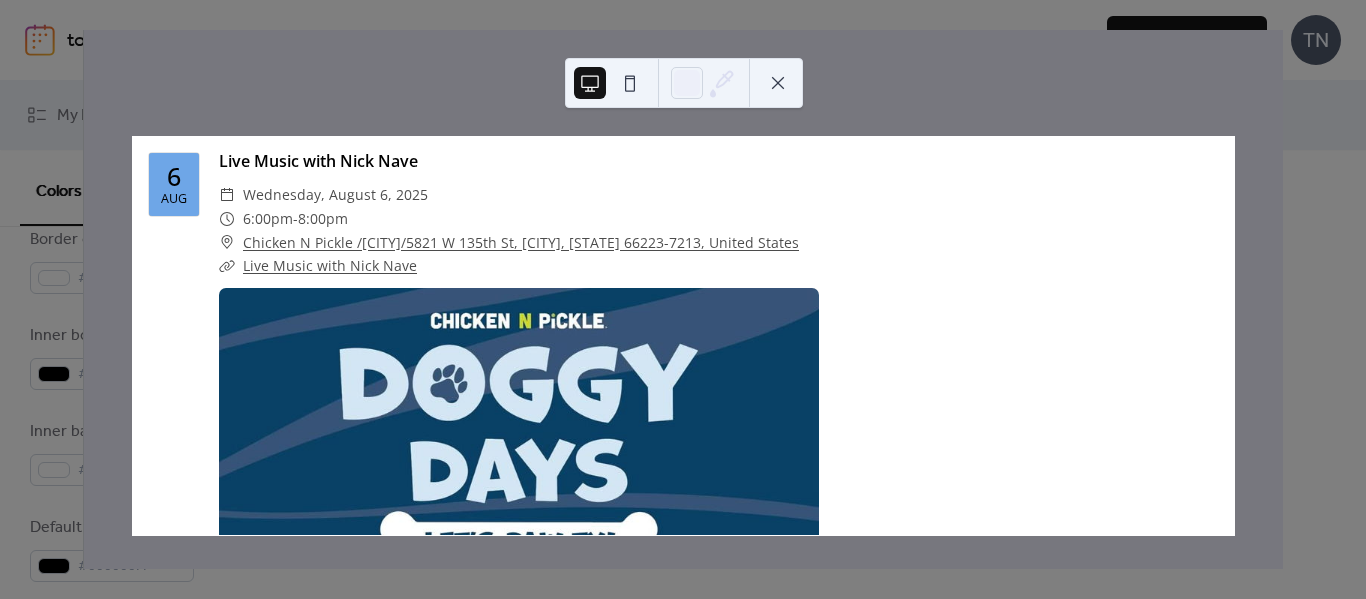 click at bounding box center [778, 83] 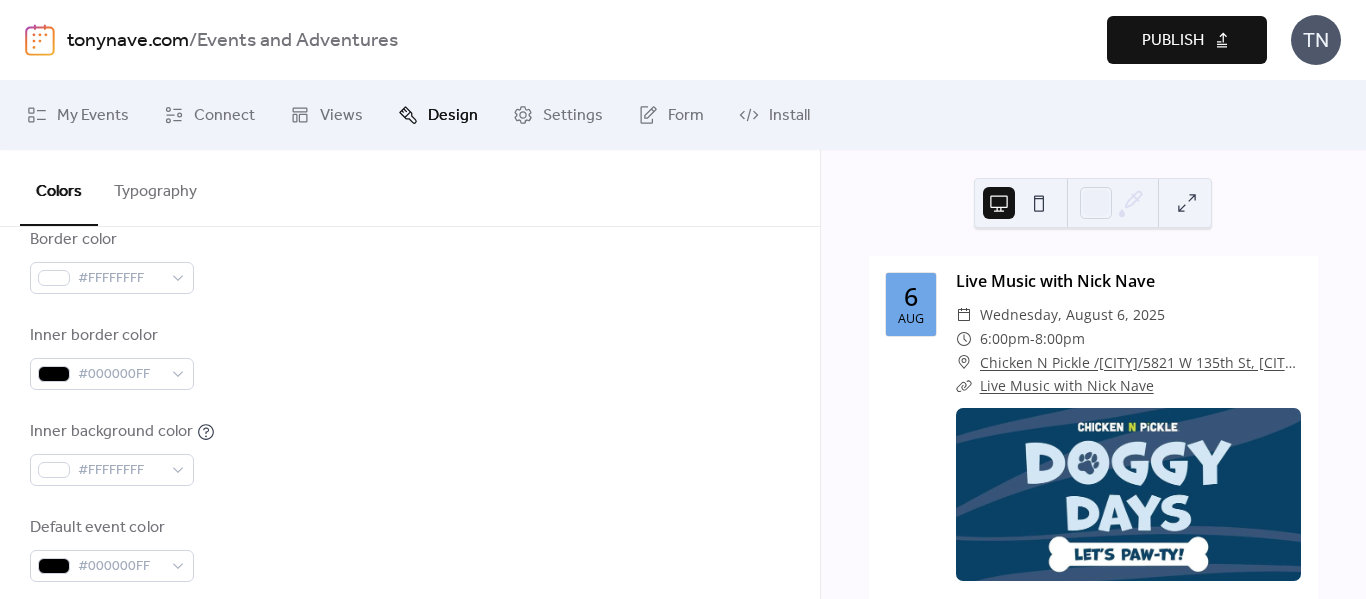 click on "Publish" at bounding box center [1173, 41] 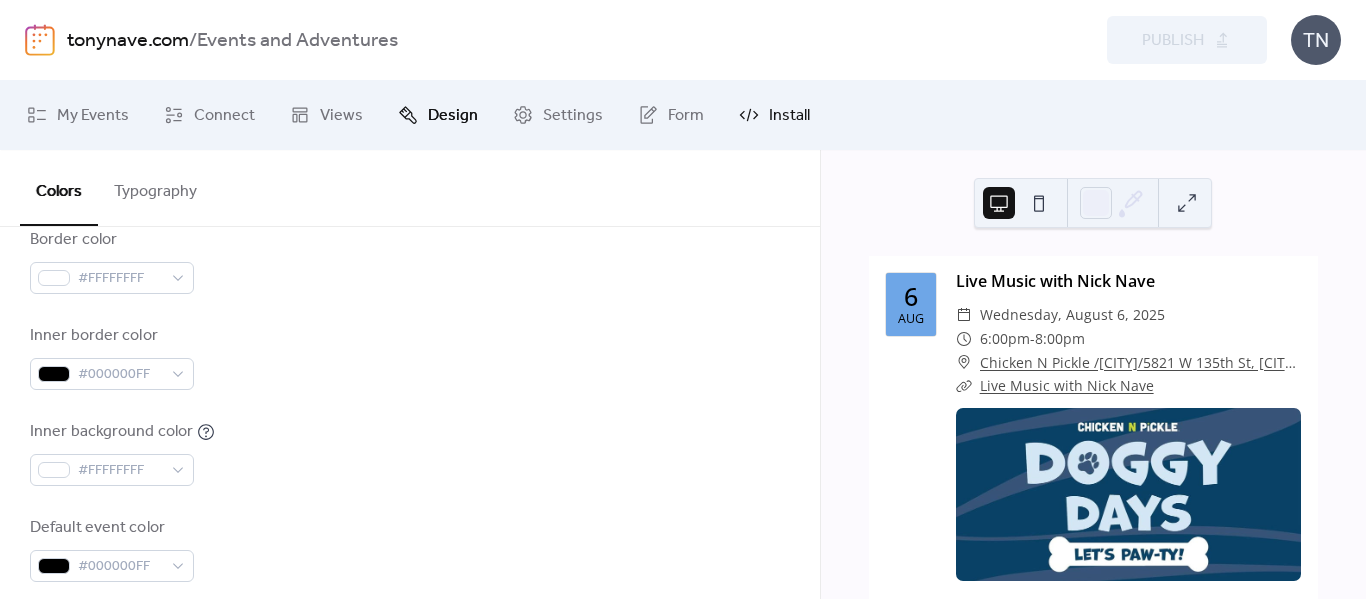 click on "Install" at bounding box center [789, 116] 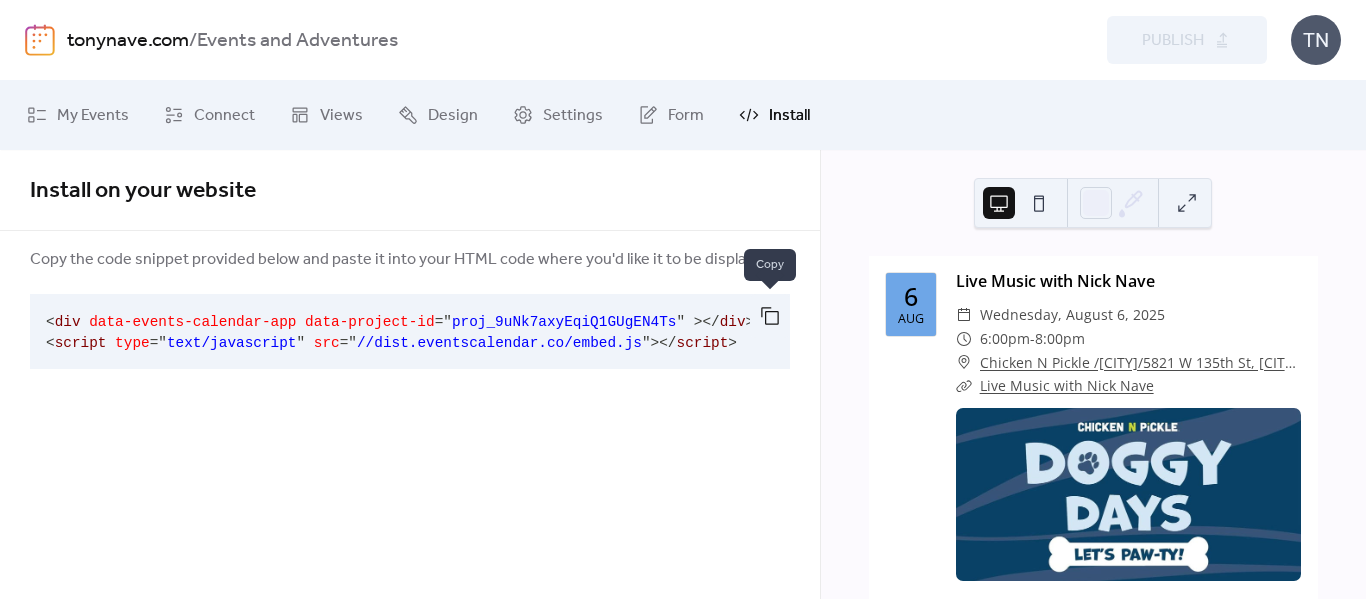 click at bounding box center [770, 316] 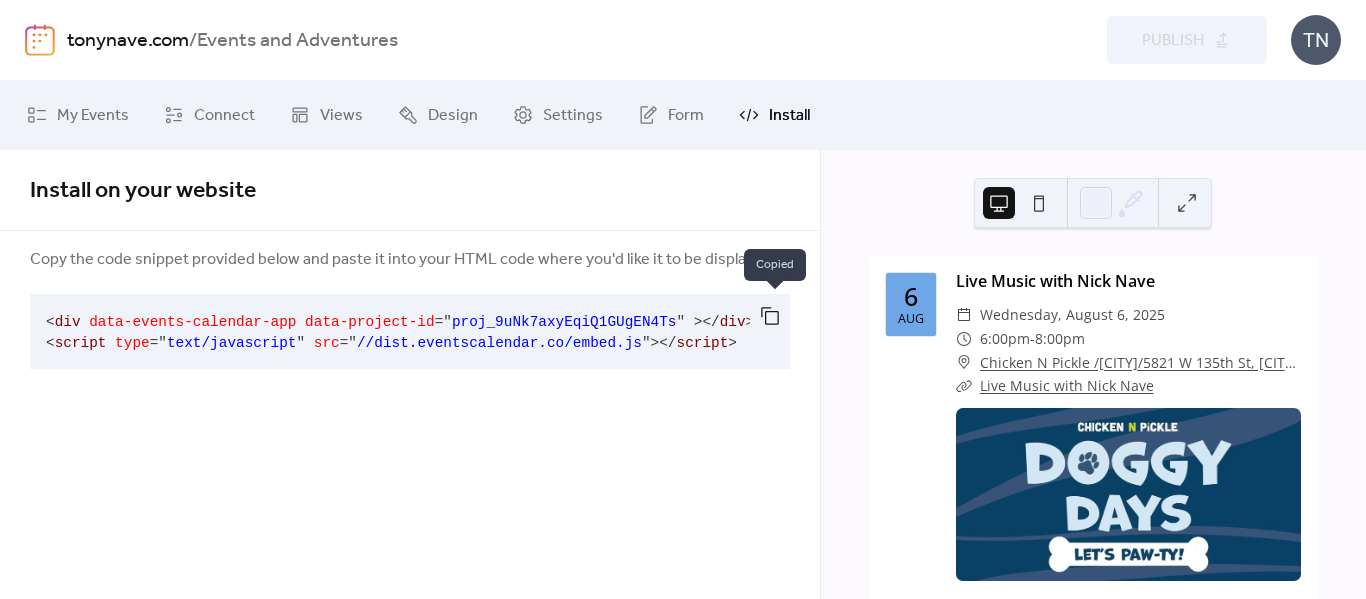 click at bounding box center (770, 316) 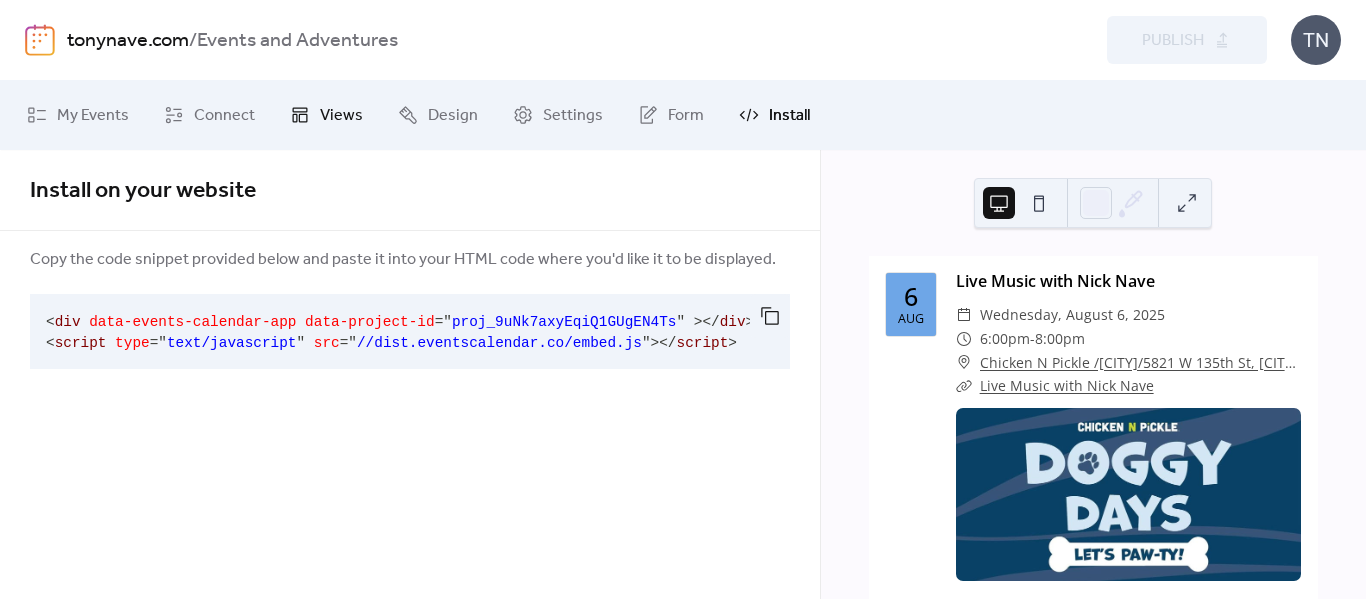 click on "Views" at bounding box center (341, 116) 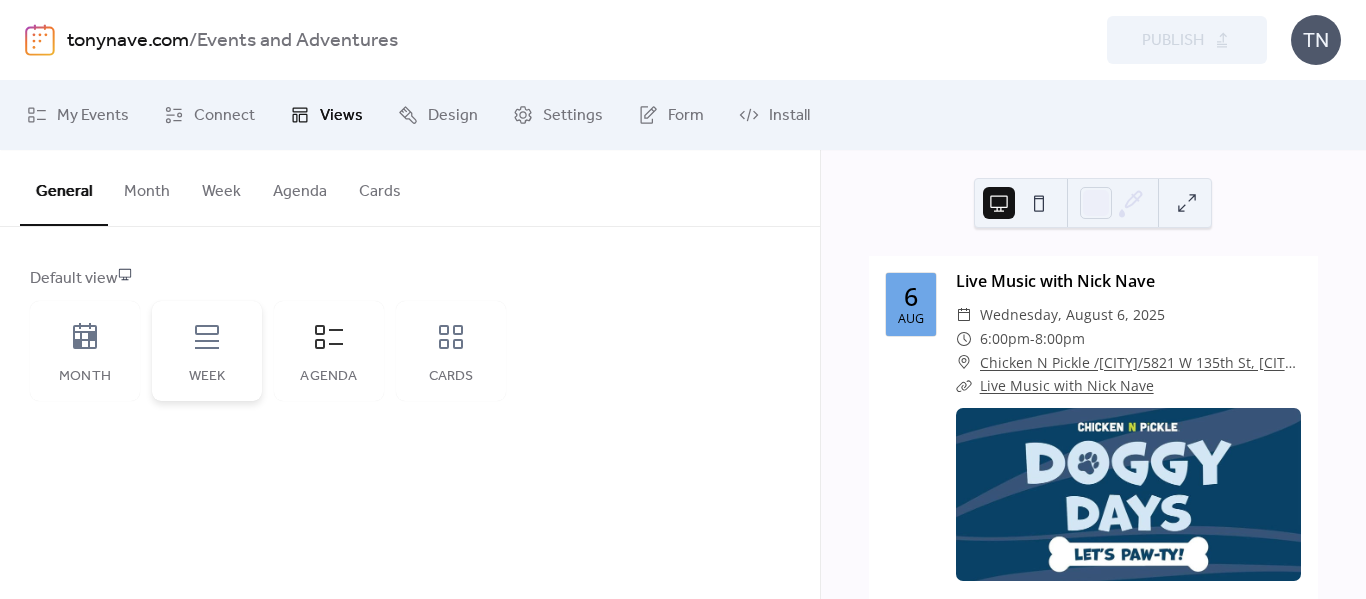 click 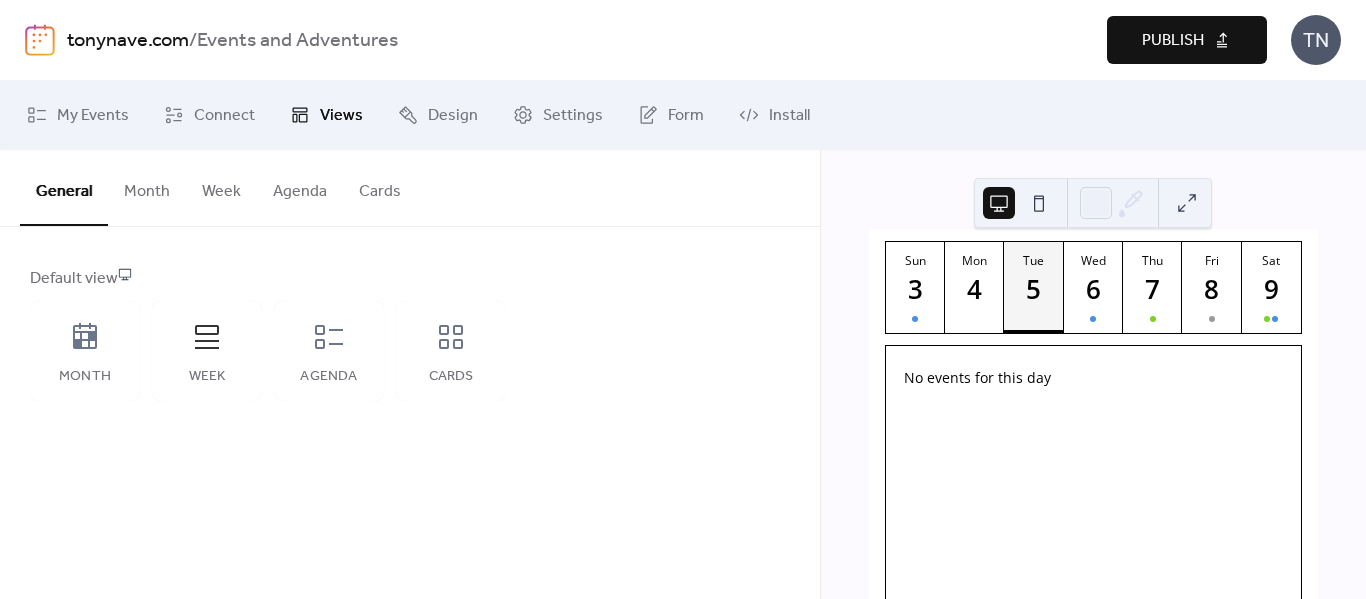 scroll, scrollTop: 0, scrollLeft: 0, axis: both 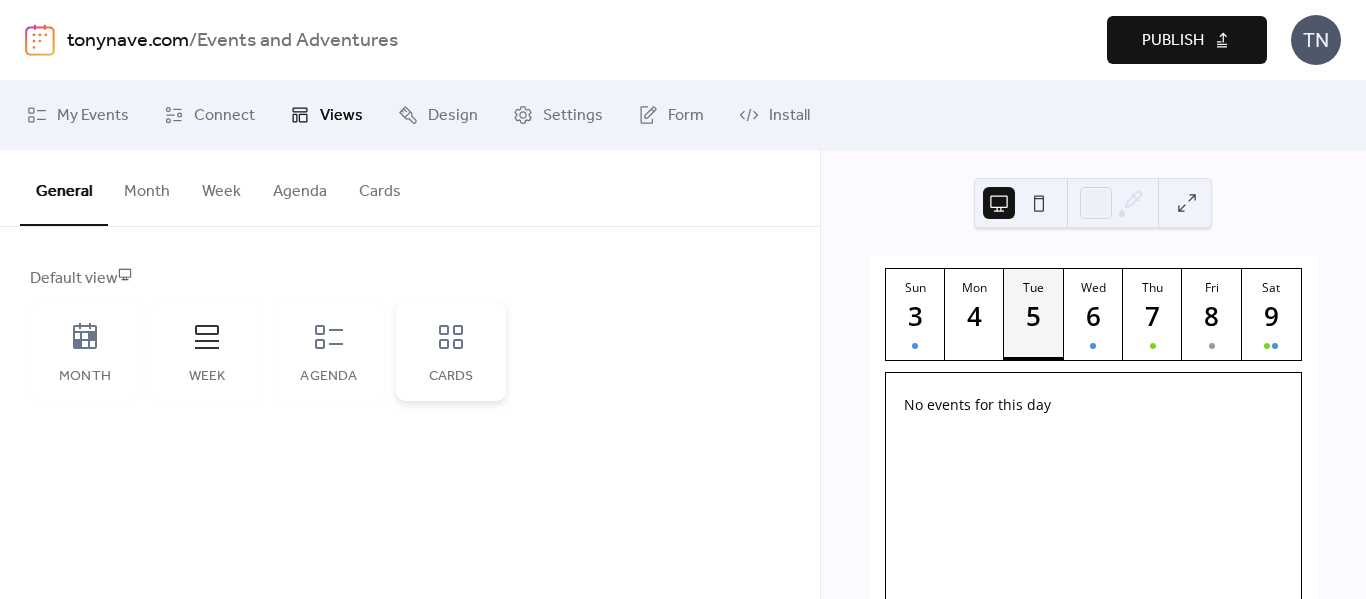 click 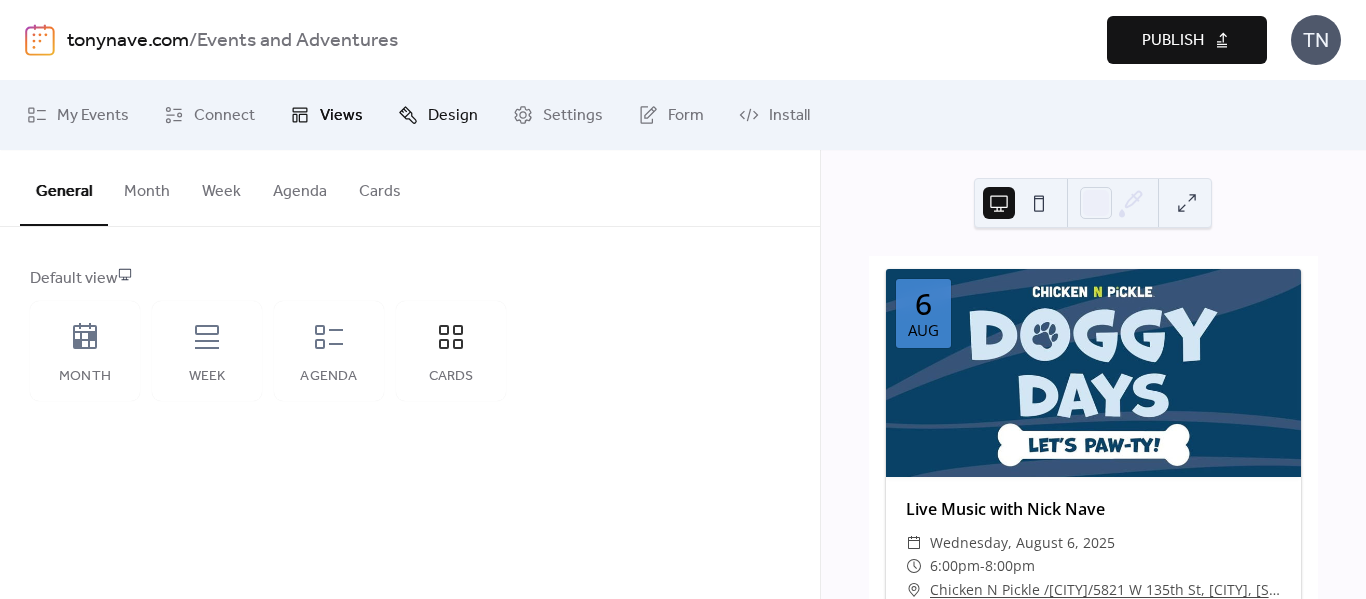 click on "Design" at bounding box center [453, 116] 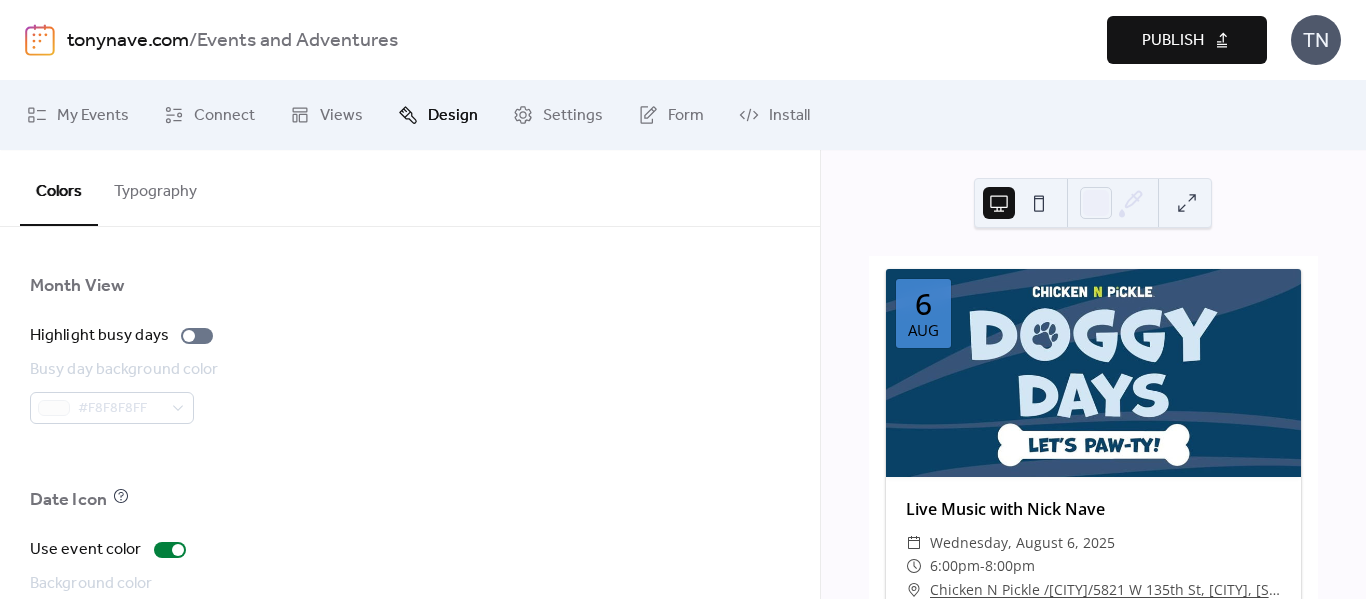scroll, scrollTop: 1566, scrollLeft: 0, axis: vertical 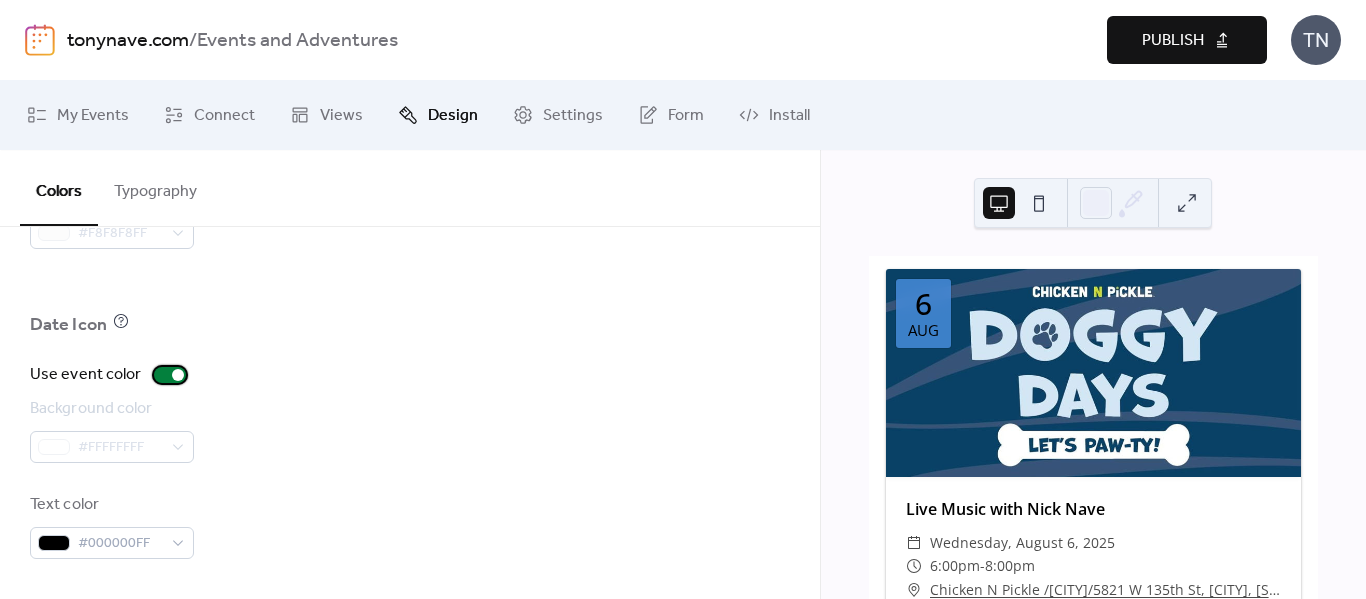 click at bounding box center (170, 375) 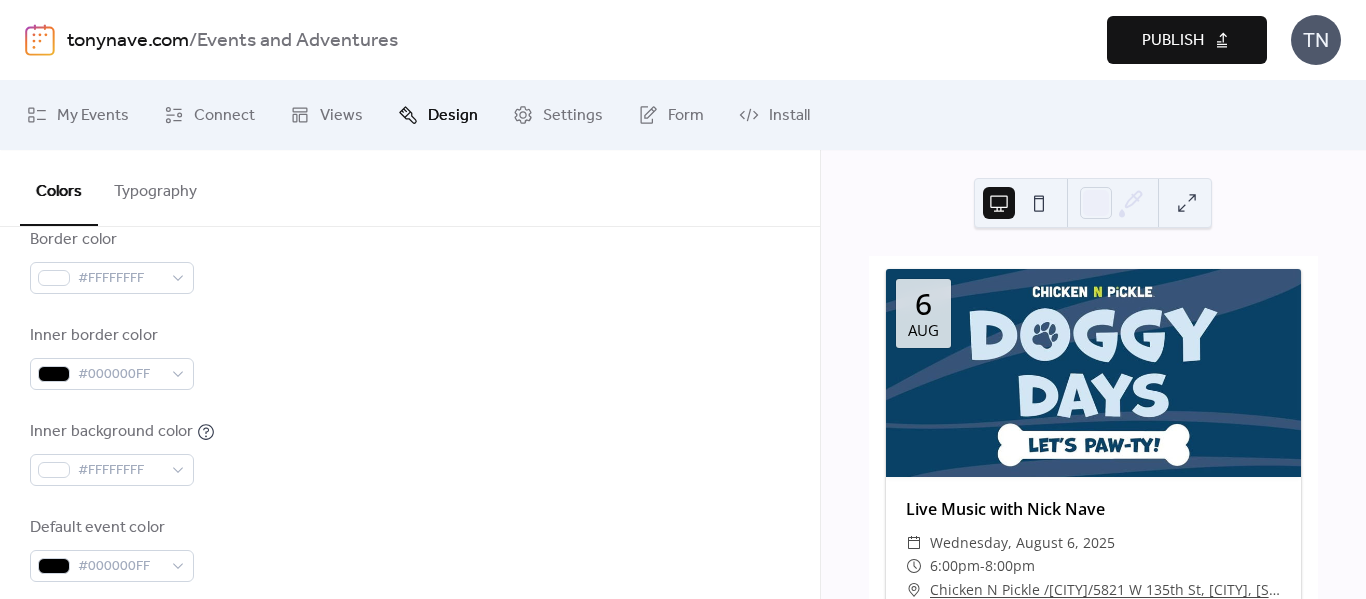 scroll, scrollTop: 0, scrollLeft: 0, axis: both 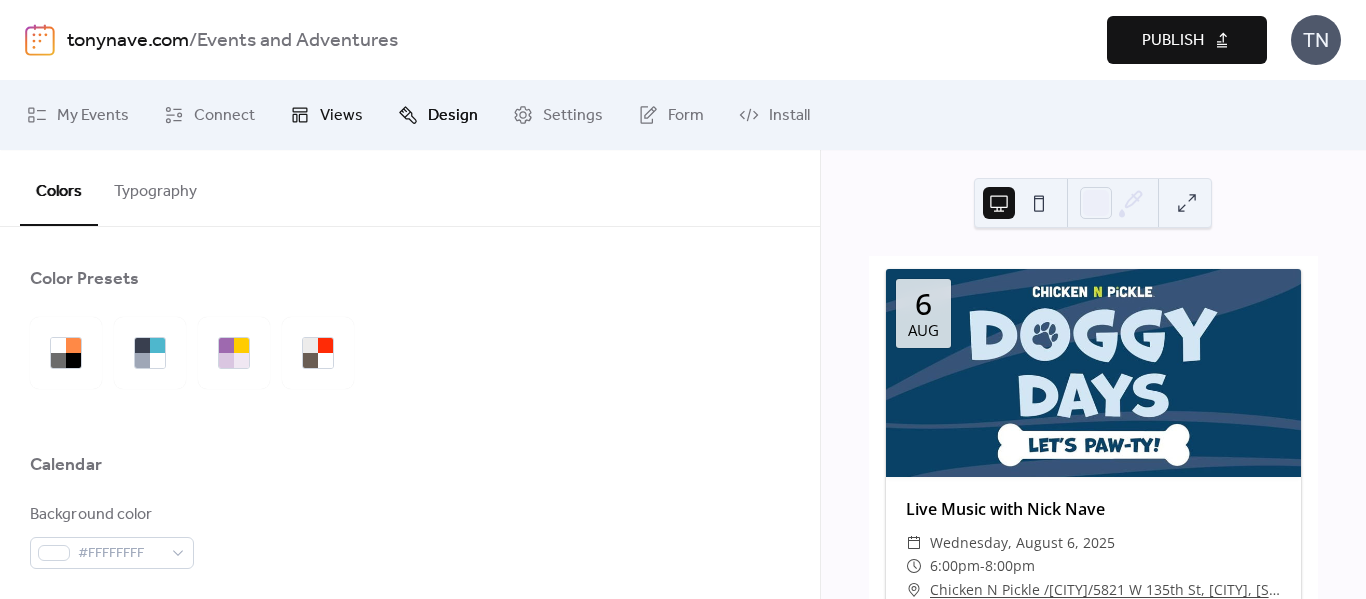 click on "Views" at bounding box center (341, 116) 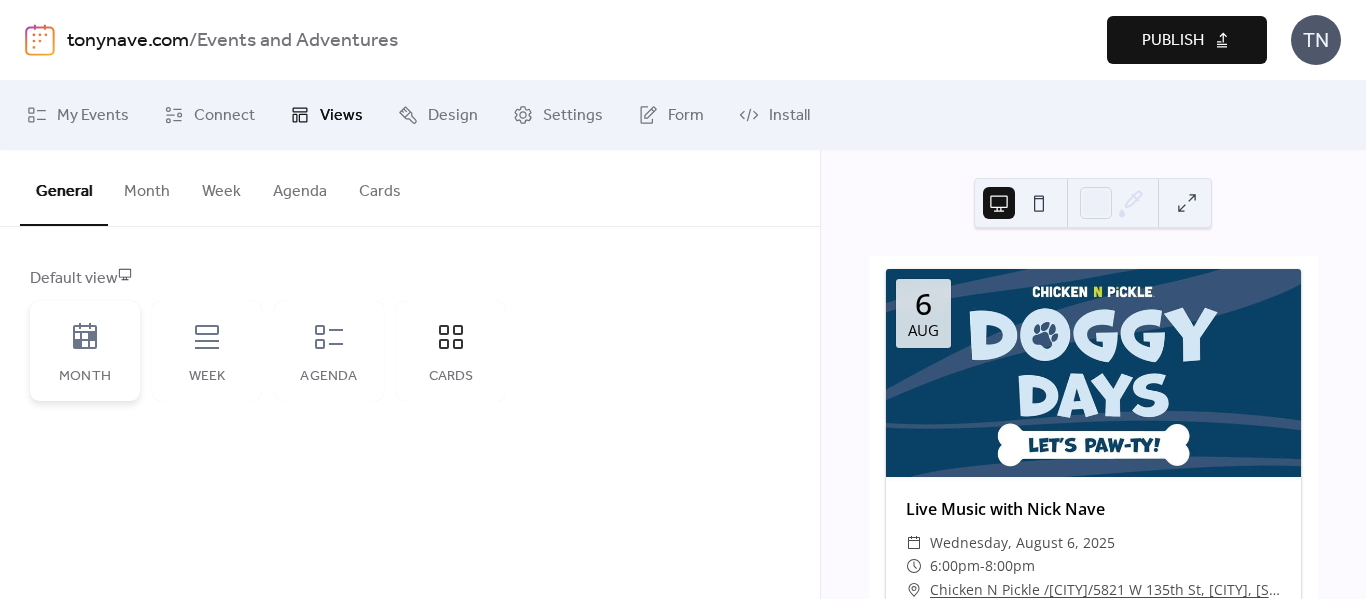 click 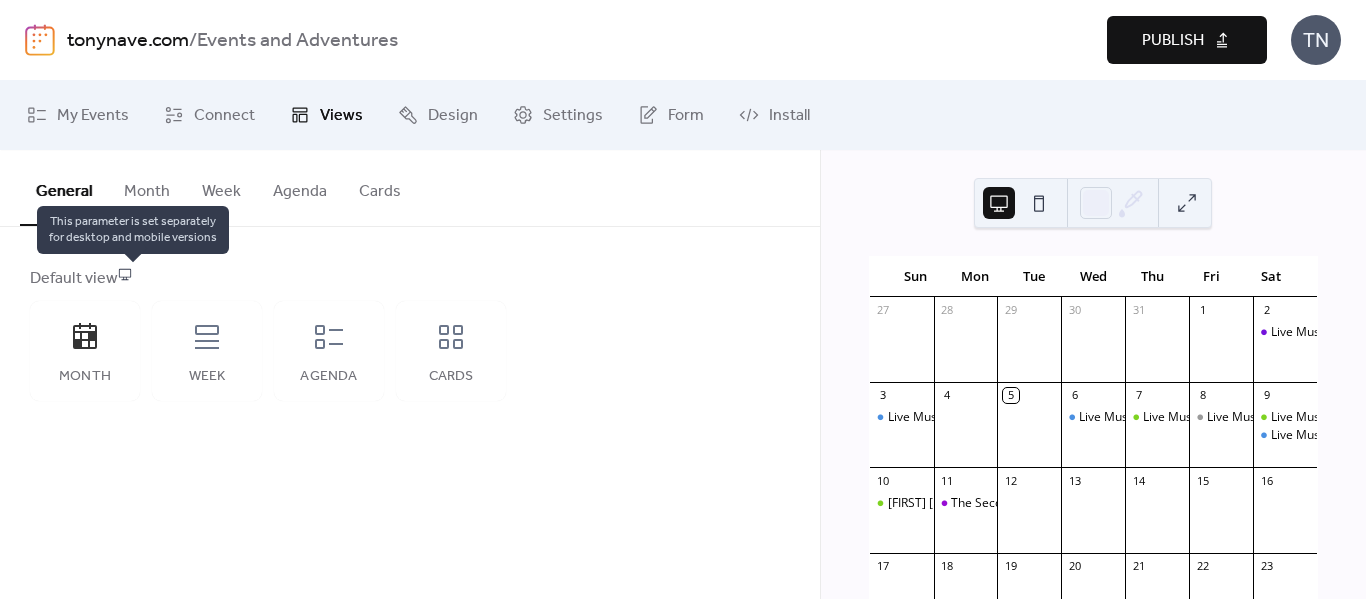 click 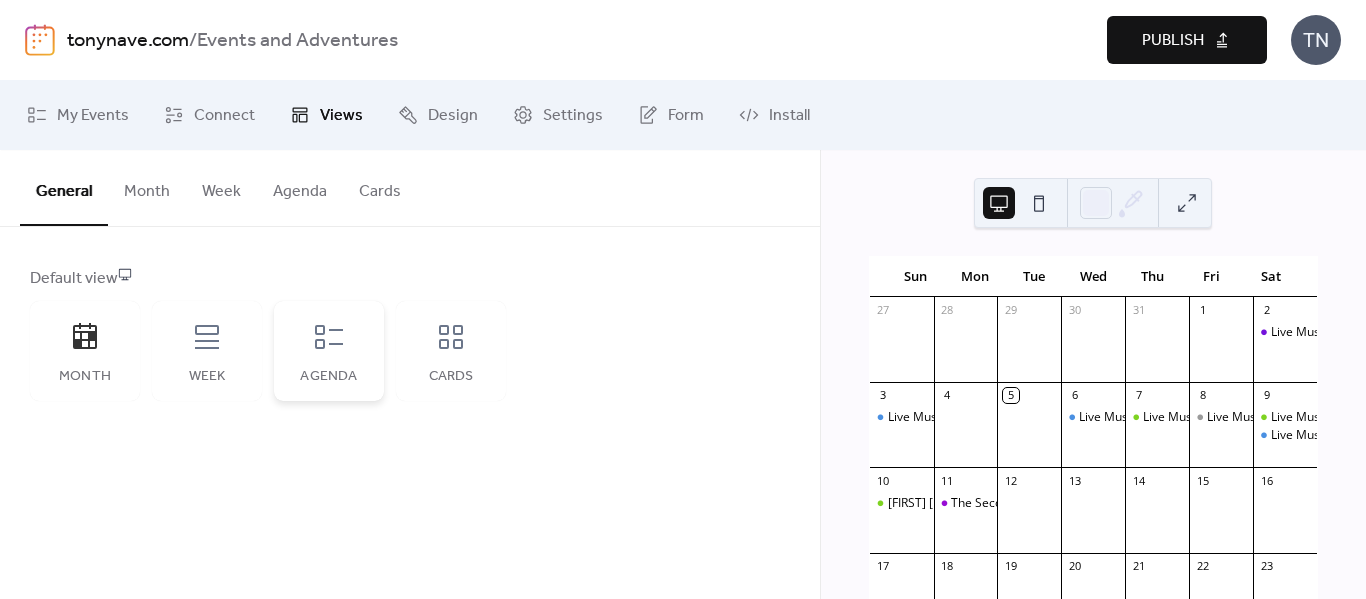 click 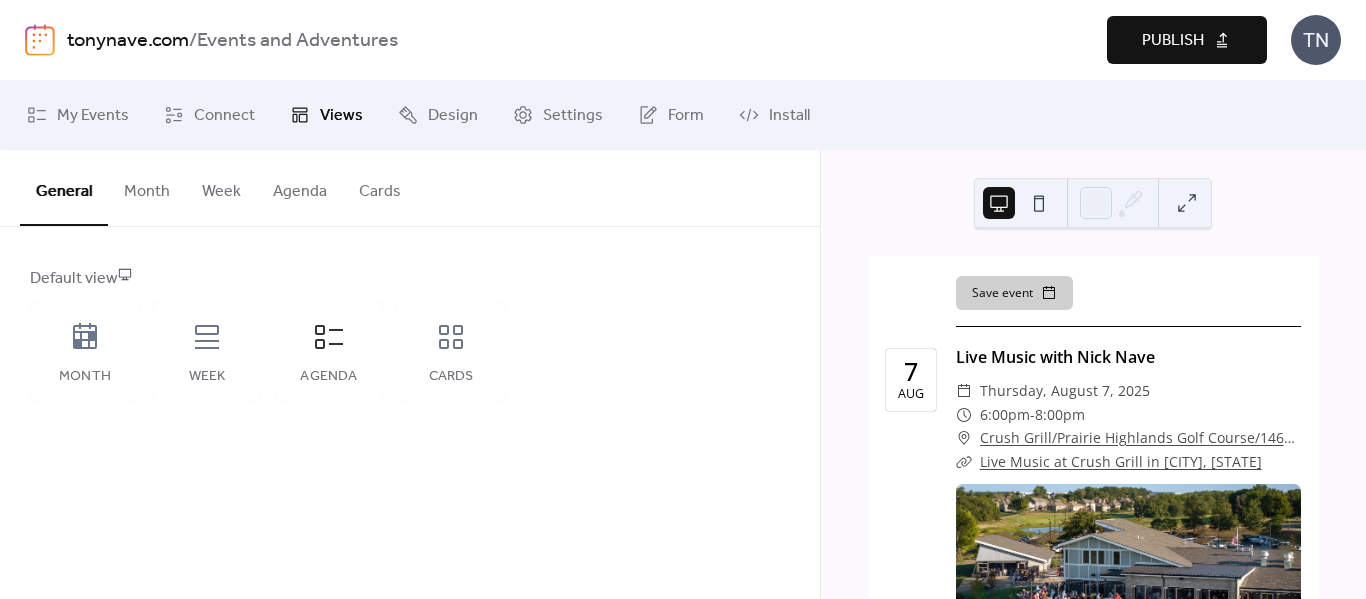 scroll, scrollTop: 700, scrollLeft: 0, axis: vertical 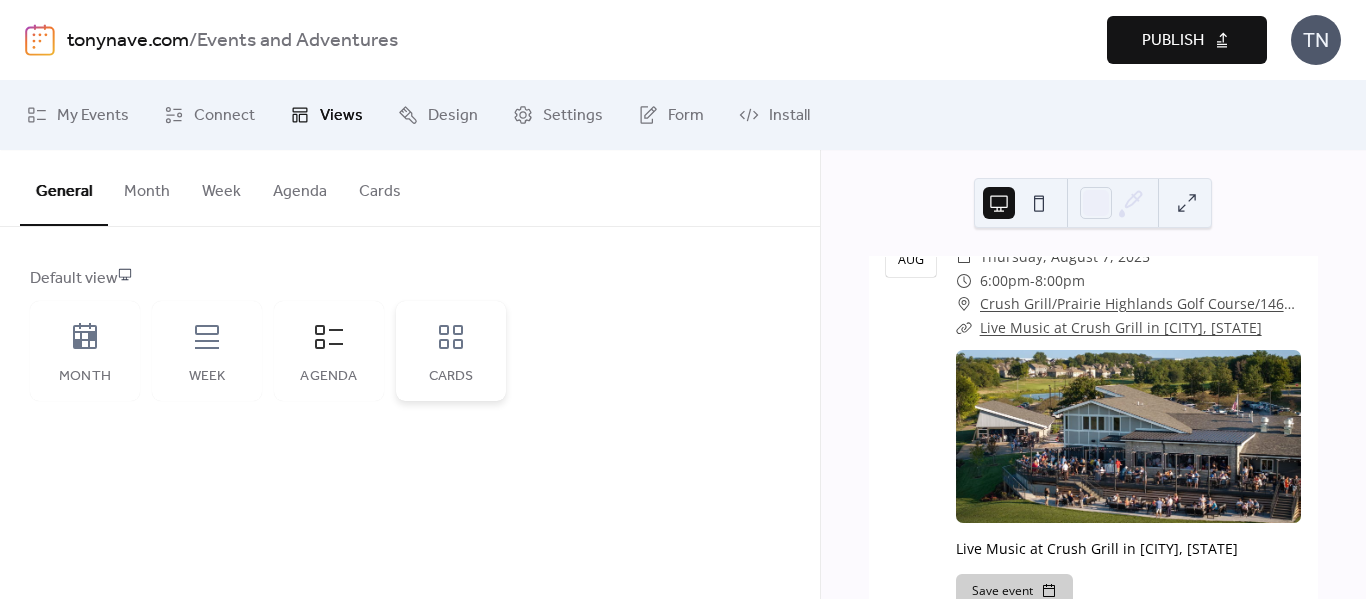 click 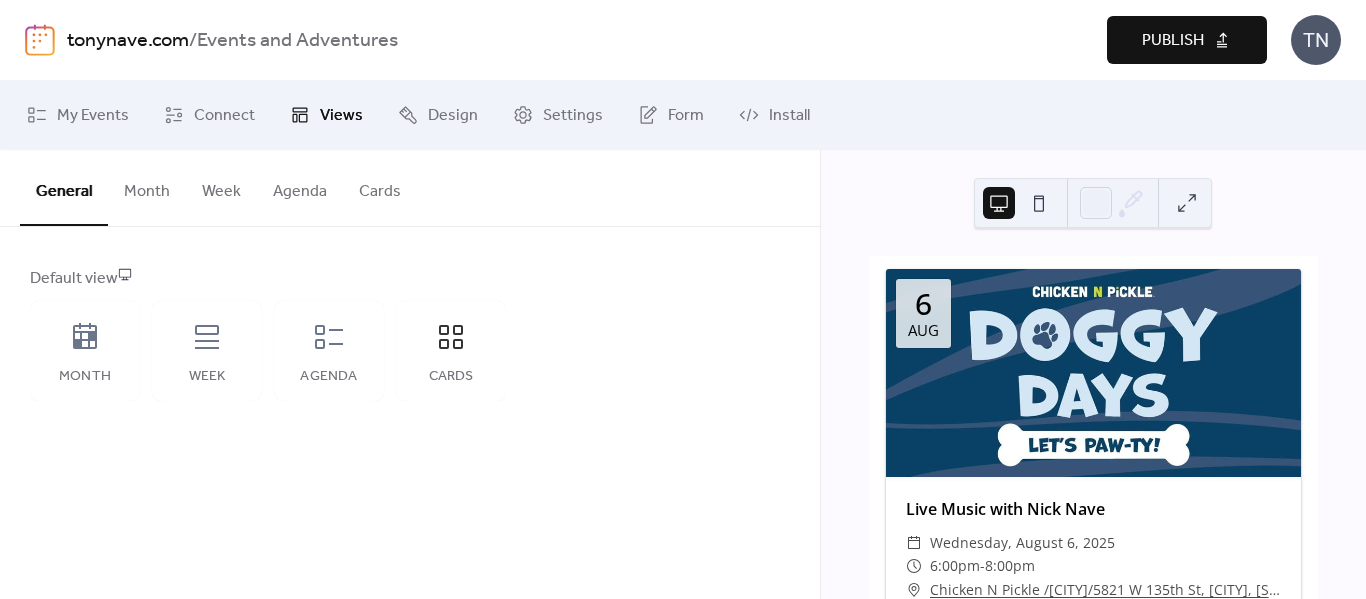 click on "Agenda" at bounding box center (300, 187) 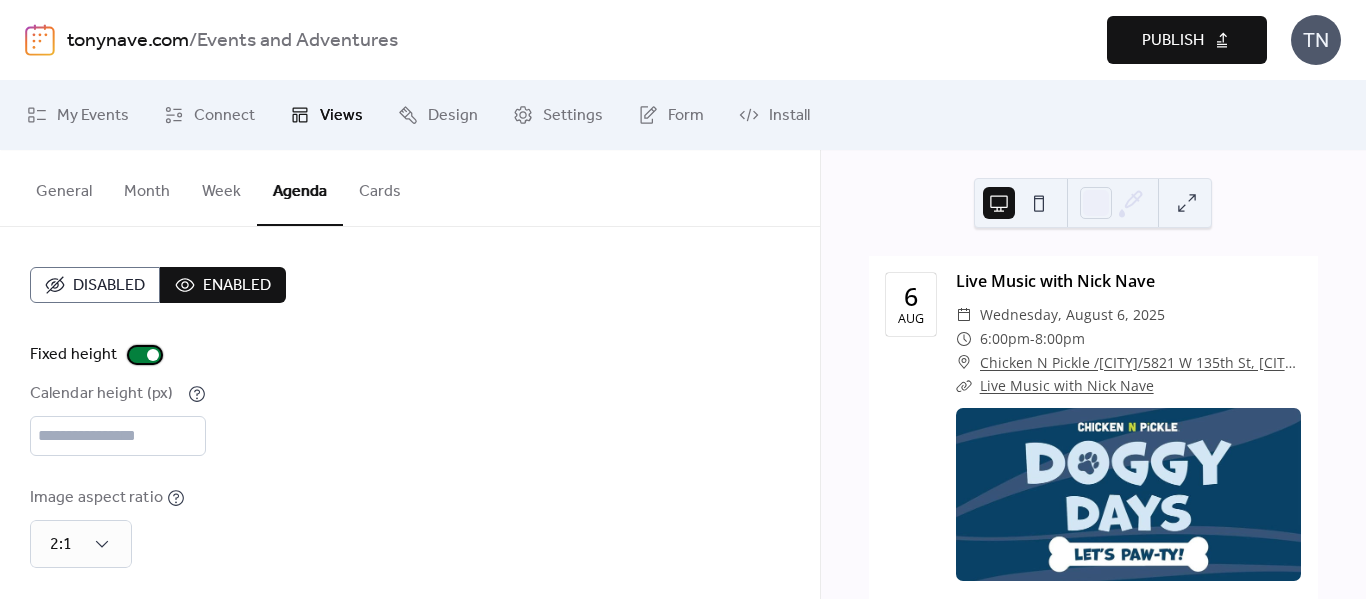 click at bounding box center (145, 355) 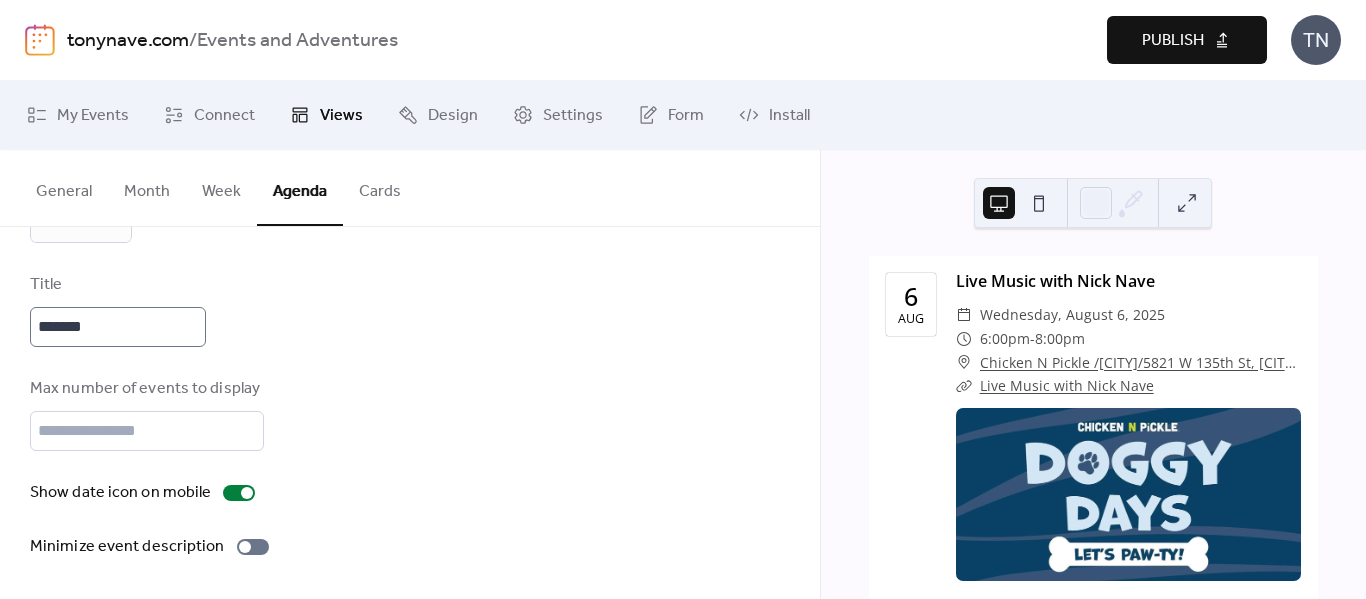 scroll, scrollTop: 0, scrollLeft: 0, axis: both 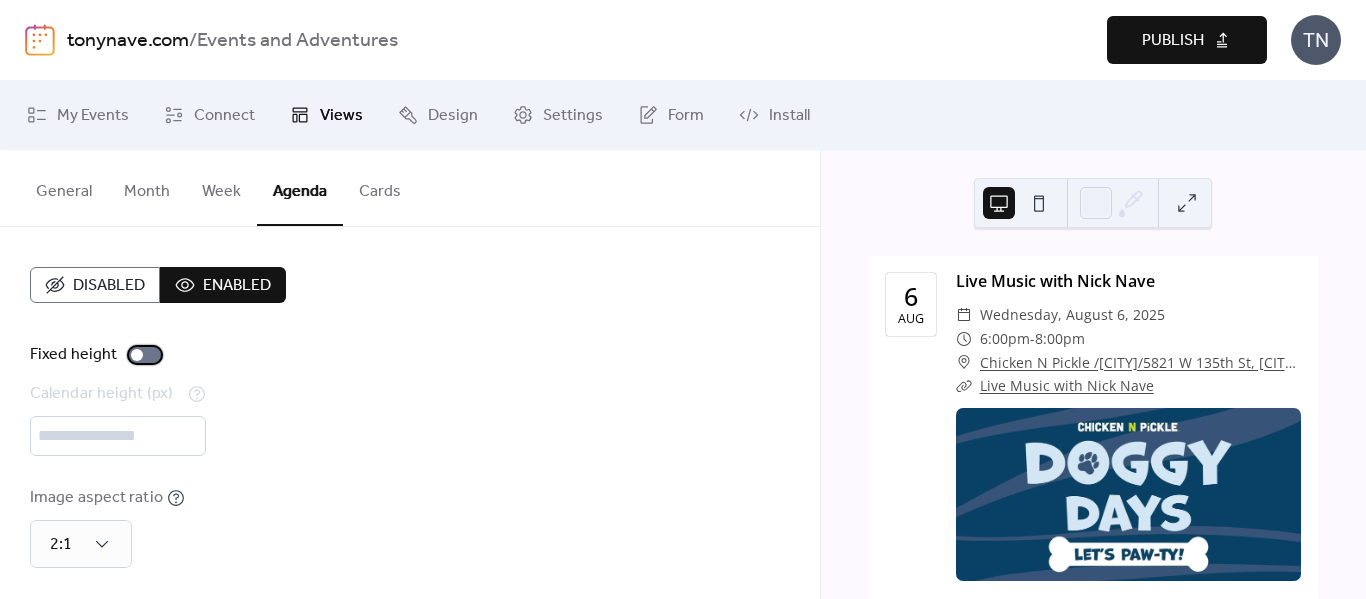 click at bounding box center (145, 355) 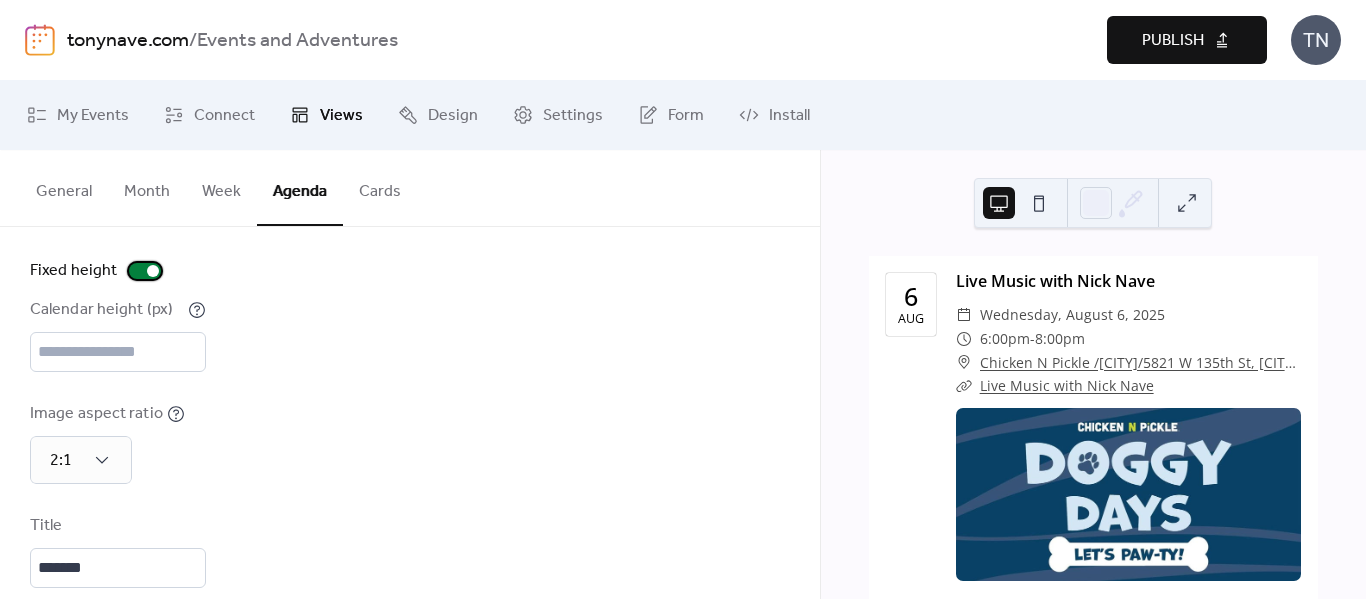 scroll, scrollTop: 0, scrollLeft: 0, axis: both 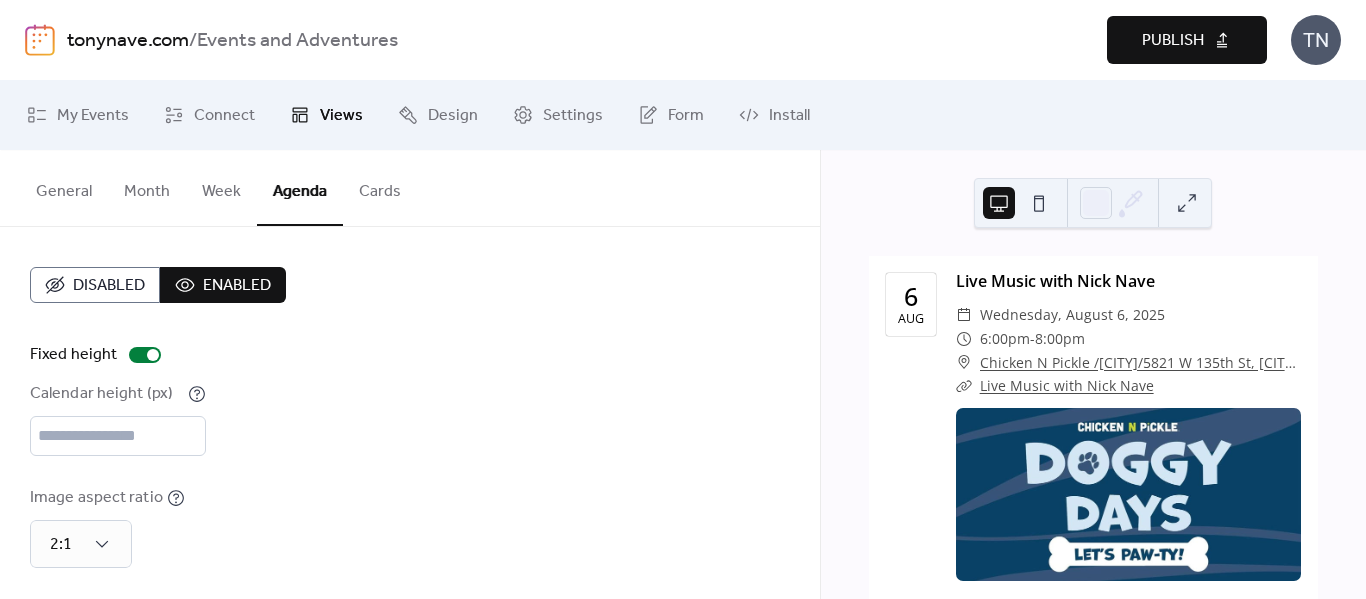 click on "Week" at bounding box center (221, 187) 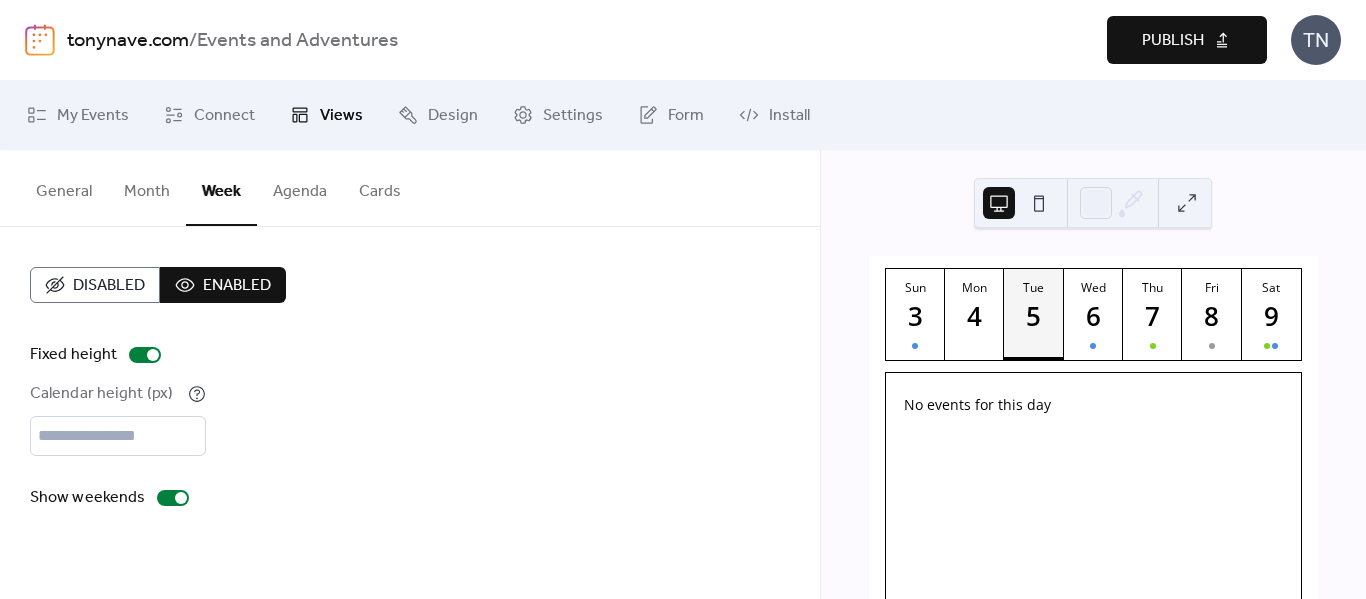 click on "Month" at bounding box center (147, 187) 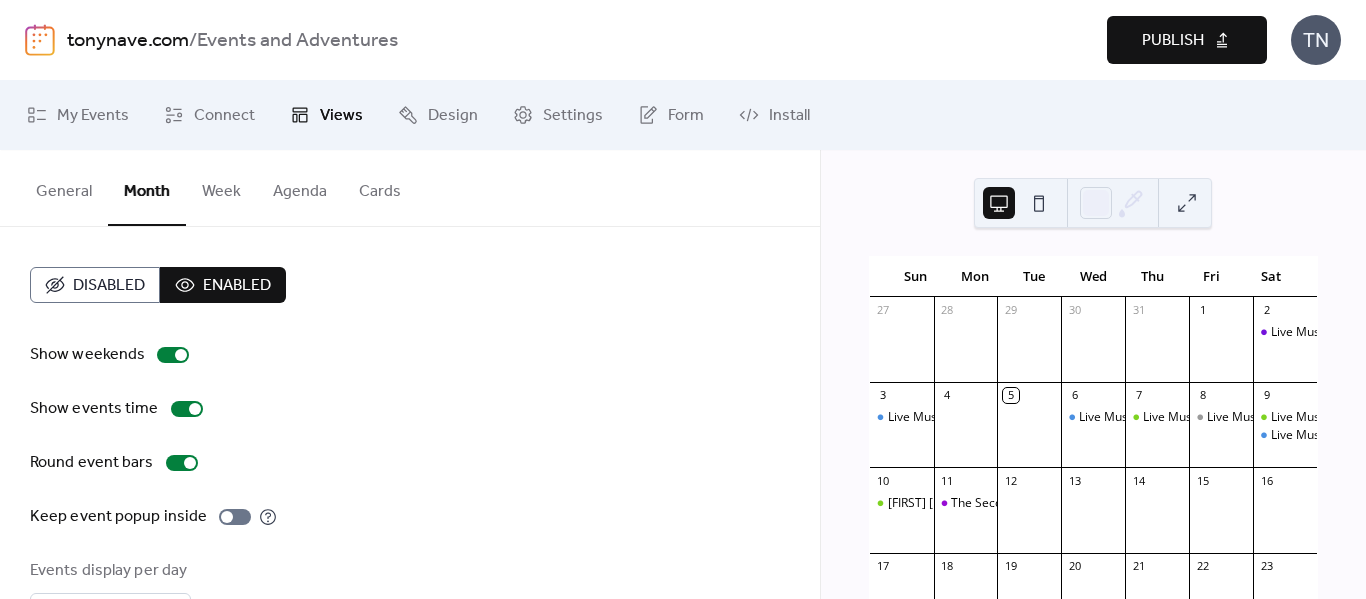 click on "Cards" at bounding box center (380, 187) 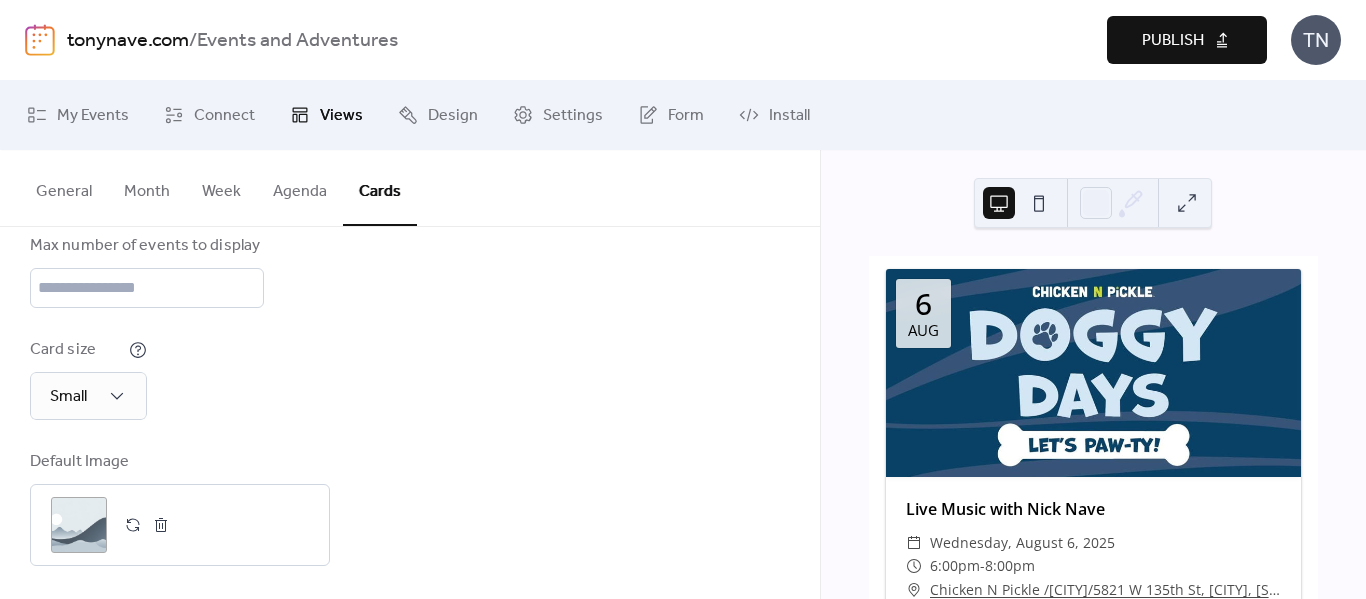 scroll, scrollTop: 363, scrollLeft: 0, axis: vertical 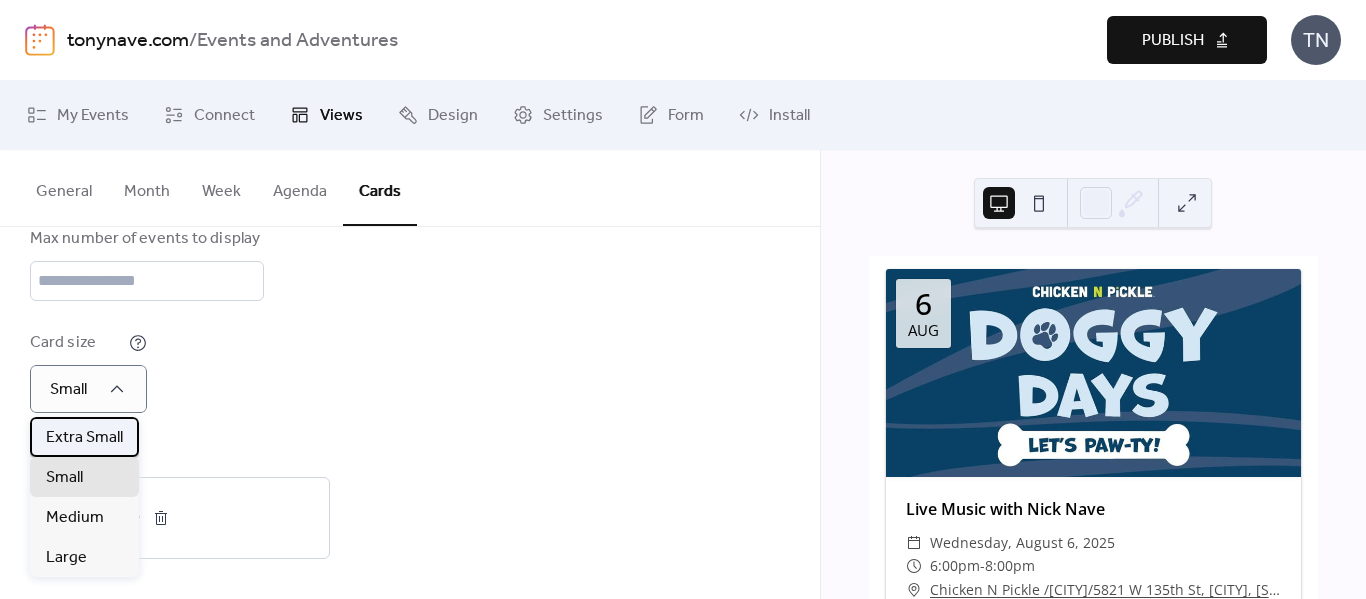 click on "Extra Small" at bounding box center (84, 438) 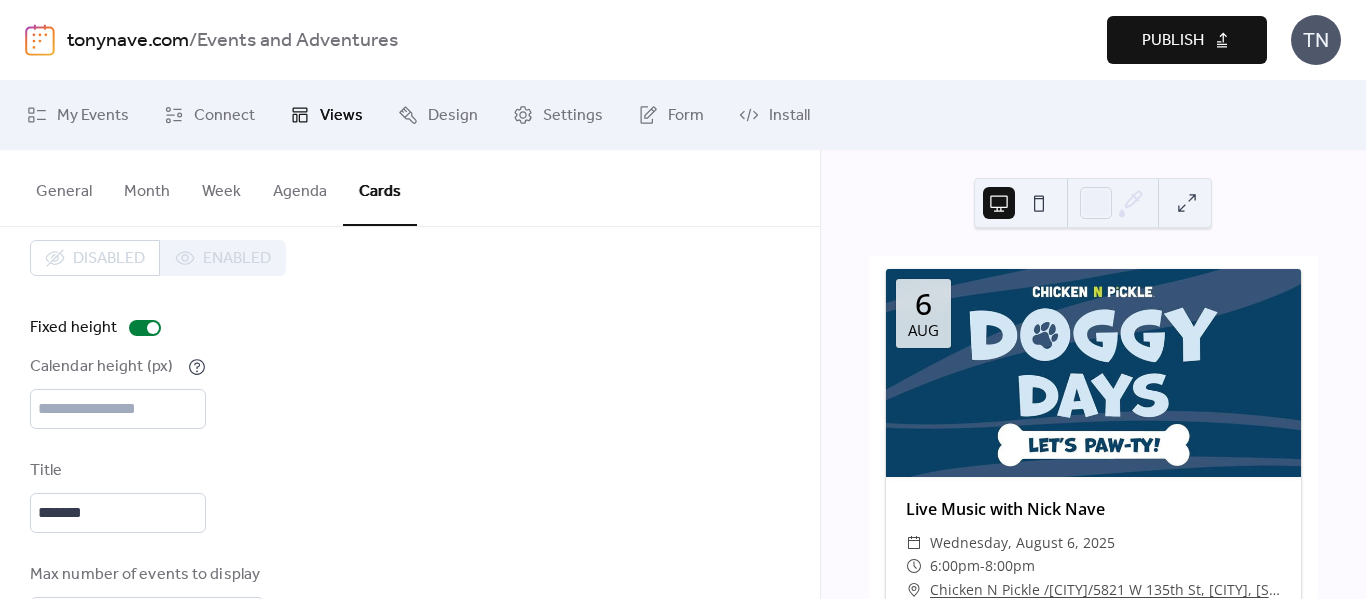 scroll, scrollTop: 0, scrollLeft: 0, axis: both 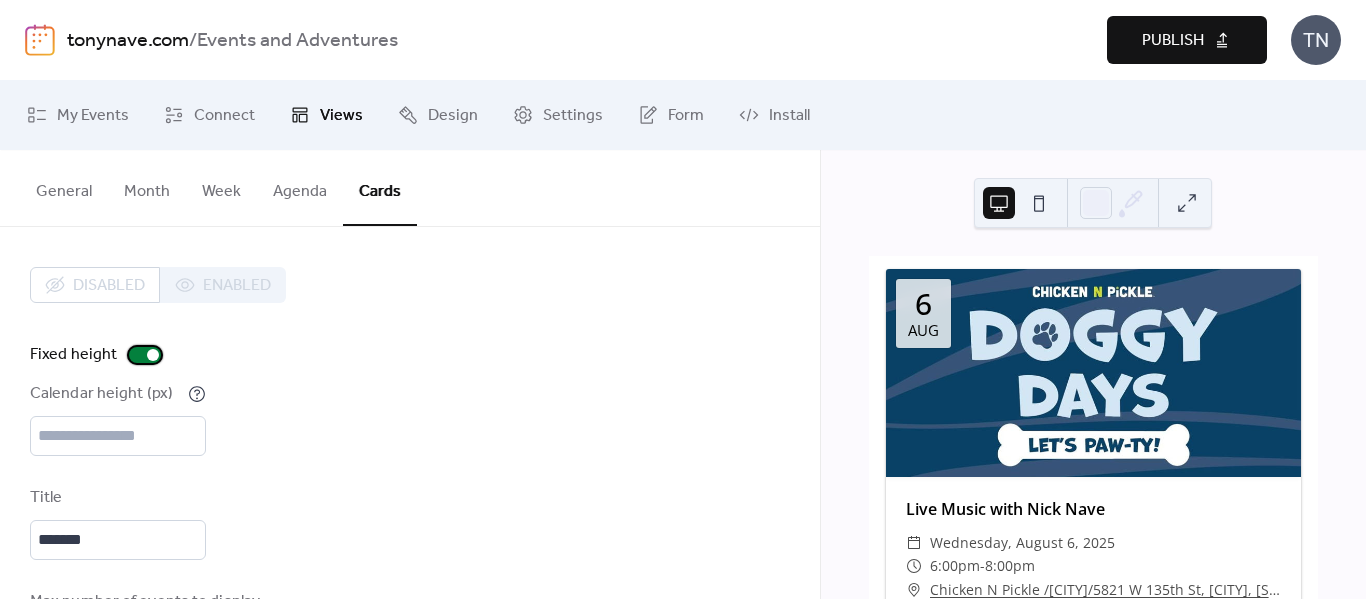 click at bounding box center (145, 355) 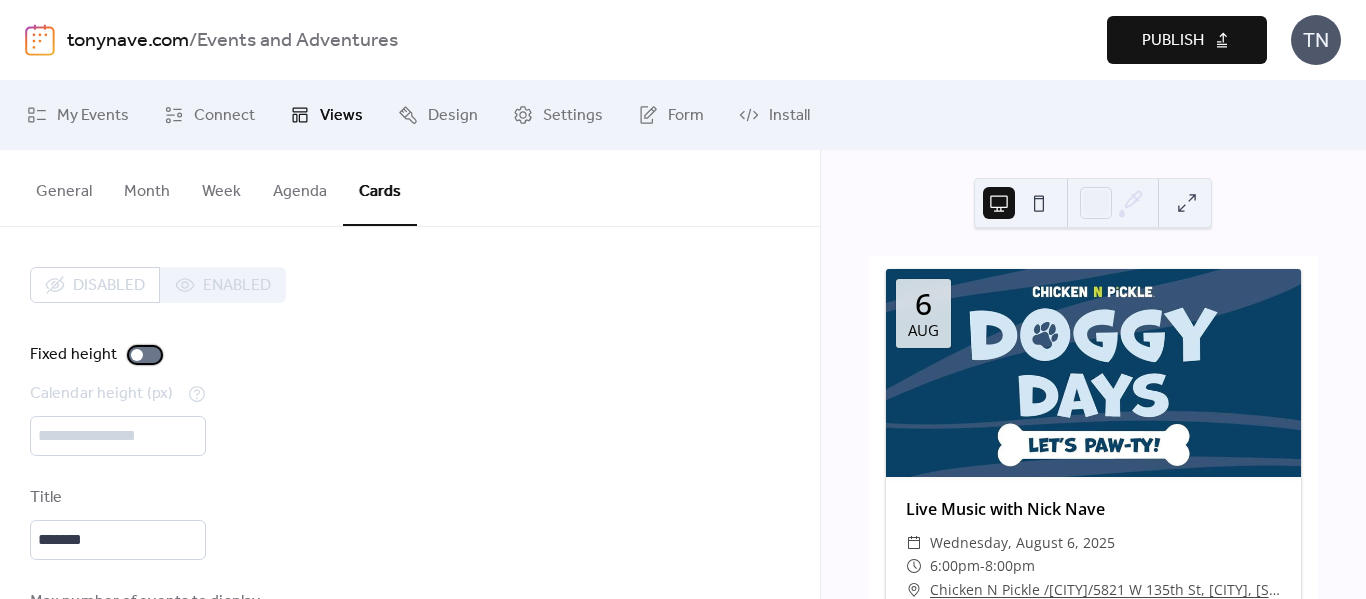 click at bounding box center (145, 355) 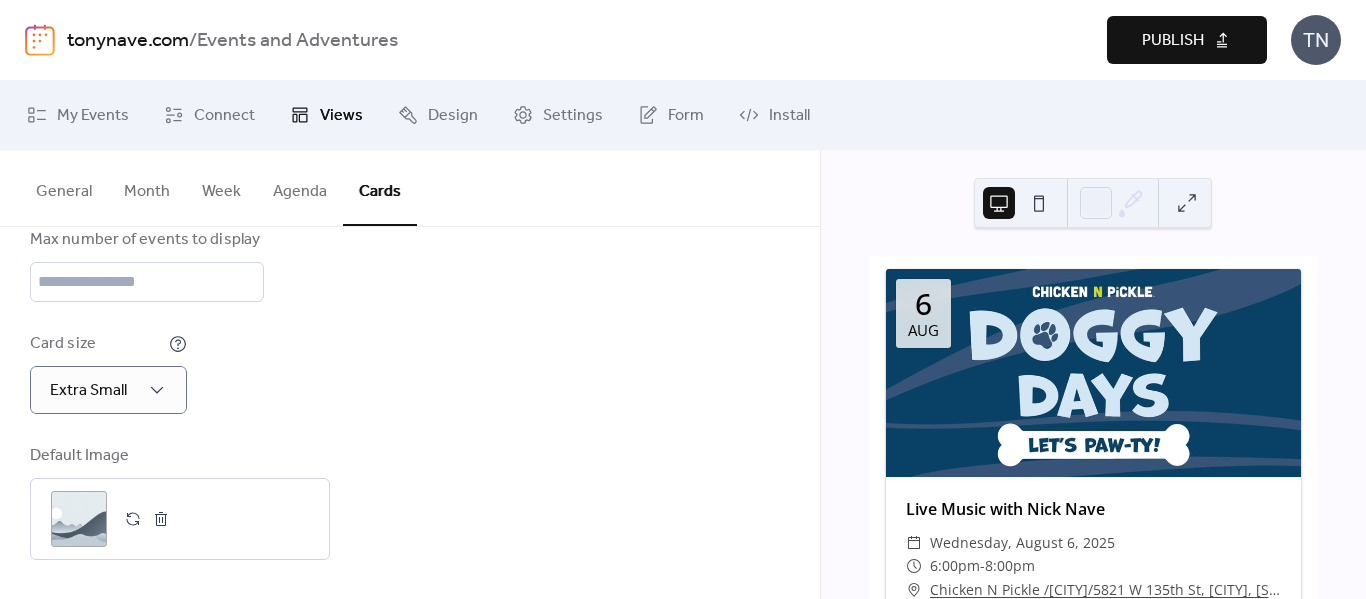 scroll, scrollTop: 363, scrollLeft: 0, axis: vertical 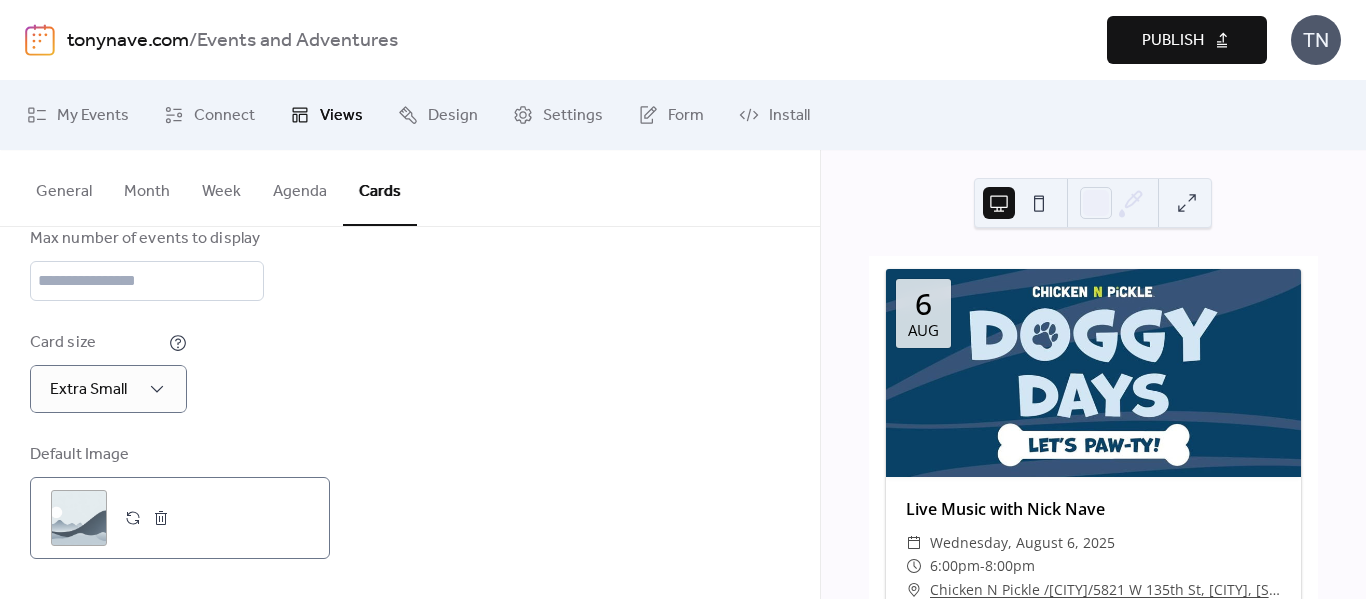 click on ";" at bounding box center (79, 518) 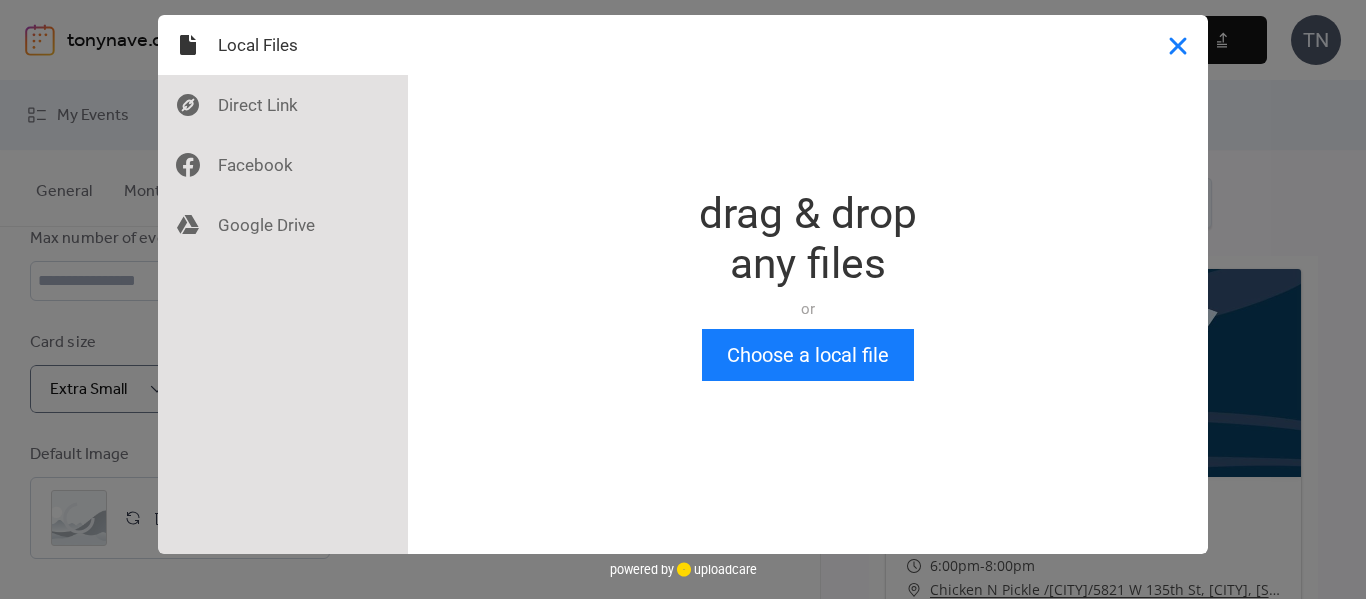 click at bounding box center (1178, 45) 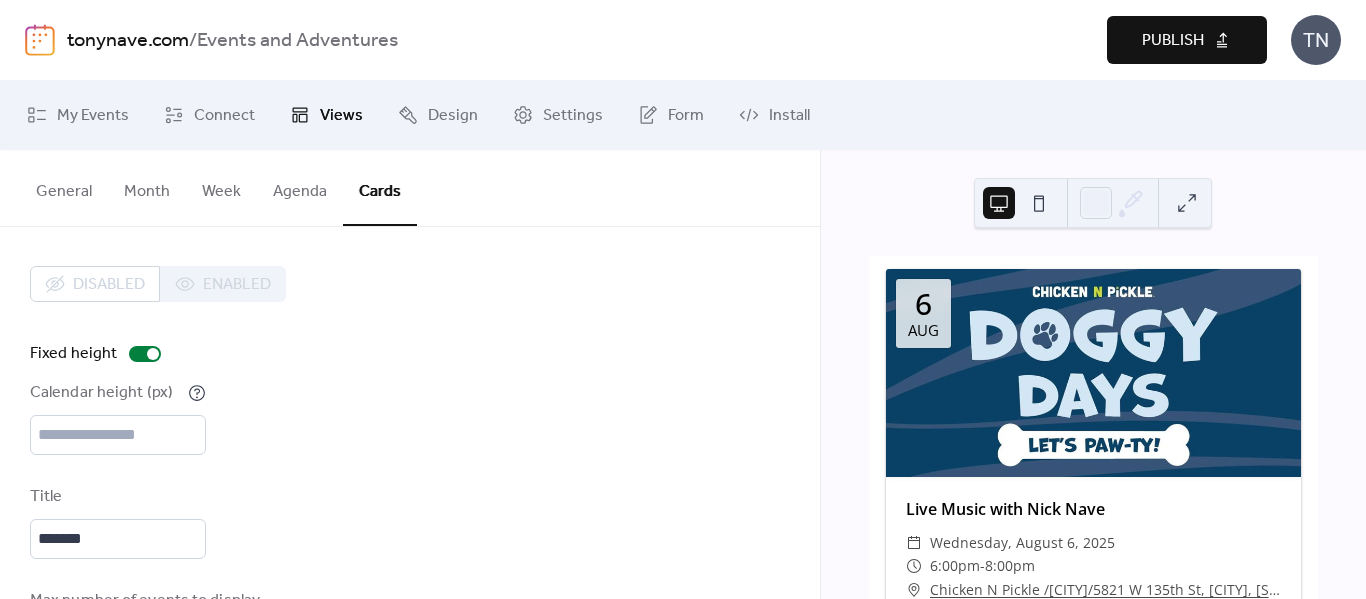 scroll, scrollTop: 0, scrollLeft: 0, axis: both 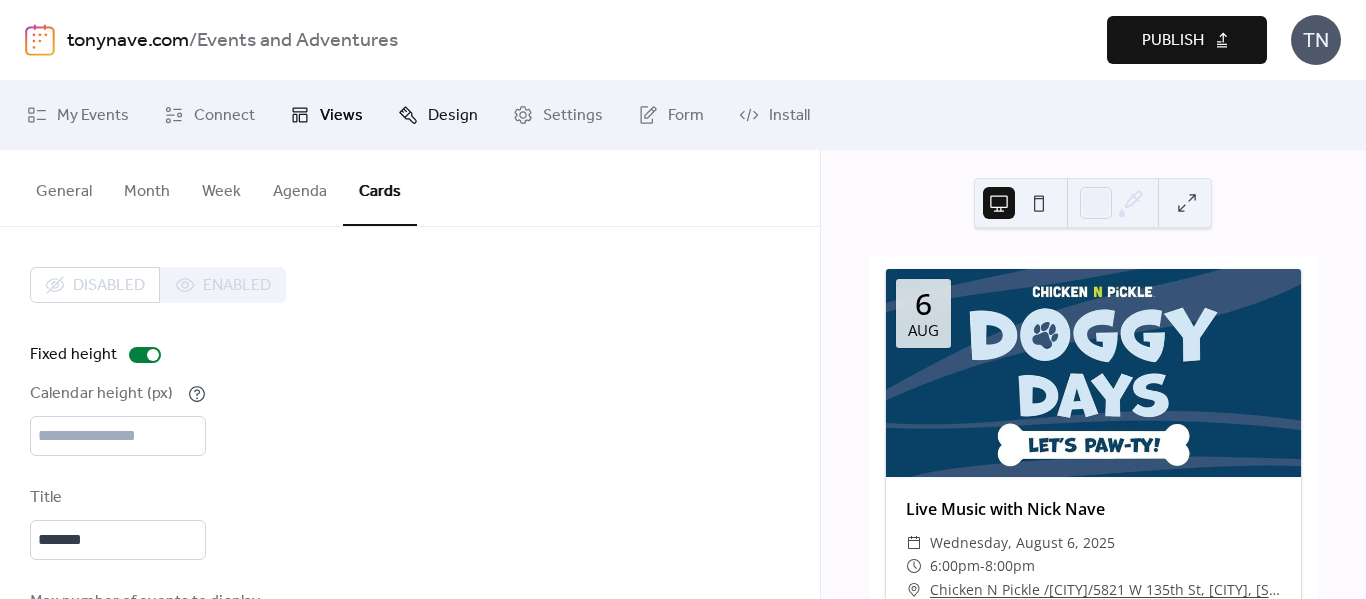 click on "Design" at bounding box center [453, 116] 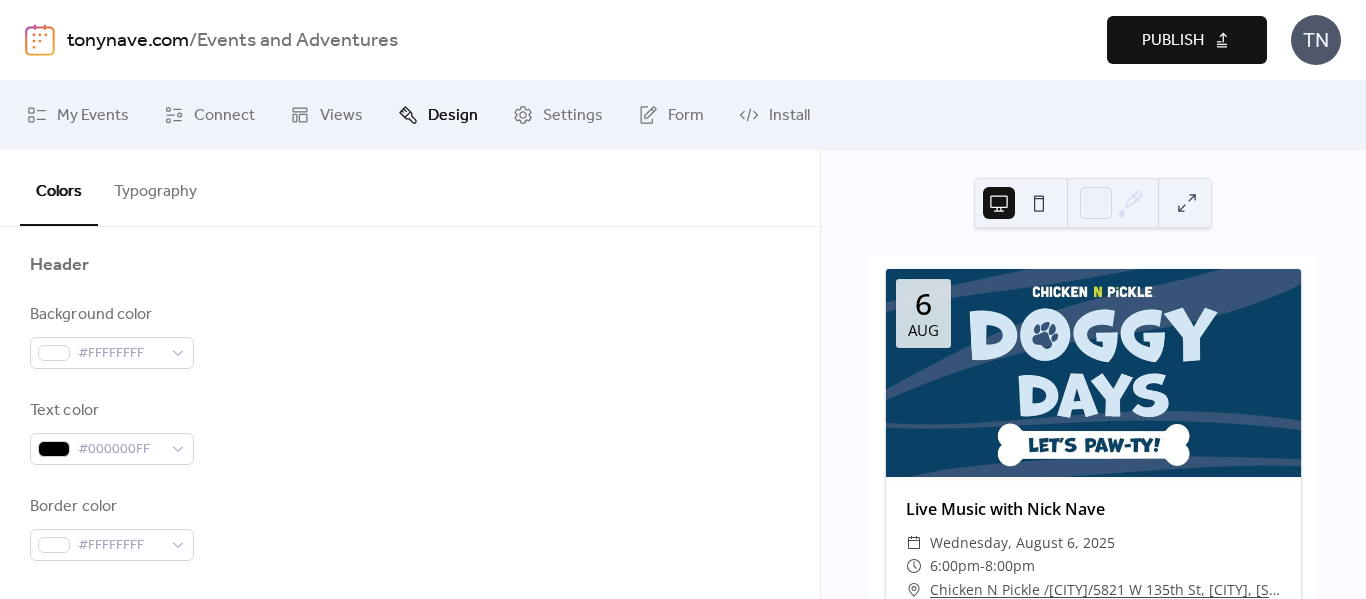 scroll, scrollTop: 933, scrollLeft: 0, axis: vertical 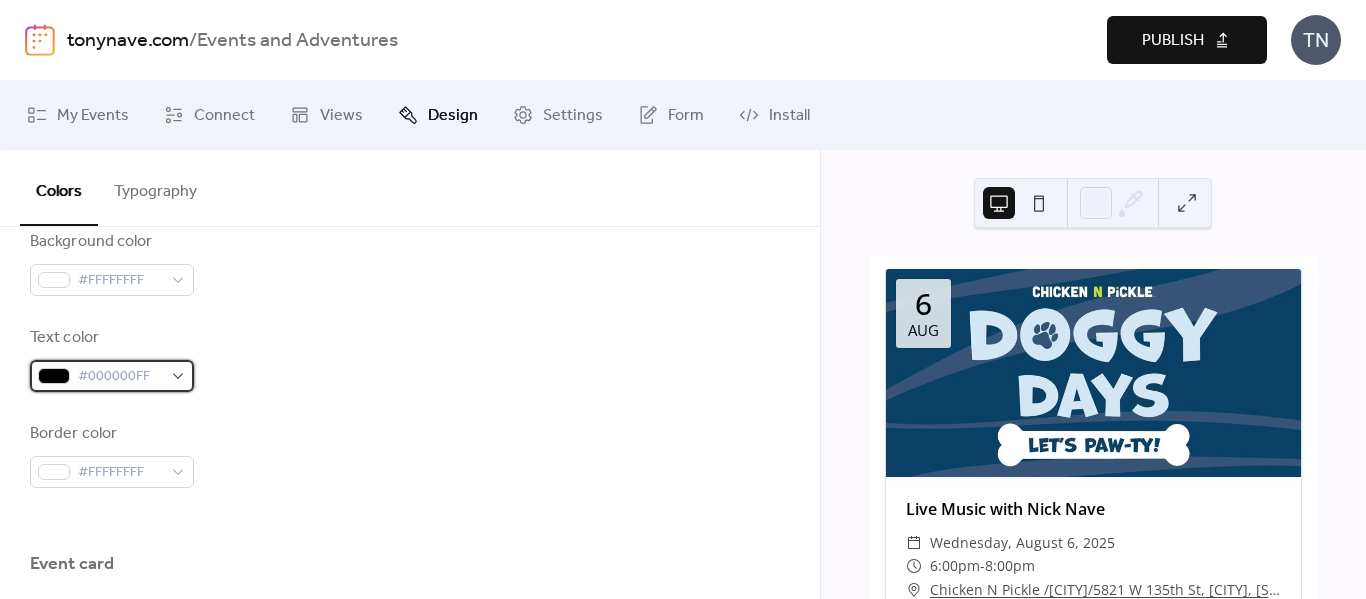 click on "#000000FF" at bounding box center [112, 376] 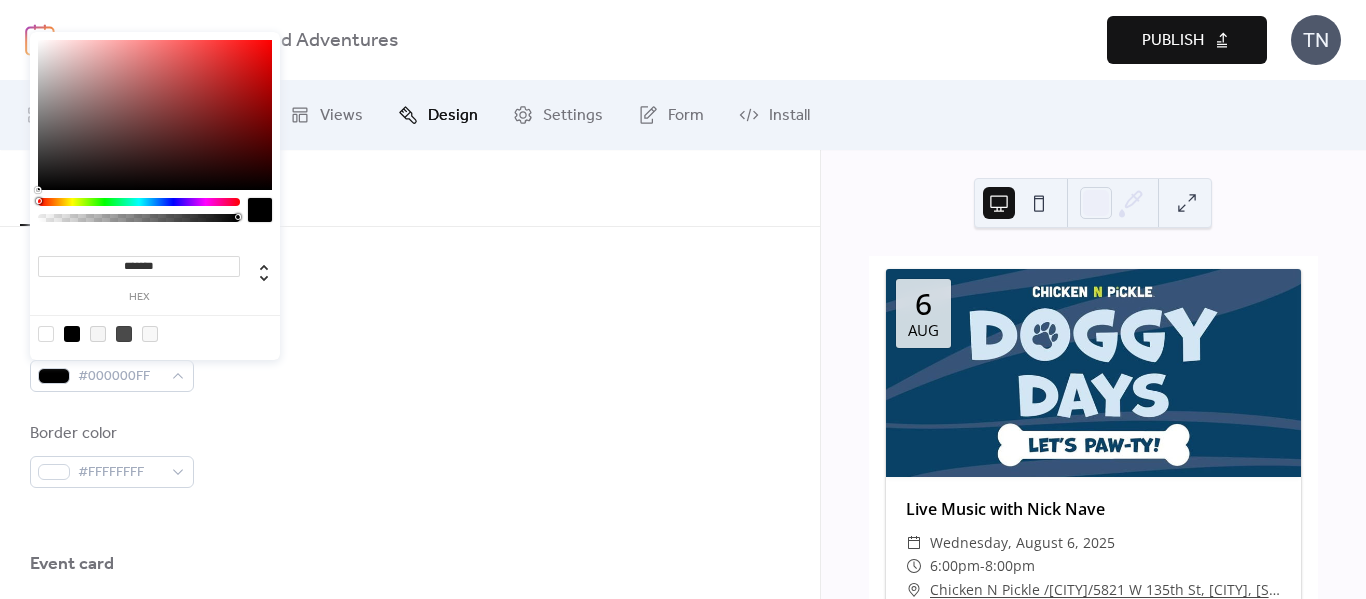 click on "Text color #000000FF" at bounding box center (410, 359) 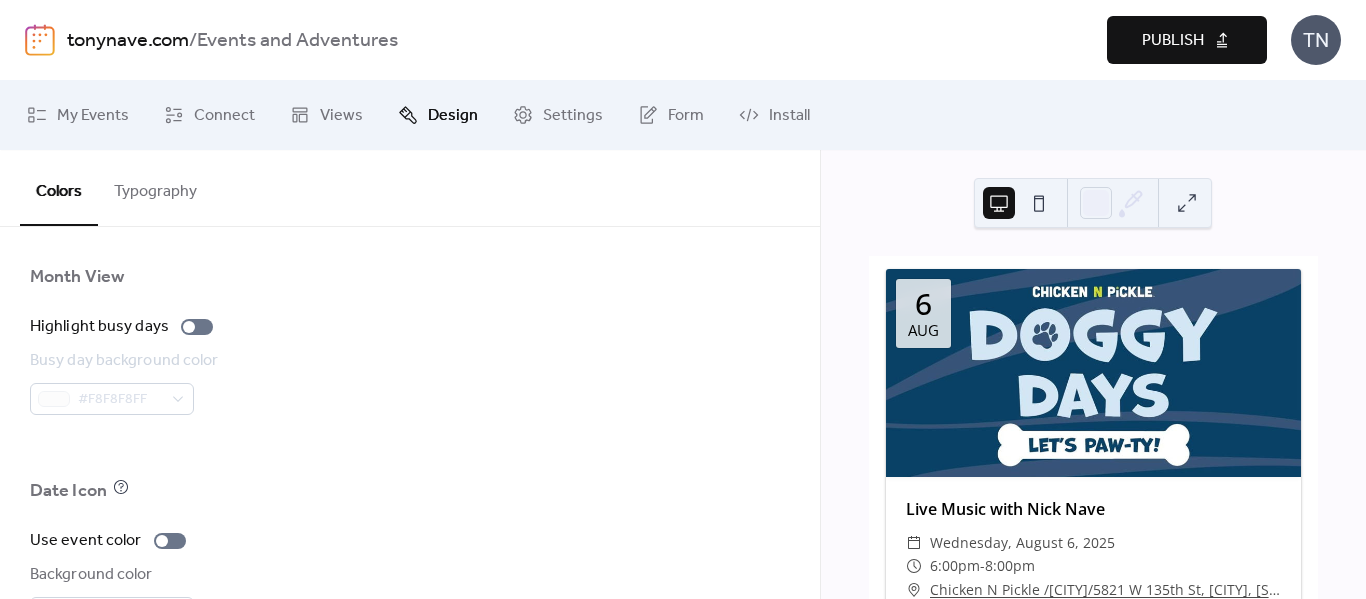 scroll, scrollTop: 1566, scrollLeft: 0, axis: vertical 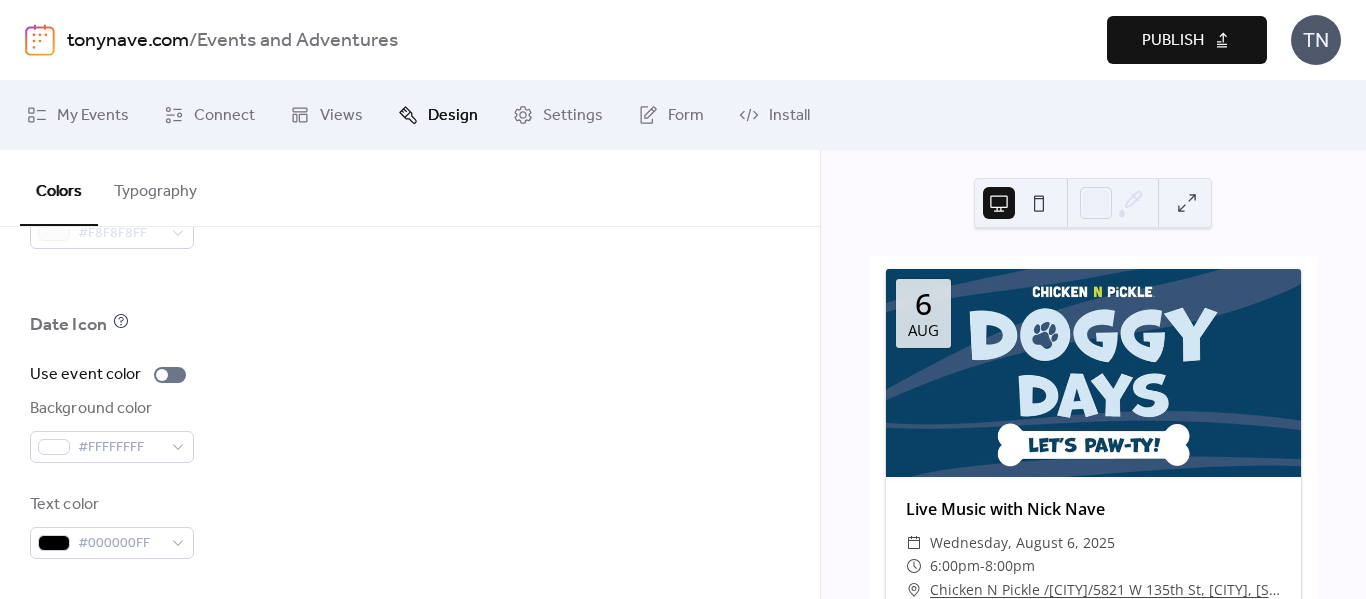click on "Typography" at bounding box center [155, 187] 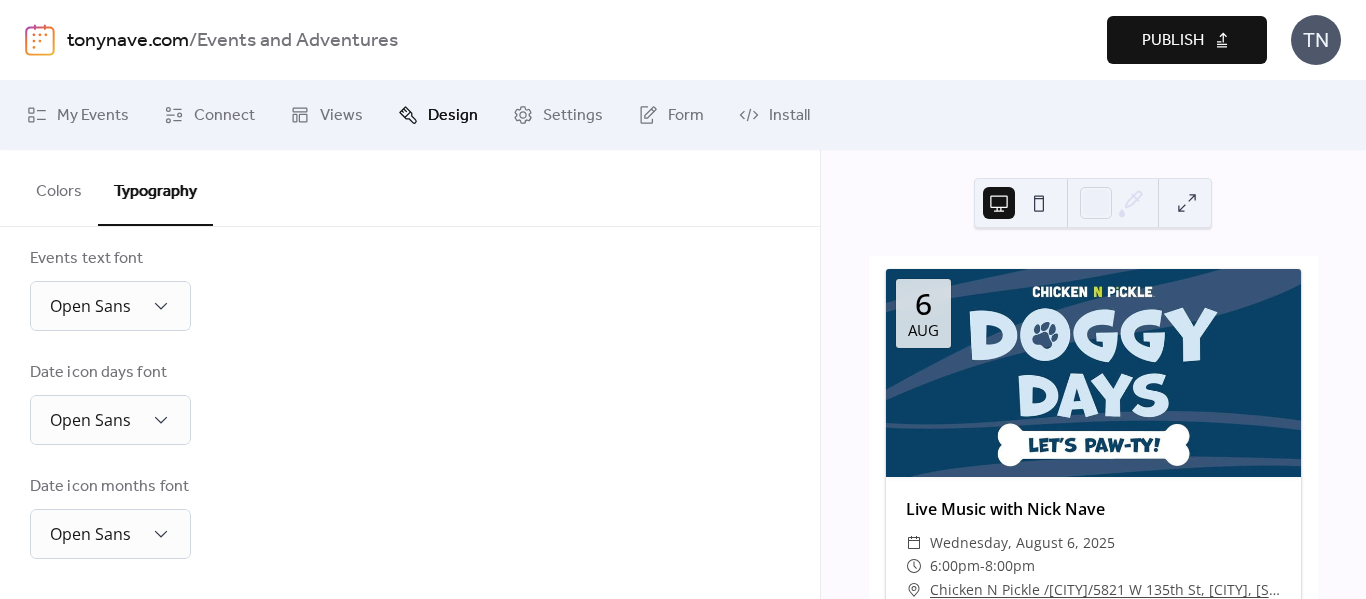 scroll, scrollTop: 664, scrollLeft: 0, axis: vertical 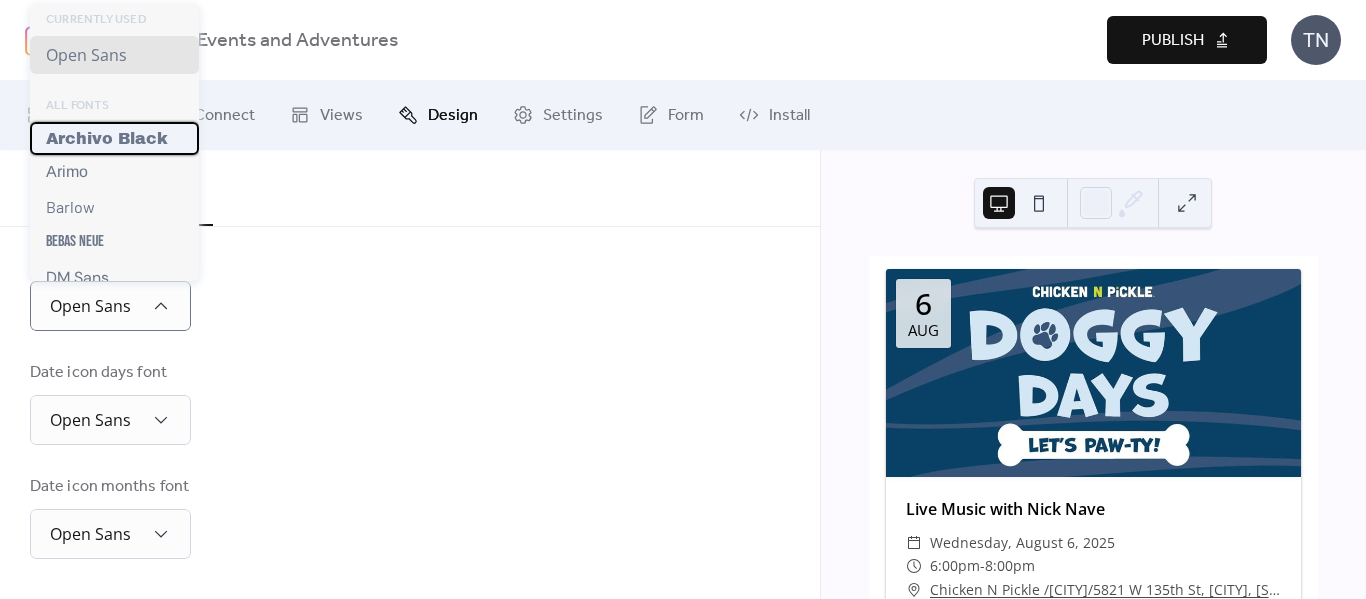 click on "Archivo Black" at bounding box center [107, 138] 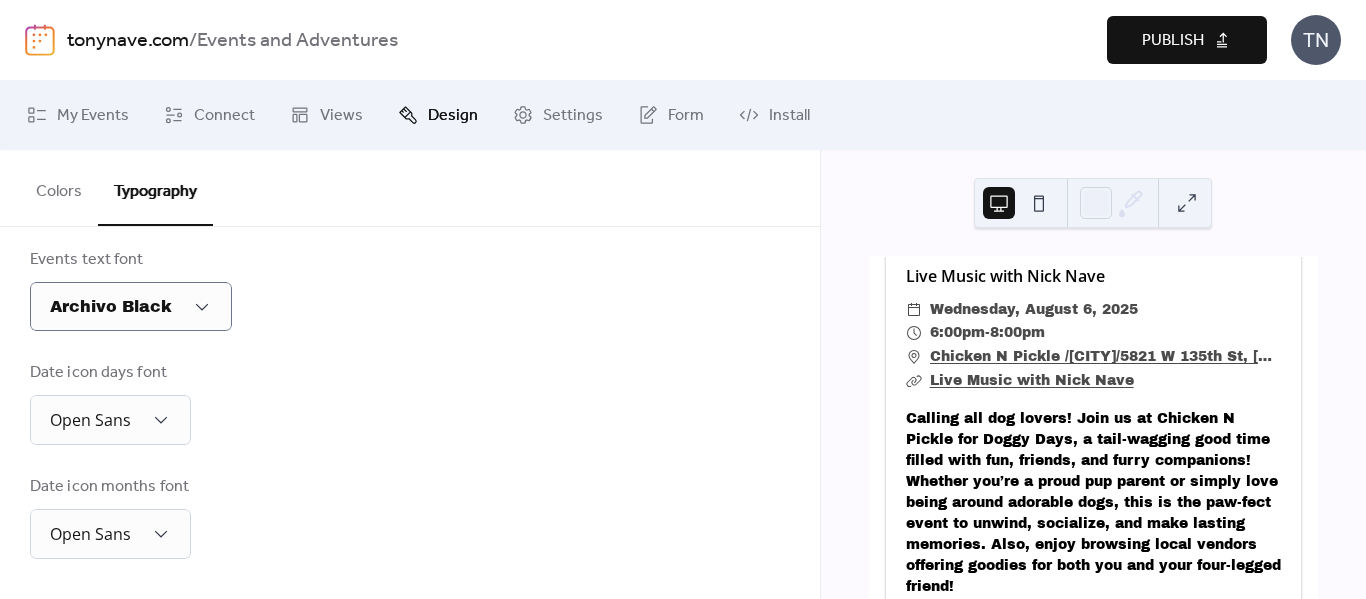 scroll, scrollTop: 0, scrollLeft: 0, axis: both 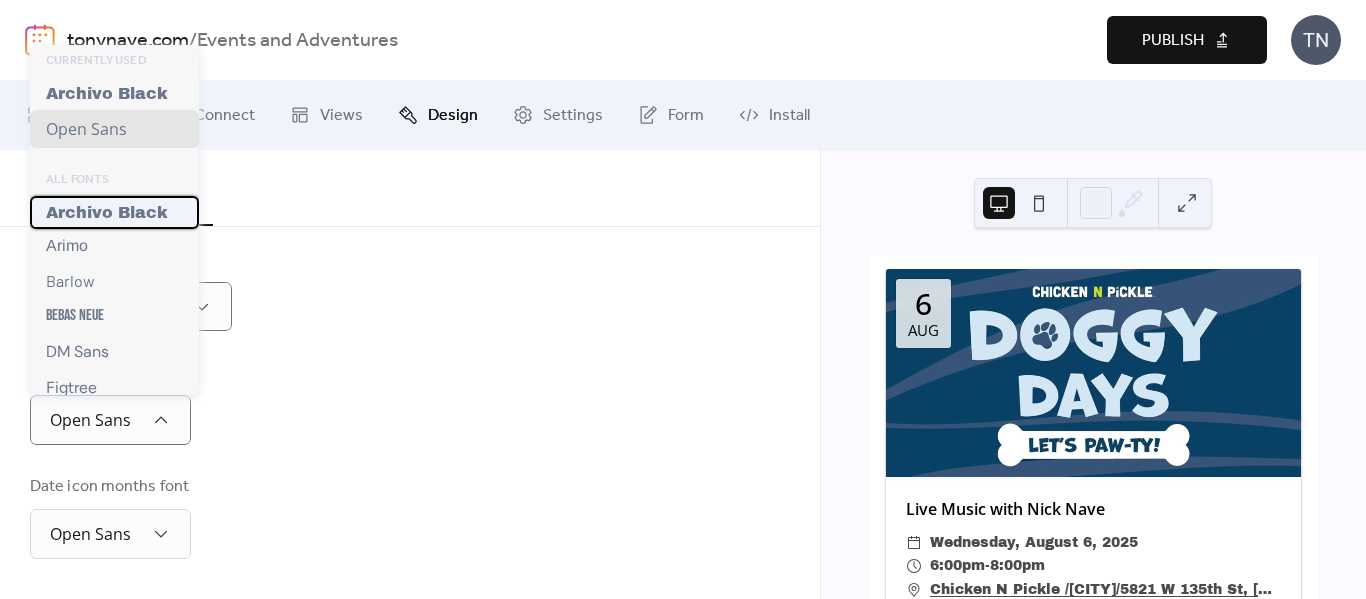 click on "Archivo Black" at bounding box center (107, 212) 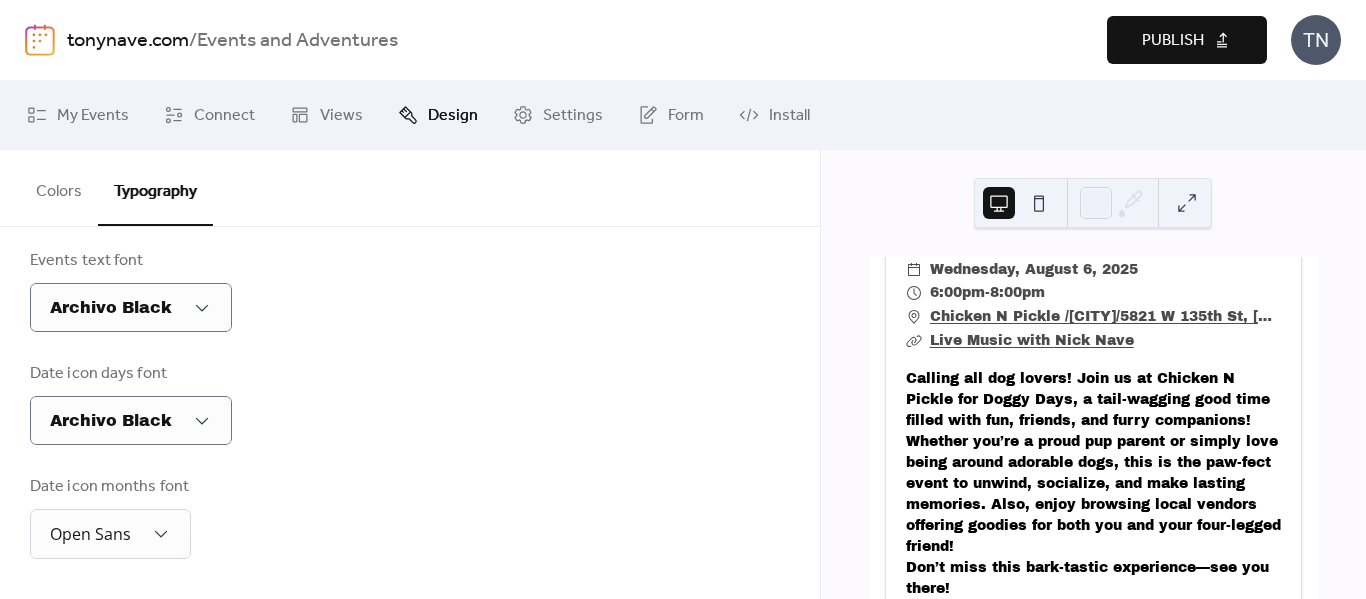 scroll, scrollTop: 233, scrollLeft: 0, axis: vertical 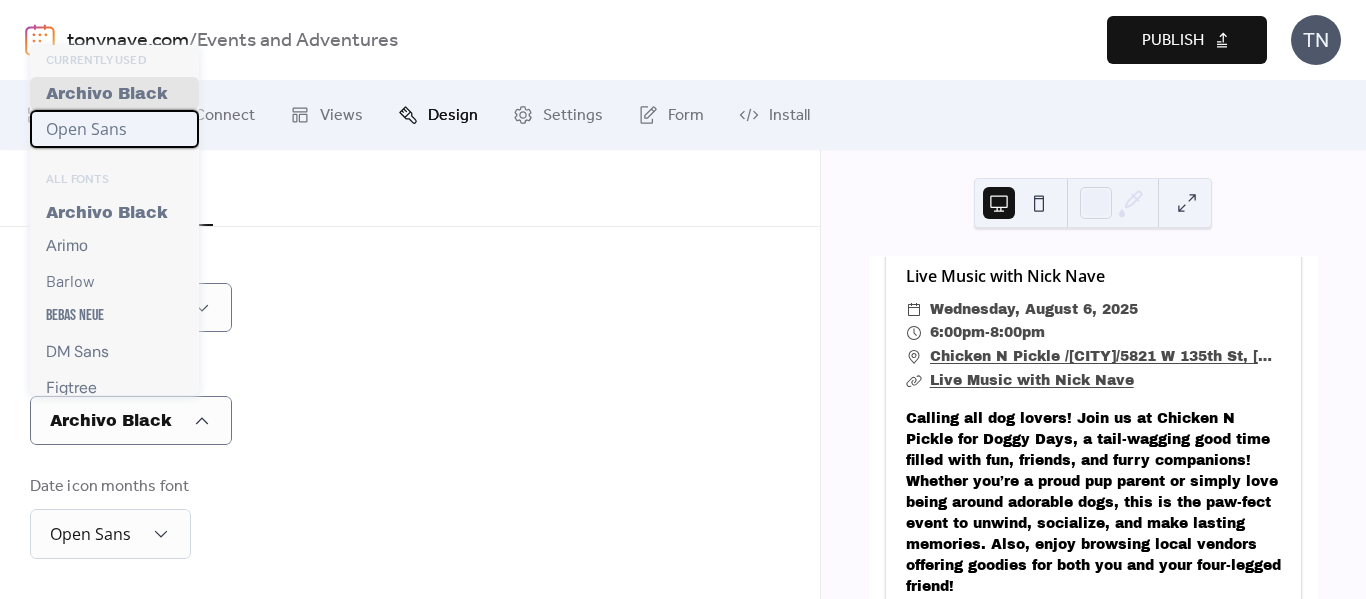 click on "Open Sans" at bounding box center [86, 129] 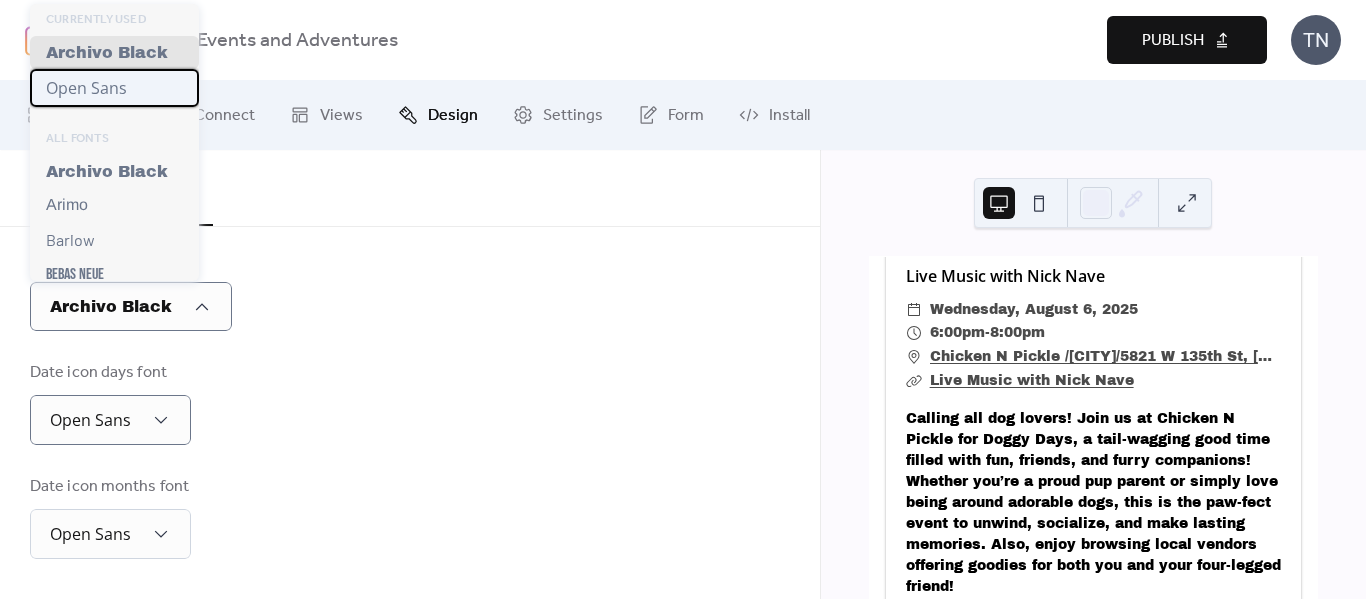 click on "Open Sans" at bounding box center [114, 88] 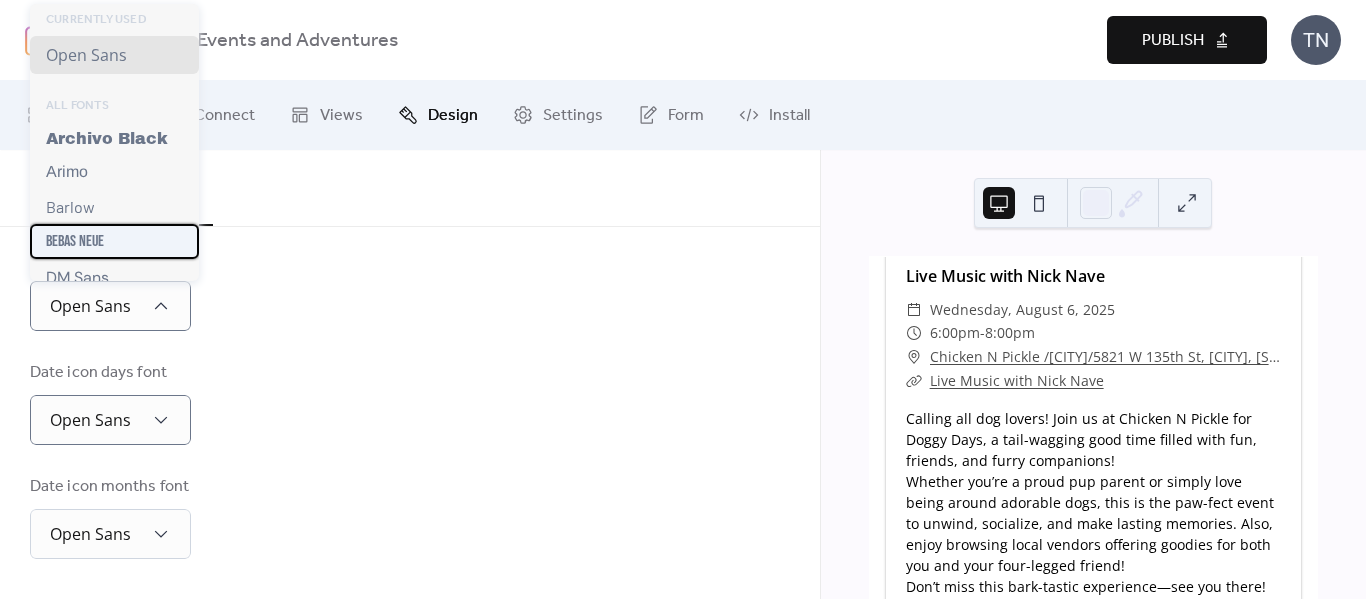 click on "Bebas Neue" at bounding box center (75, 241) 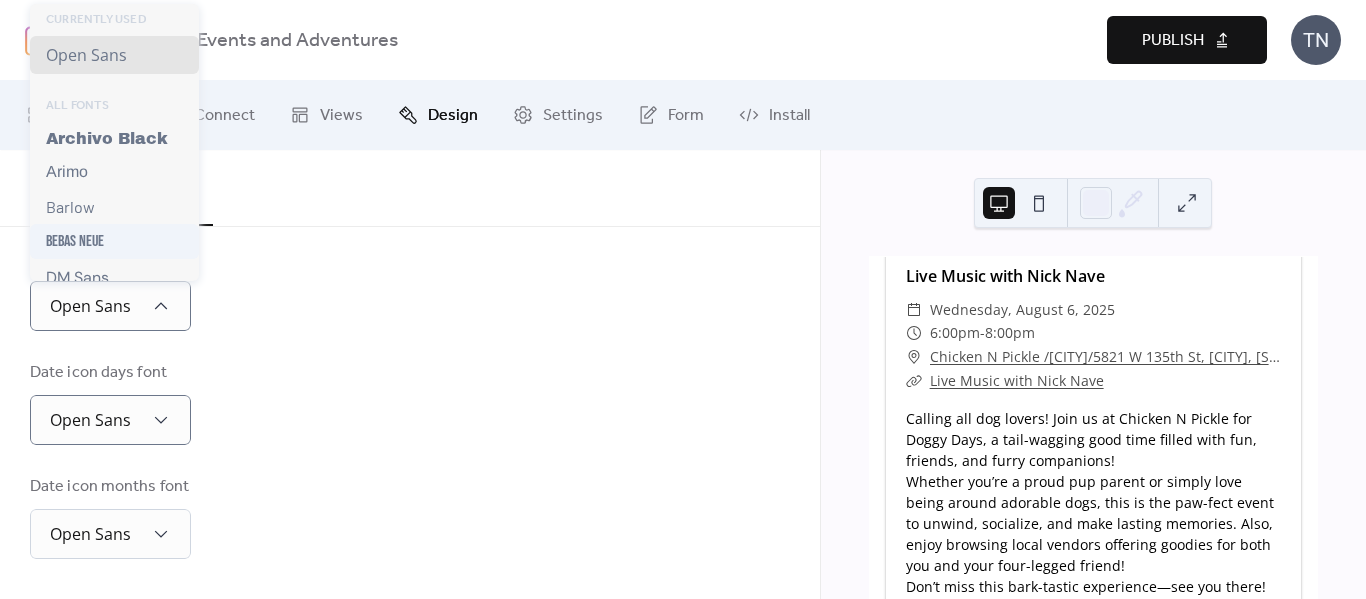 scroll, scrollTop: 662, scrollLeft: 0, axis: vertical 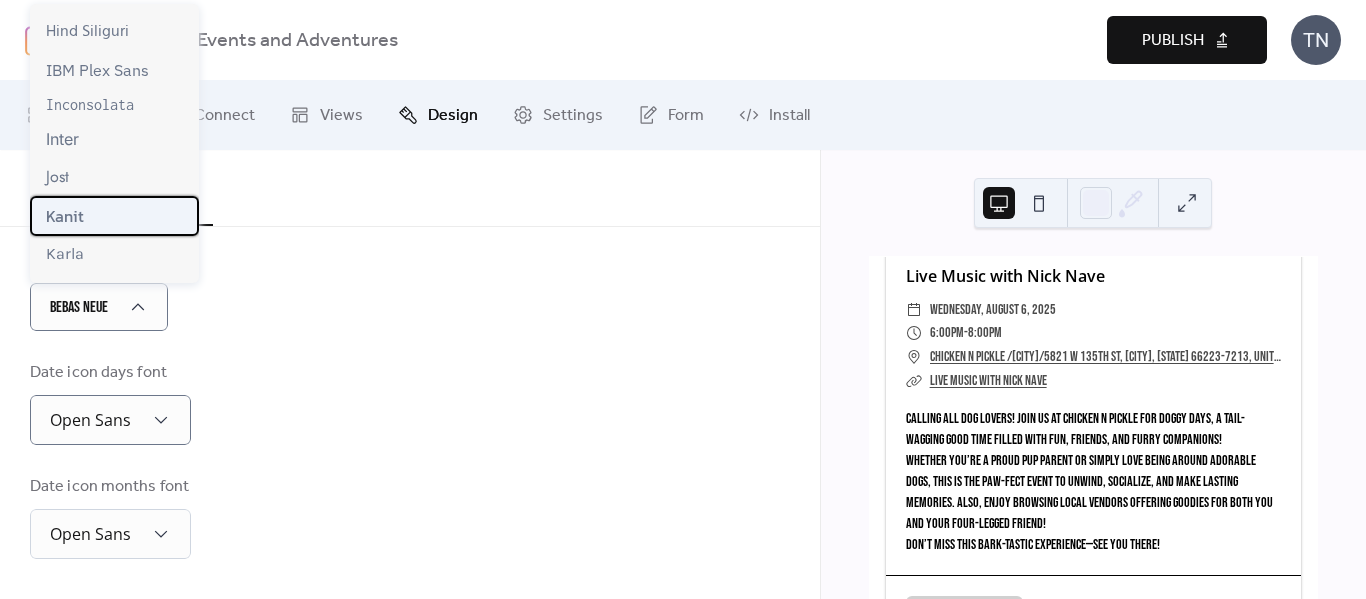 click on "Kanit" at bounding box center (65, 216) 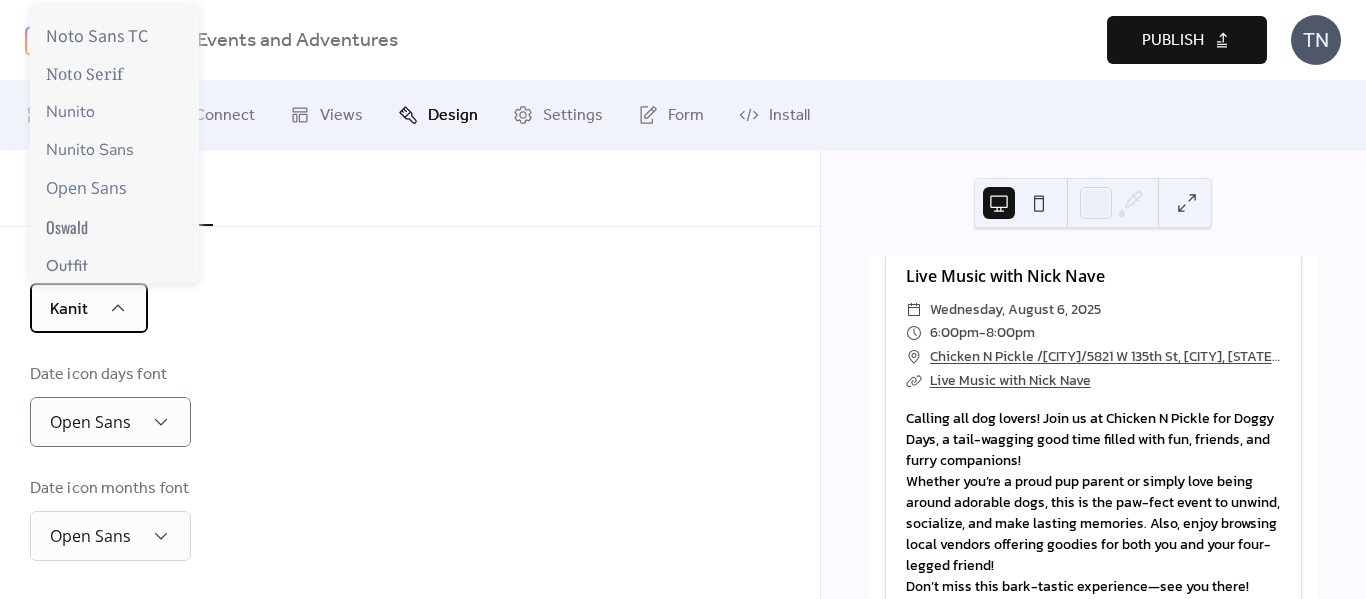 scroll, scrollTop: 1167, scrollLeft: 0, axis: vertical 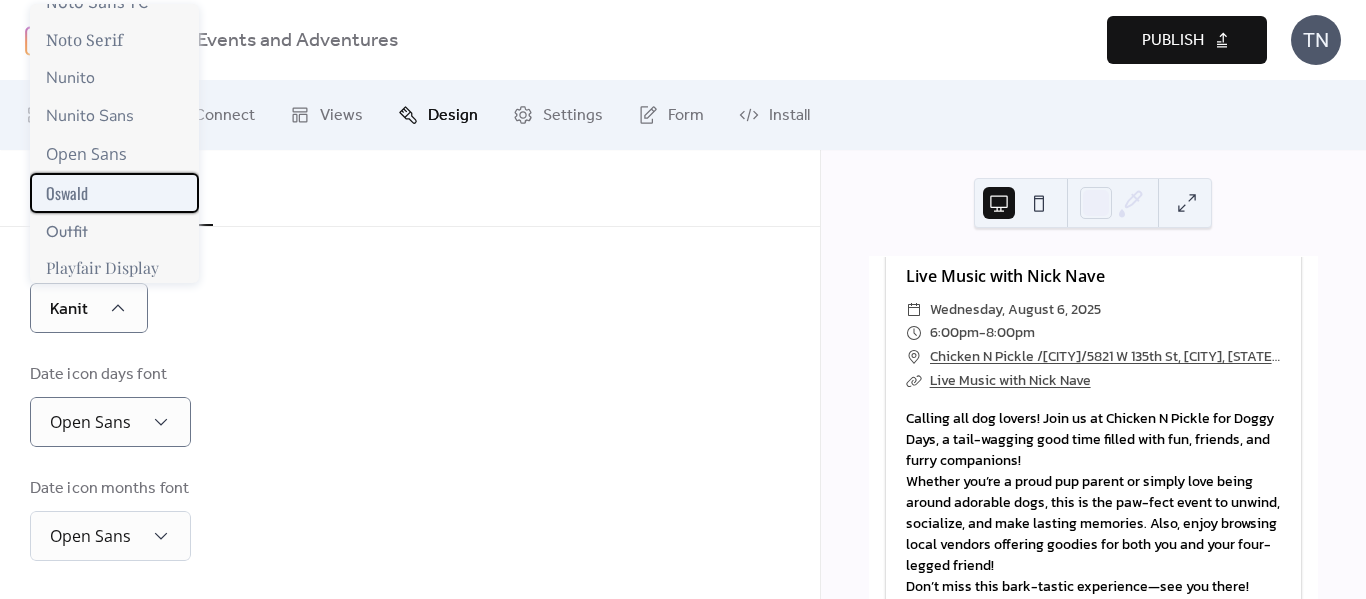 click on "Oswald" at bounding box center [67, 193] 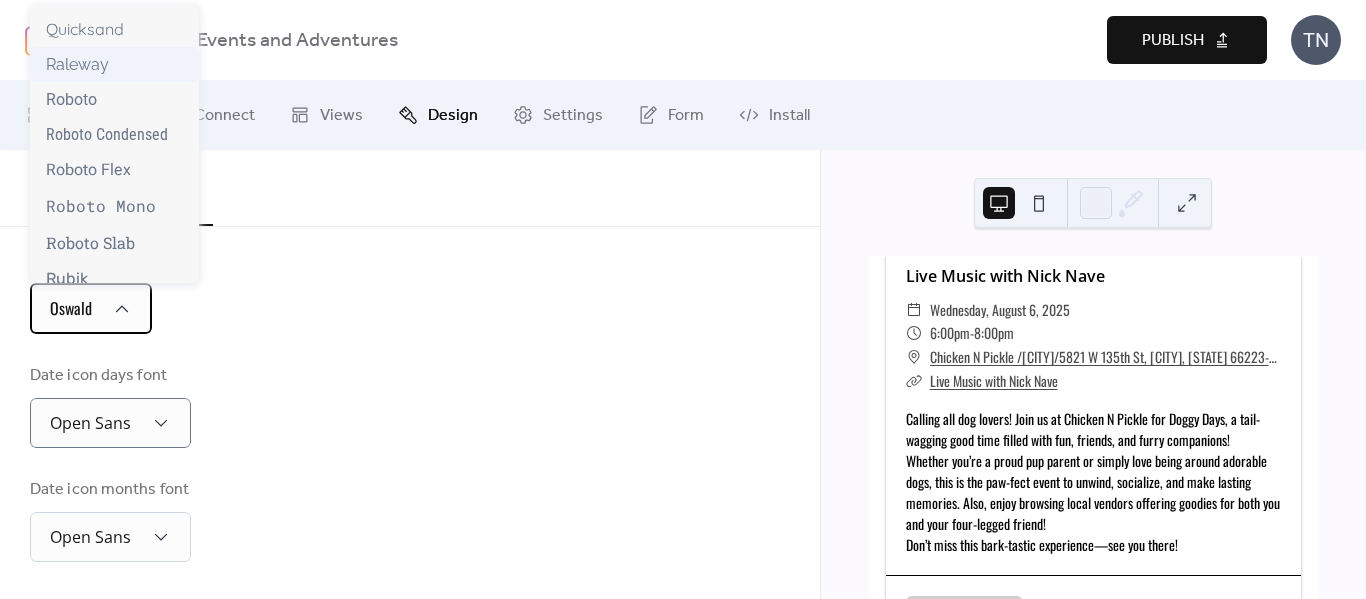 scroll, scrollTop: 1726, scrollLeft: 0, axis: vertical 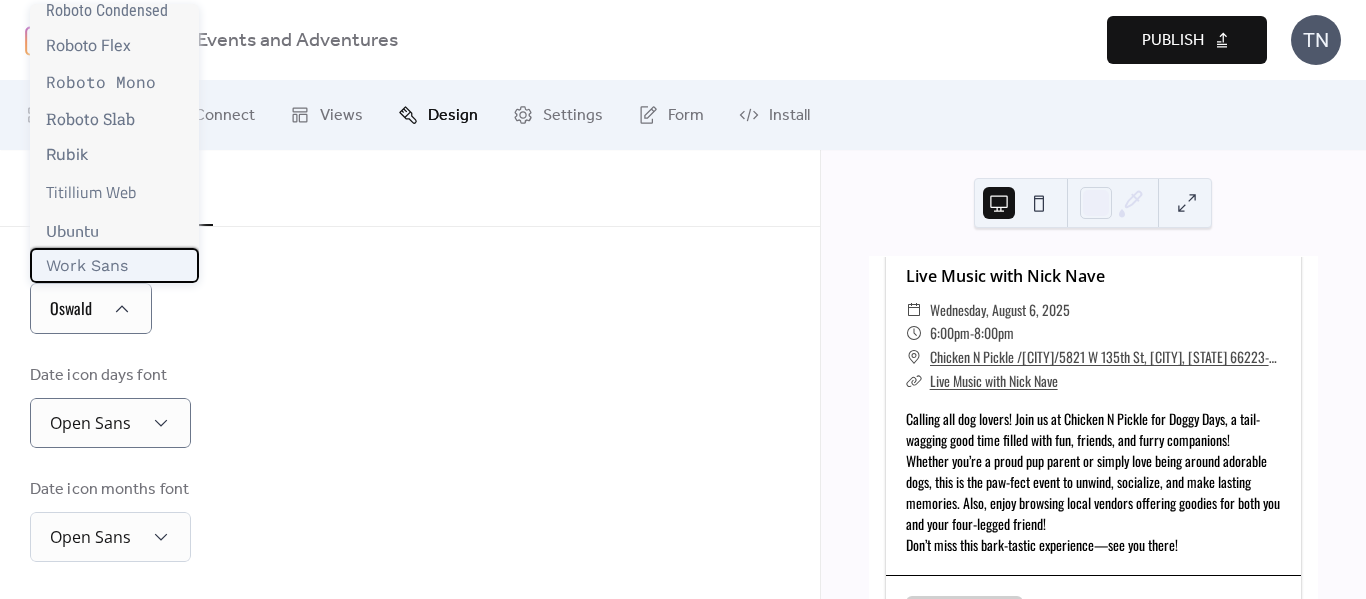 click on "Work Sans" at bounding box center (87, 265) 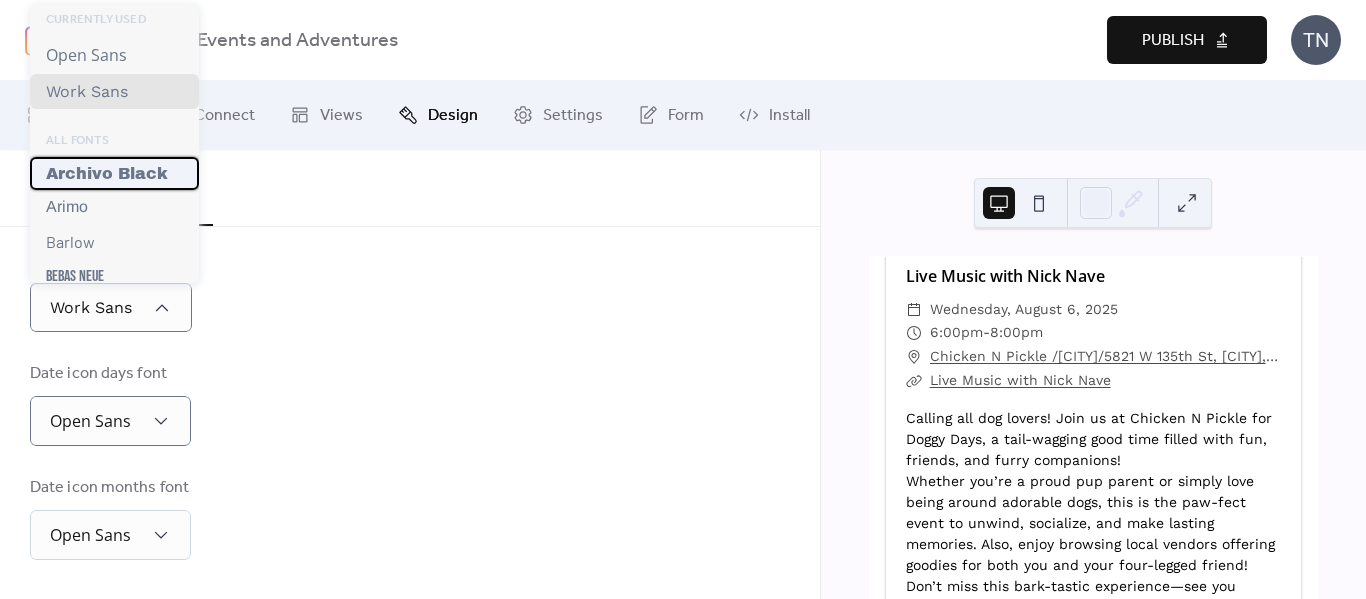 click on "Archivo Black" at bounding box center [107, 173] 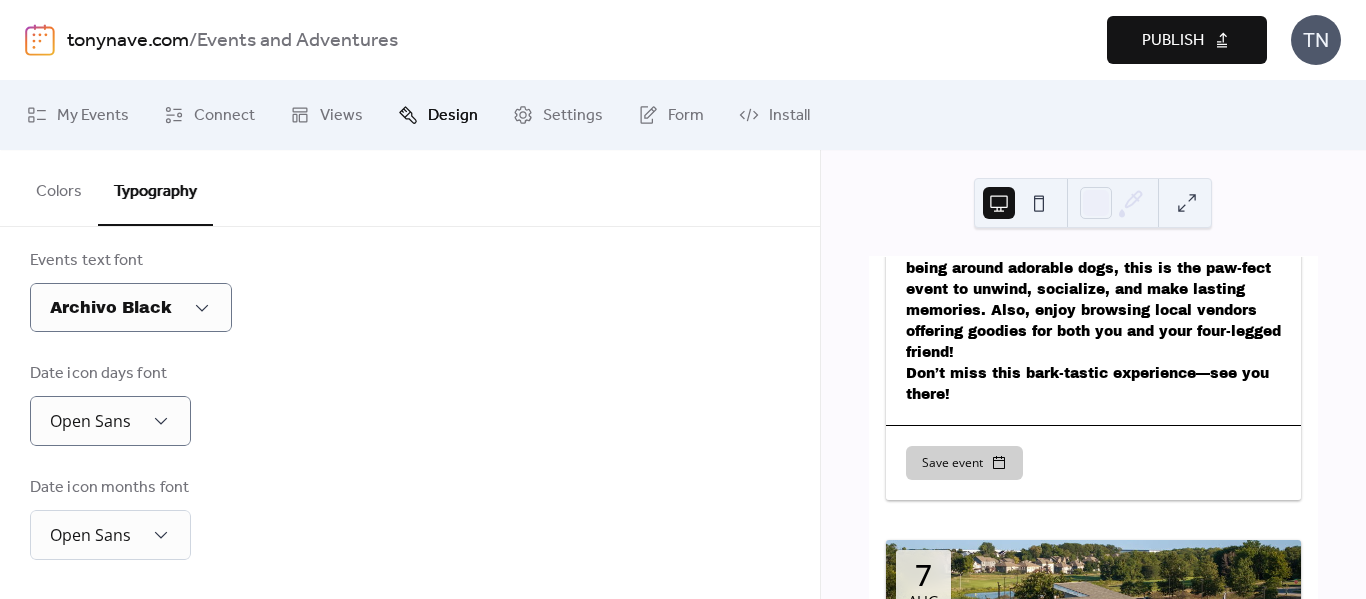 scroll, scrollTop: 0, scrollLeft: 0, axis: both 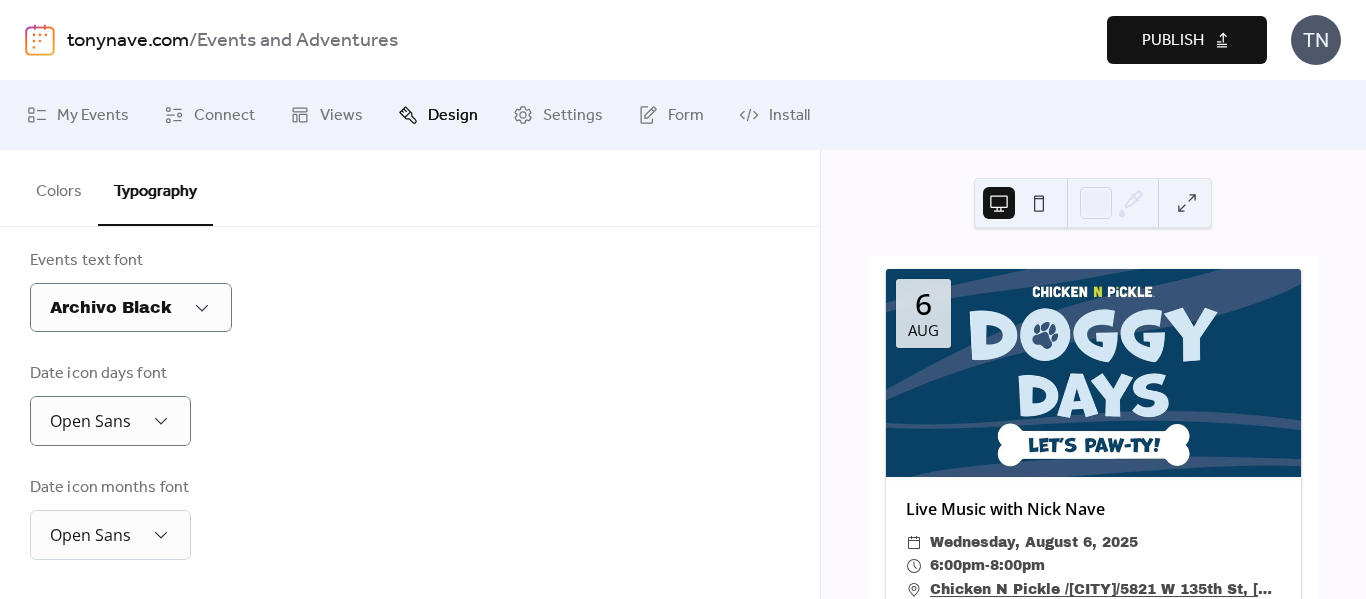 click on "Colors" at bounding box center (59, 187) 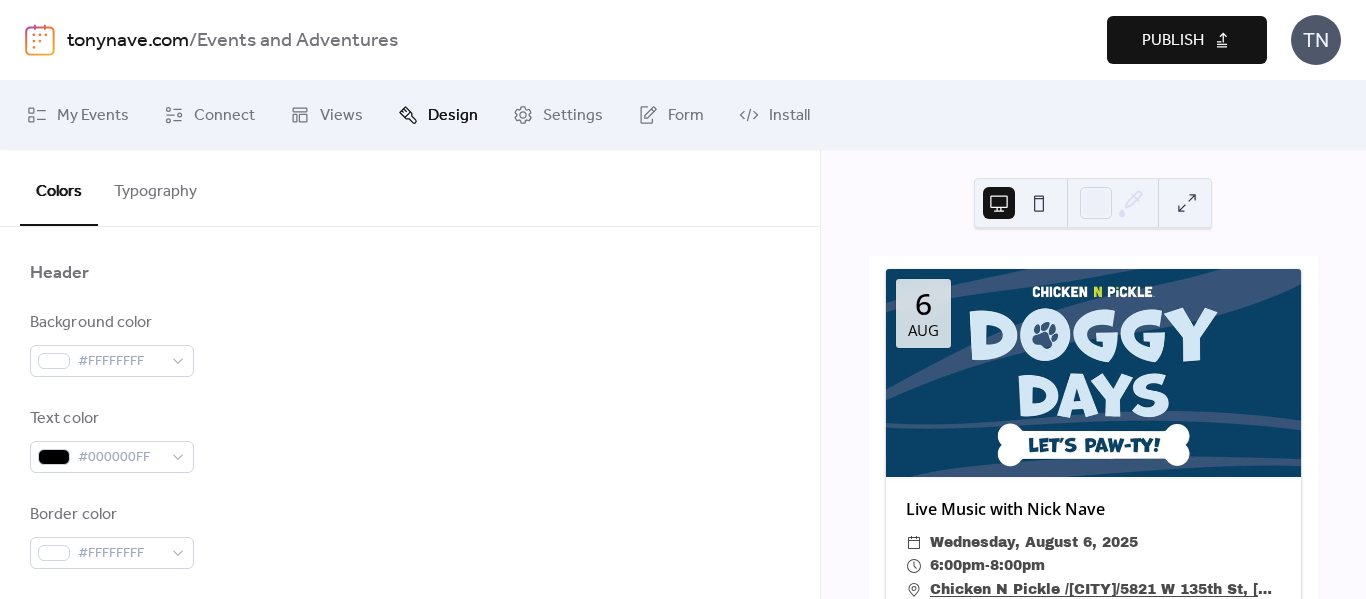scroll, scrollTop: 895, scrollLeft: 0, axis: vertical 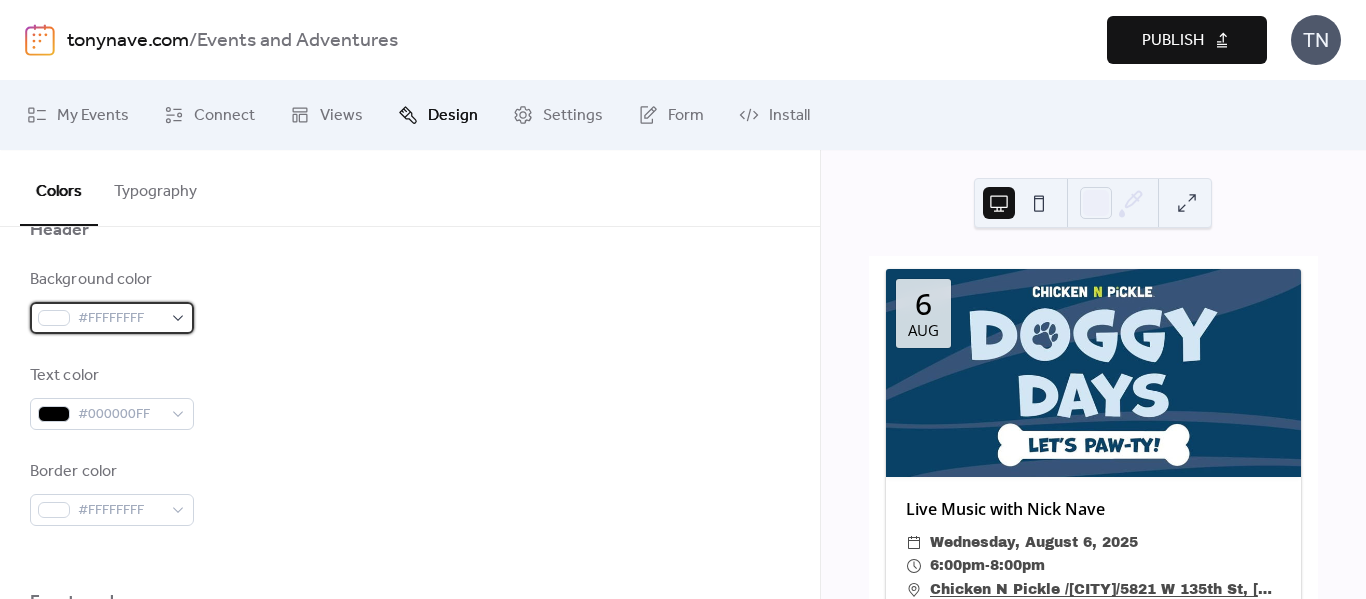 click on "#FFFFFFFF" at bounding box center (112, 318) 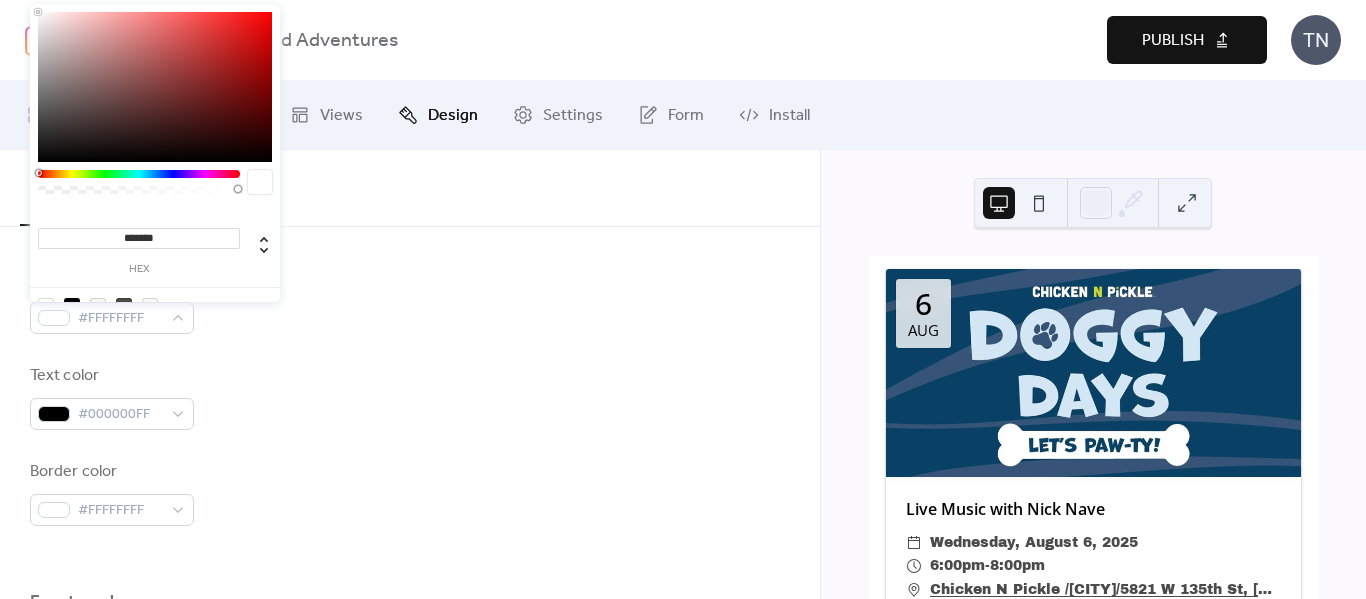 click at bounding box center [38, 12] 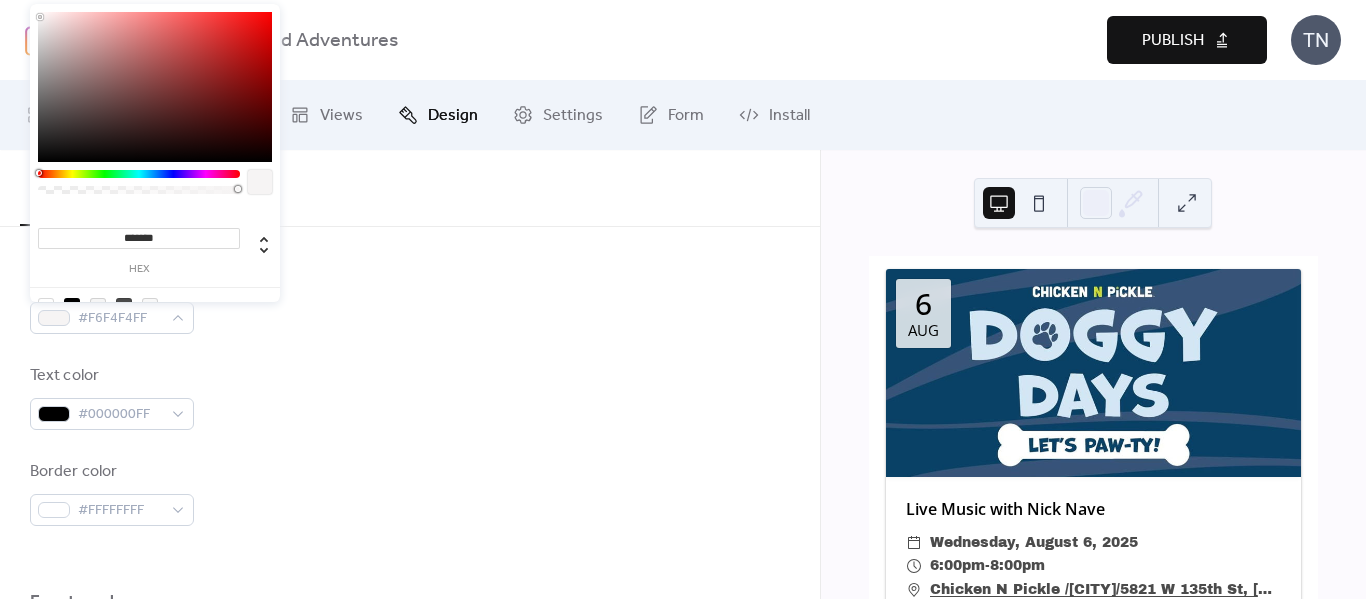 click at bounding box center [155, 87] 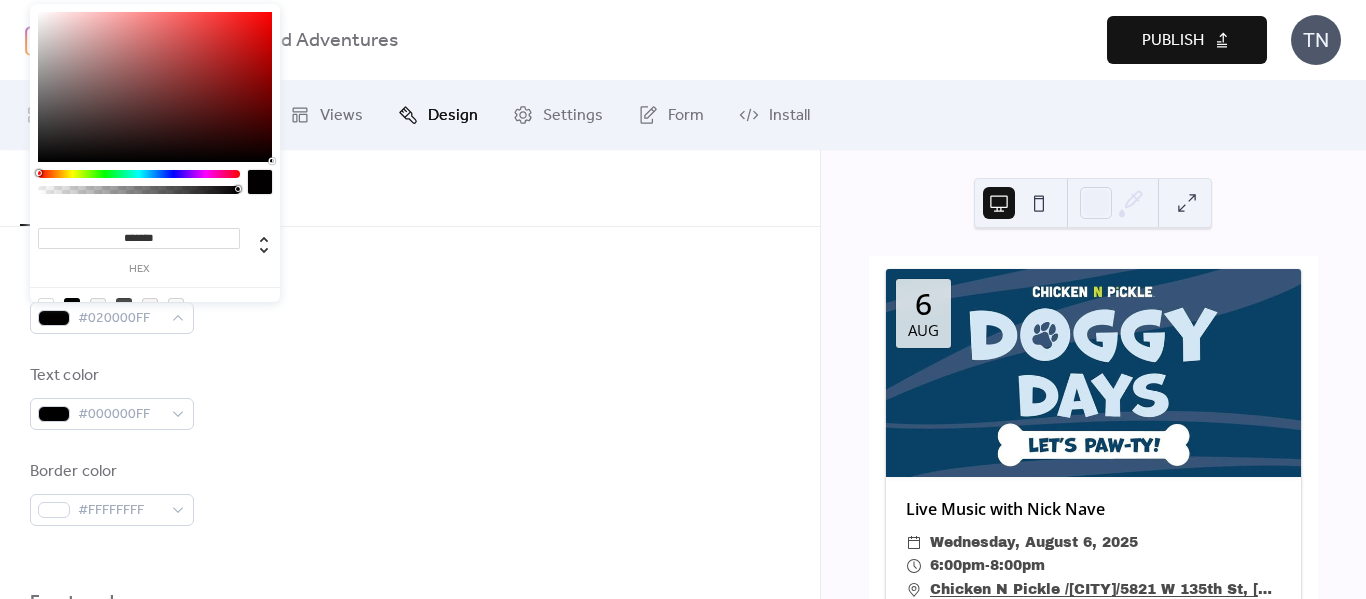 type on "*******" 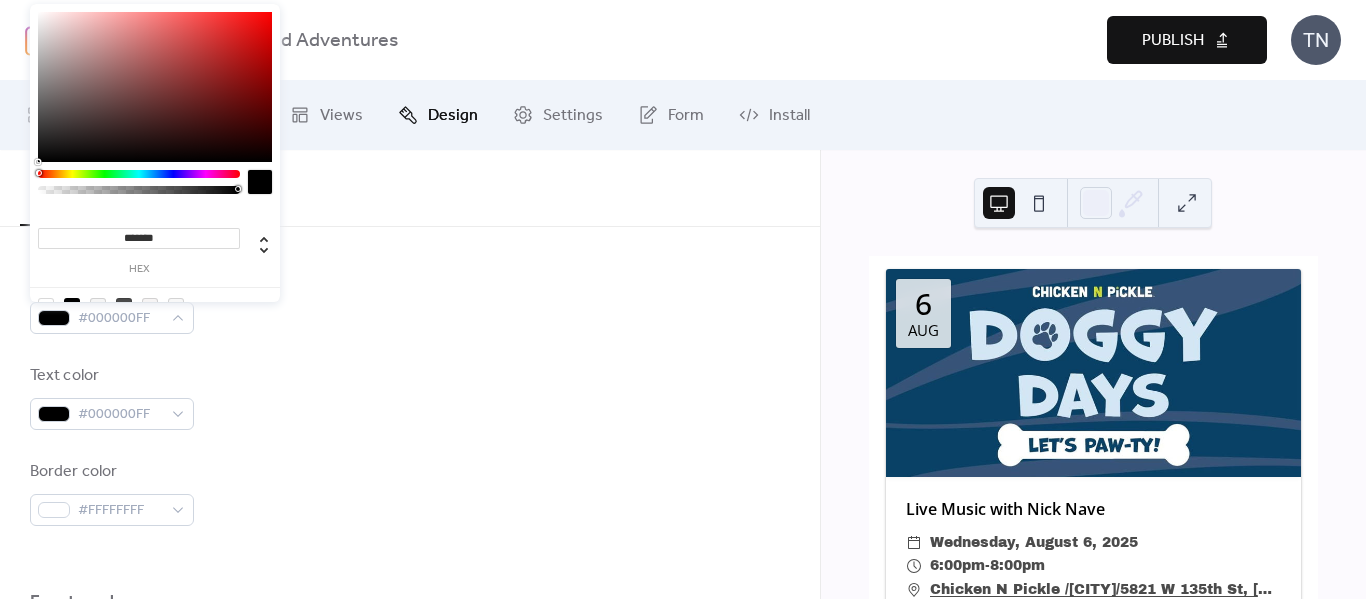 drag, startPoint x: 40, startPoint y: 16, endPoint x: 275, endPoint y: 171, distance: 281.51376 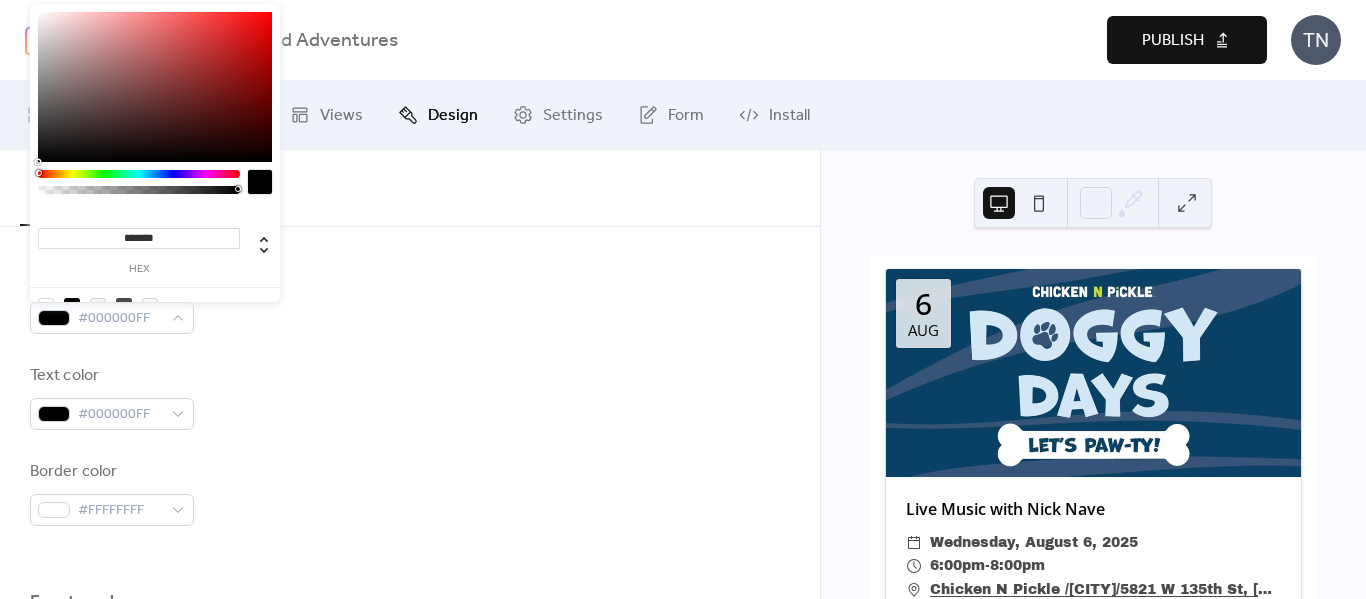click at bounding box center (410, 260) 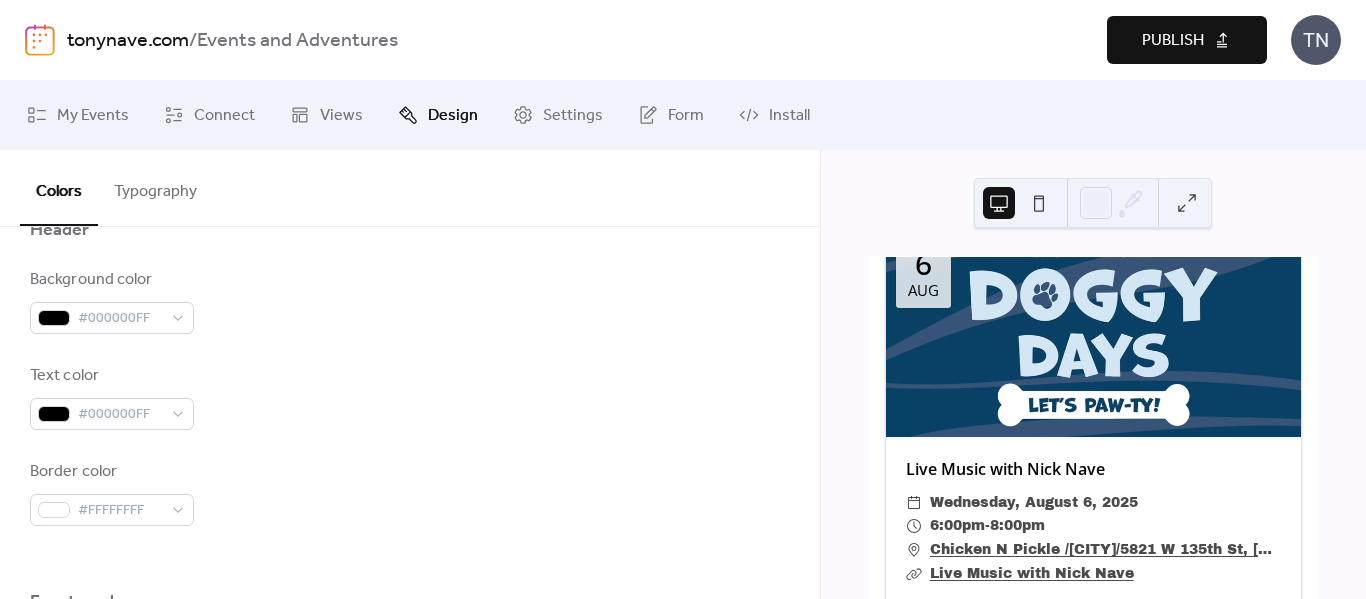 scroll, scrollTop: 0, scrollLeft: 0, axis: both 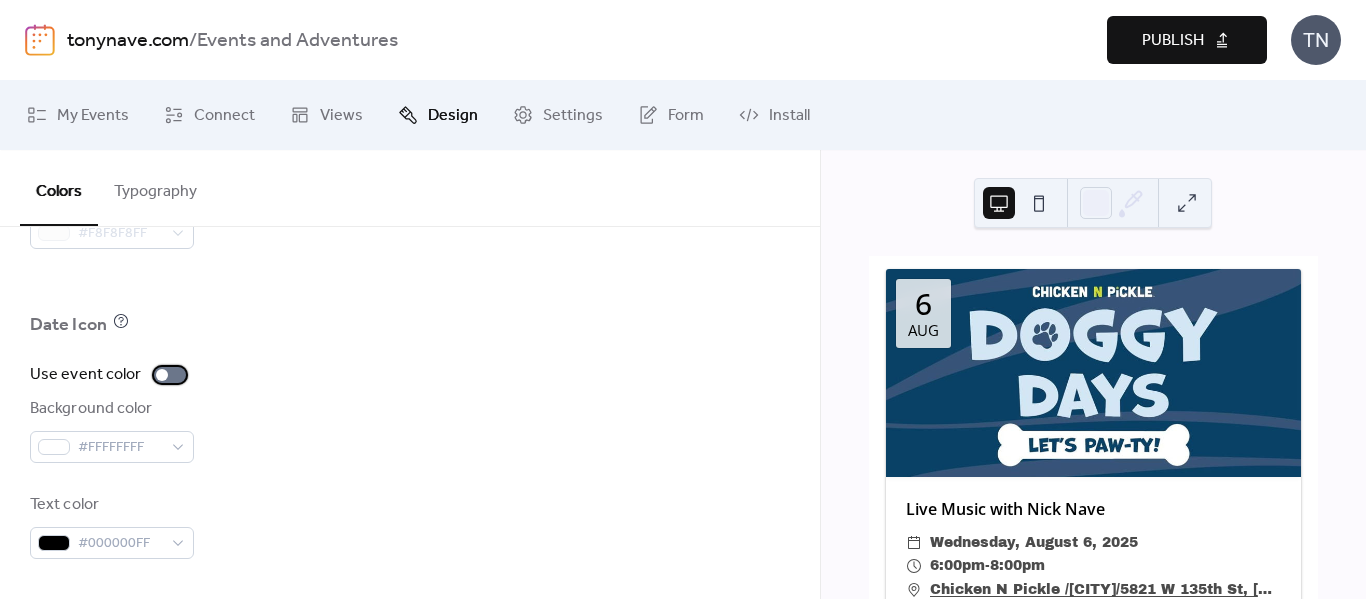 click at bounding box center (170, 375) 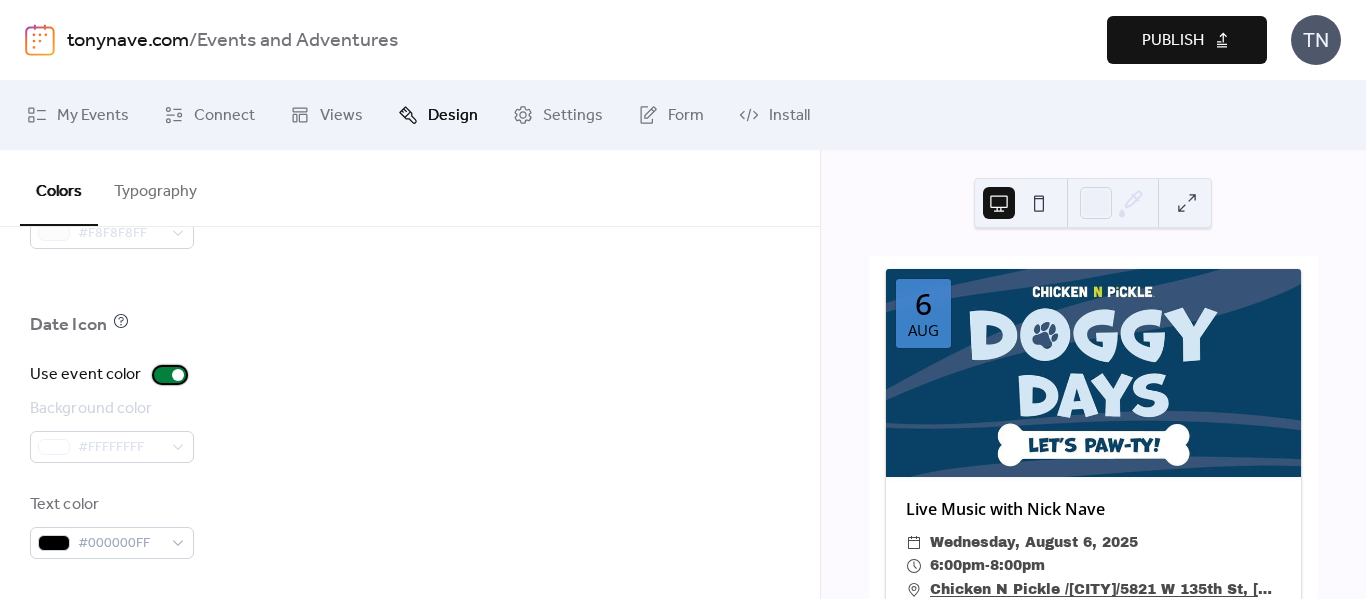 click on "Use event color" at bounding box center (112, 375) 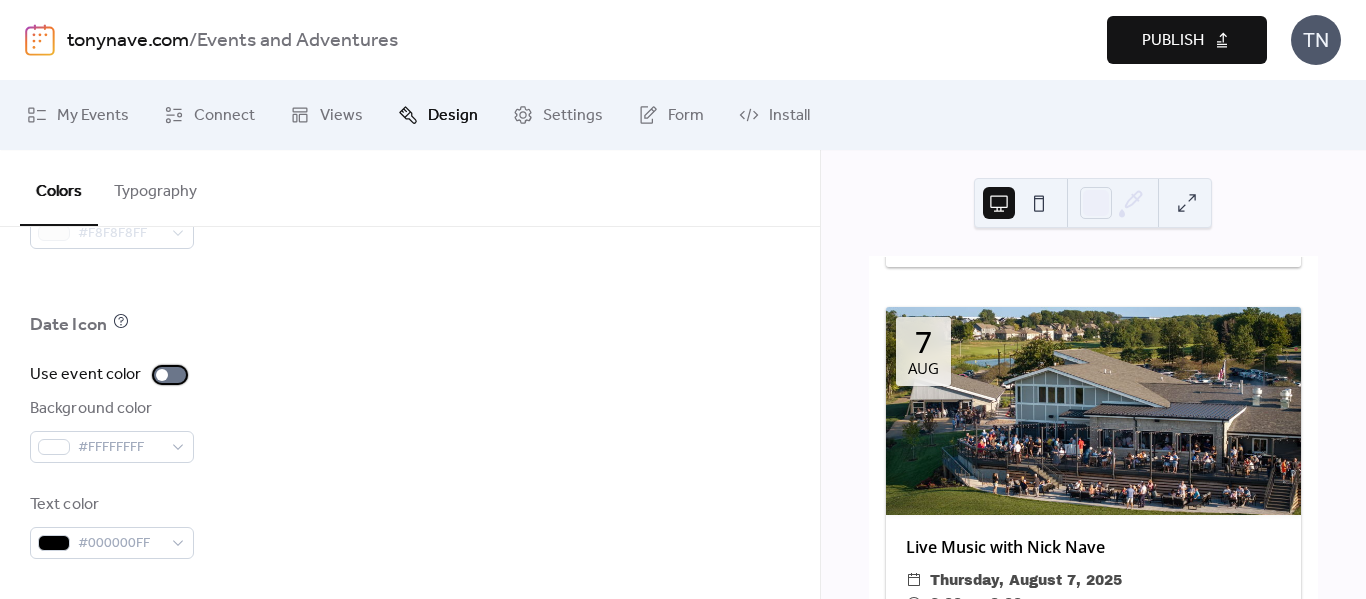 scroll, scrollTop: 0, scrollLeft: 0, axis: both 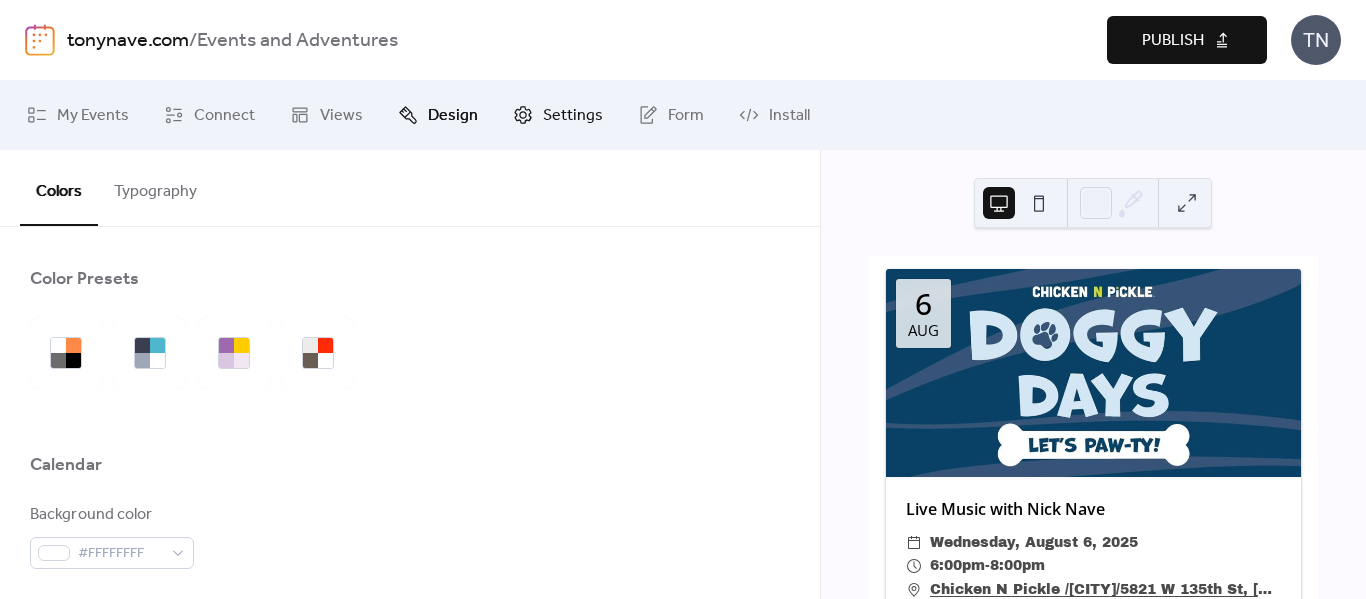 click on "Settings" at bounding box center (573, 116) 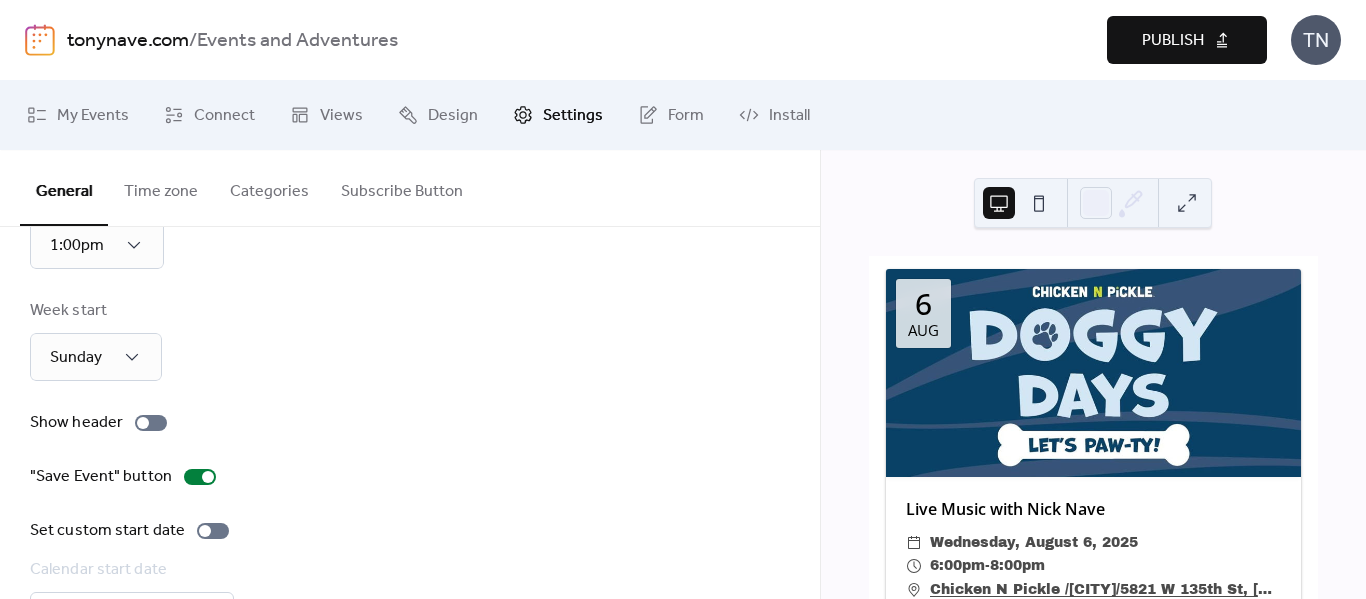 scroll, scrollTop: 319, scrollLeft: 0, axis: vertical 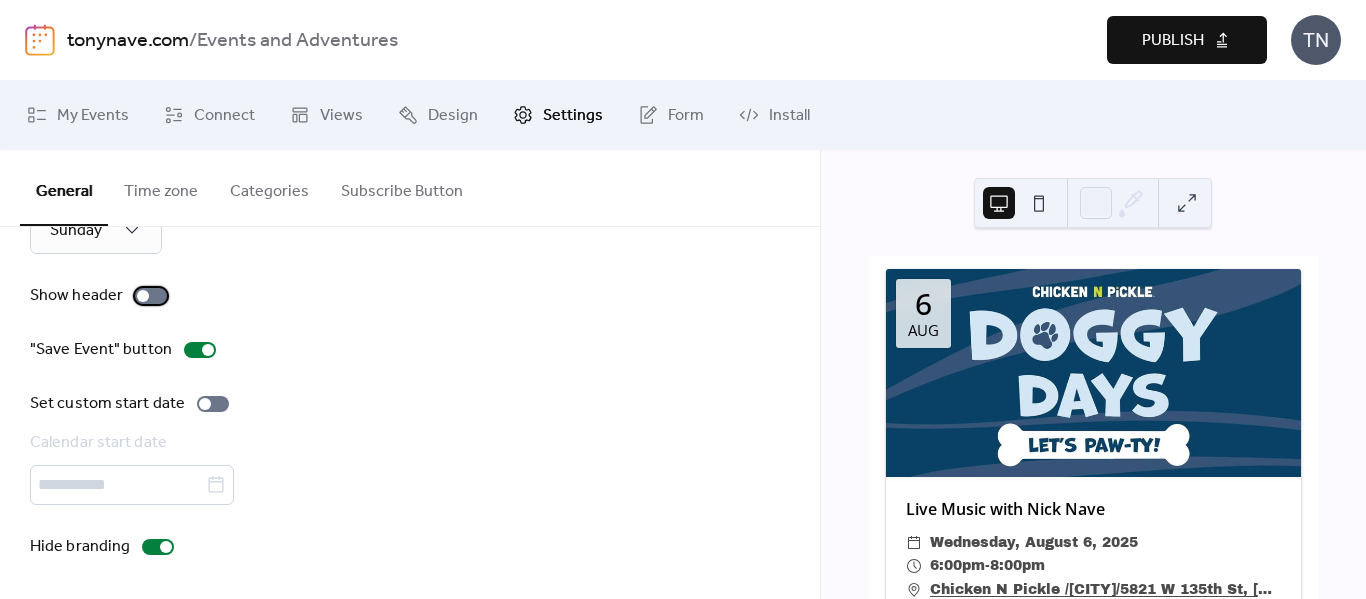 click at bounding box center (151, 296) 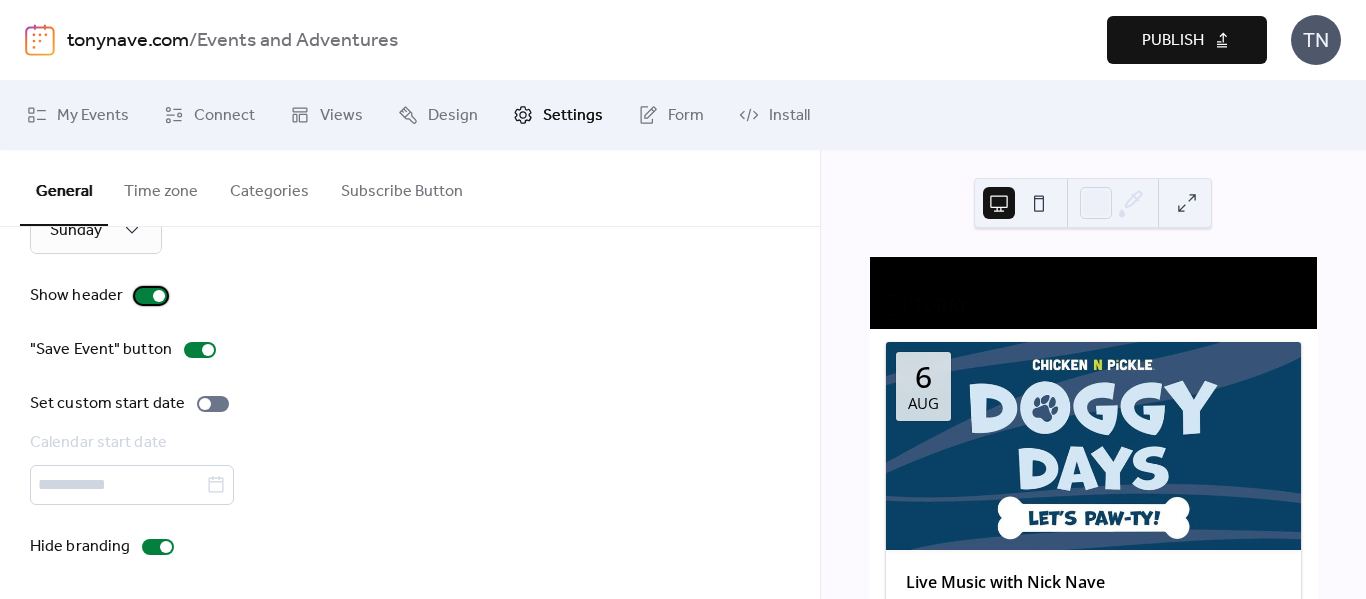 click at bounding box center (151, 296) 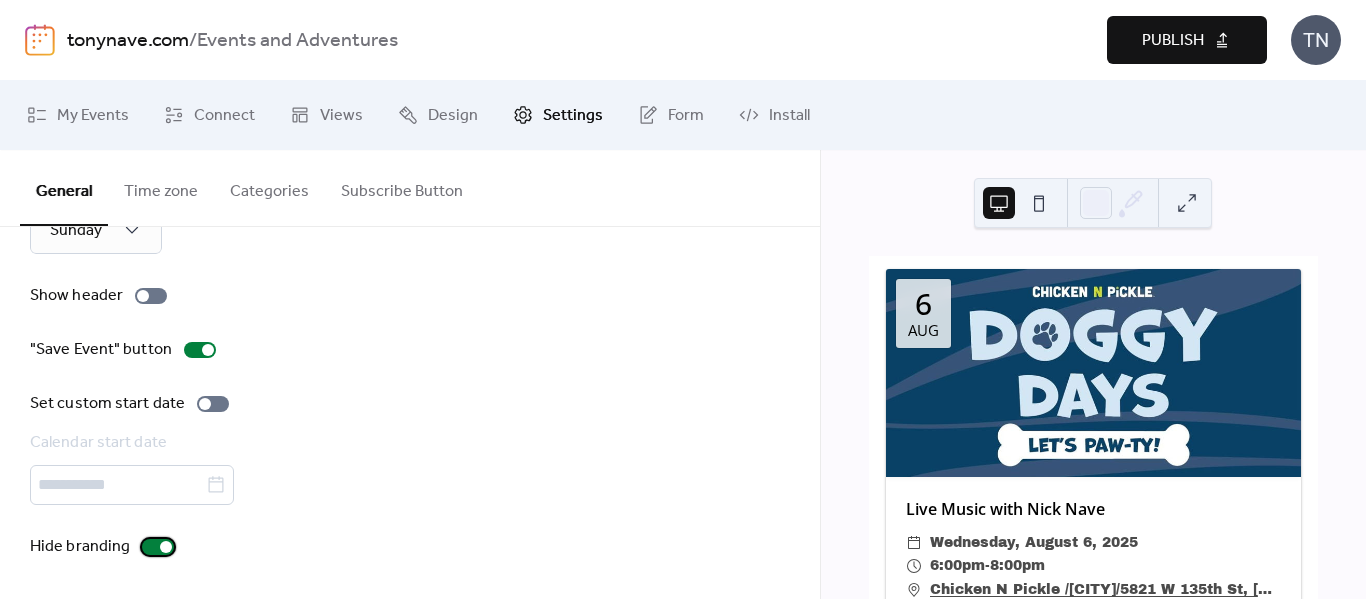 click at bounding box center [158, 547] 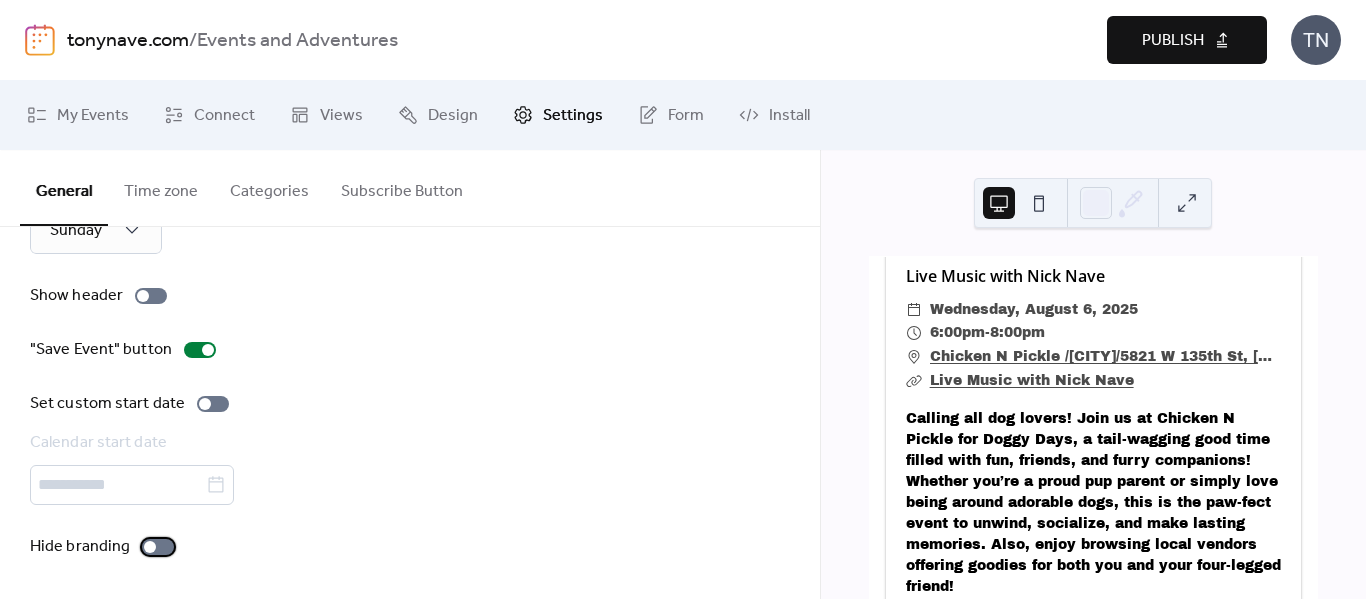 scroll, scrollTop: 467, scrollLeft: 0, axis: vertical 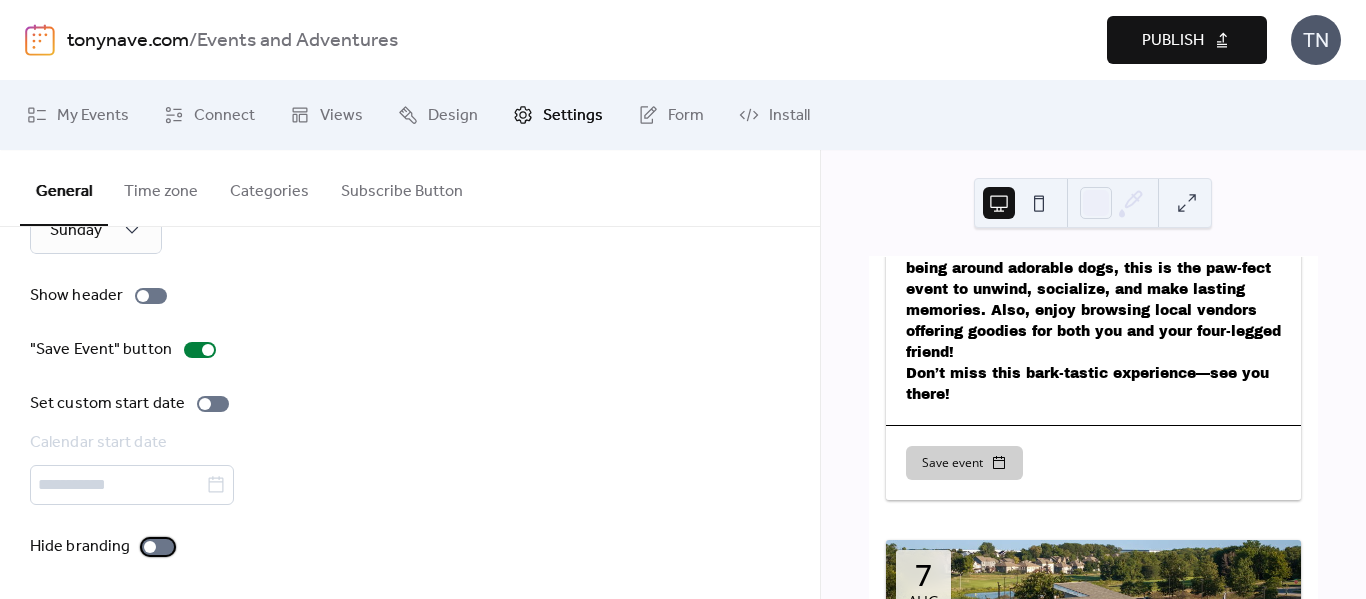 click at bounding box center (158, 547) 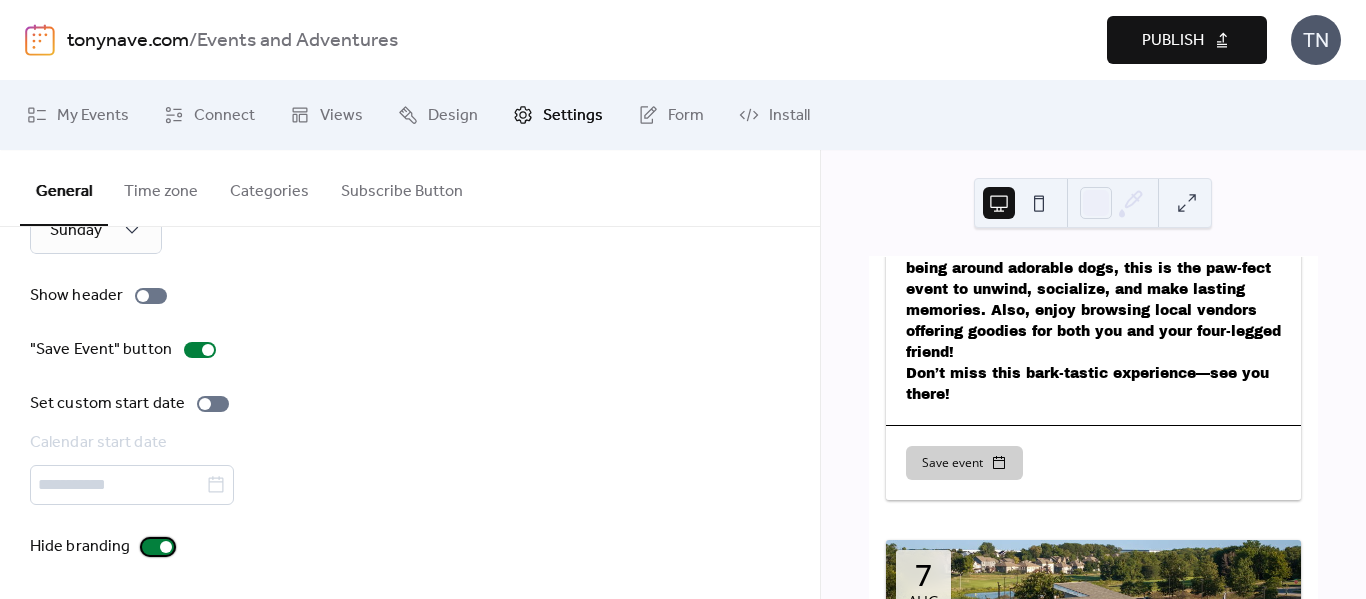 click at bounding box center (158, 547) 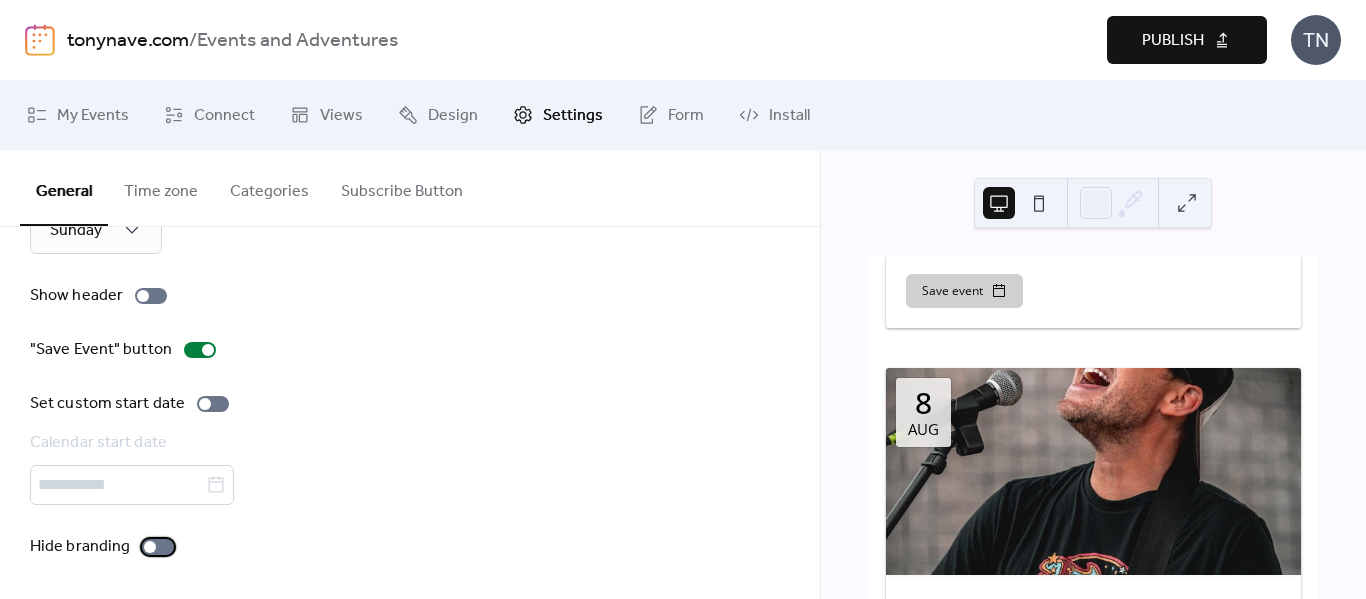 scroll, scrollTop: 933, scrollLeft: 0, axis: vertical 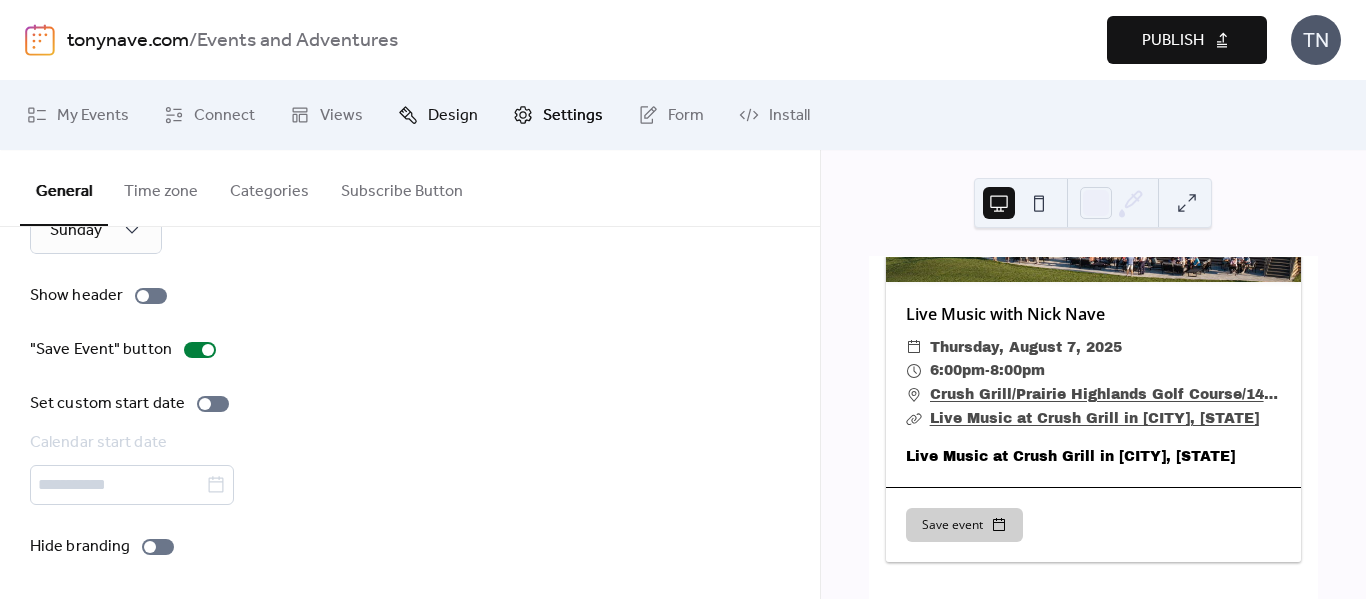 click on "Design" at bounding box center [438, 115] 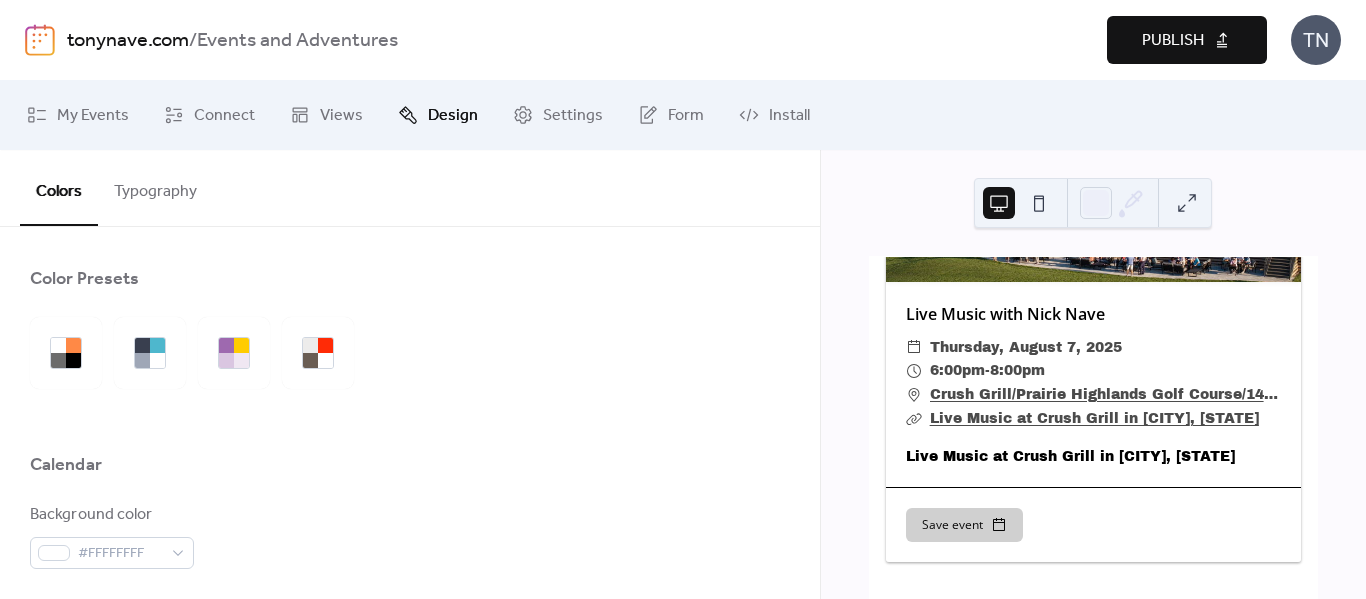 scroll, scrollTop: 467, scrollLeft: 0, axis: vertical 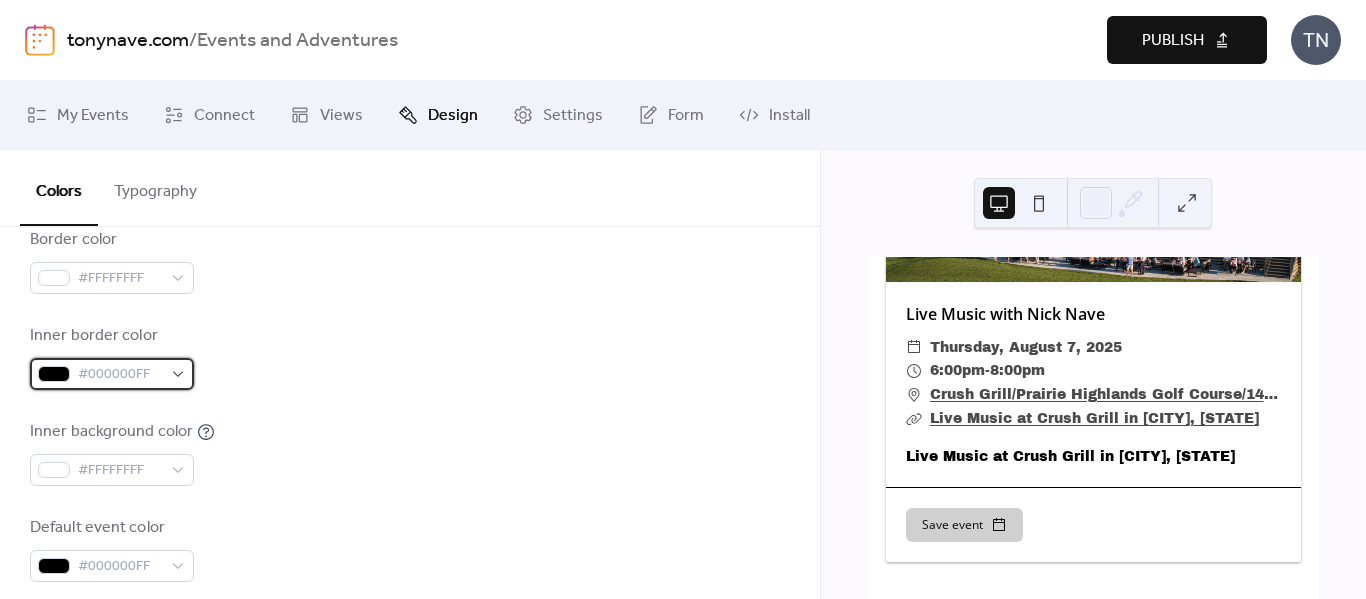 click on "#000000FF" at bounding box center (112, 374) 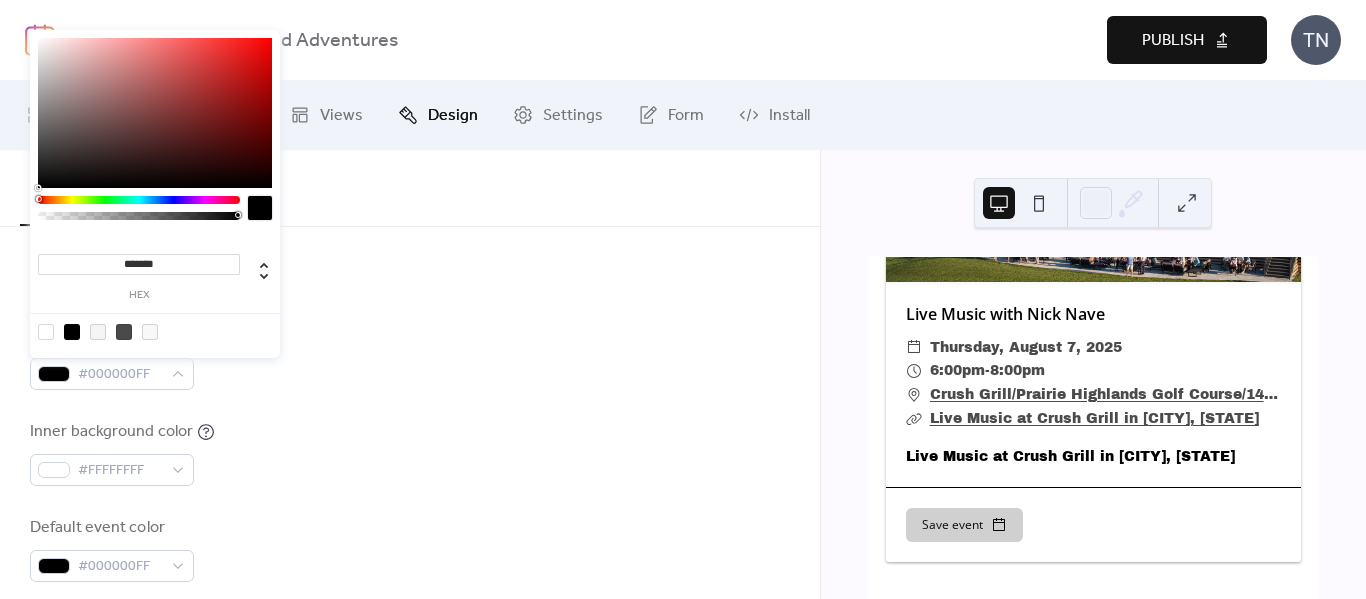 click at bounding box center (155, 113) 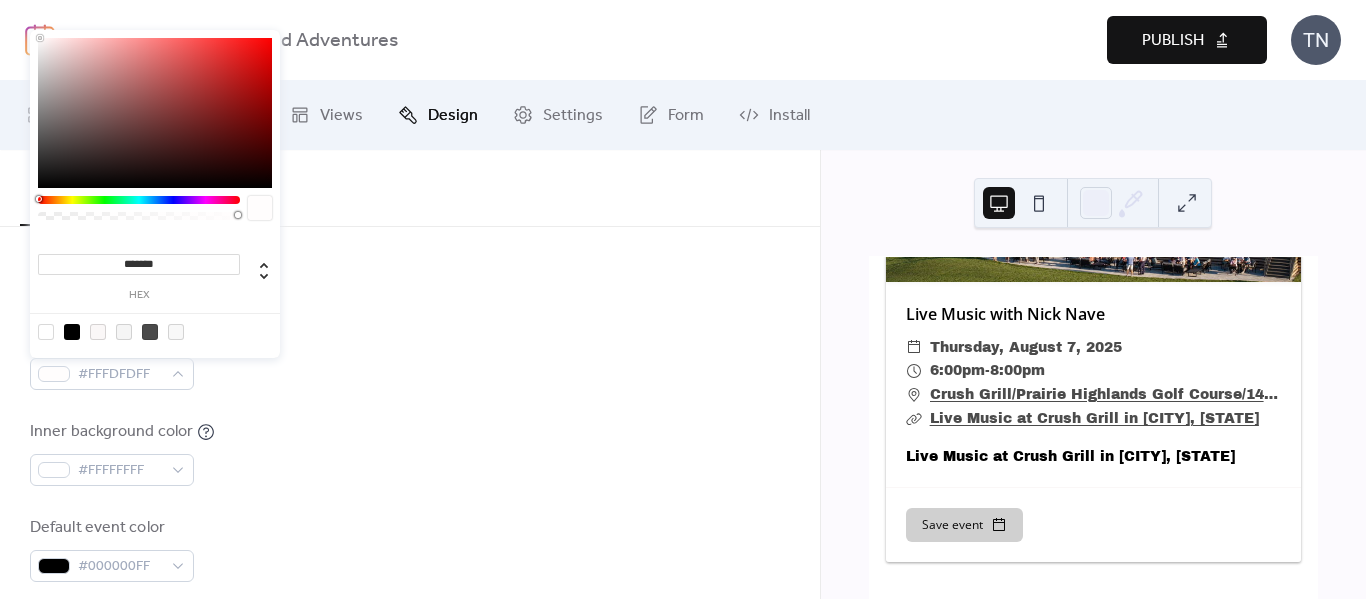 type on "*******" 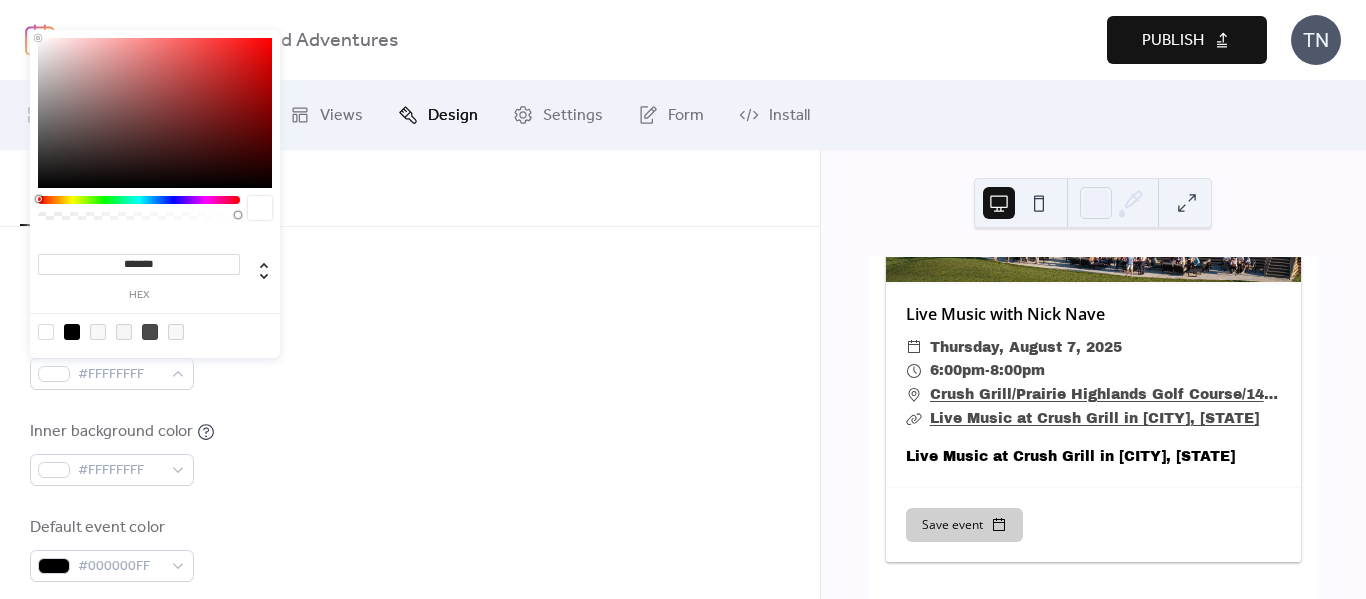 click on "******* hex" at bounding box center [155, 194] 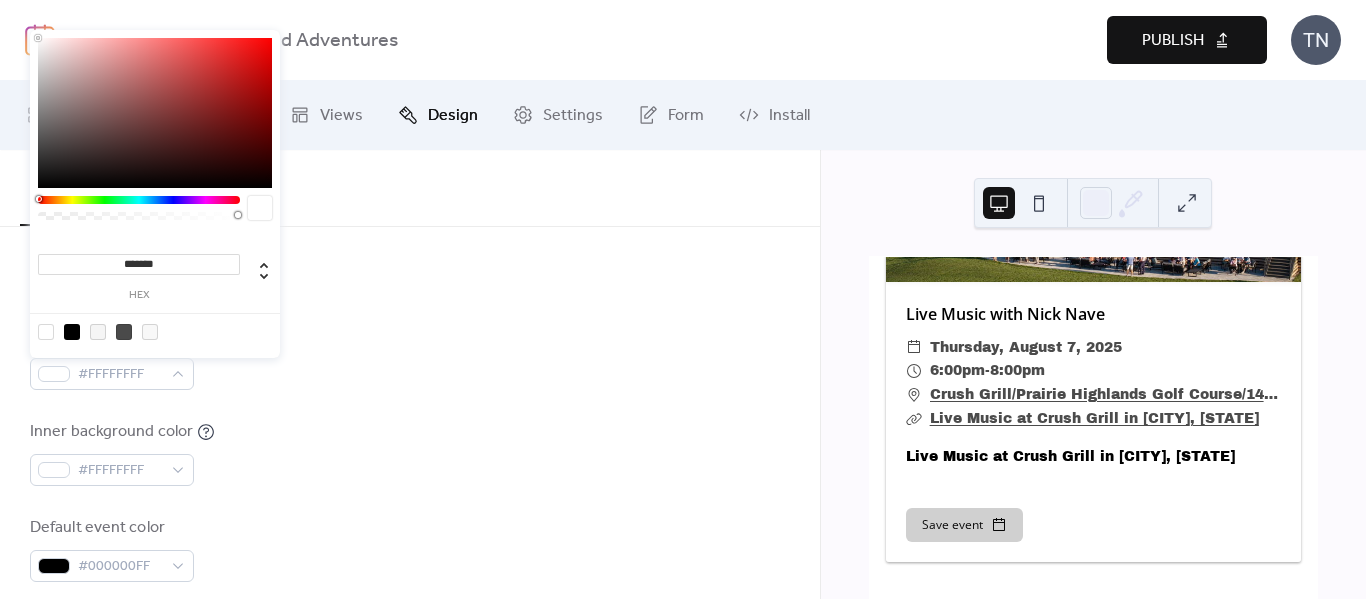 click on "Background color #FFFFFFFF Text color #000000FF Border color #FFFFFFFF Inner border color #FFFFFFFF Inner background color #FFFFFFFF Default event color #000000FF" at bounding box center [410, 309] 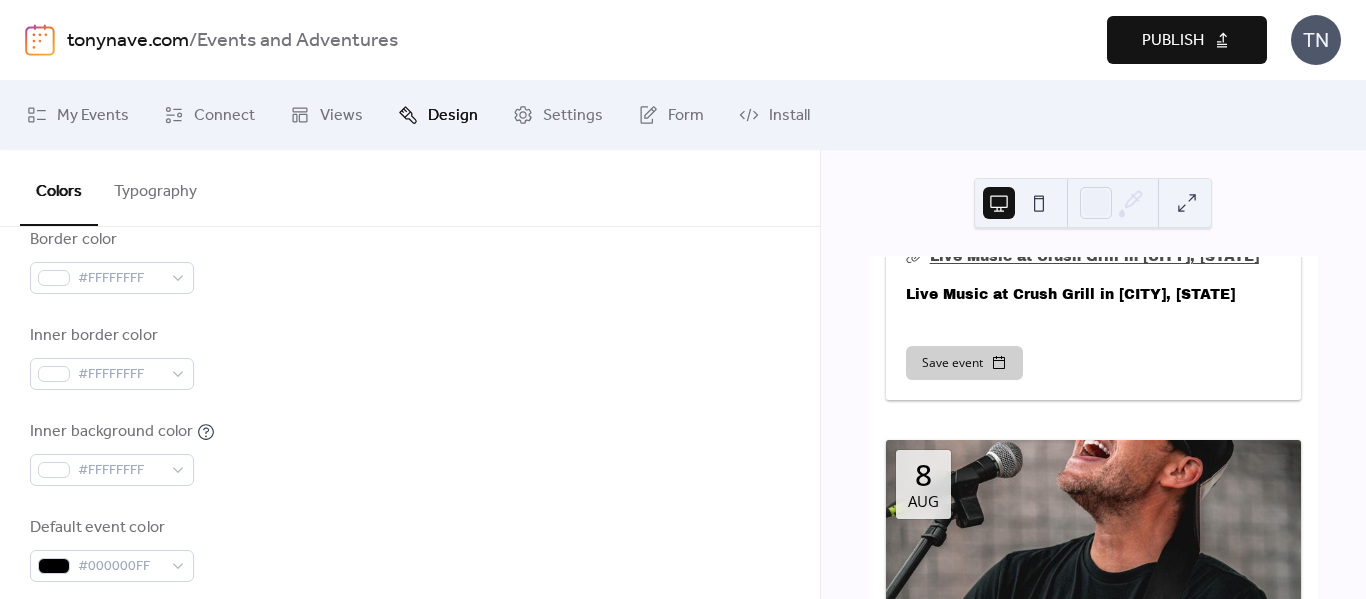 scroll, scrollTop: 1167, scrollLeft: 0, axis: vertical 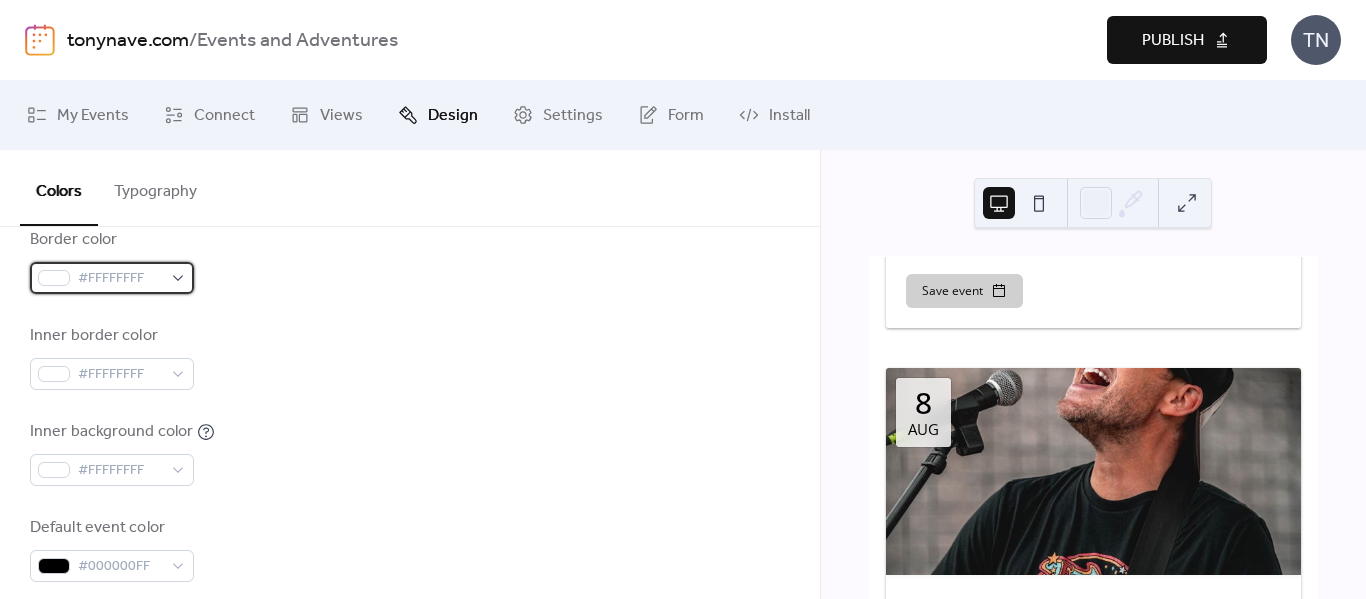 click on "#FFFFFFFF" at bounding box center (112, 278) 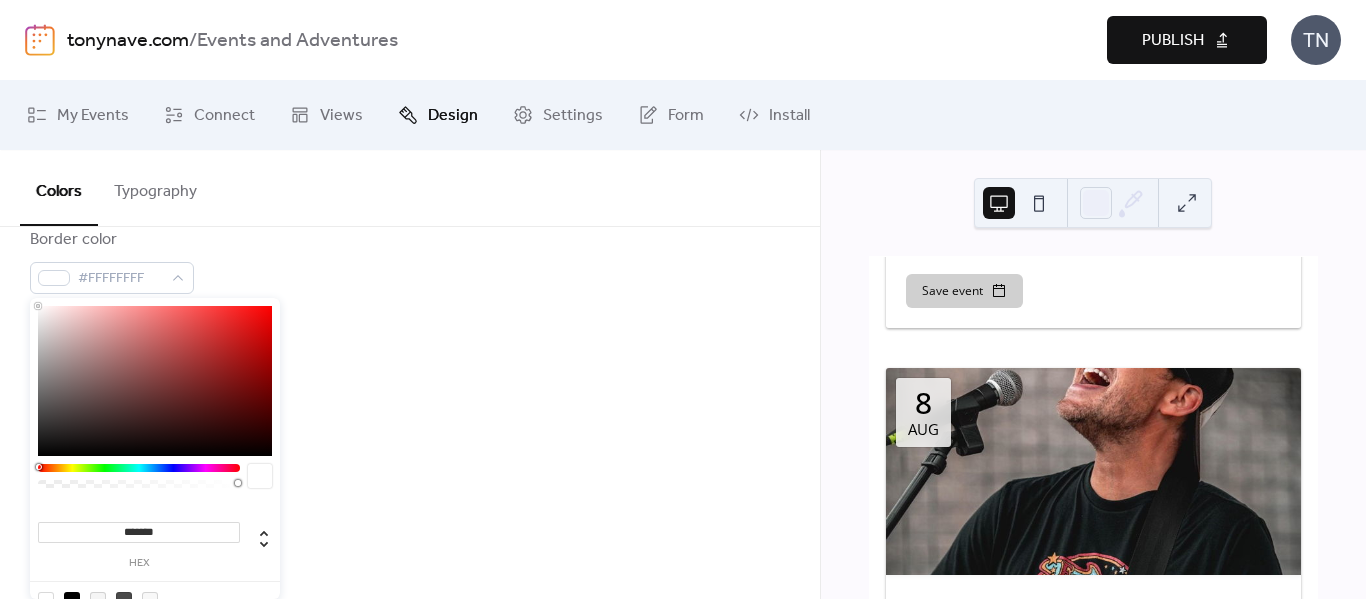 click on "******* hex" at bounding box center (155, 462) 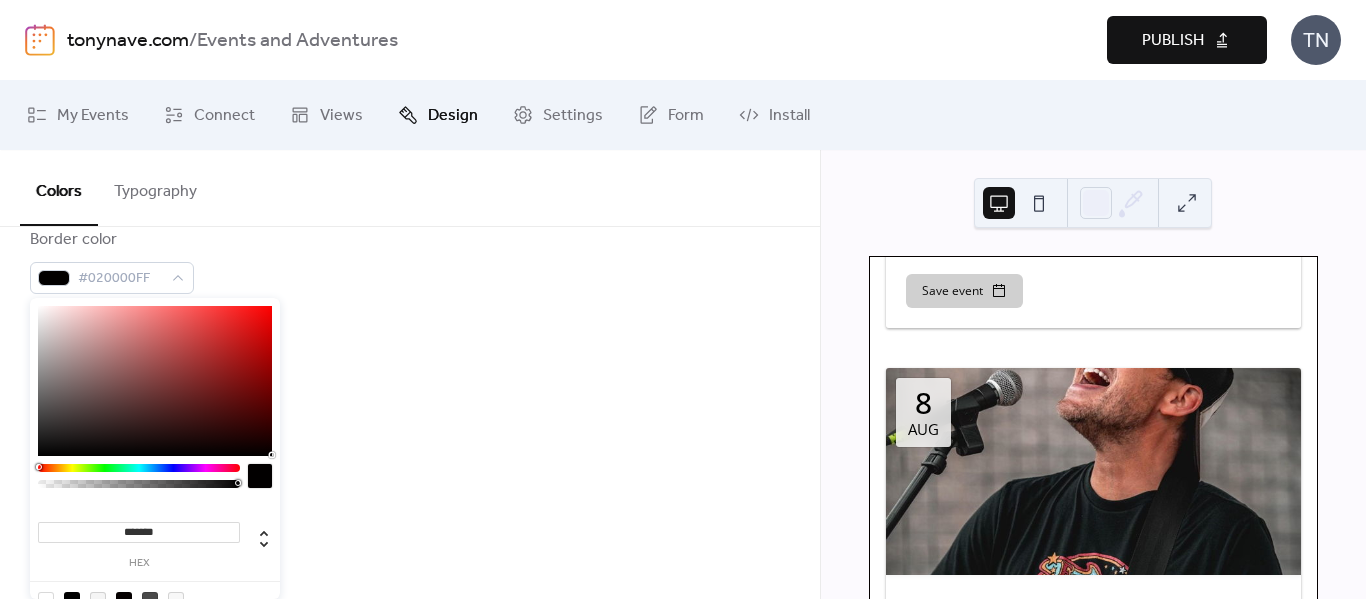 type on "*******" 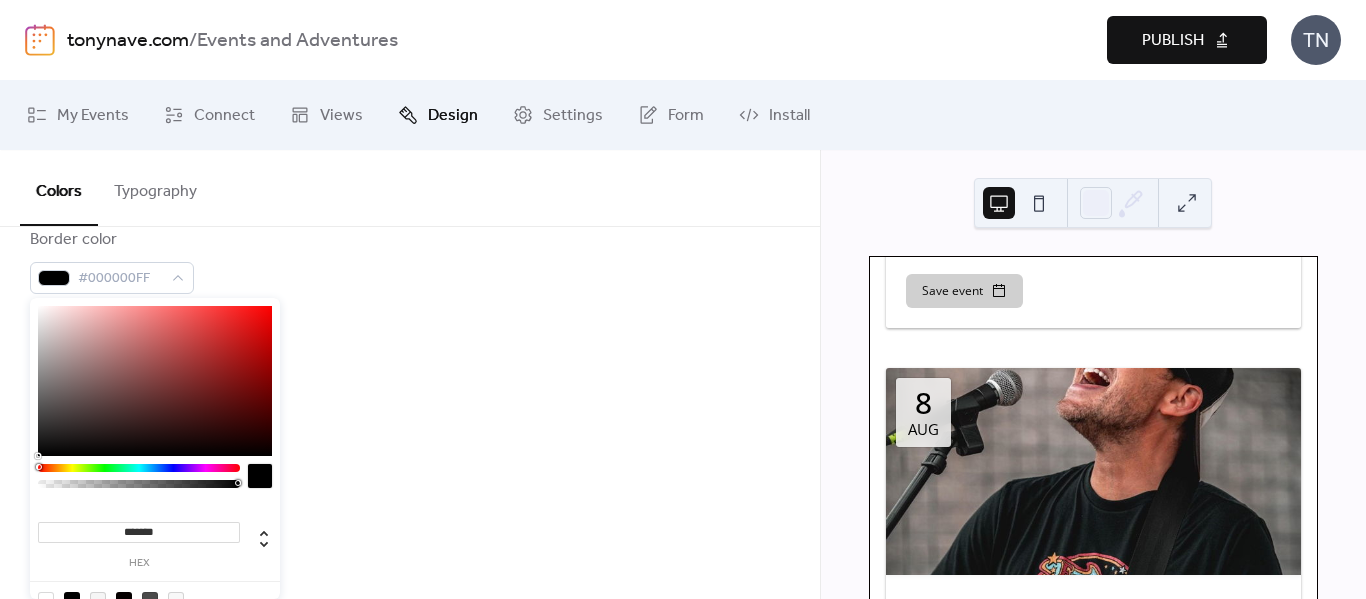 click on "******* hex" at bounding box center (155, 462) 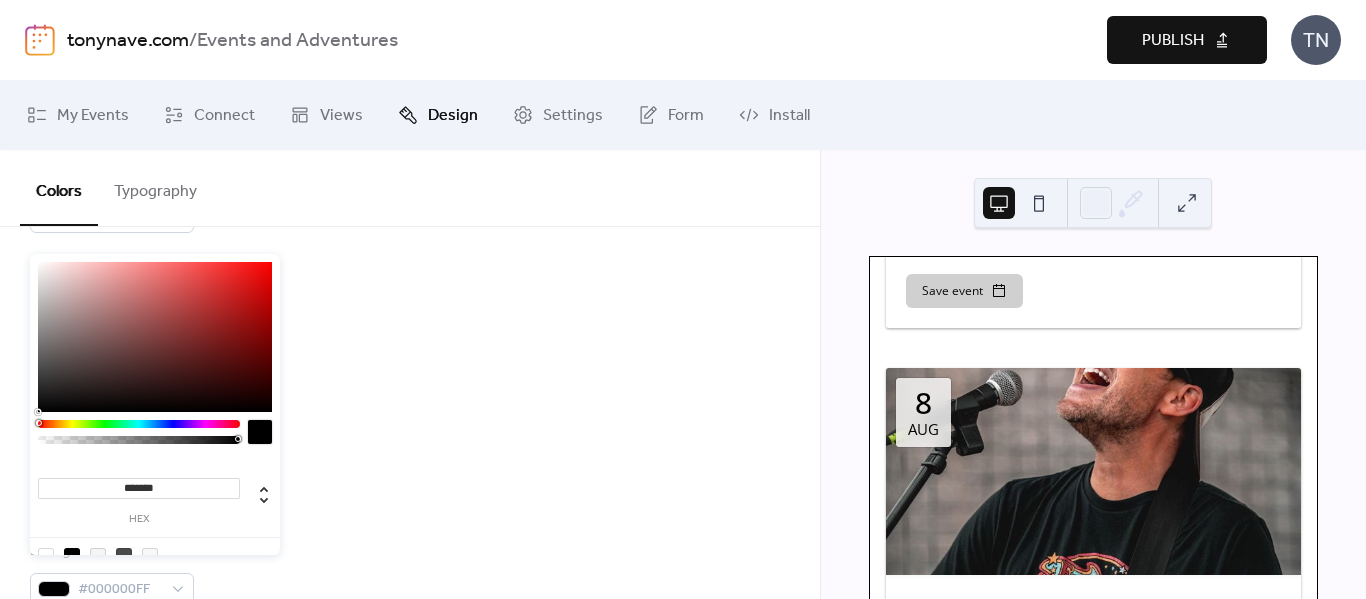 scroll, scrollTop: 700, scrollLeft: 0, axis: vertical 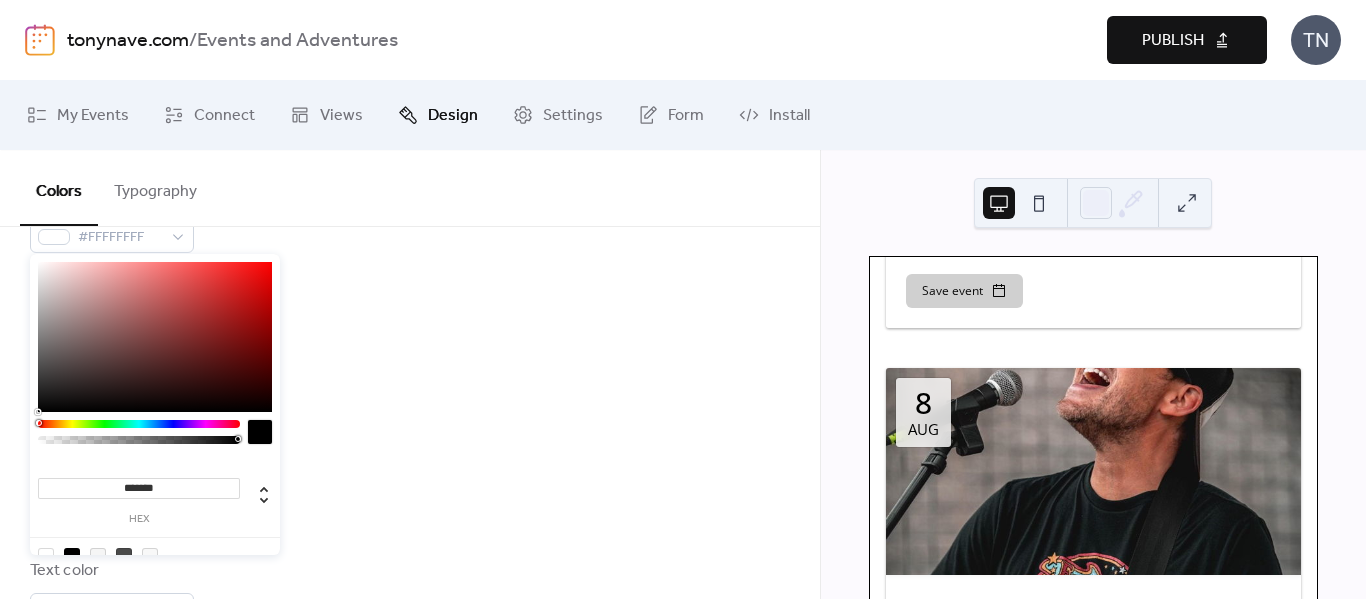 click on "Background color #000000FF" at bounding box center (410, 496) 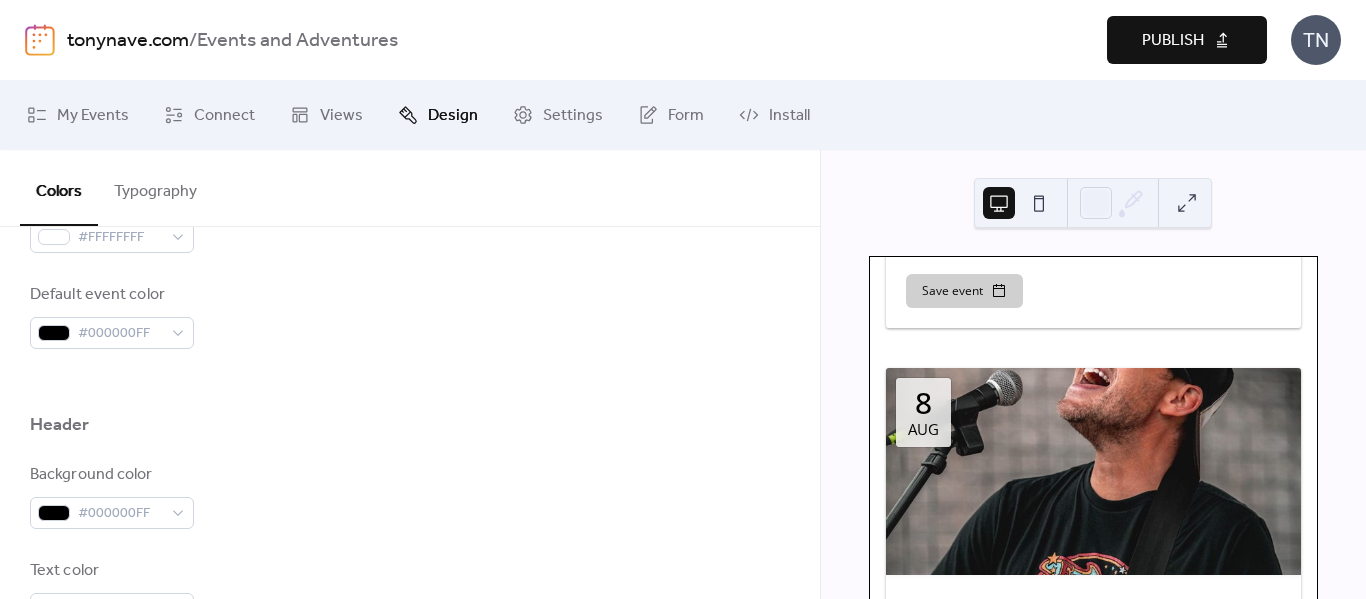 scroll, scrollTop: 233, scrollLeft: 0, axis: vertical 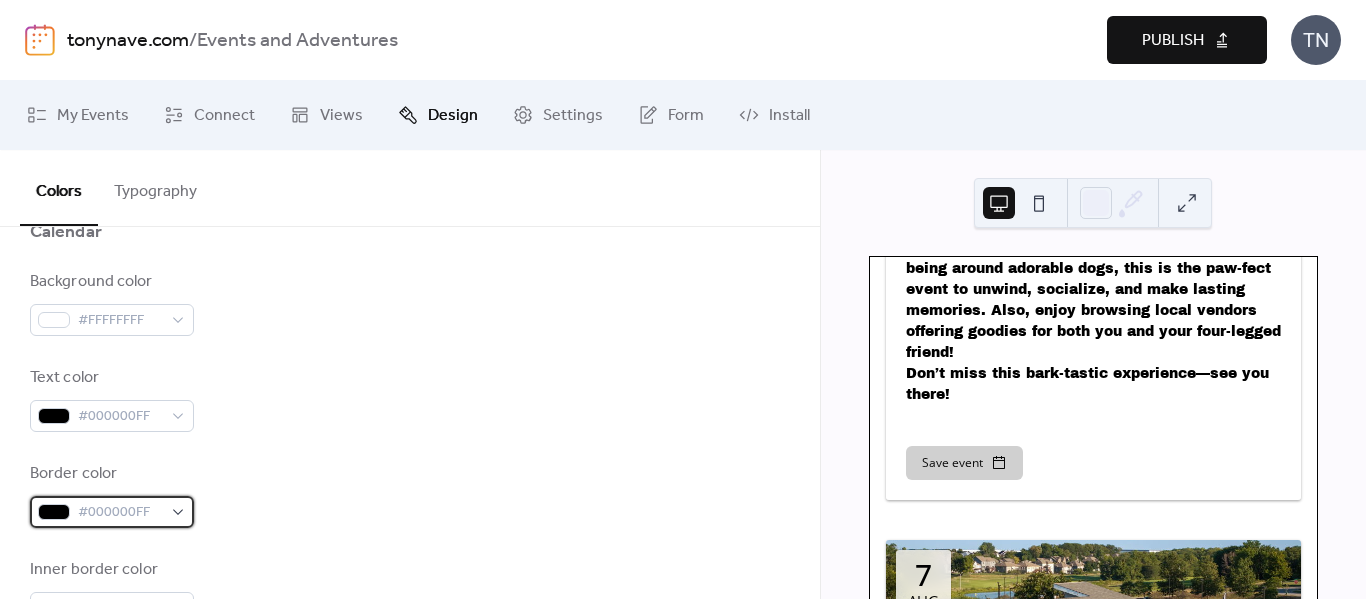 click on "#000000FF" at bounding box center [112, 512] 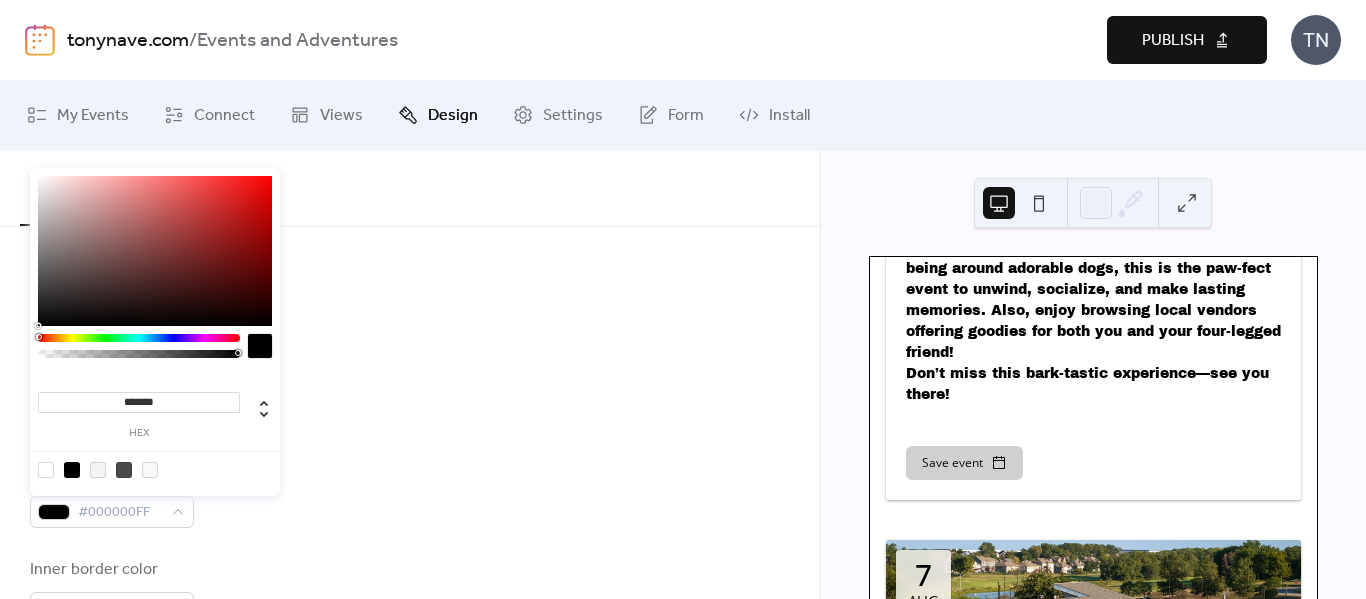 click at bounding box center [155, 251] 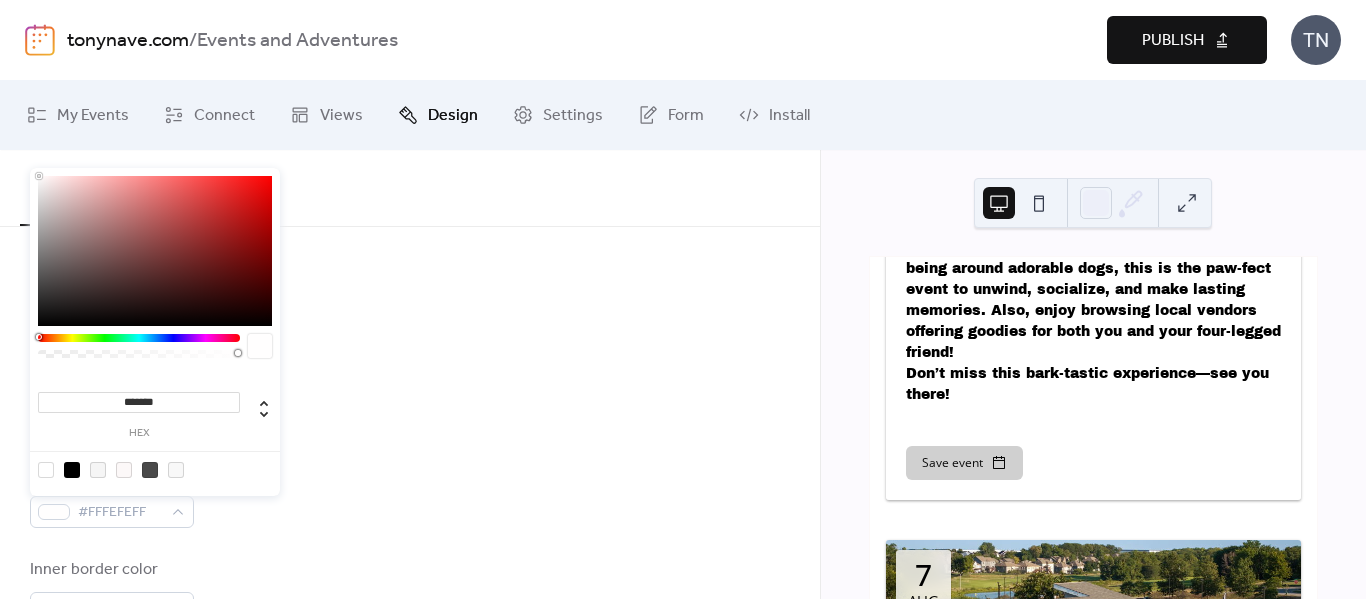 type on "*******" 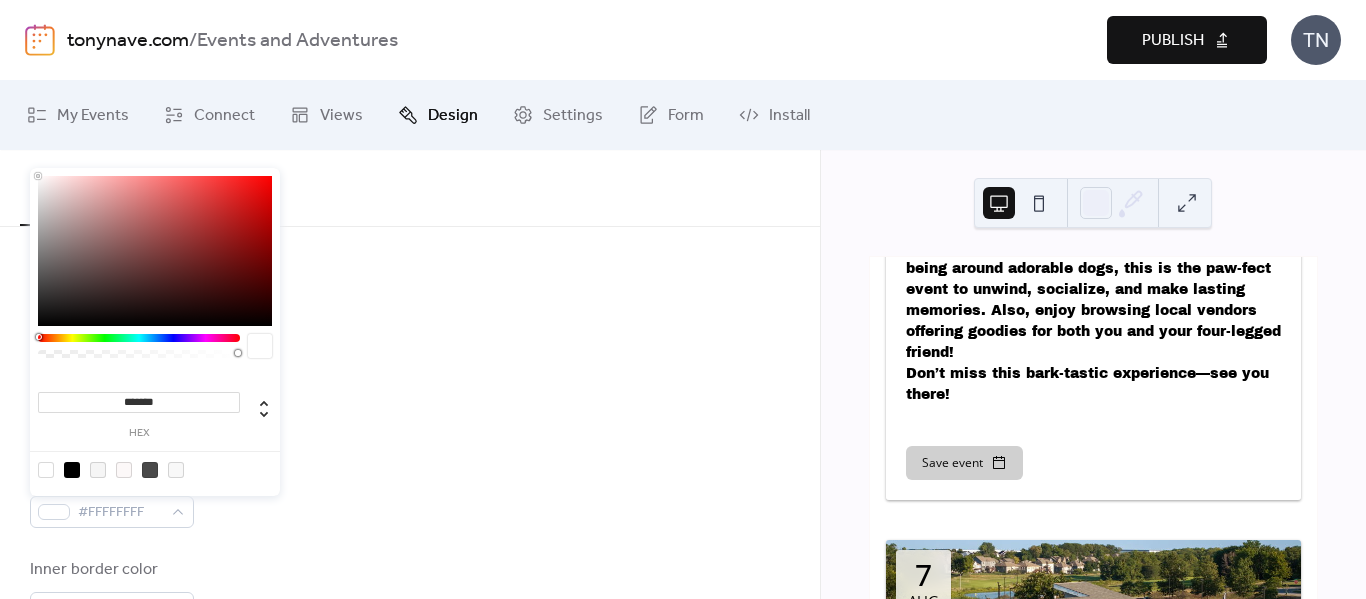 drag, startPoint x: 41, startPoint y: 178, endPoint x: 35, endPoint y: 169, distance: 10.816654 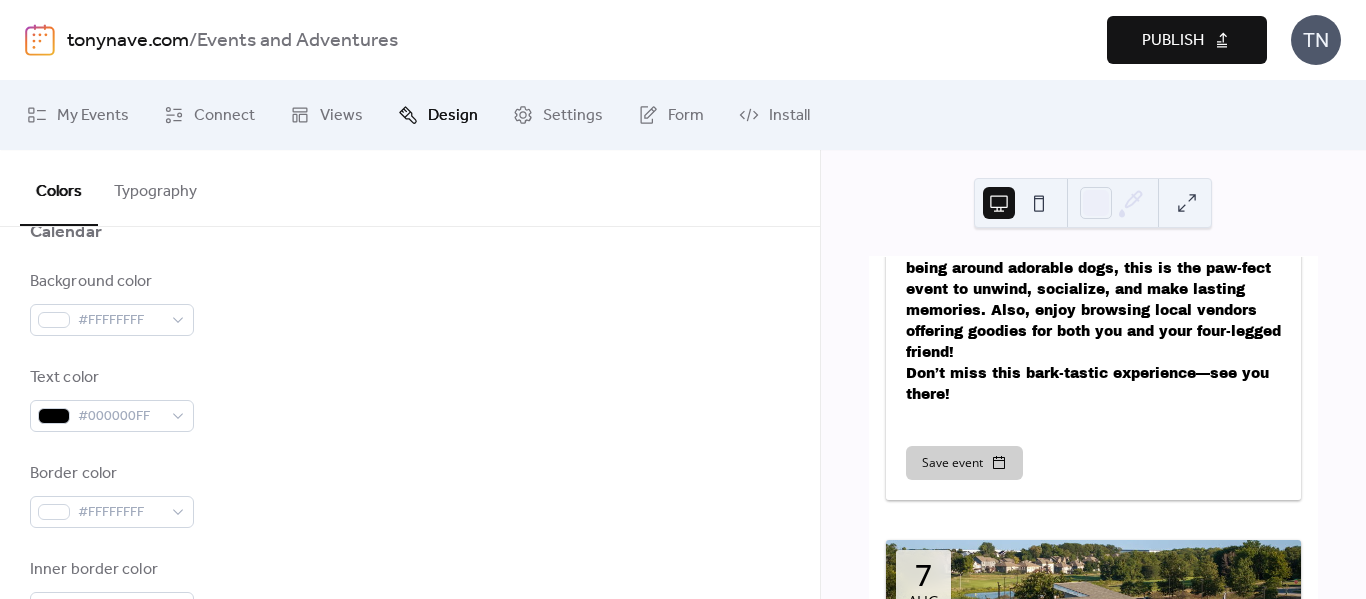 click on "Background color #FFFFFFFF" at bounding box center [410, 303] 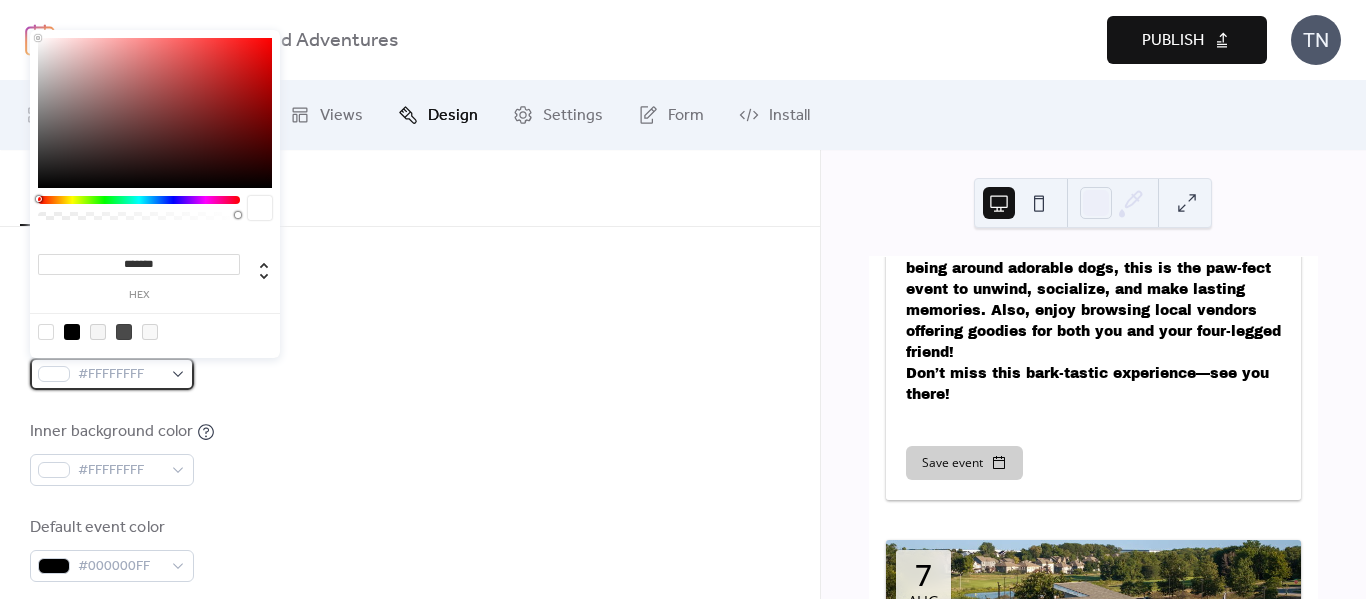 click on "#FFFFFFFF" at bounding box center (112, 374) 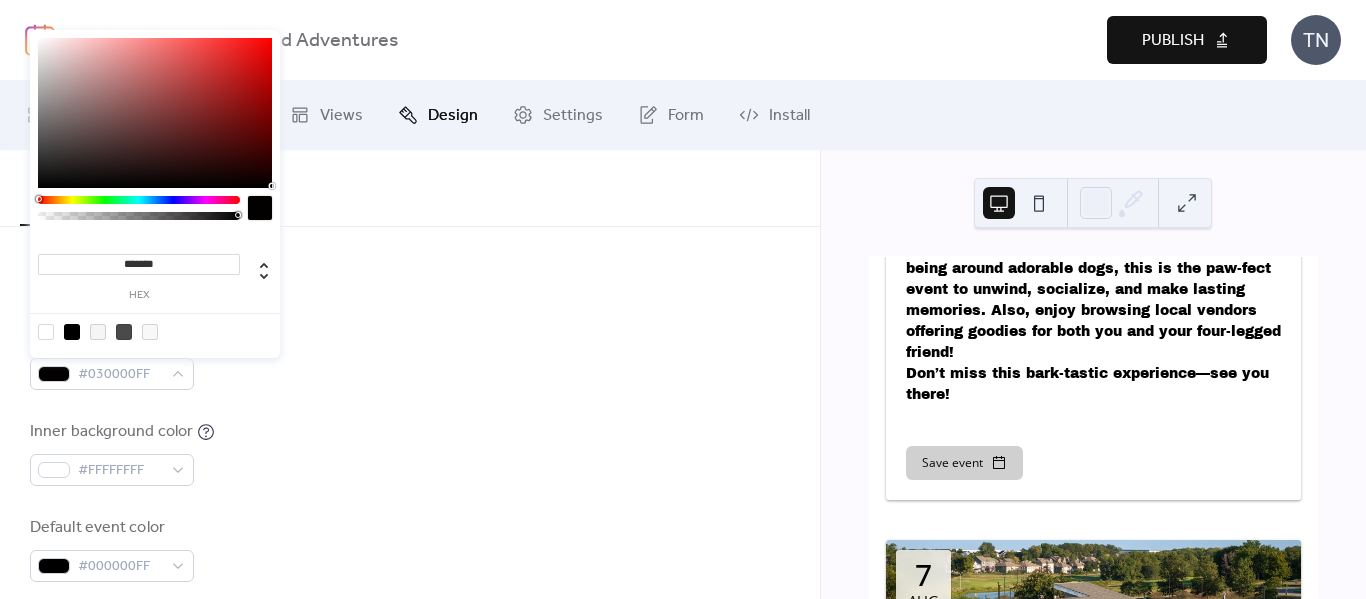 click at bounding box center (155, 113) 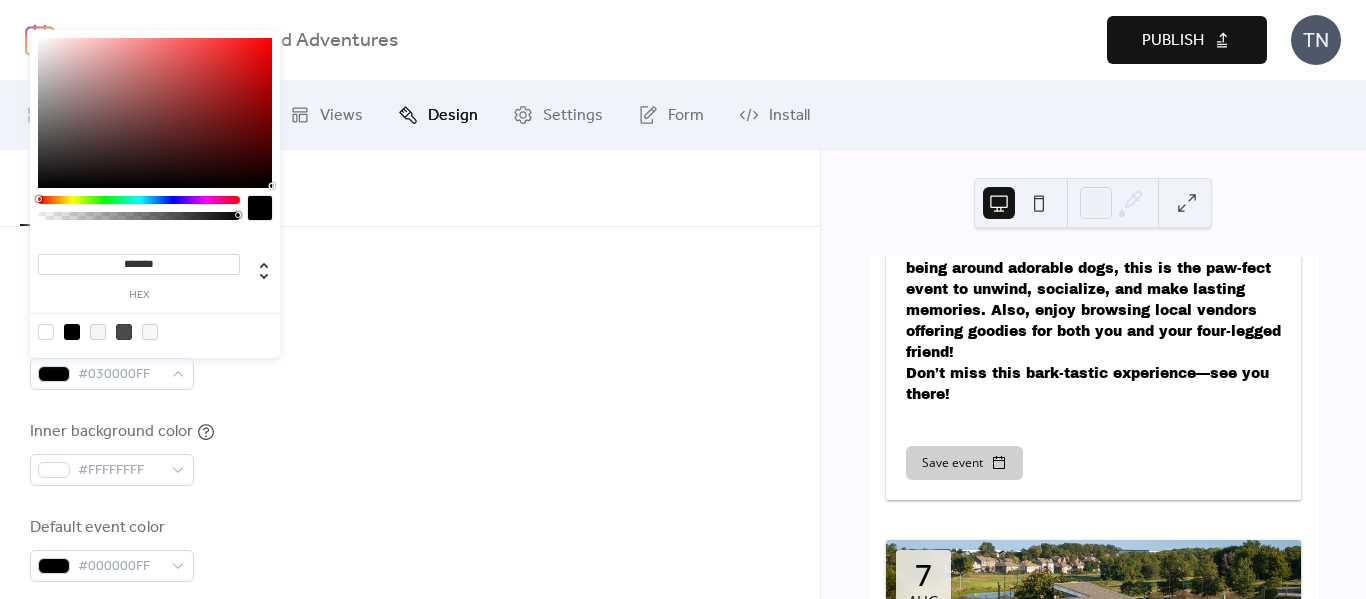 type on "*******" 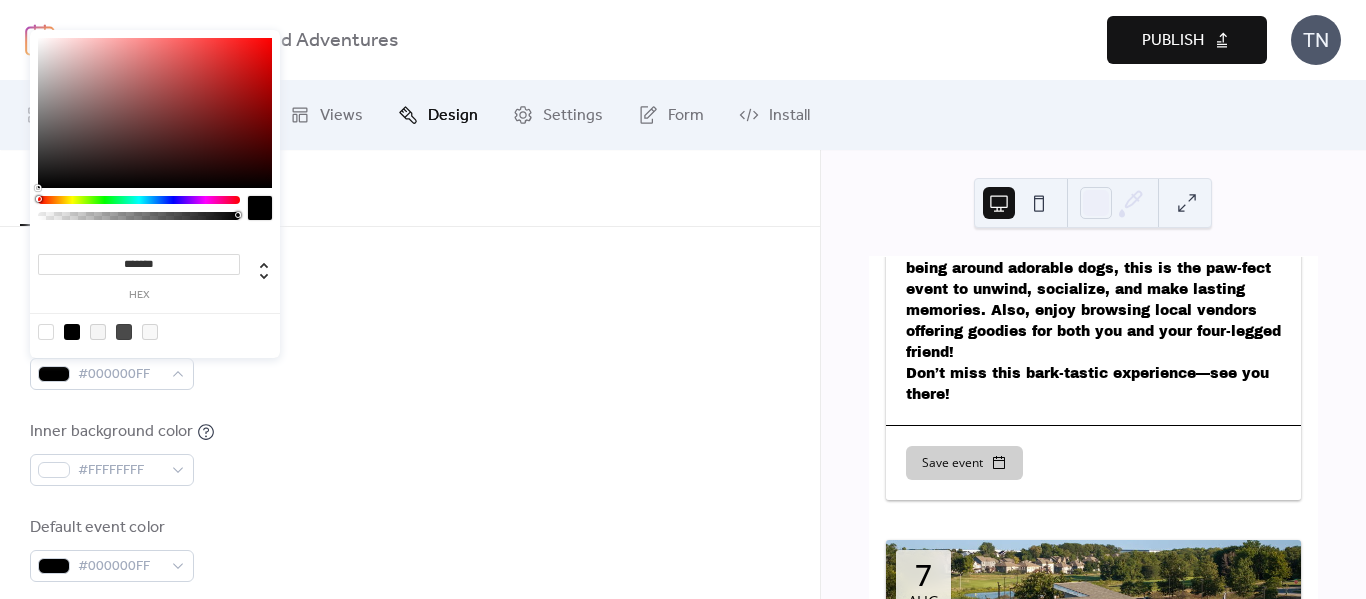 click on "******* hex" at bounding box center [155, 194] 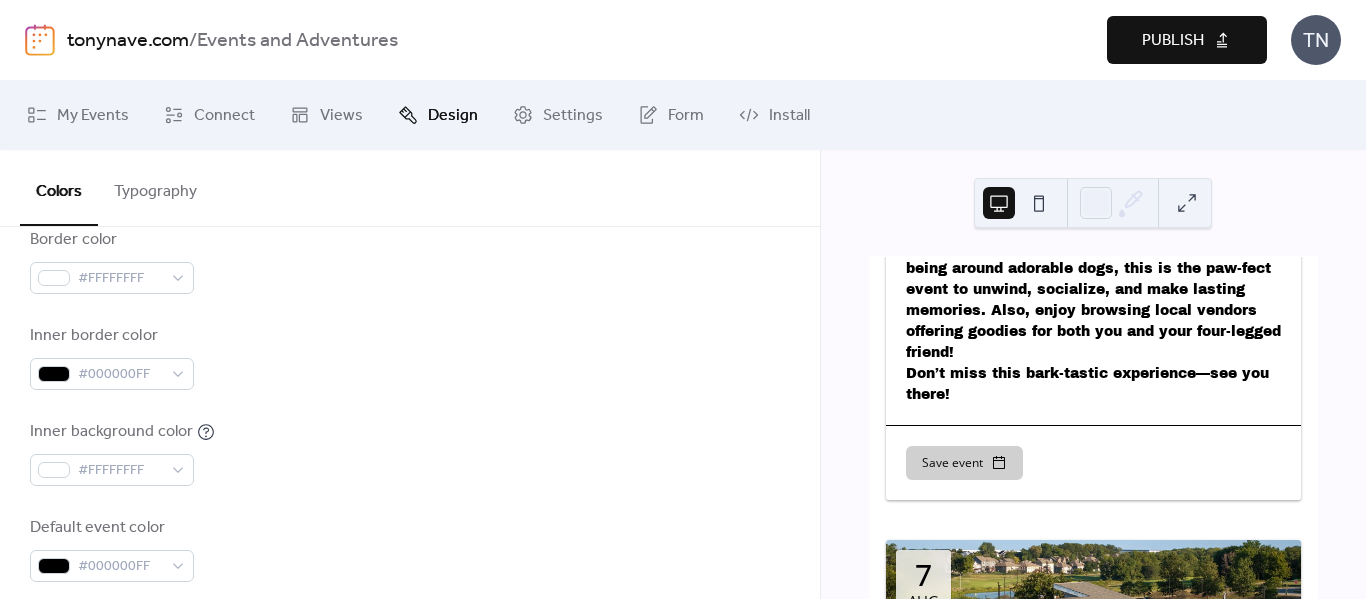 click on "Border color #FFFFFFFF" at bounding box center (410, 261) 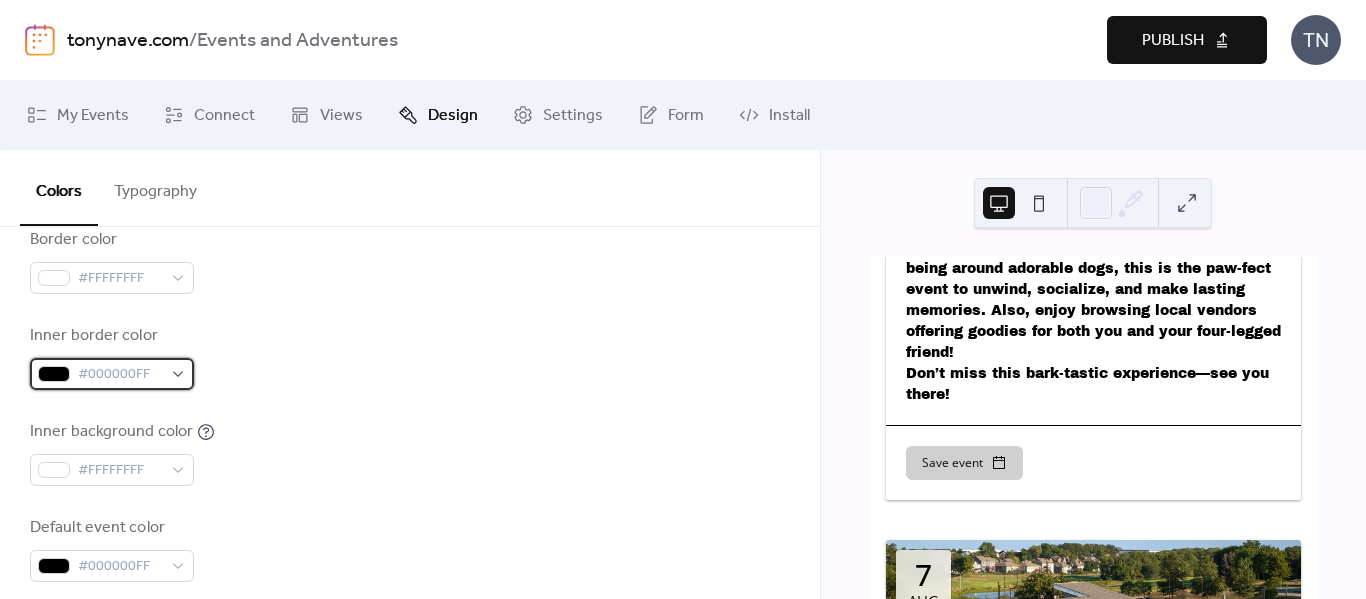 click on "#000000FF" at bounding box center (112, 374) 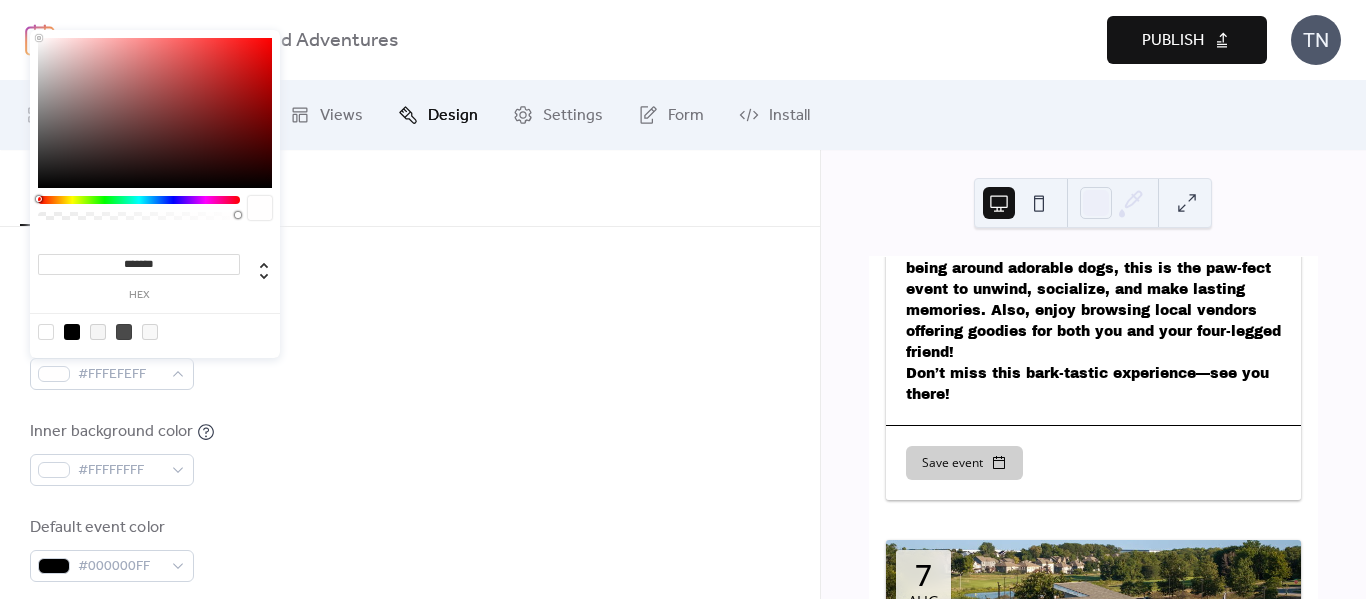 click at bounding box center (155, 113) 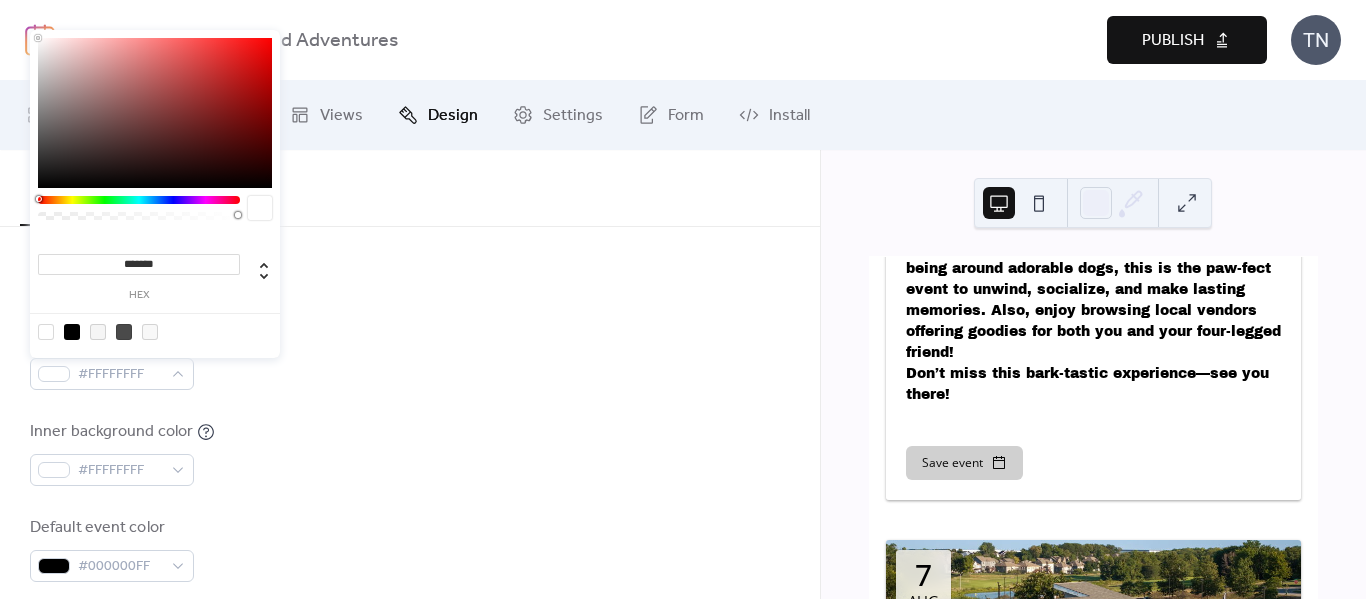 click on "******* hex" at bounding box center [155, 194] 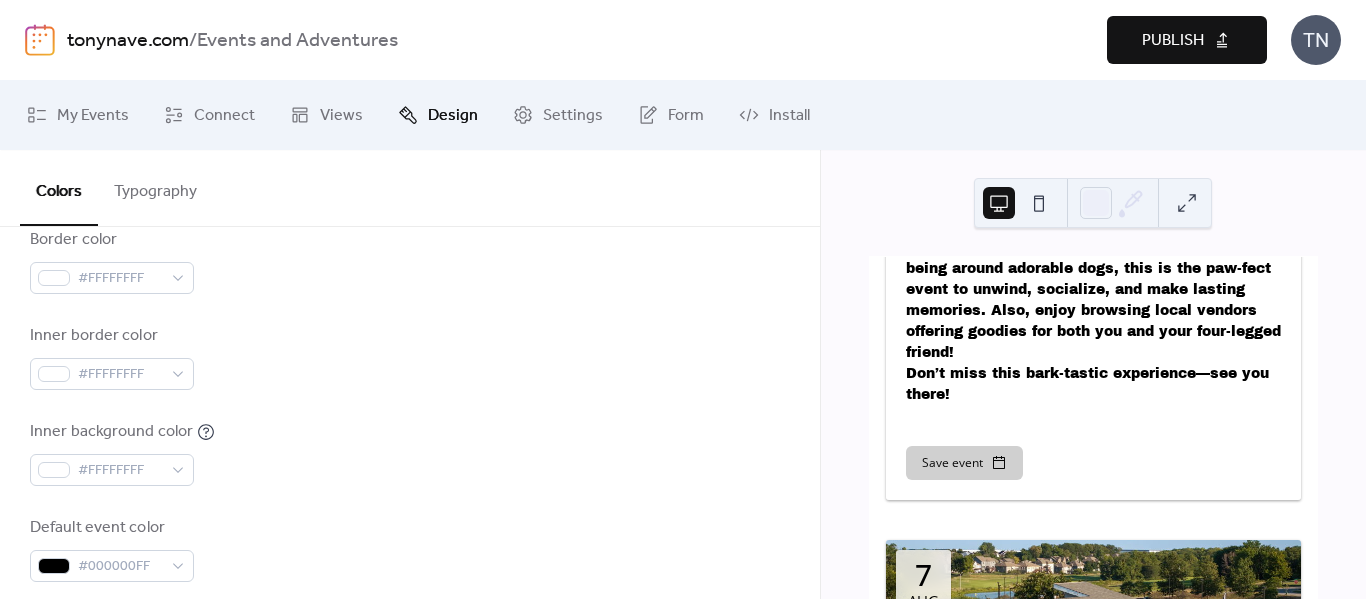 click on "Colors Typography" at bounding box center (410, 188) 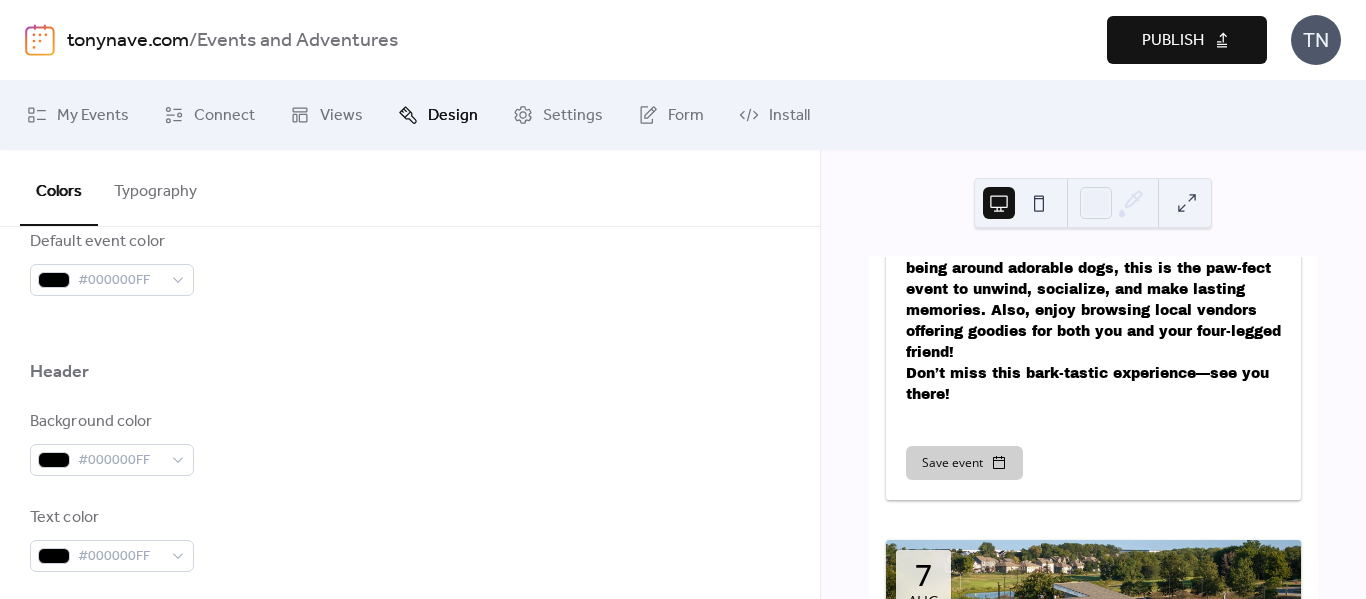 scroll, scrollTop: 933, scrollLeft: 0, axis: vertical 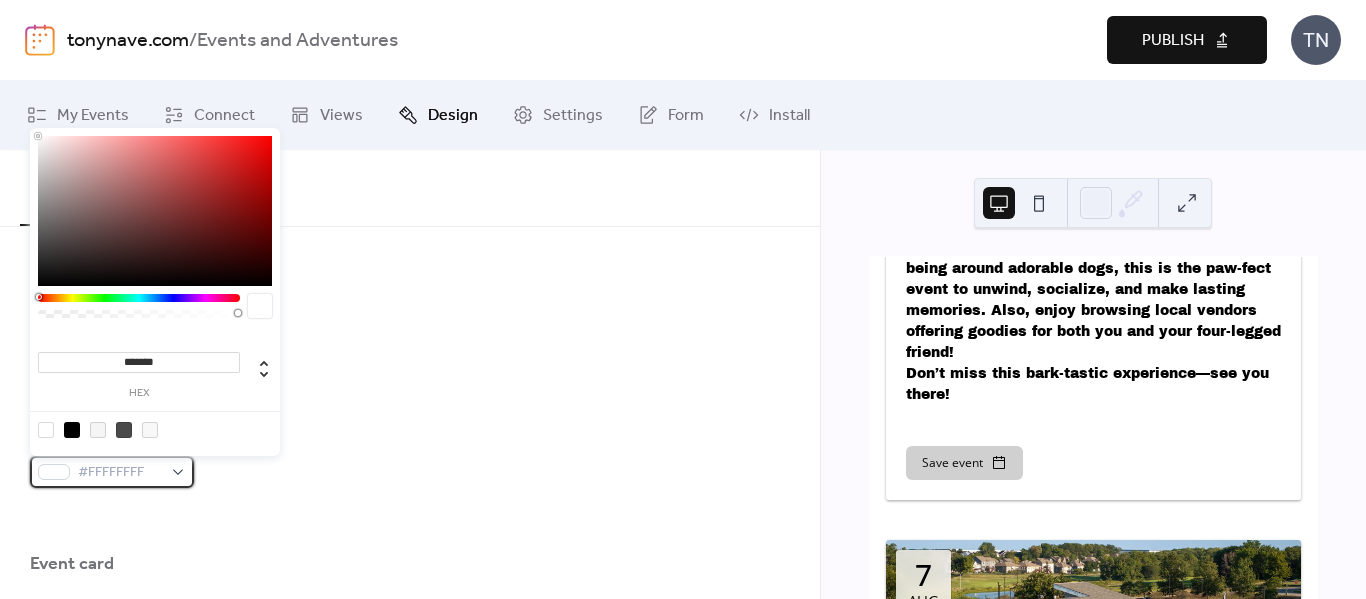 click on "#FFFFFFFF" at bounding box center [112, 472] 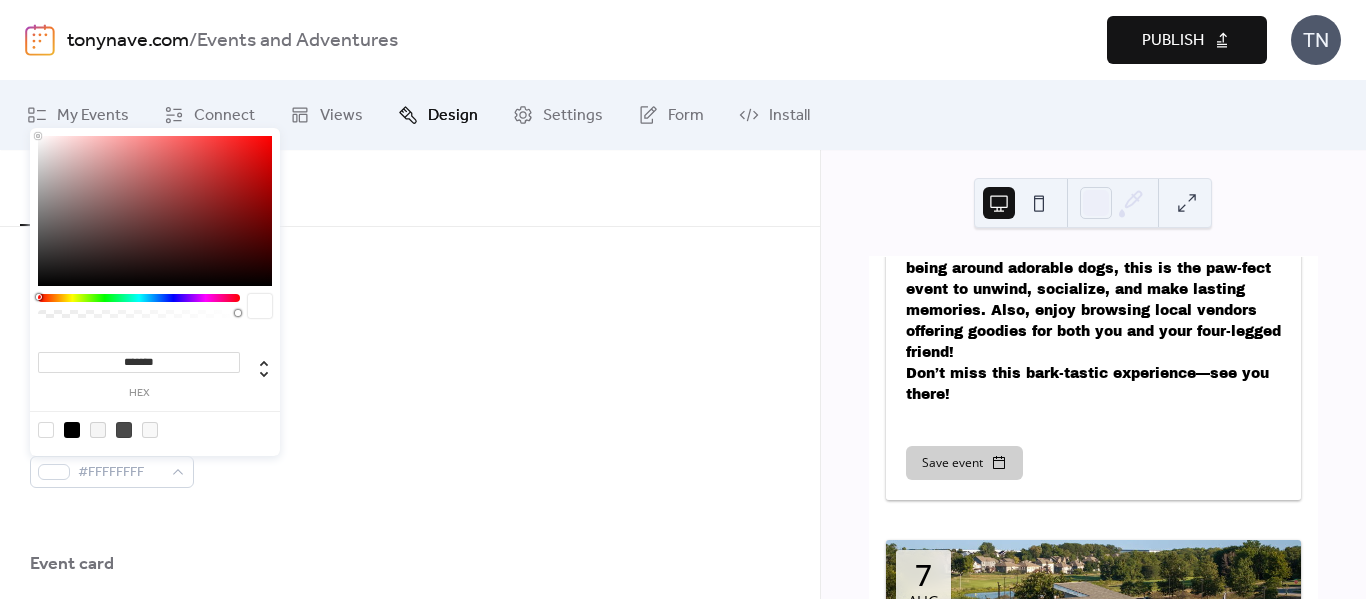 click at bounding box center (155, 211) 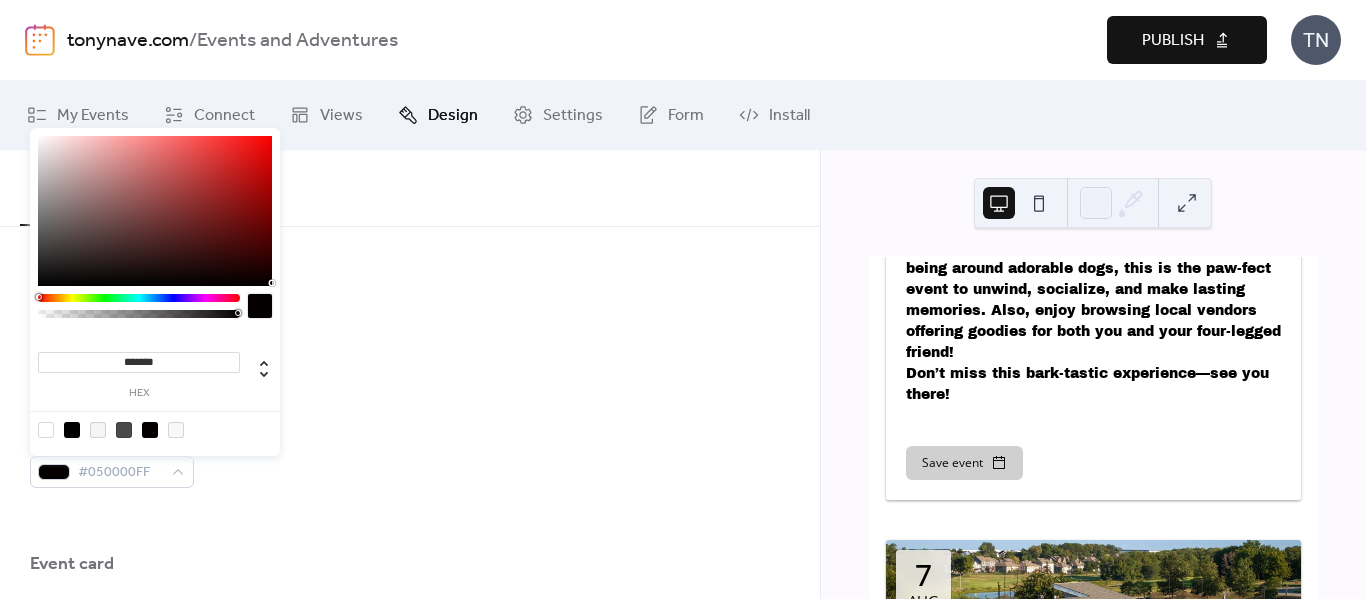 type on "*******" 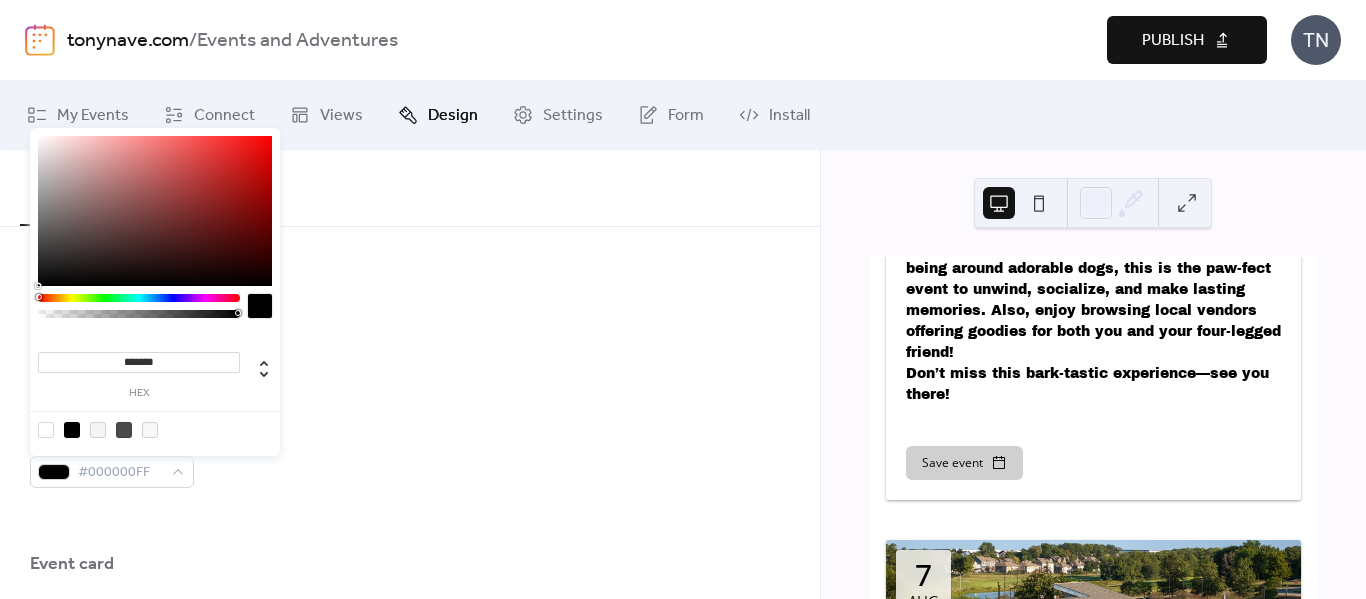 drag, startPoint x: 270, startPoint y: 283, endPoint x: 282, endPoint y: 293, distance: 15.6205 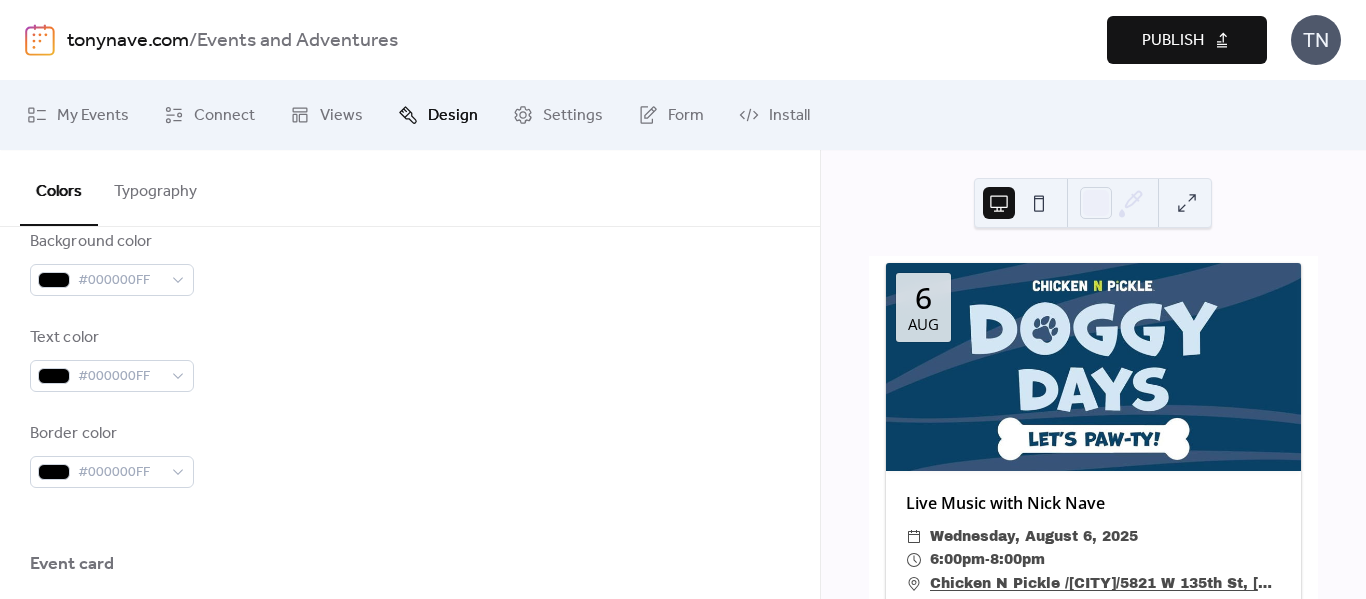 scroll, scrollTop: 0, scrollLeft: 0, axis: both 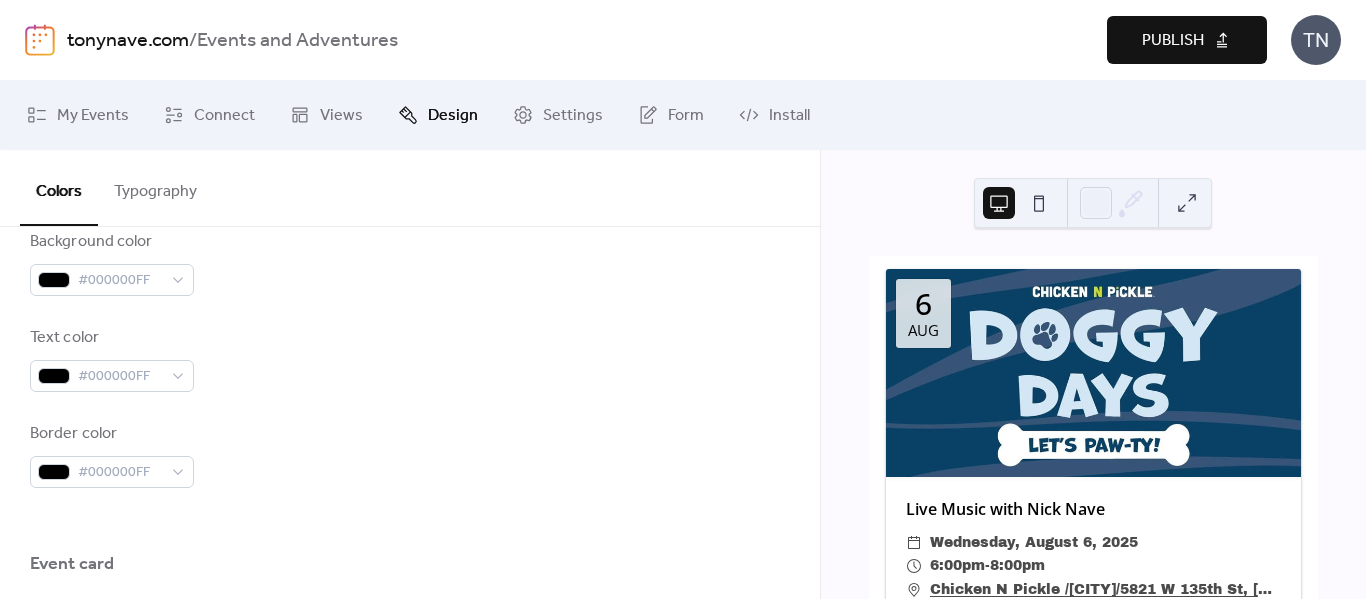 click on "Publish" at bounding box center [1173, 41] 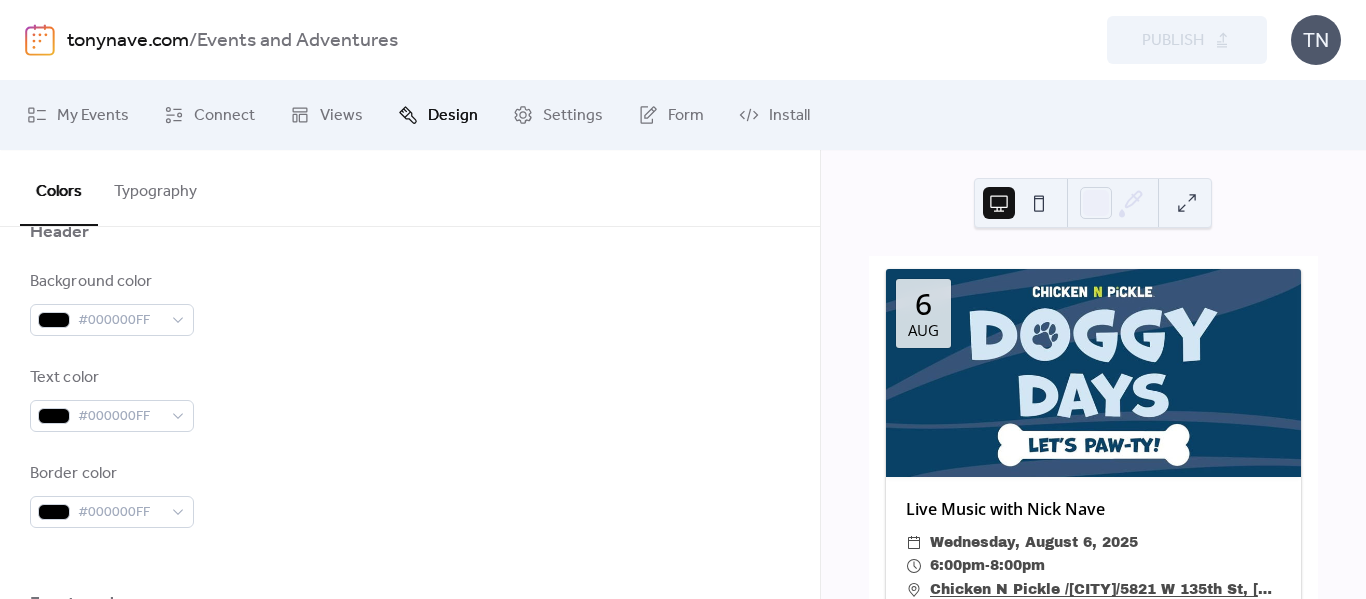 scroll, scrollTop: 866, scrollLeft: 0, axis: vertical 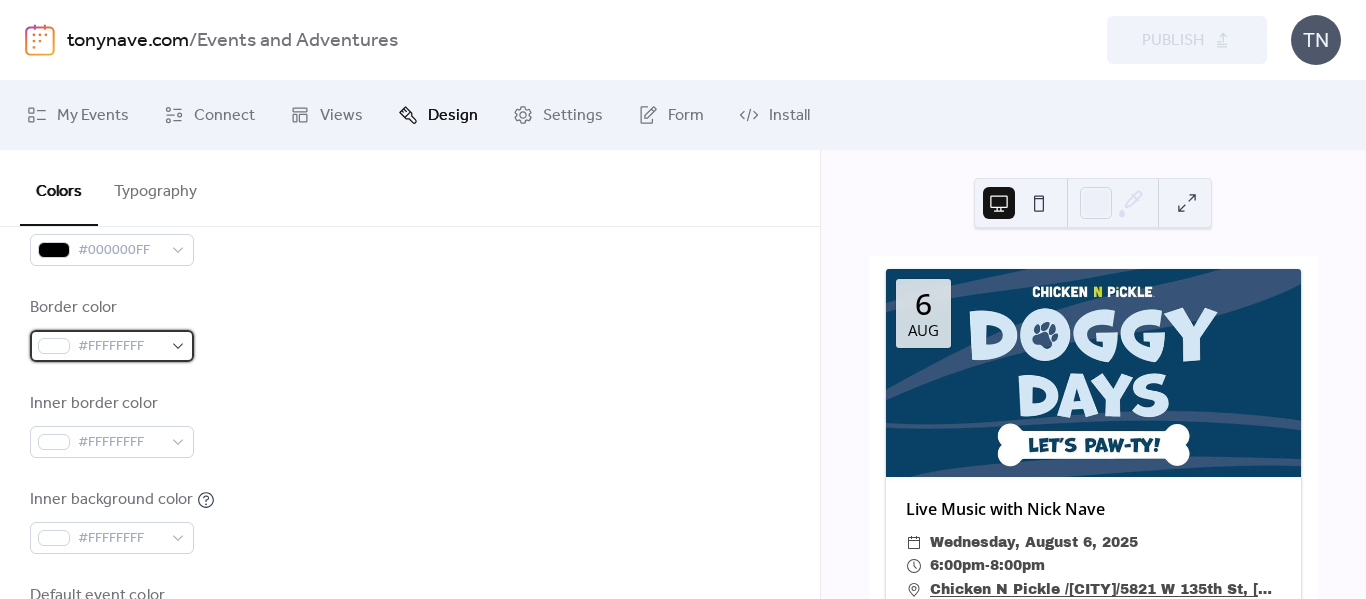 click on "#FFFFFFFF" at bounding box center [112, 346] 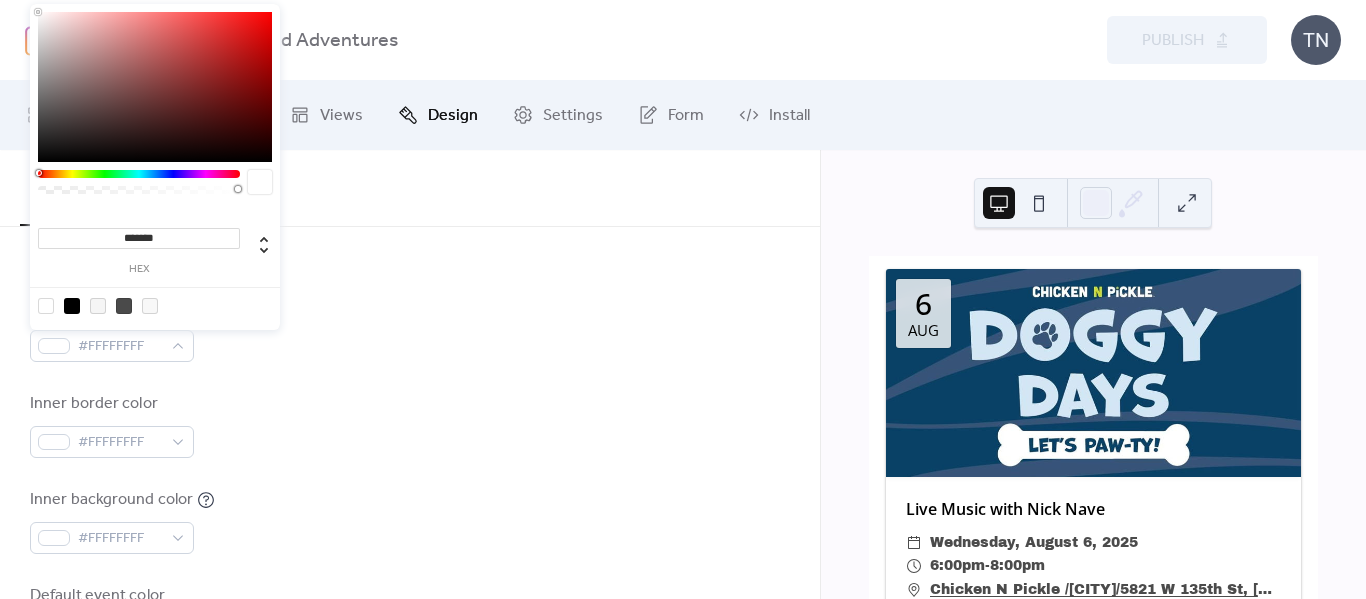 click on "******* hex" at bounding box center (155, 168) 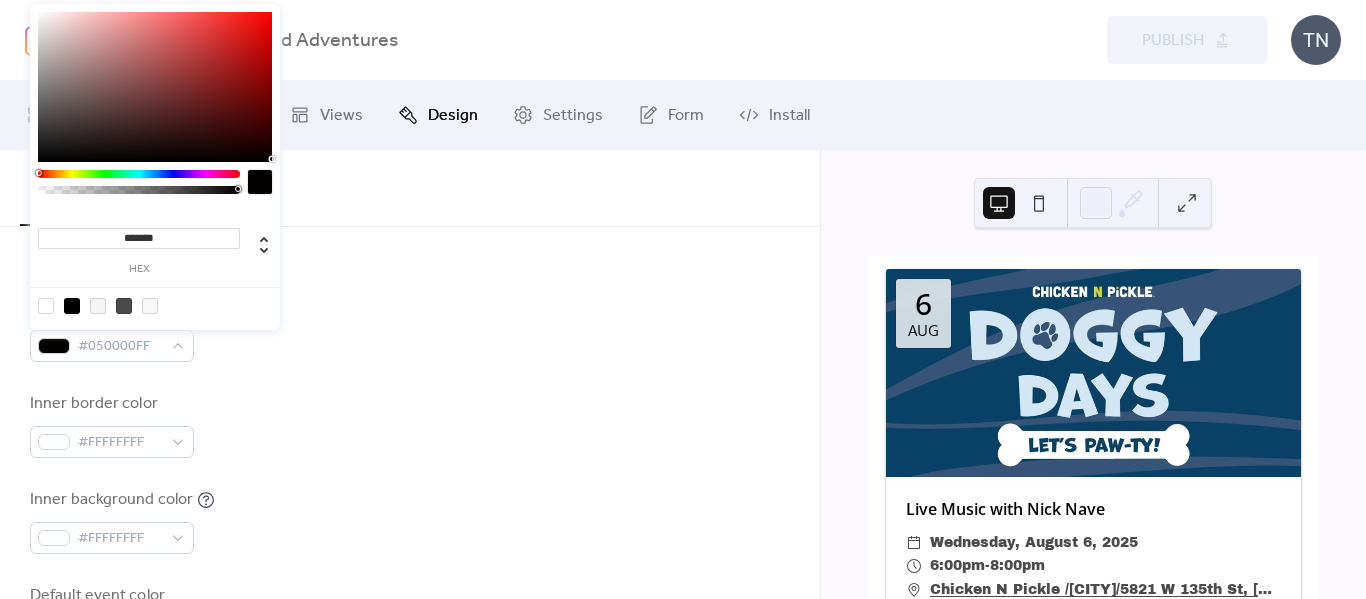 click at bounding box center [155, 87] 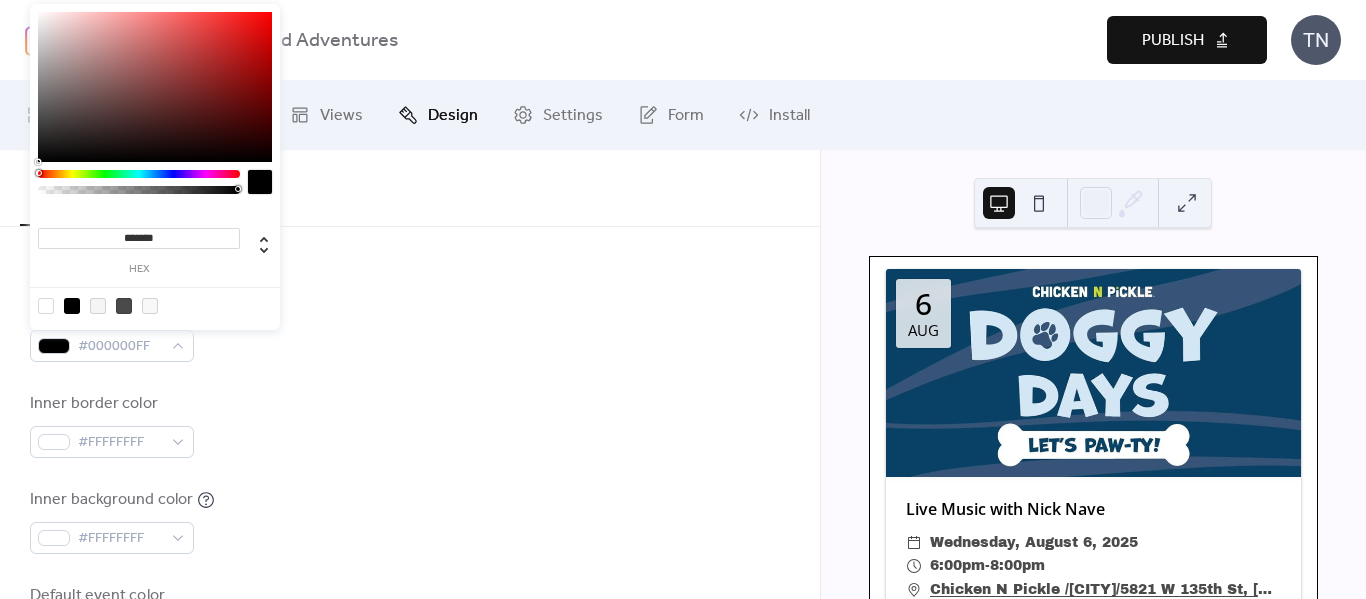 drag, startPoint x: 271, startPoint y: 159, endPoint x: 285, endPoint y: 182, distance: 26.925823 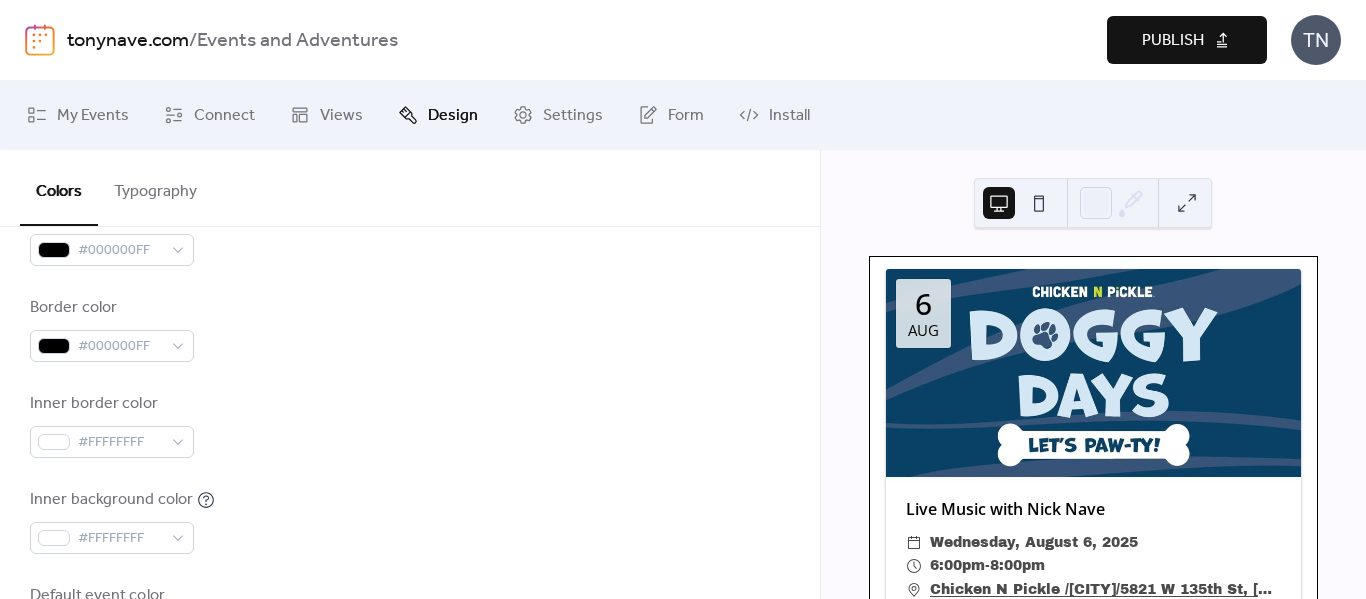 click on "Publish" at bounding box center [1173, 41] 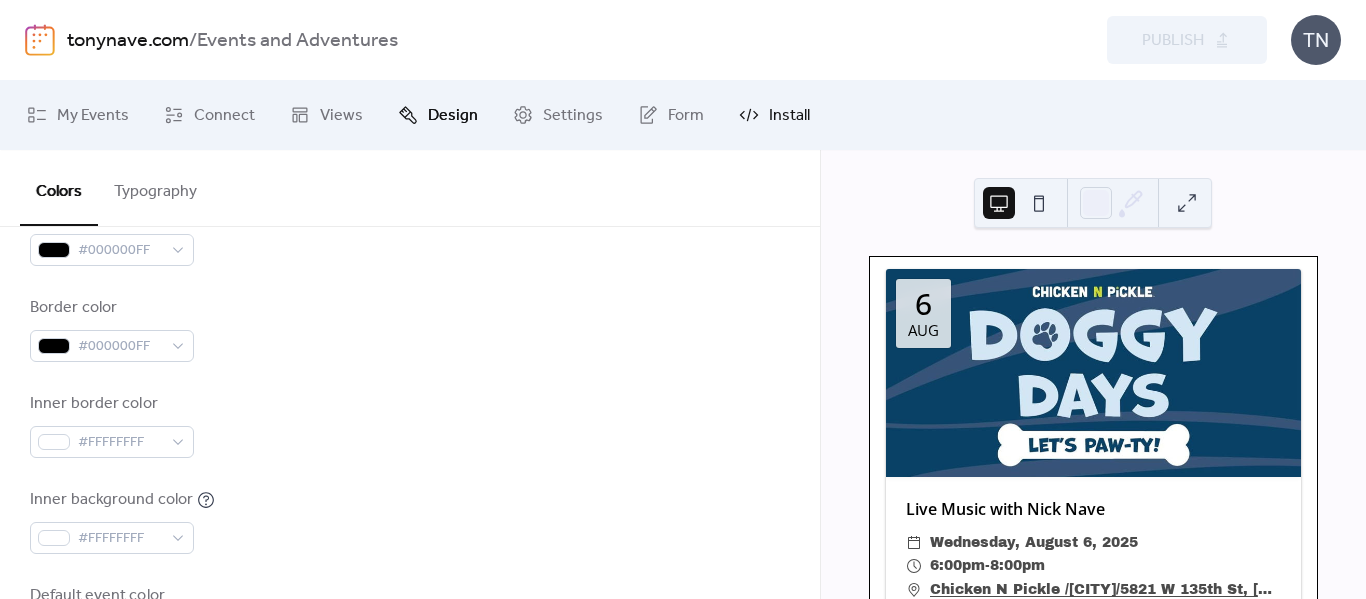 click on "Install" at bounding box center (789, 116) 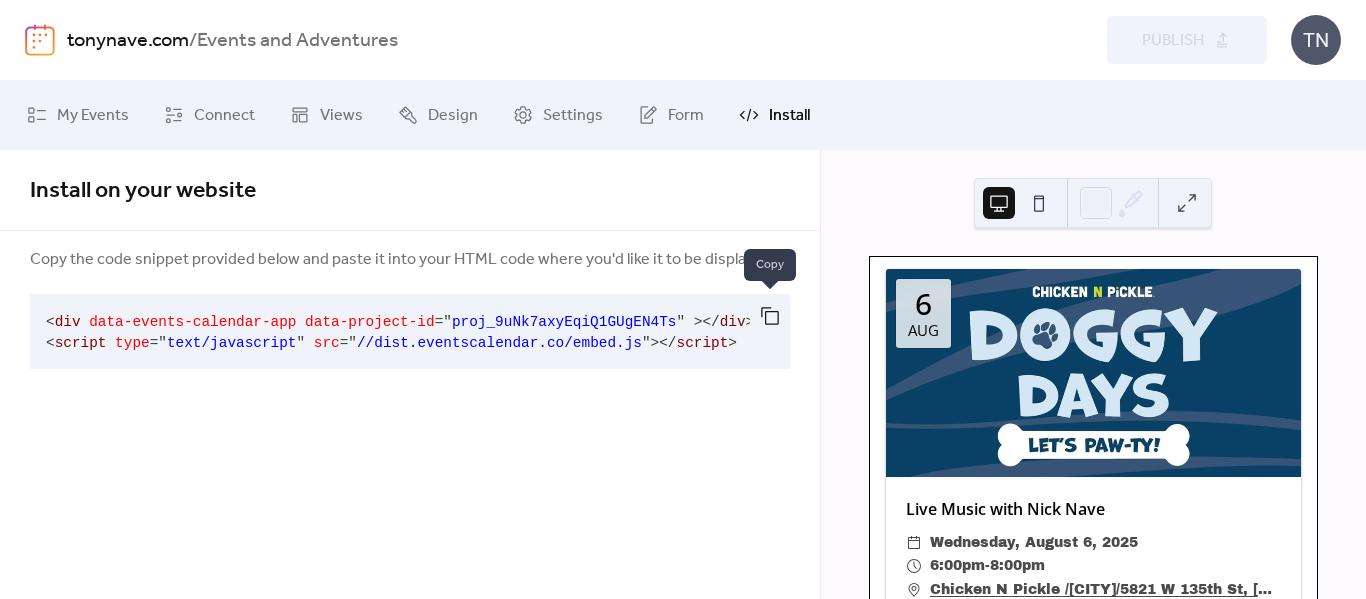 click at bounding box center [770, 316] 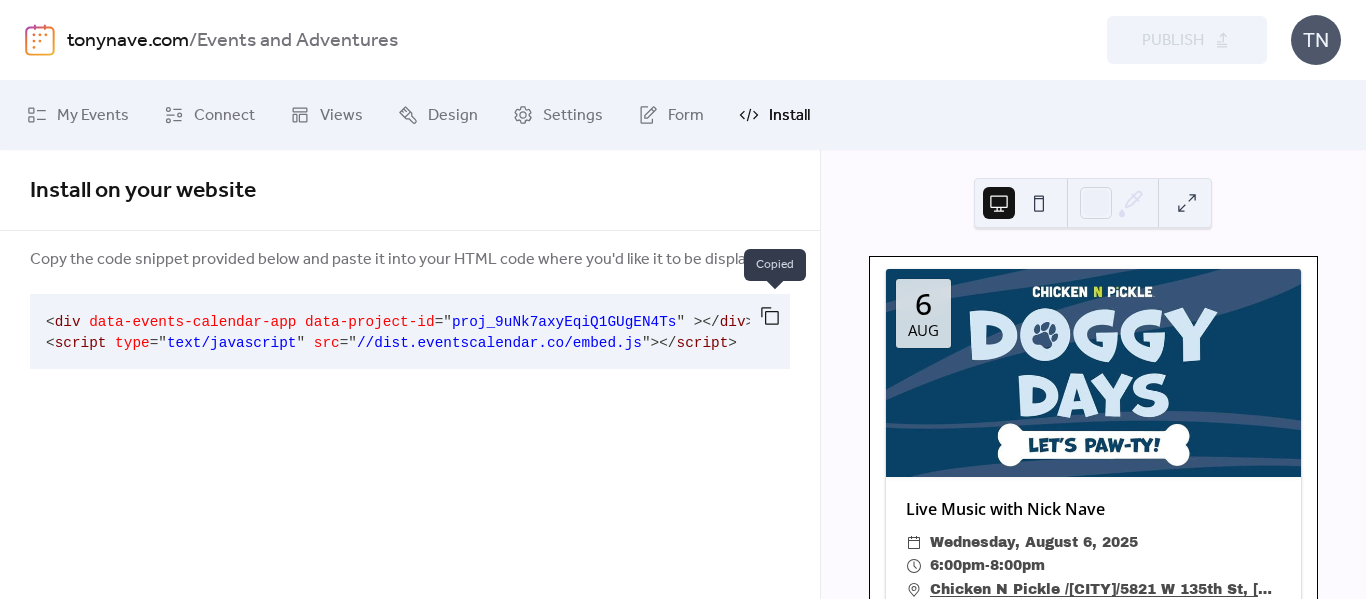 click at bounding box center [770, 316] 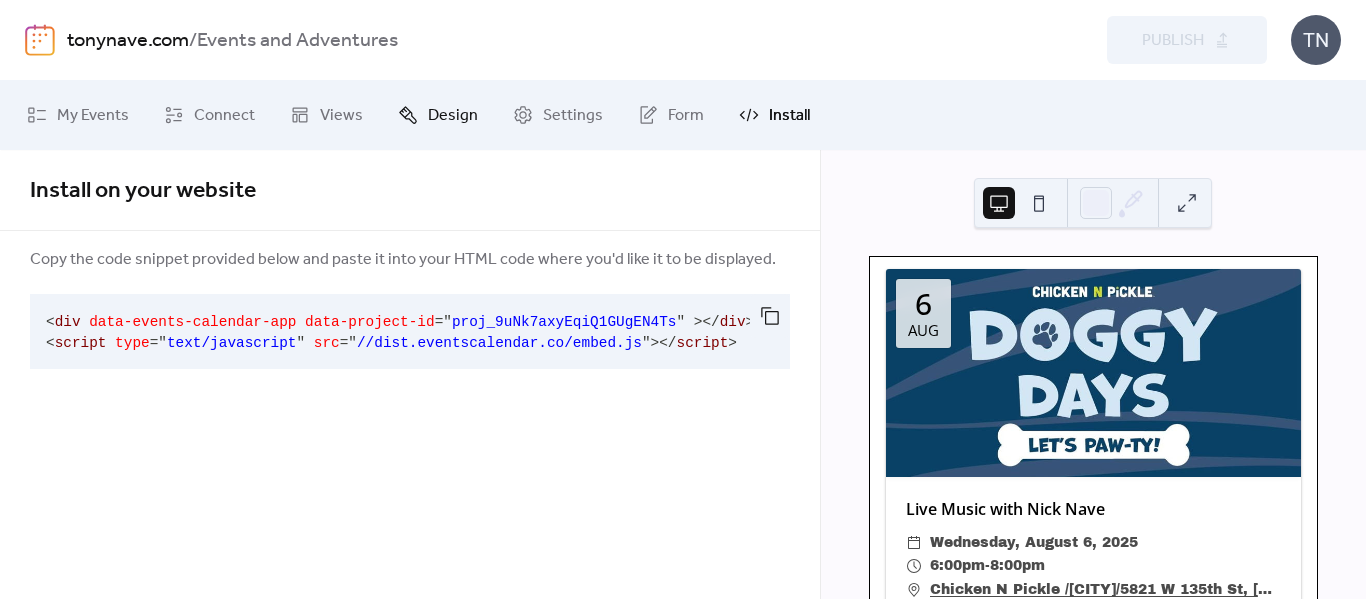 click on "Design" at bounding box center (453, 116) 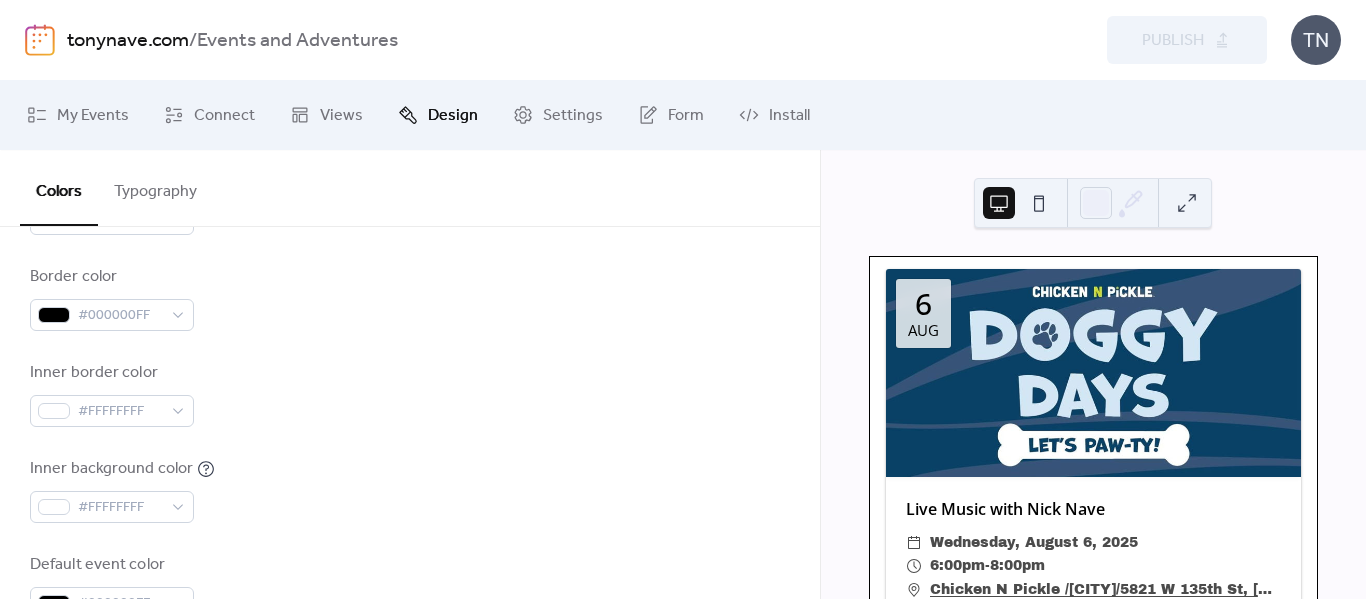 scroll, scrollTop: 467, scrollLeft: 0, axis: vertical 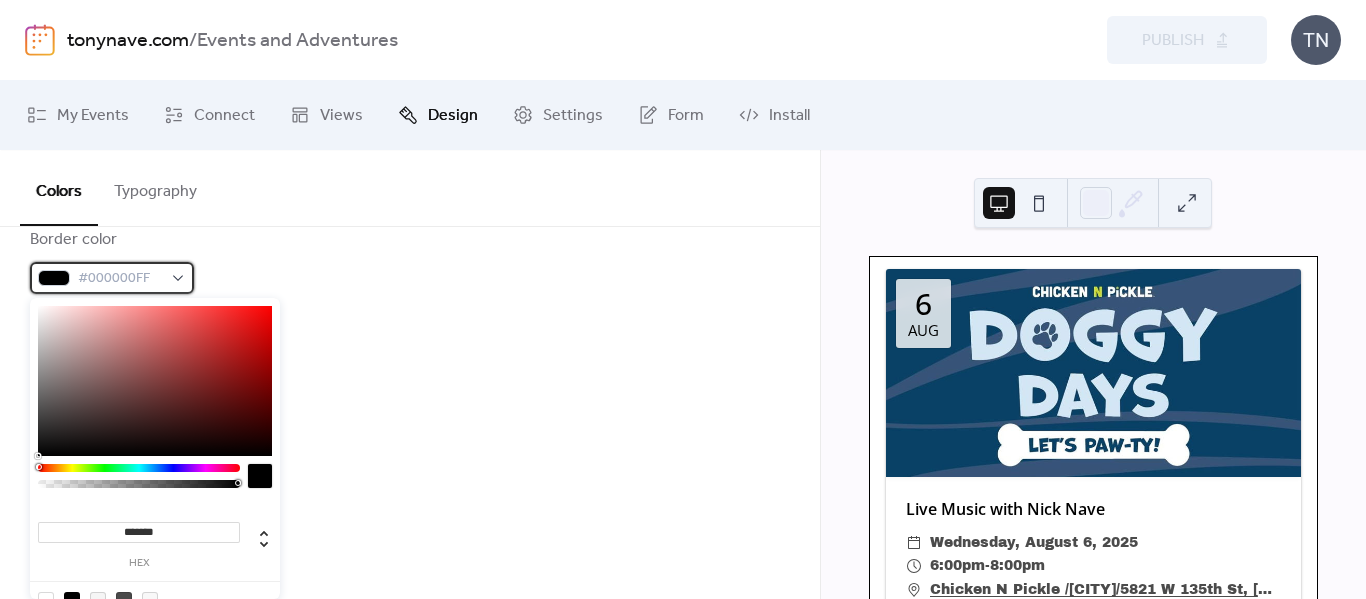 click on "#000000FF" at bounding box center (112, 278) 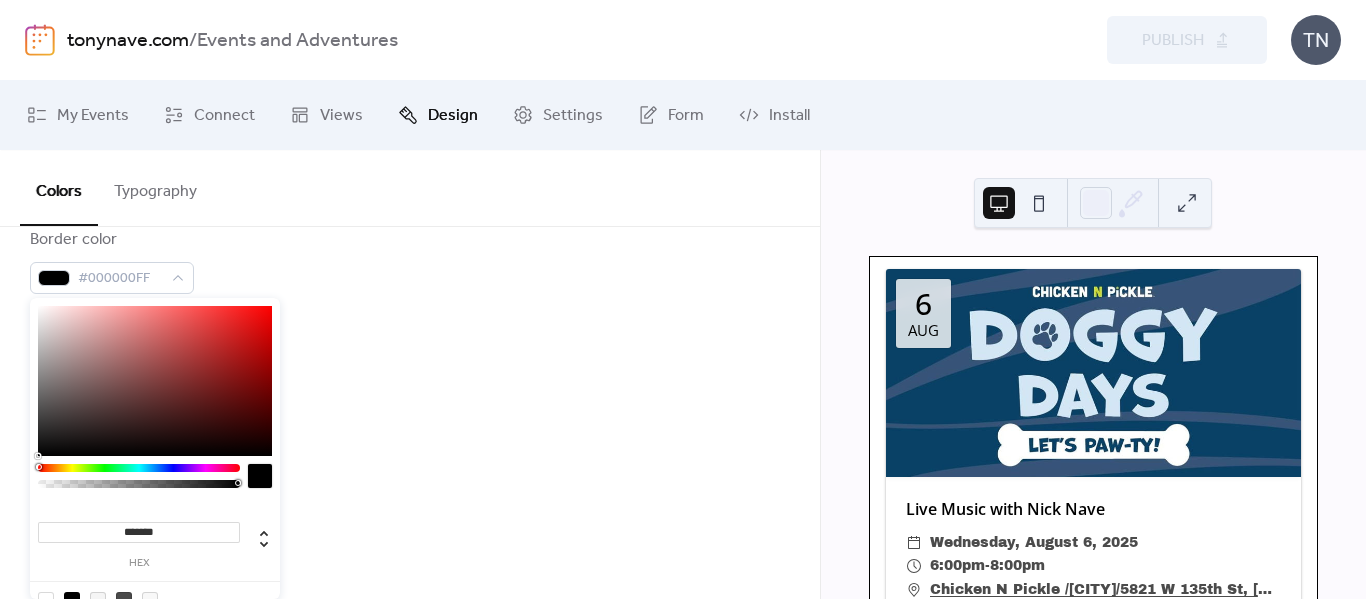 click at bounding box center [155, 381] 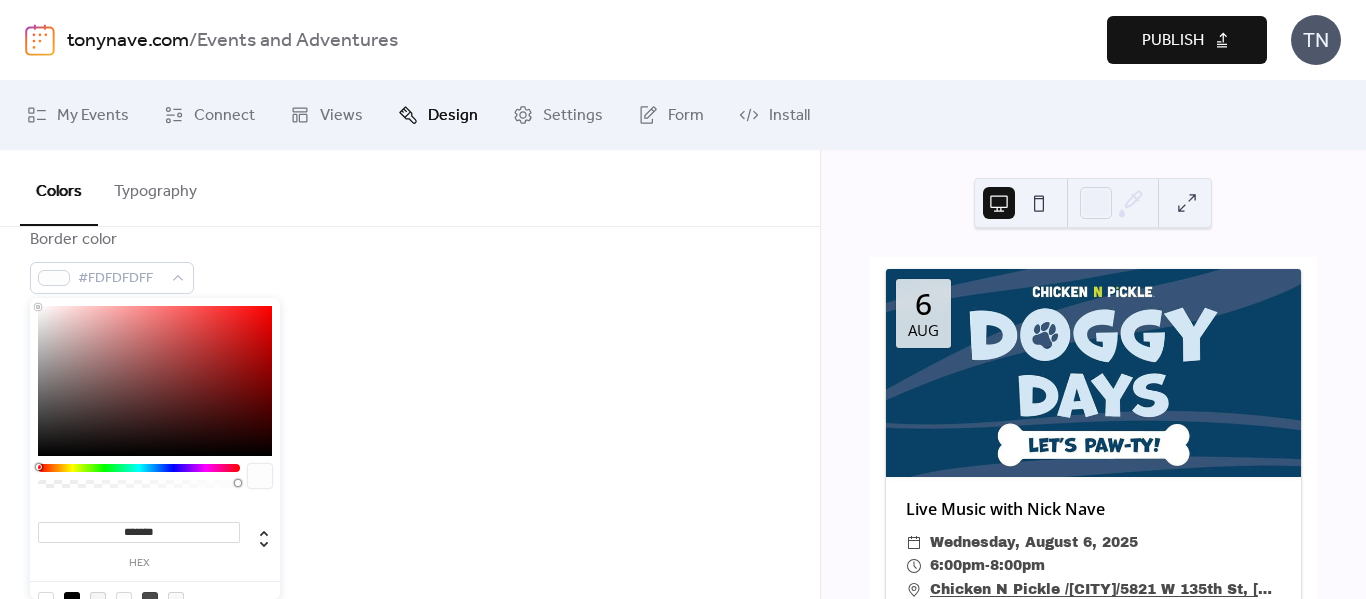 type on "*******" 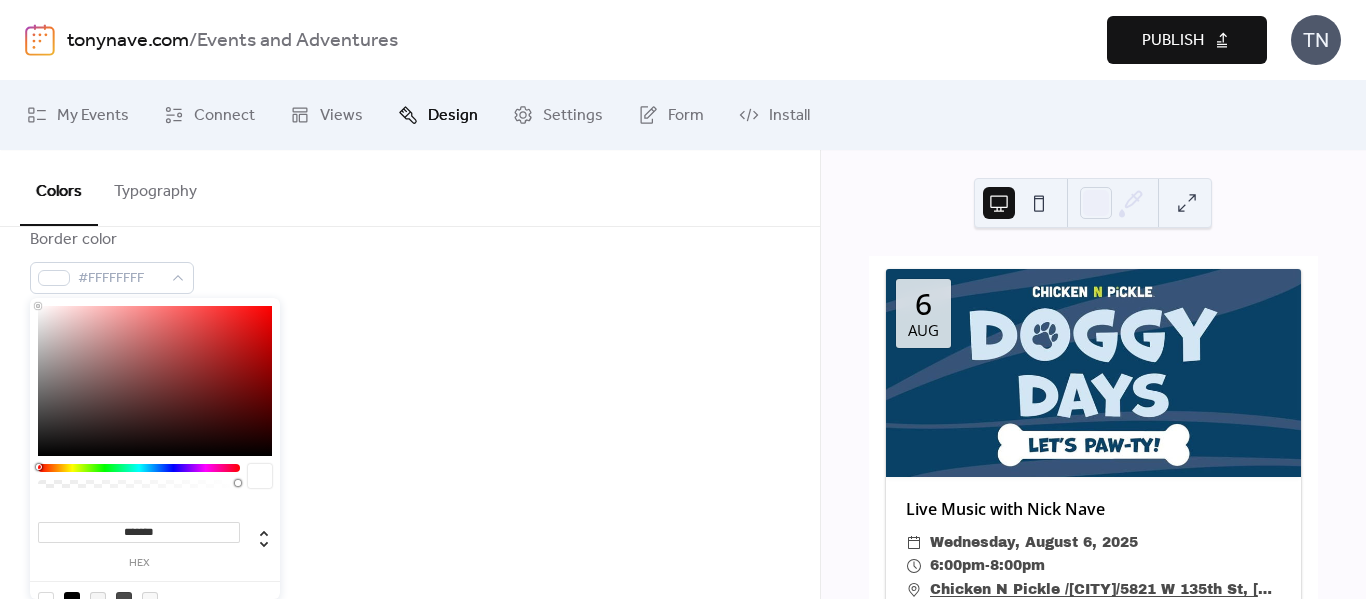 click on "******* hex" at bounding box center [155, 462] 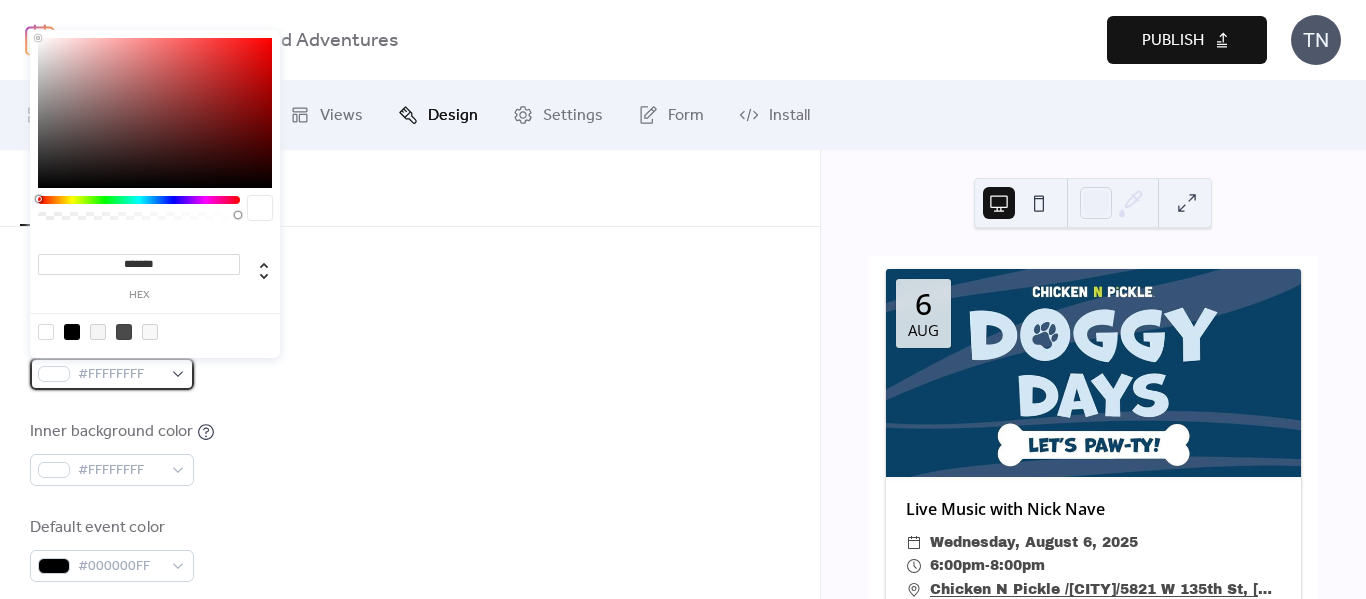 click on "#FFFFFFFF" at bounding box center [112, 374] 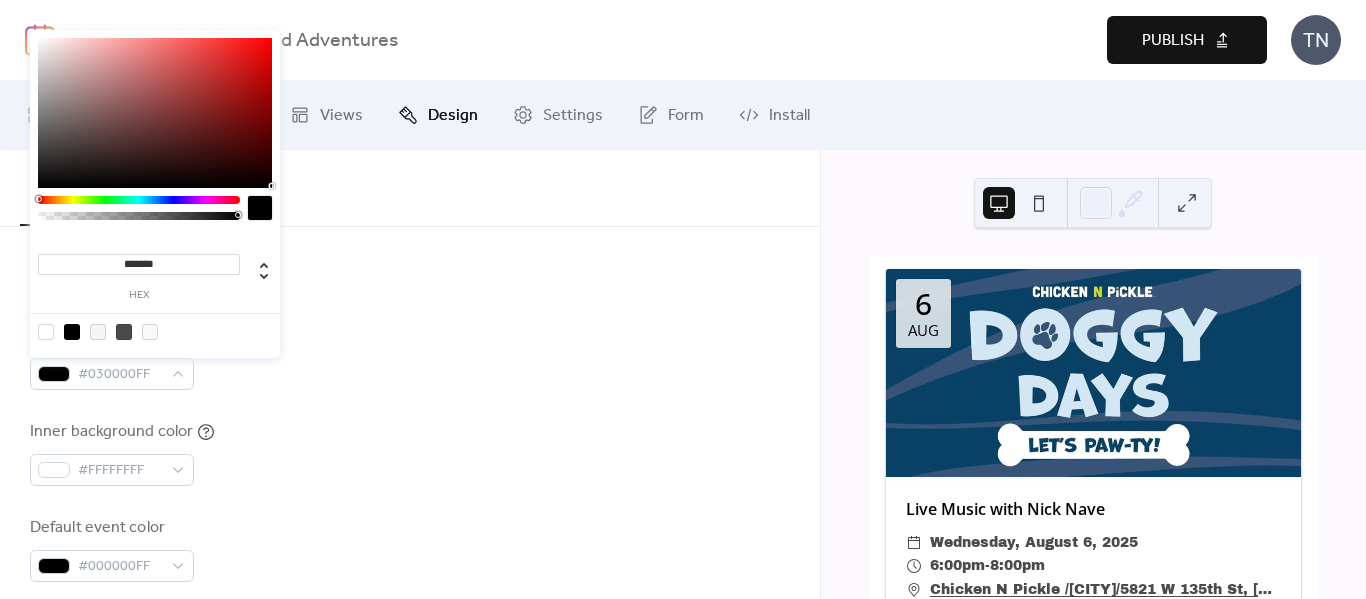click at bounding box center (155, 113) 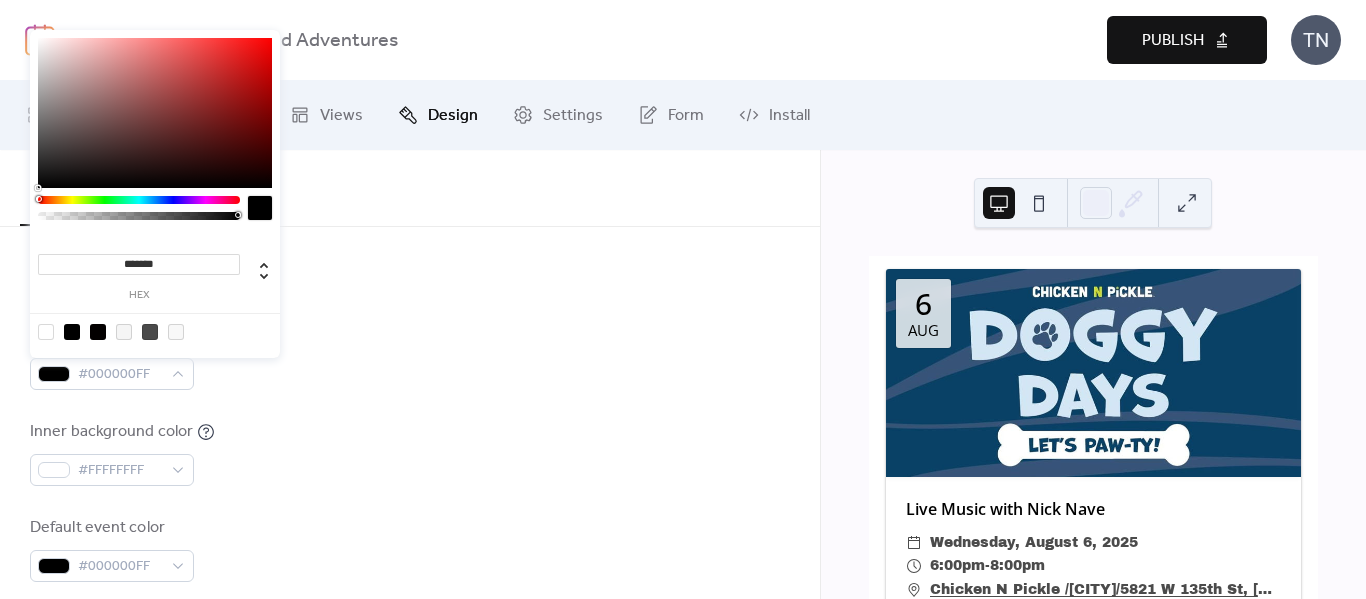 drag, startPoint x: 269, startPoint y: 186, endPoint x: 318, endPoint y: 219, distance: 59.07622 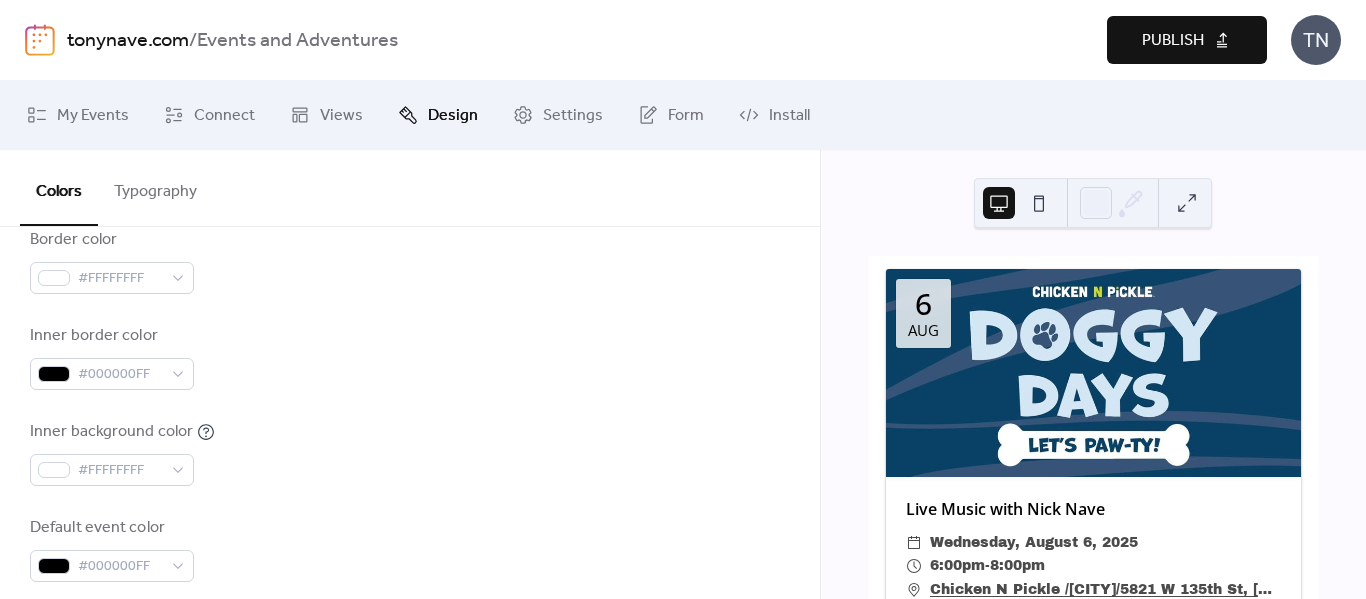 click on "Border color #FFFFFFFF" at bounding box center (410, 261) 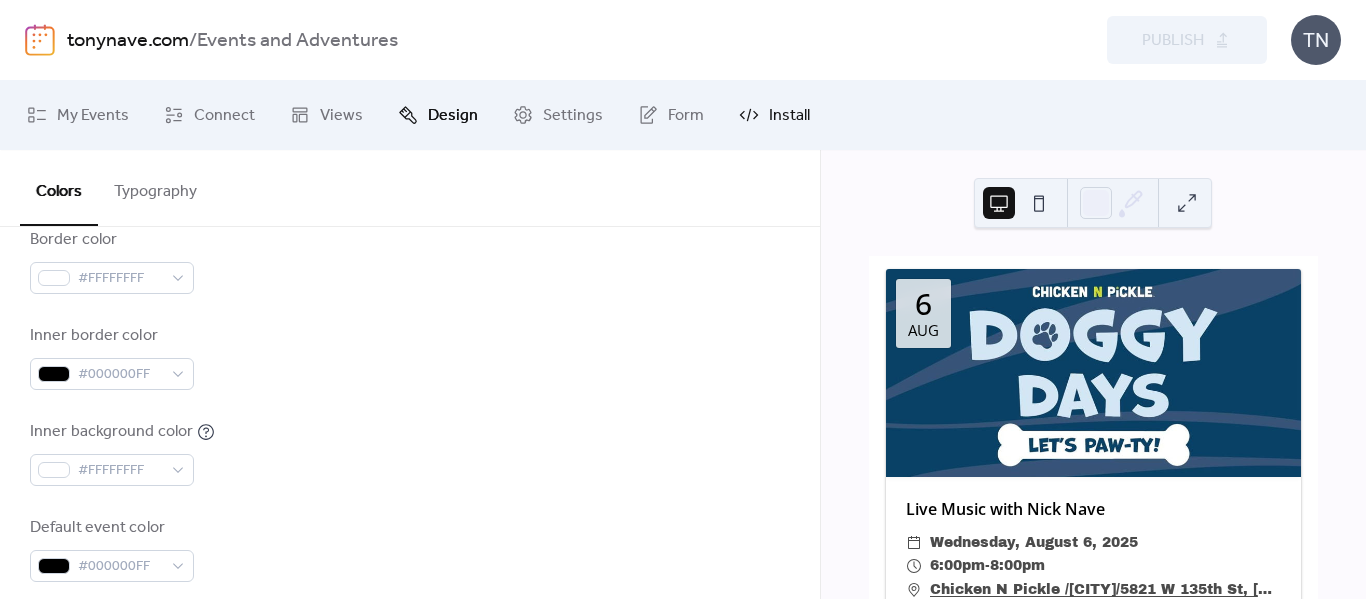 click on "Install" at bounding box center [789, 116] 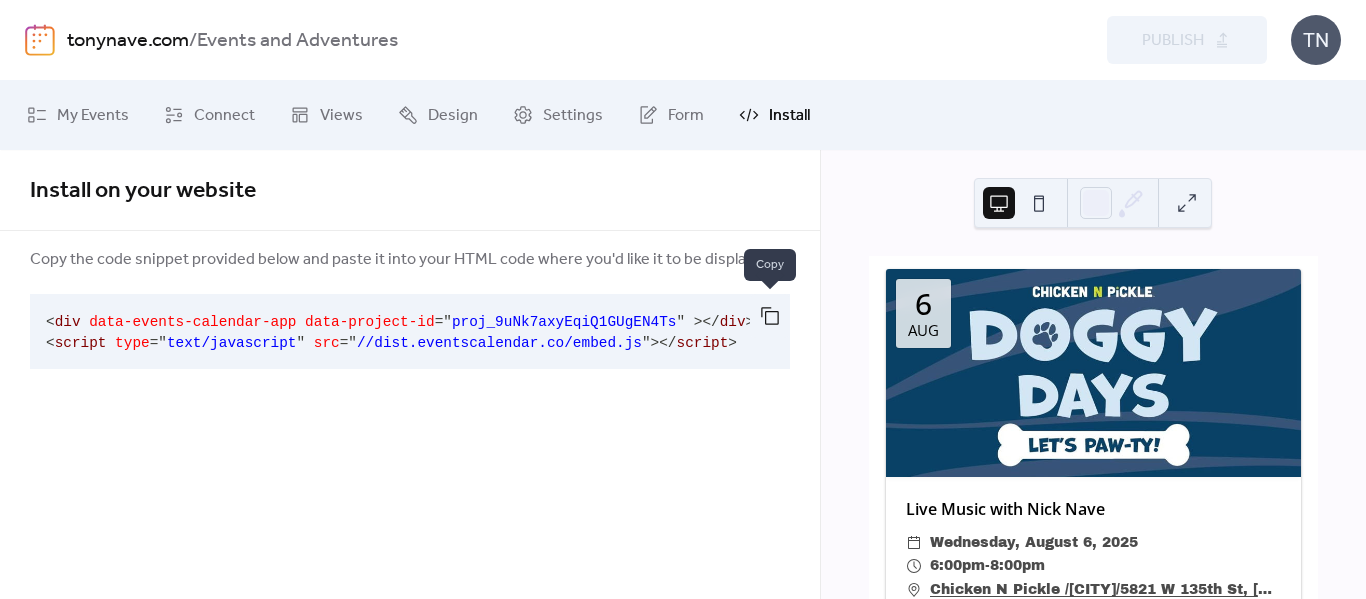 click at bounding box center [770, 316] 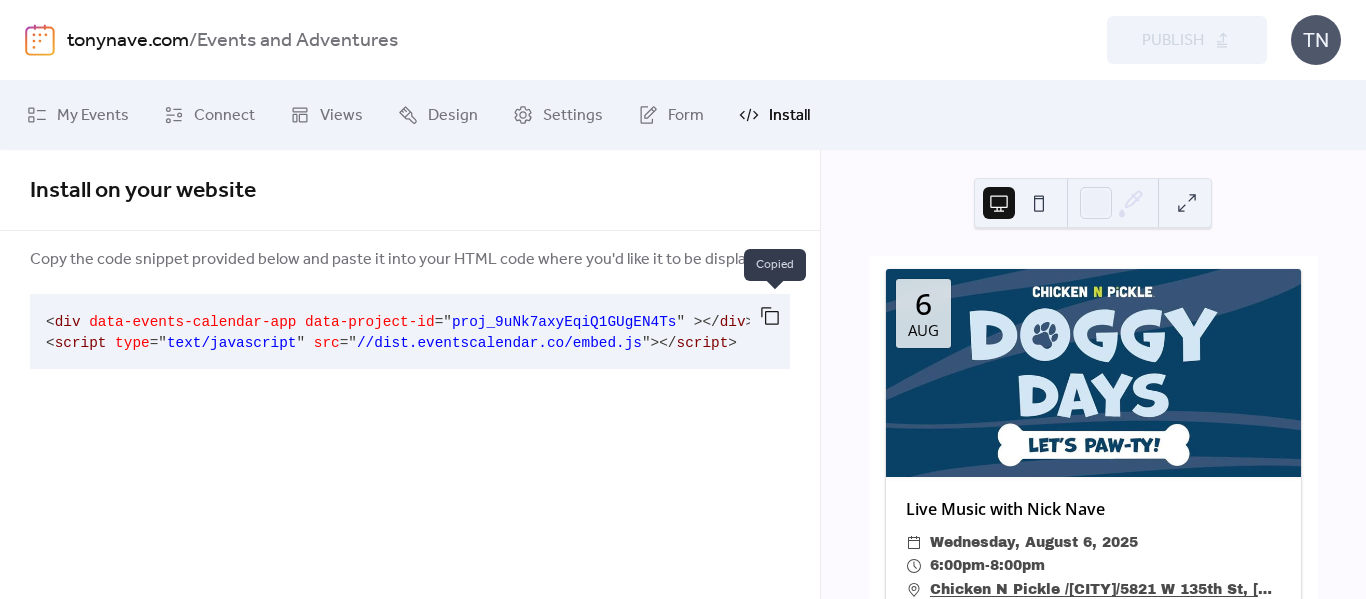click at bounding box center [770, 316] 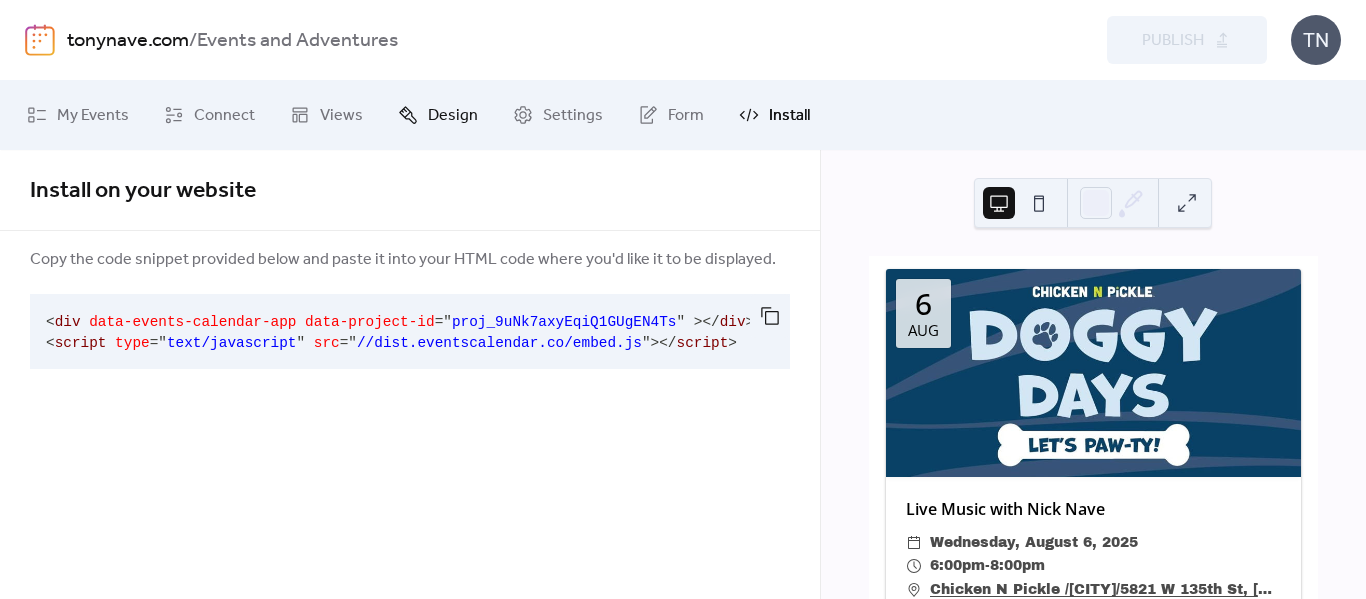 click on "Design" at bounding box center [453, 116] 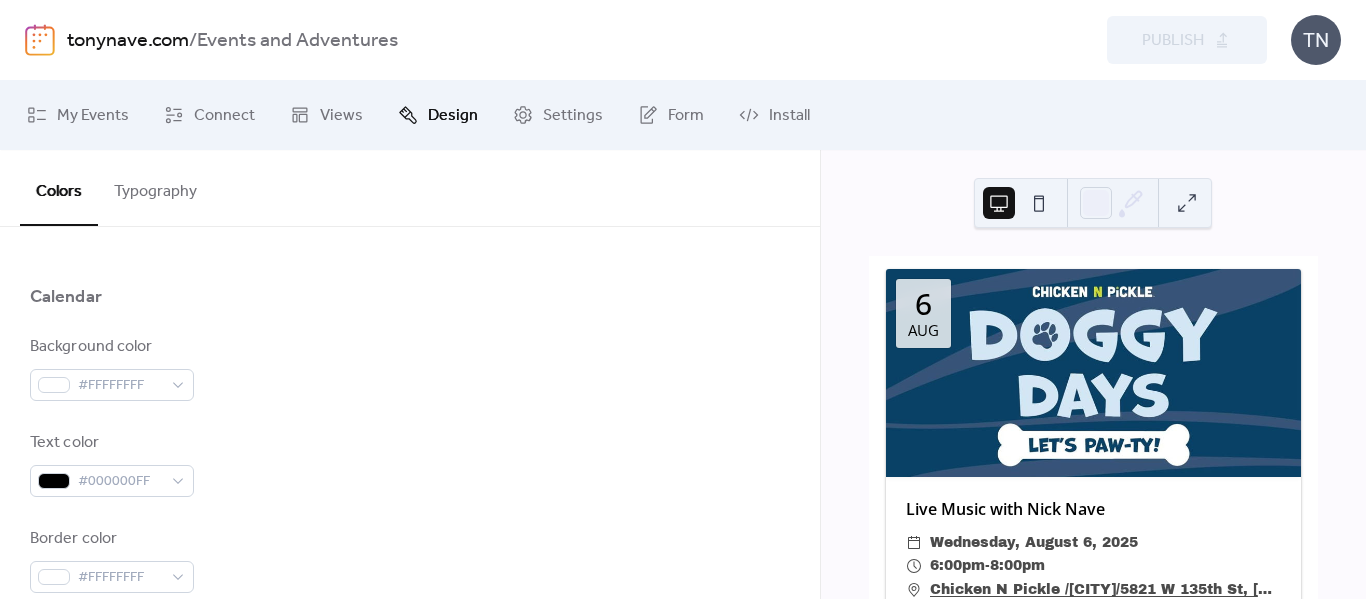 scroll, scrollTop: 467, scrollLeft: 0, axis: vertical 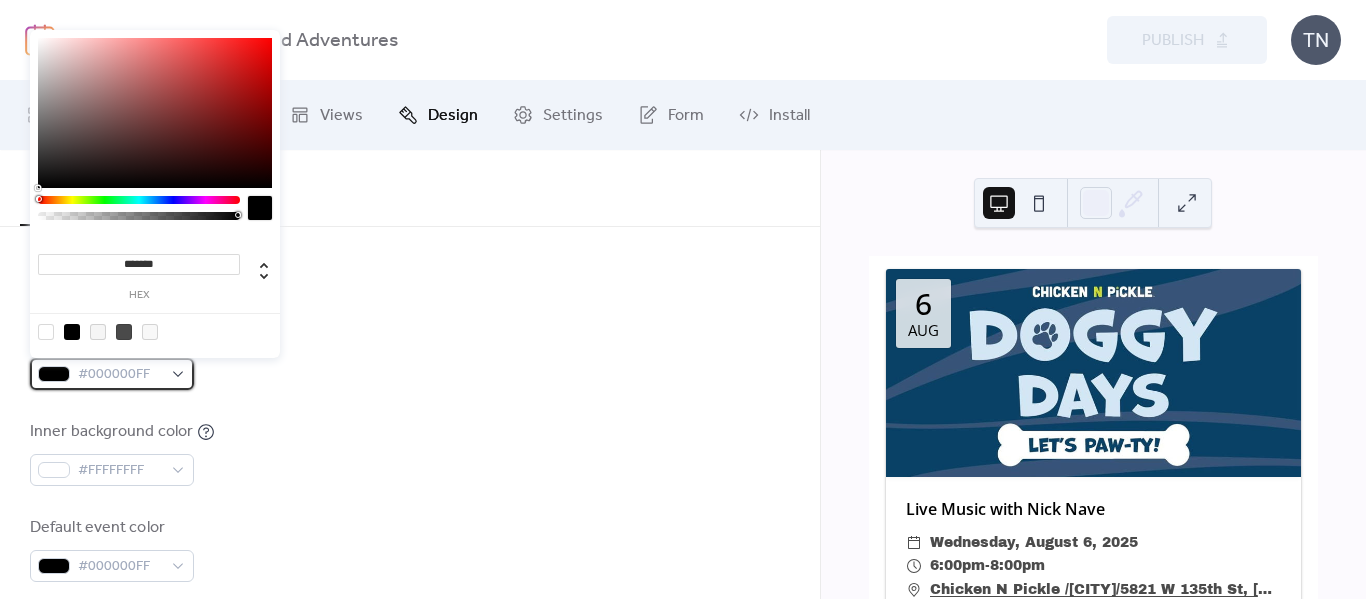 click on "#000000FF" at bounding box center (112, 374) 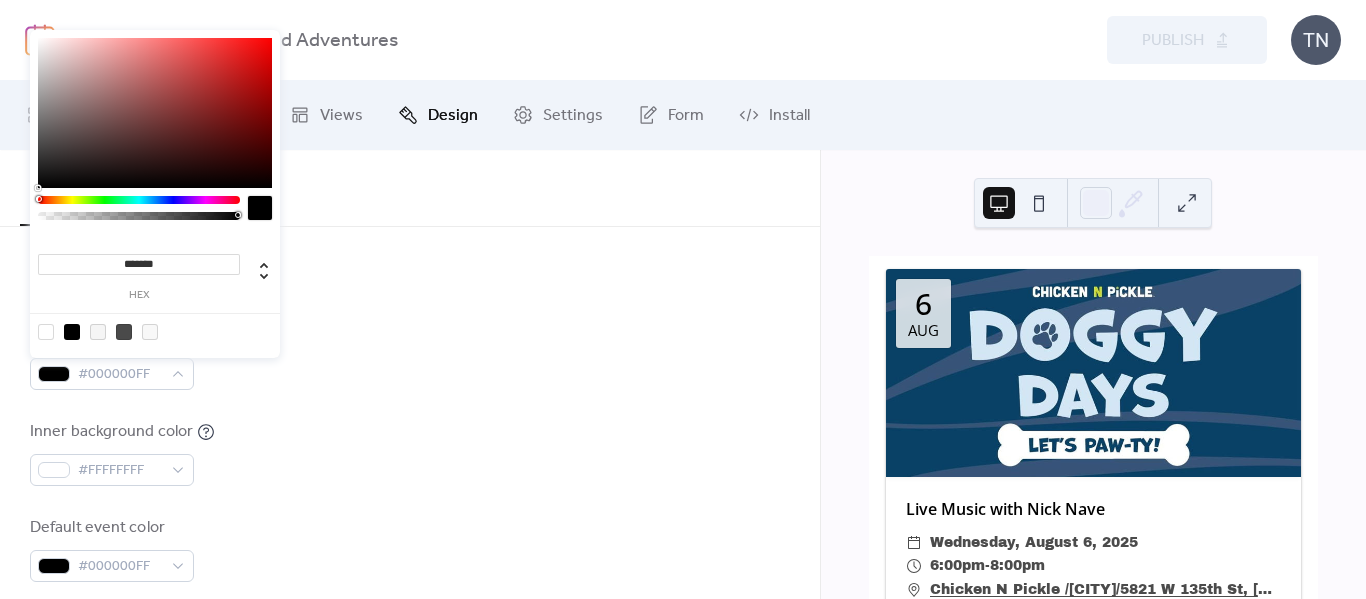 click on "******* hex" at bounding box center (155, 194) 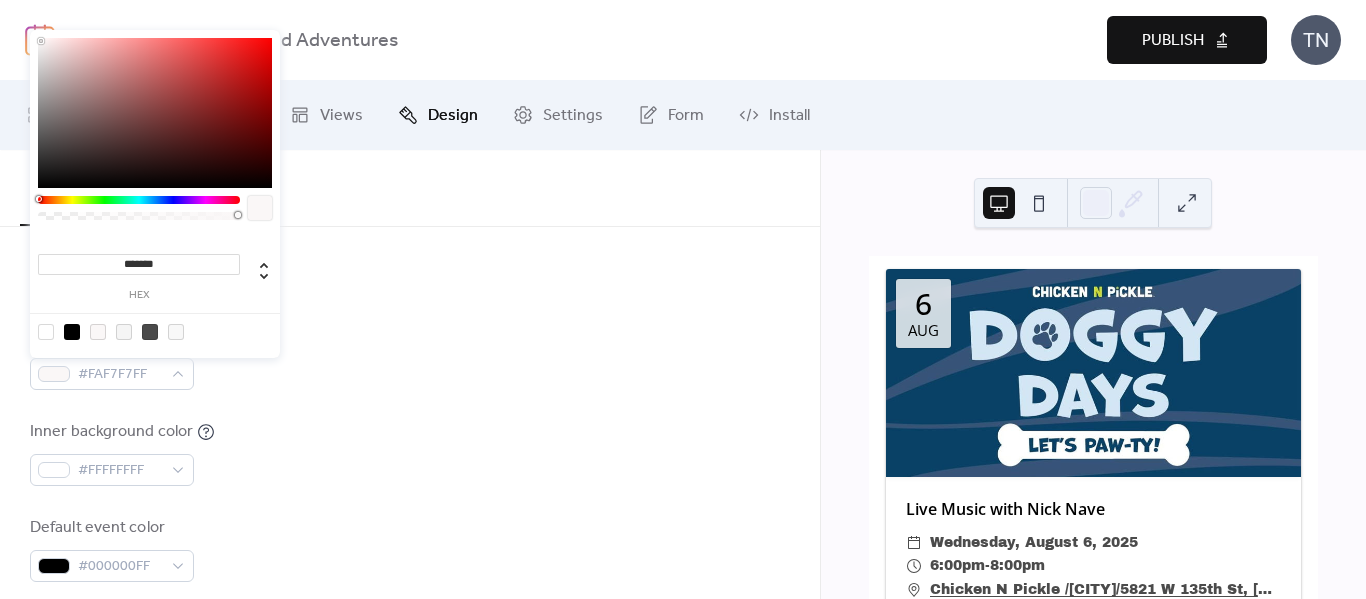 type on "*******" 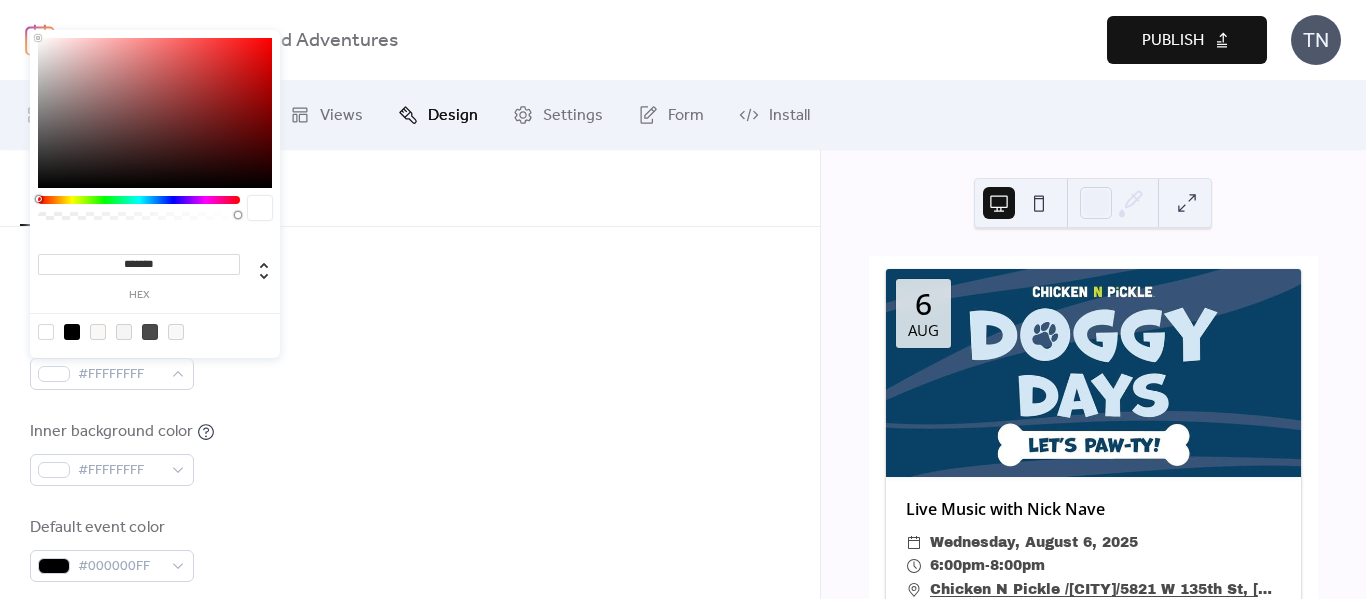 click at bounding box center (38, 38) 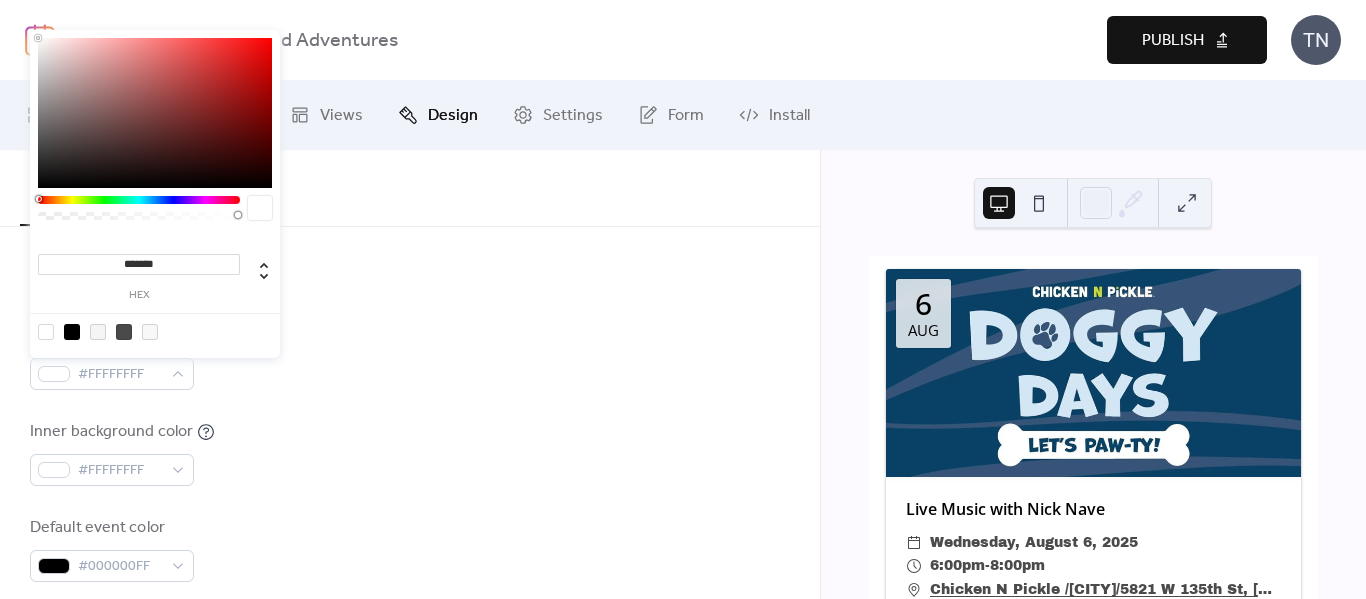 click on "Border color #FFFFFFFF" at bounding box center (410, 261) 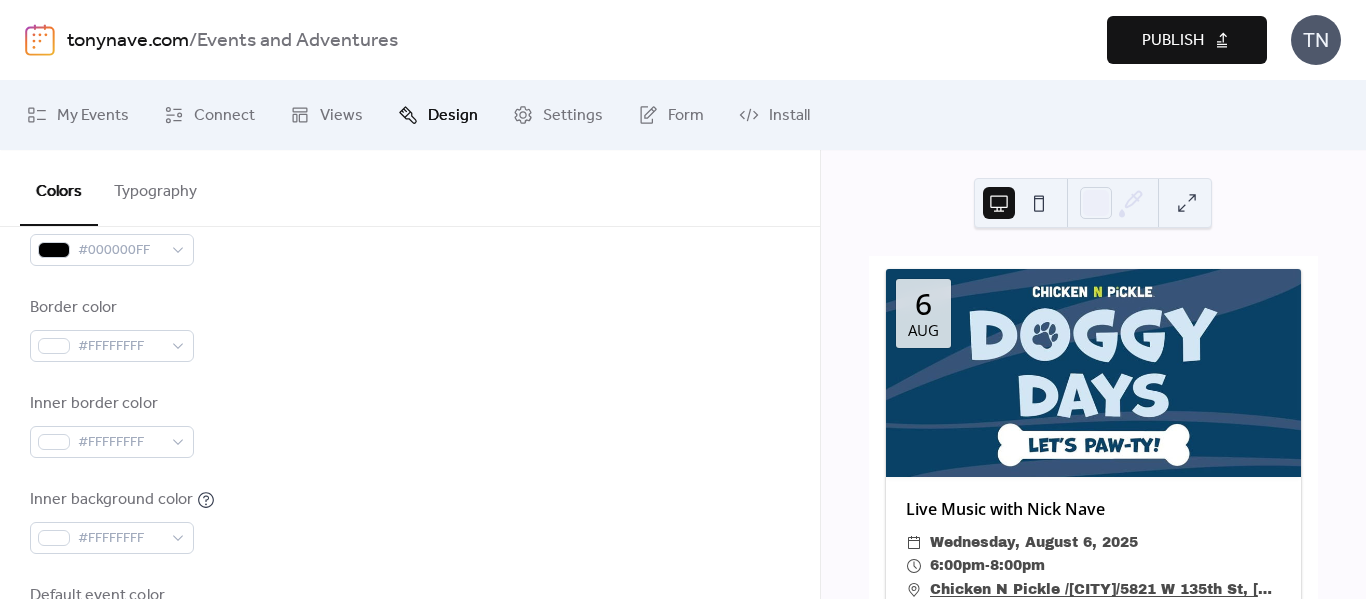 scroll, scrollTop: 633, scrollLeft: 0, axis: vertical 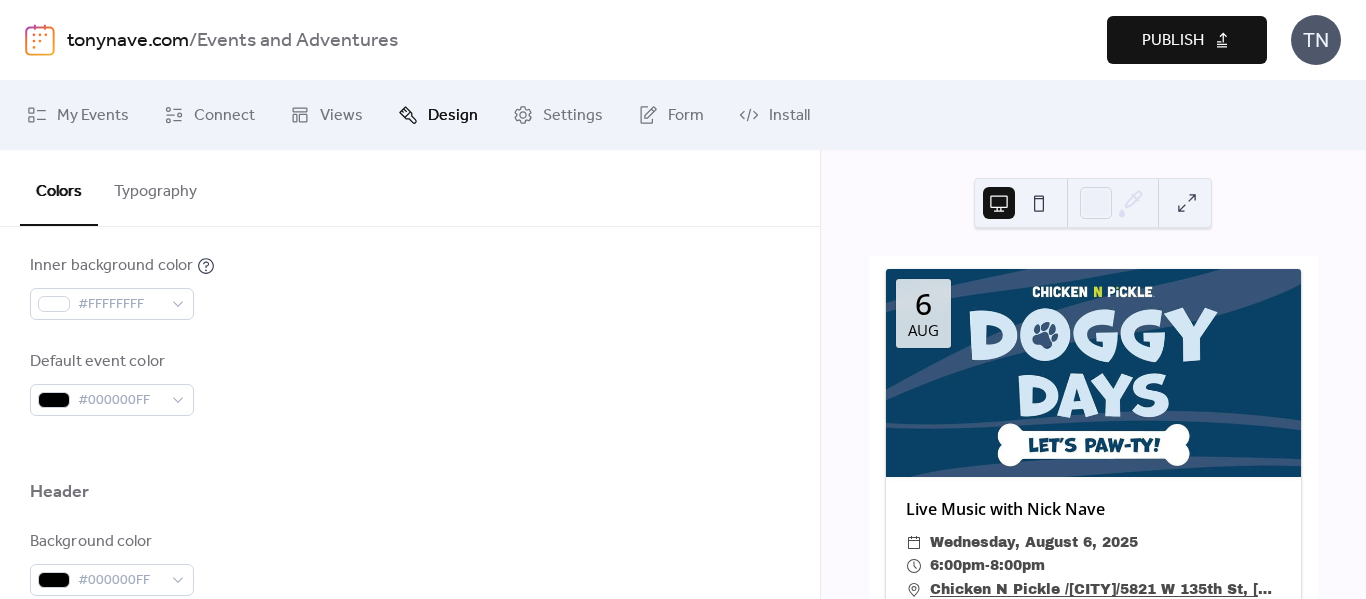 click on "Header" at bounding box center (60, 492) 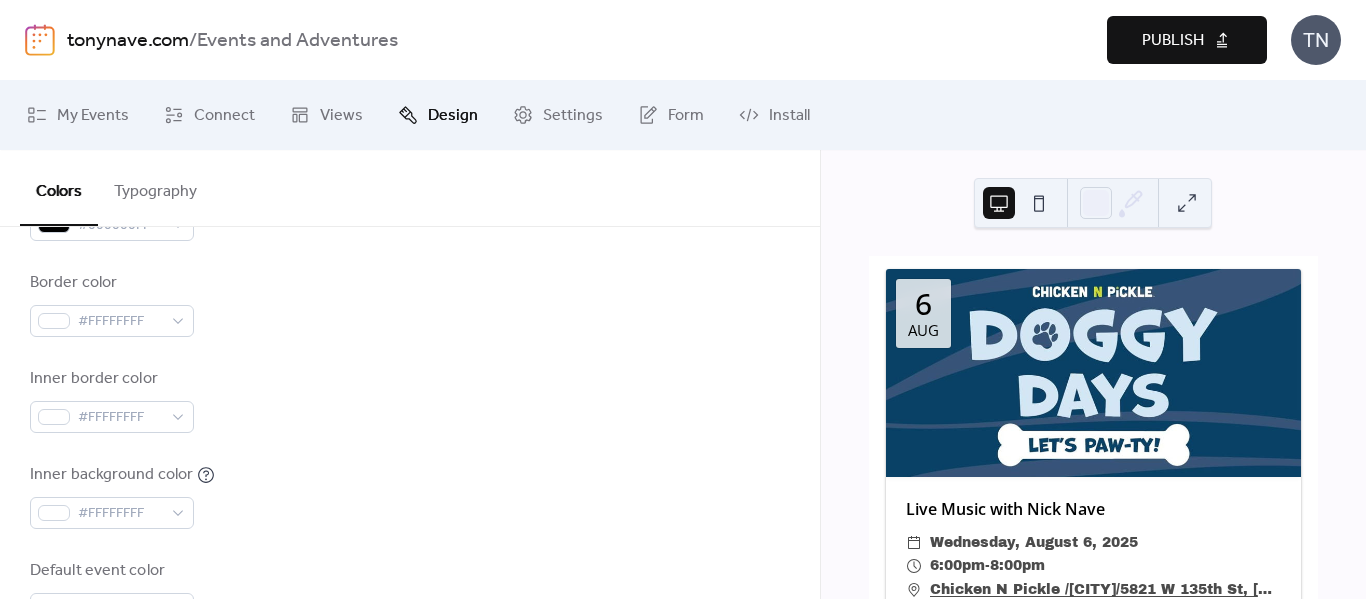 scroll, scrollTop: 467, scrollLeft: 0, axis: vertical 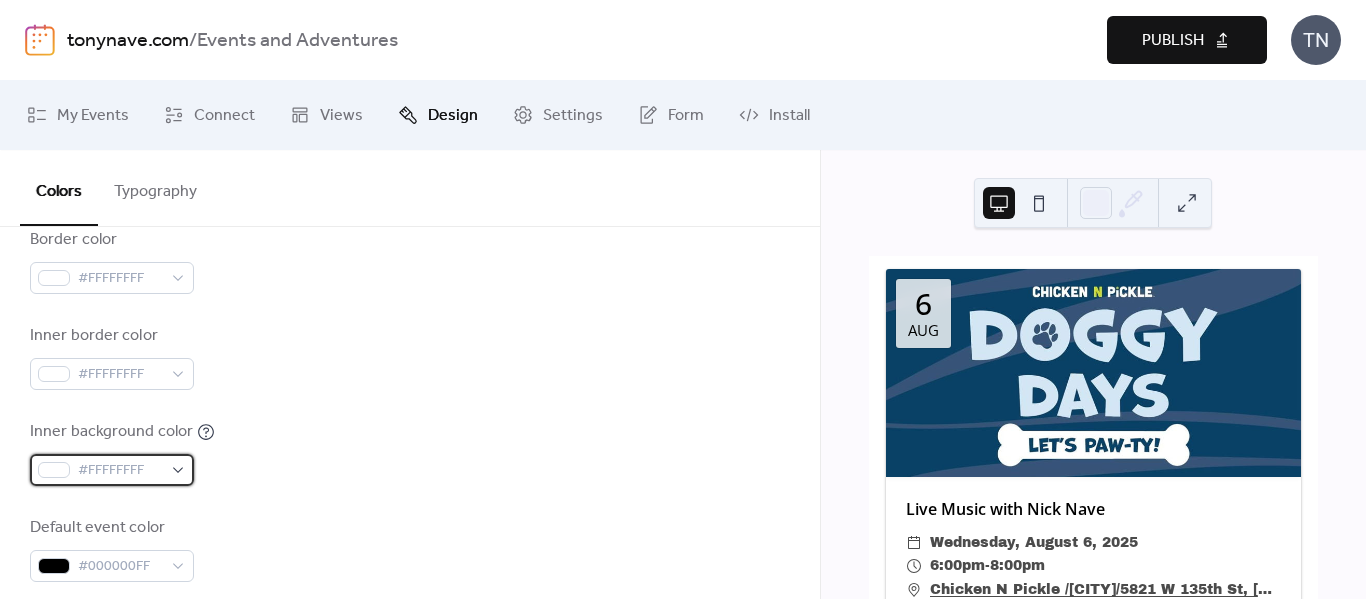 click on "#FFFFFFFF" at bounding box center (112, 470) 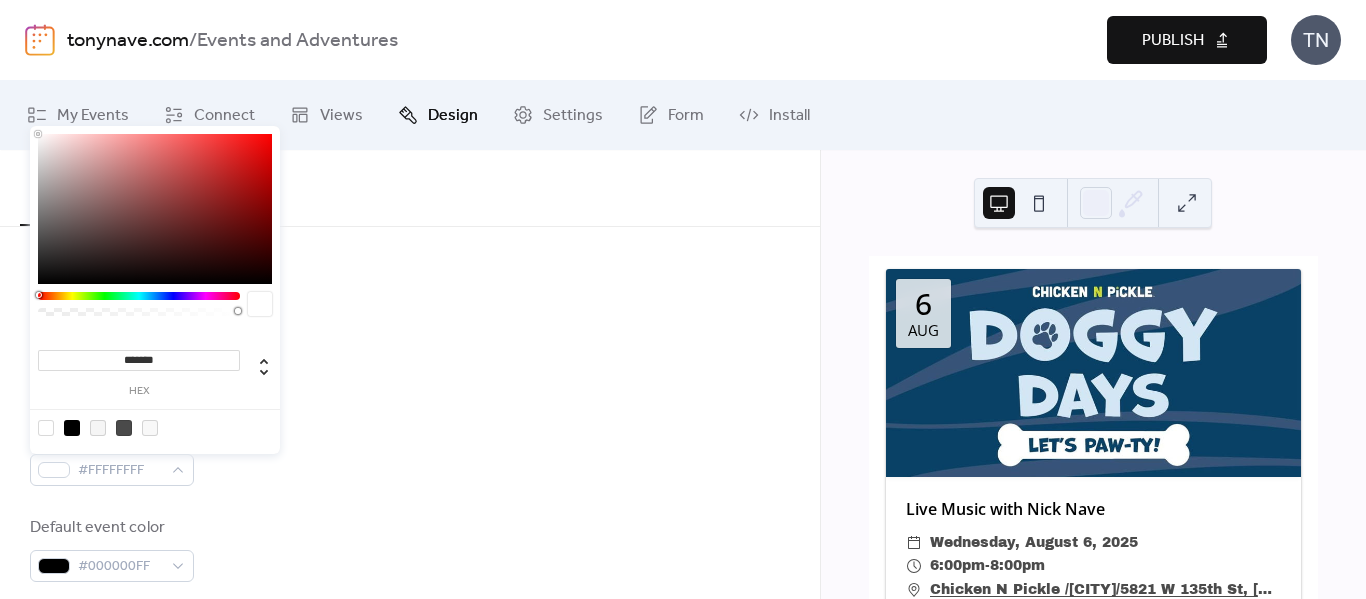 click at bounding box center (155, 209) 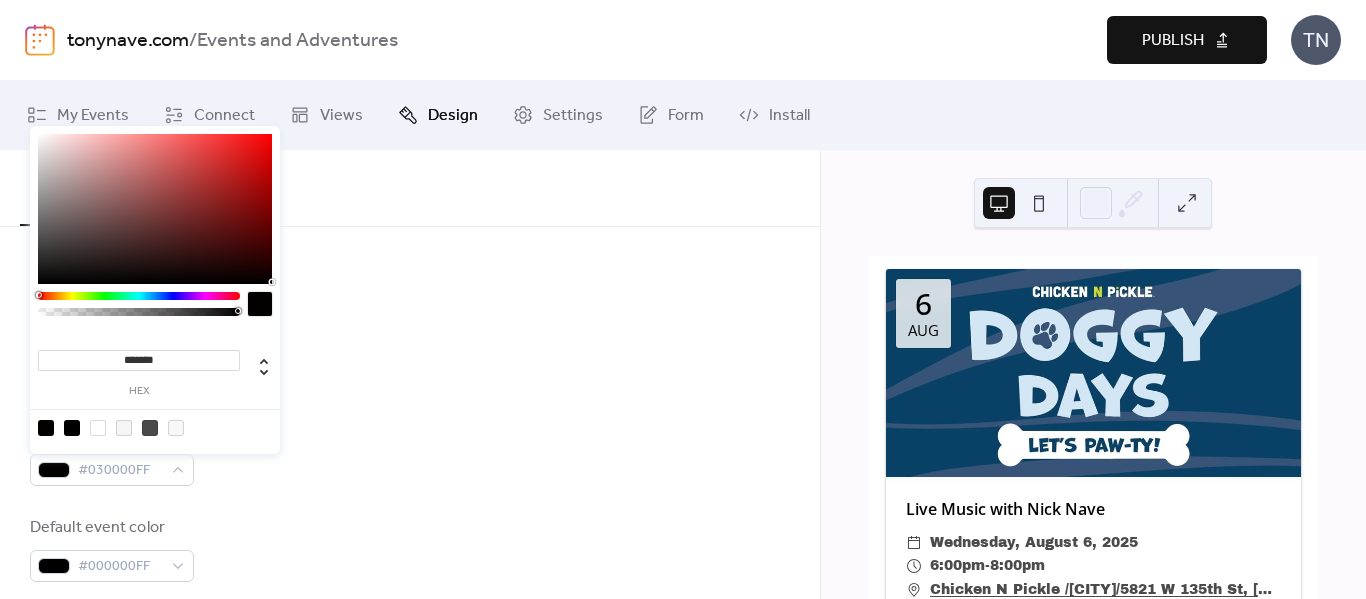 type on "*******" 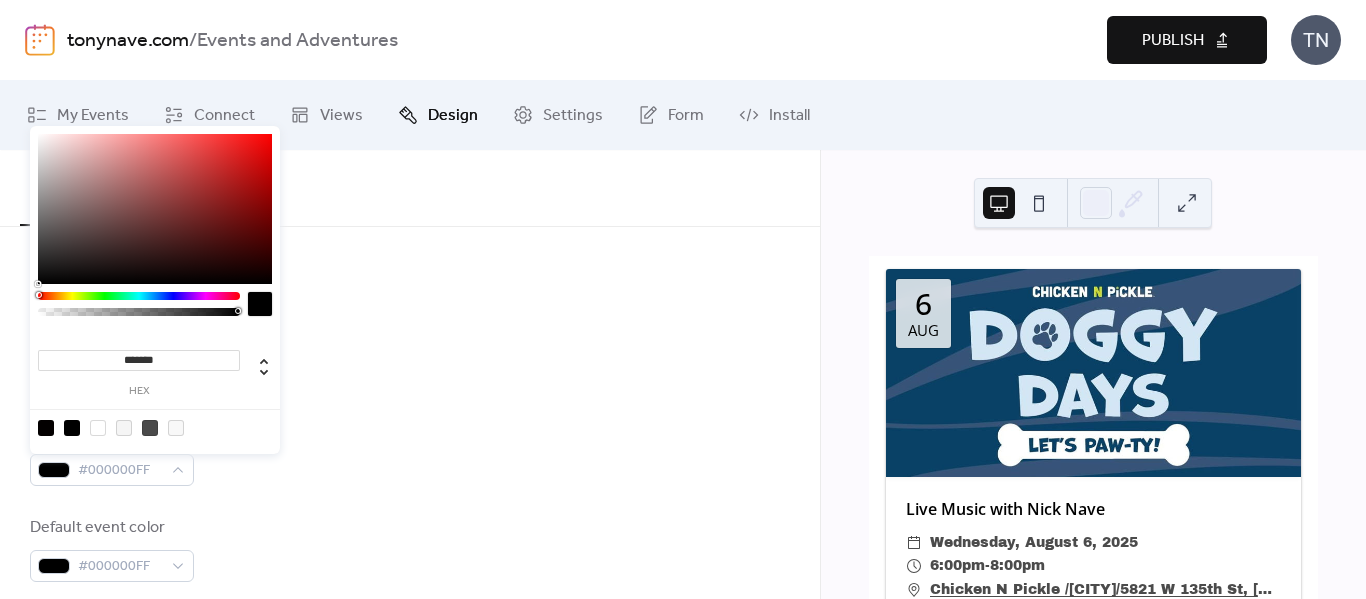drag, startPoint x: 272, startPoint y: 282, endPoint x: 303, endPoint y: 302, distance: 36.891735 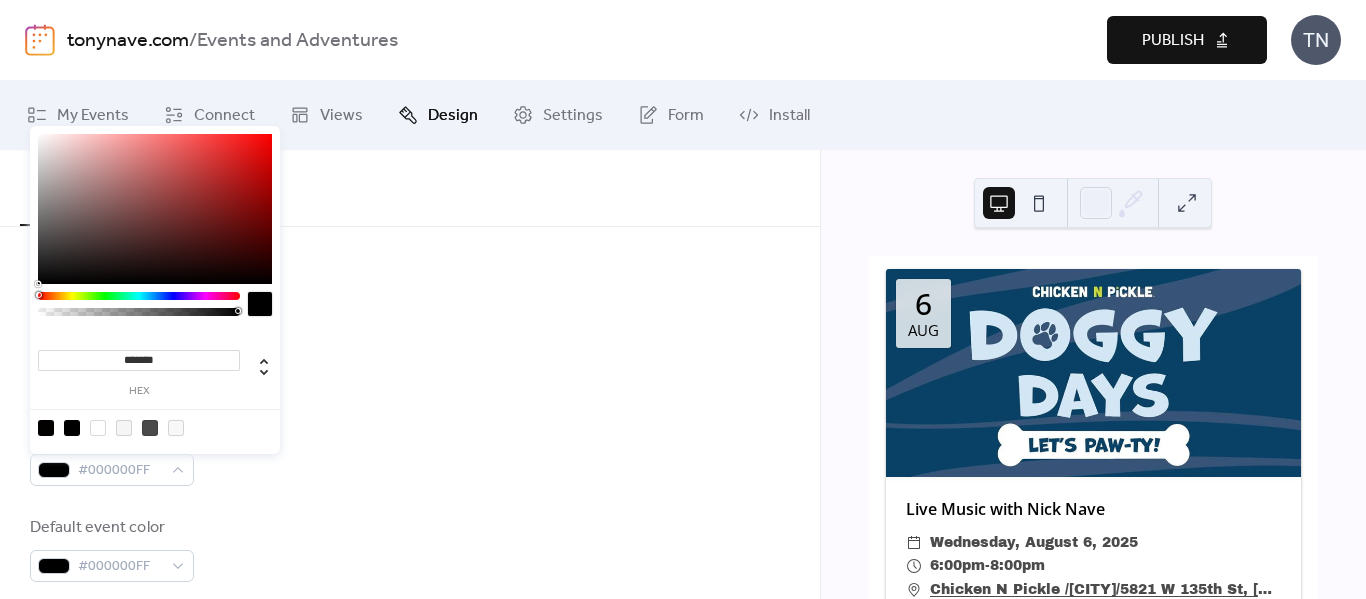 click on "Inner border color #FFFFFFFF" at bounding box center [410, 357] 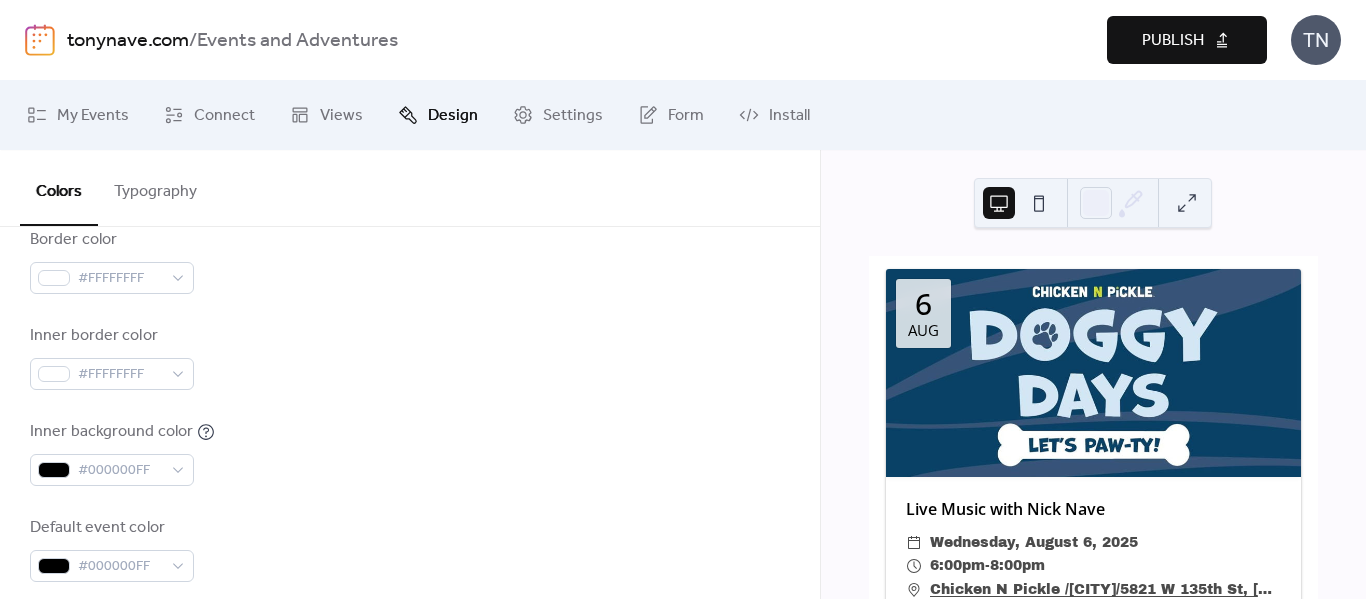 click on "Publish" at bounding box center [1173, 41] 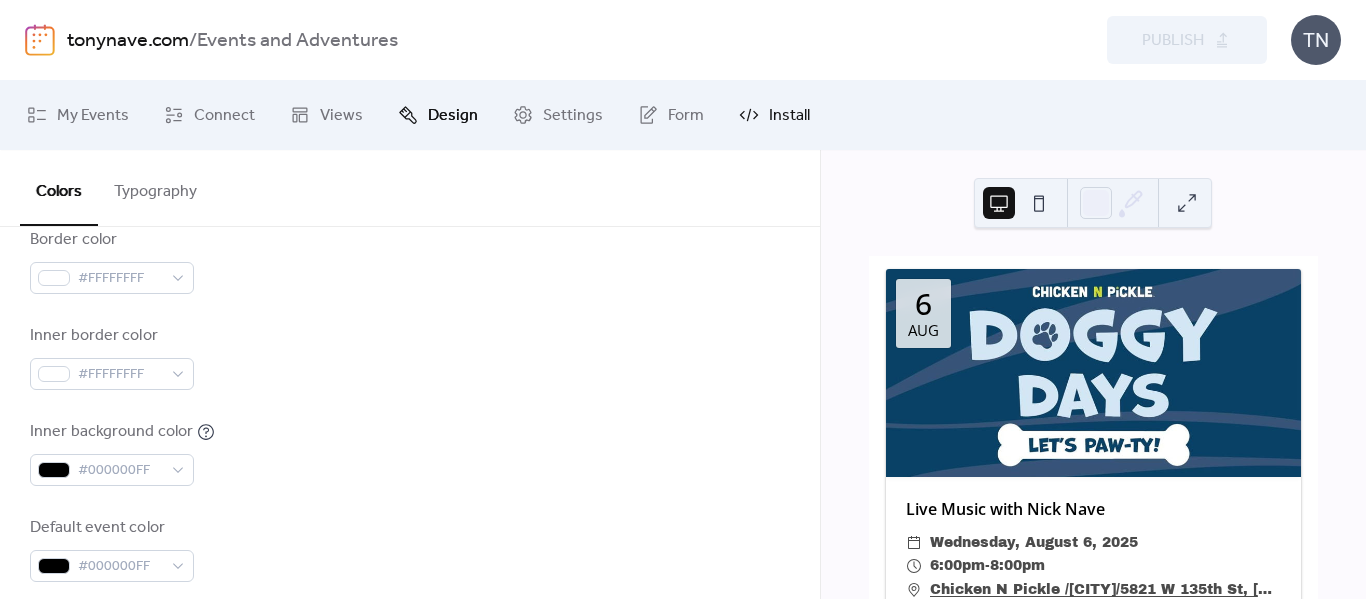 click on "Install" at bounding box center (789, 116) 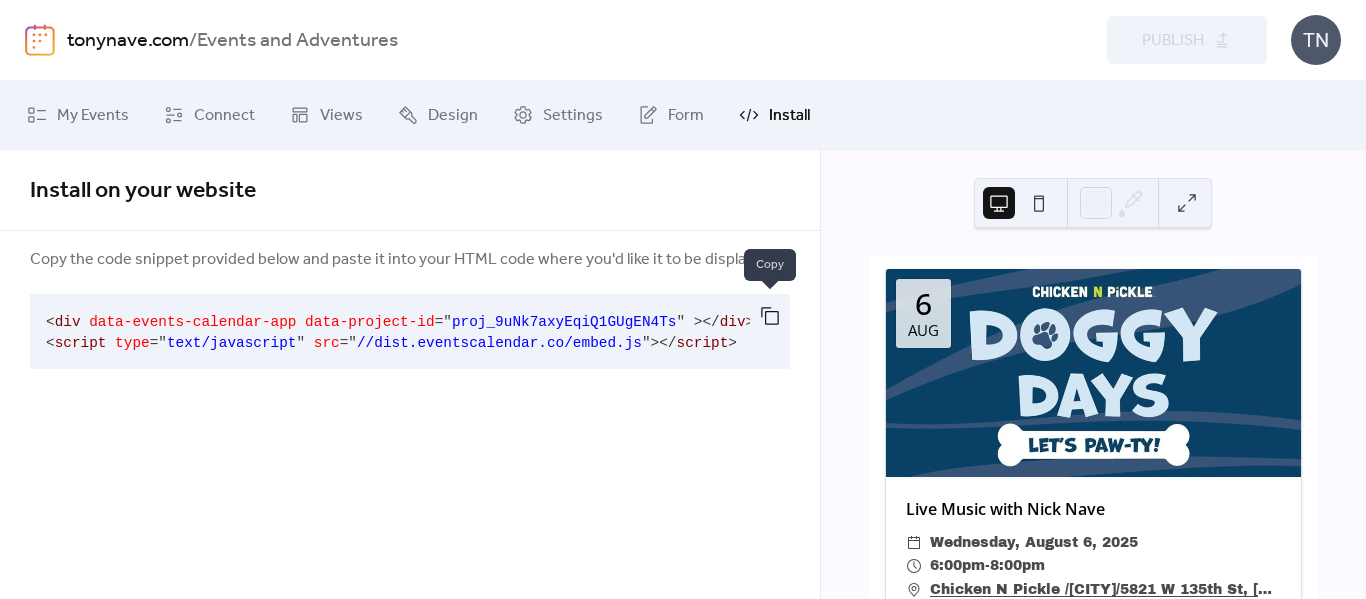 click at bounding box center (770, 316) 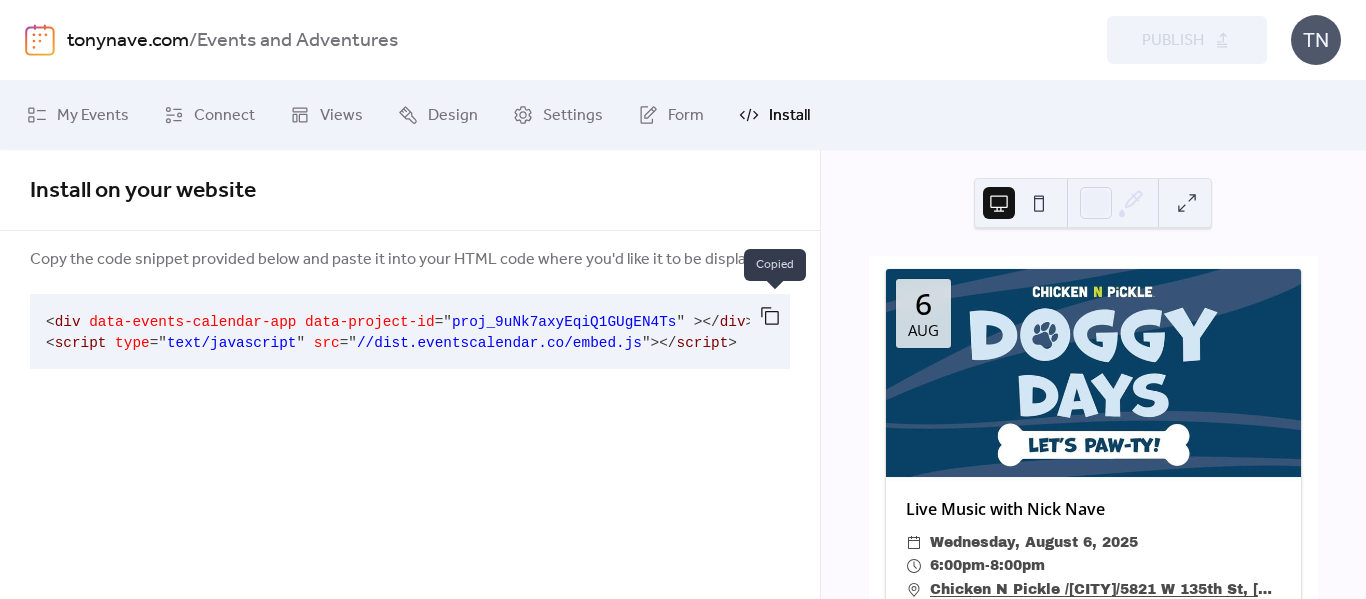 click at bounding box center [770, 316] 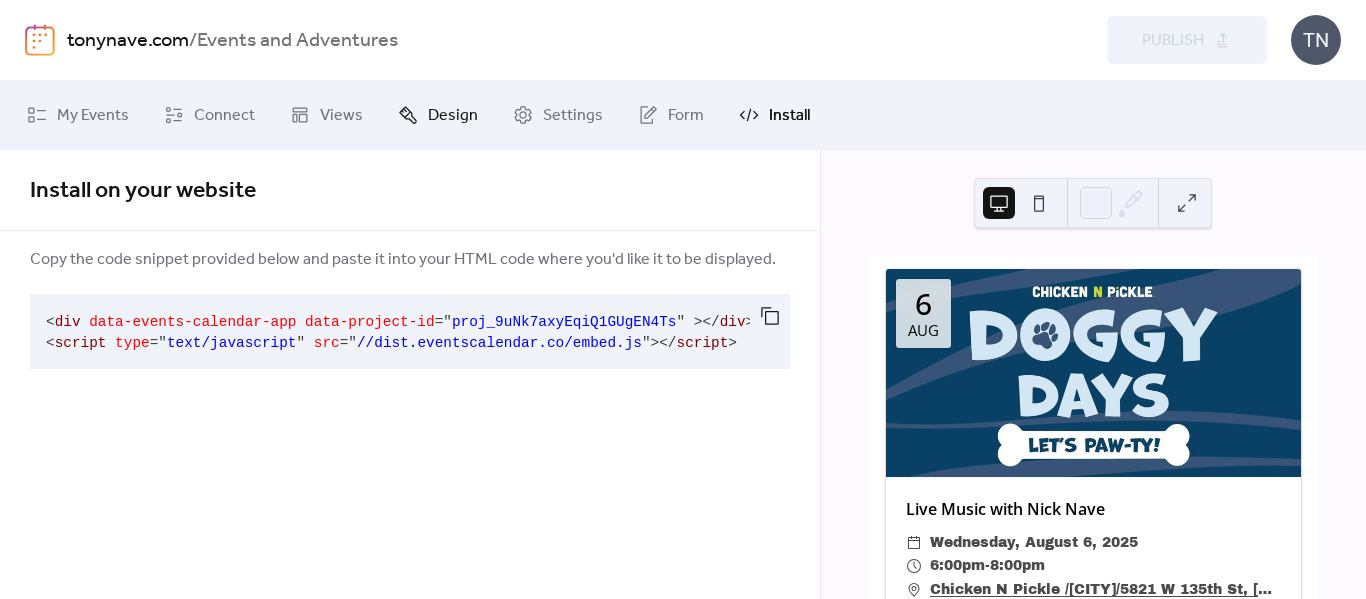 click on "Design" at bounding box center (453, 116) 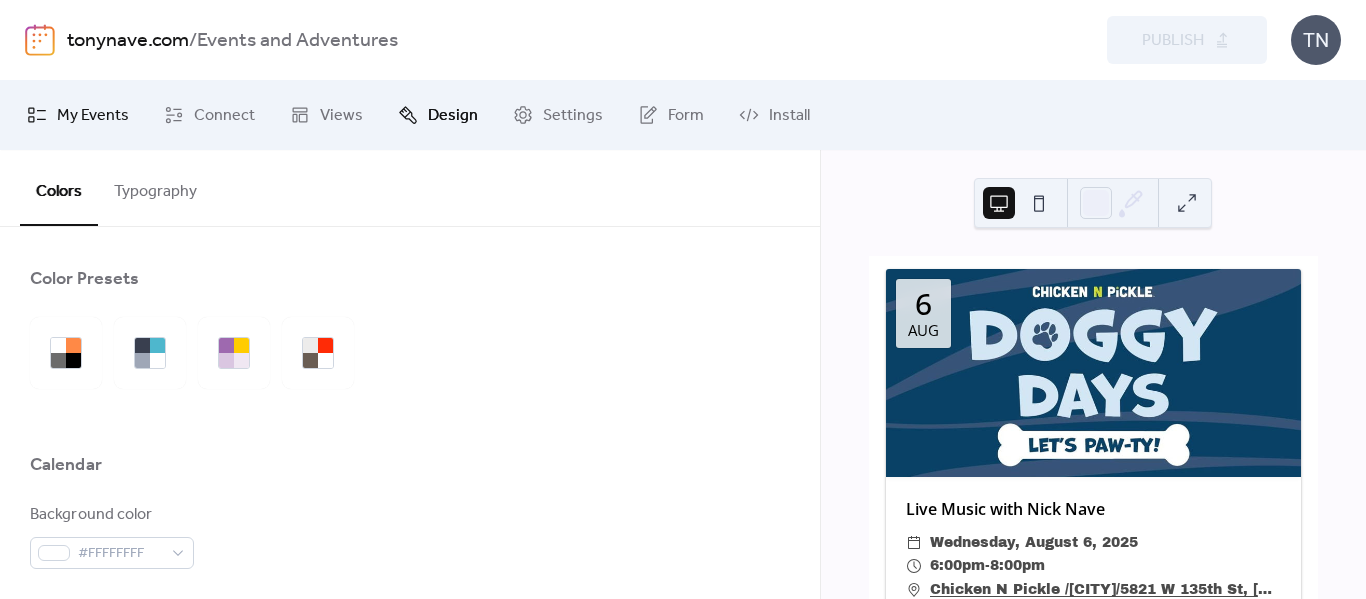 click on "My Events" at bounding box center (93, 116) 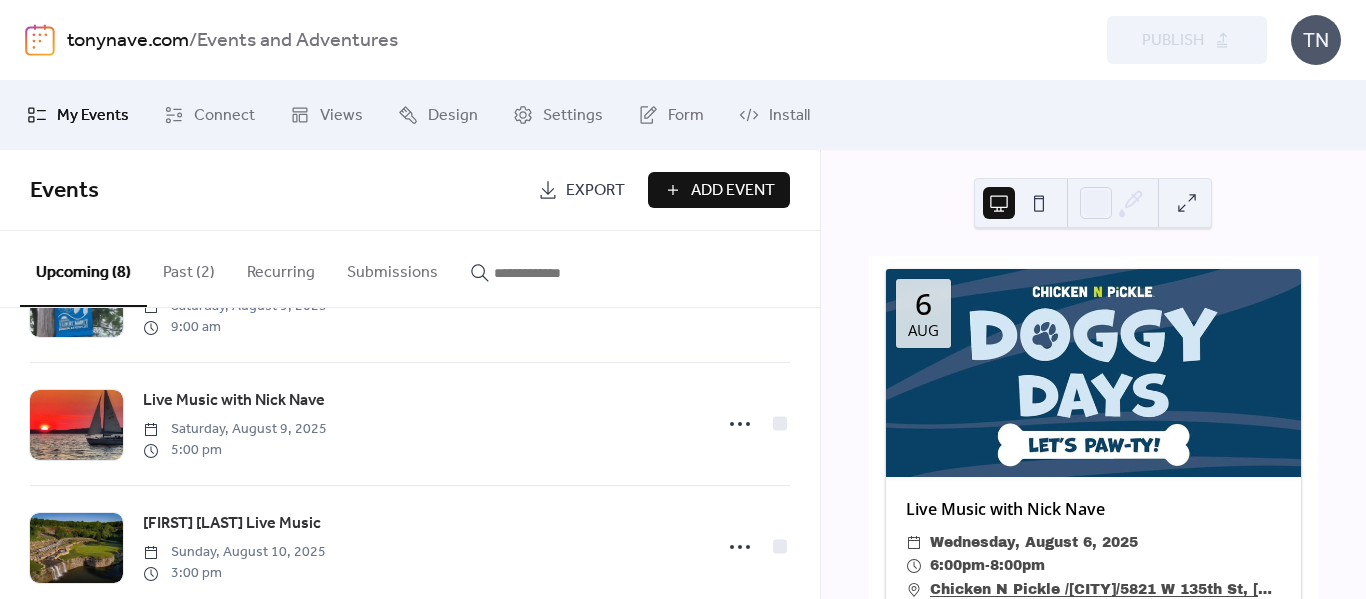 scroll, scrollTop: 0, scrollLeft: 0, axis: both 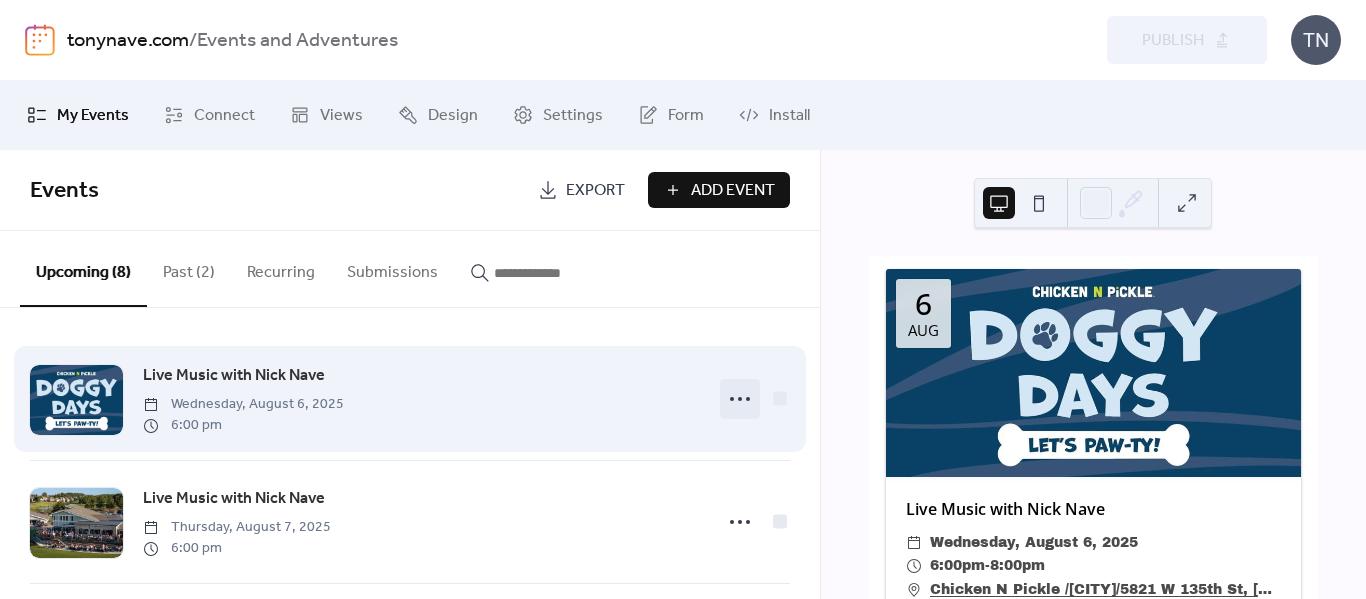 click 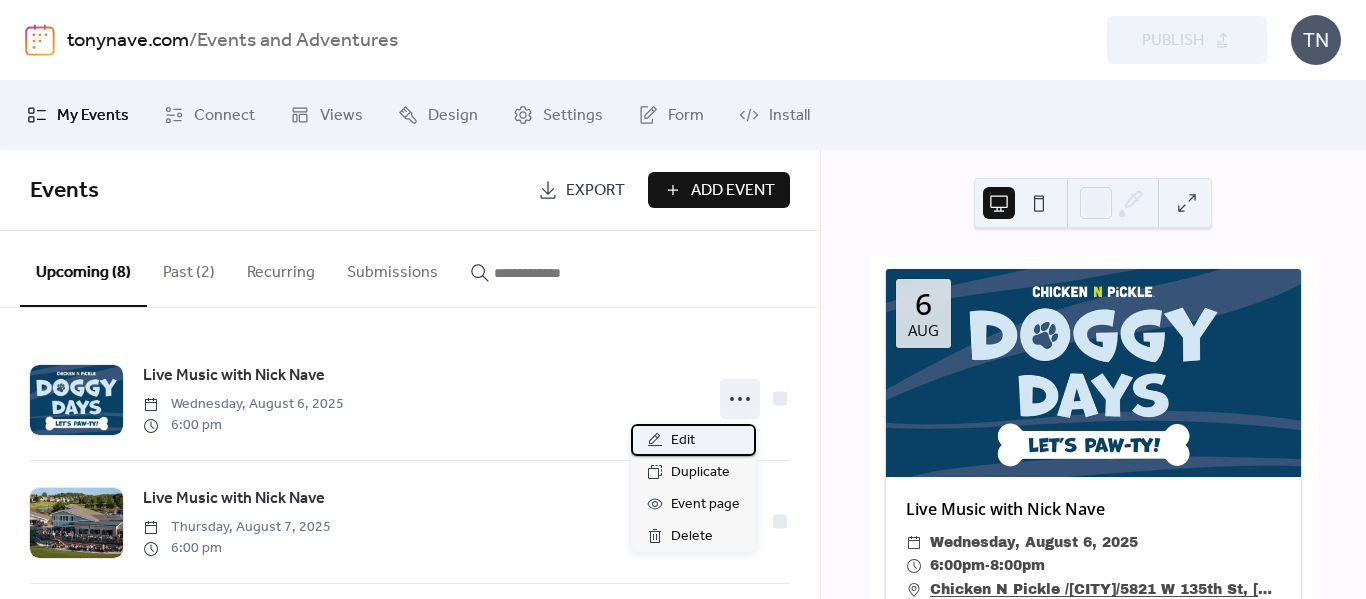 click on "Edit" at bounding box center (683, 441) 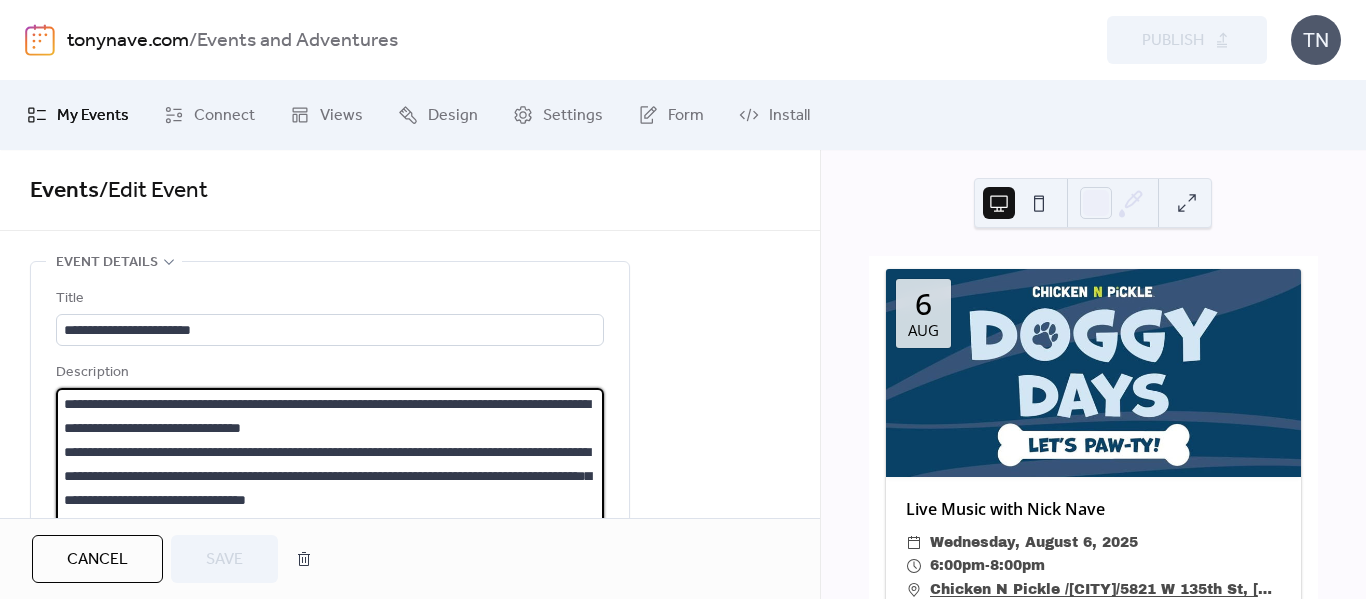 drag, startPoint x: 509, startPoint y: 498, endPoint x: 59, endPoint y: 442, distance: 453.47107 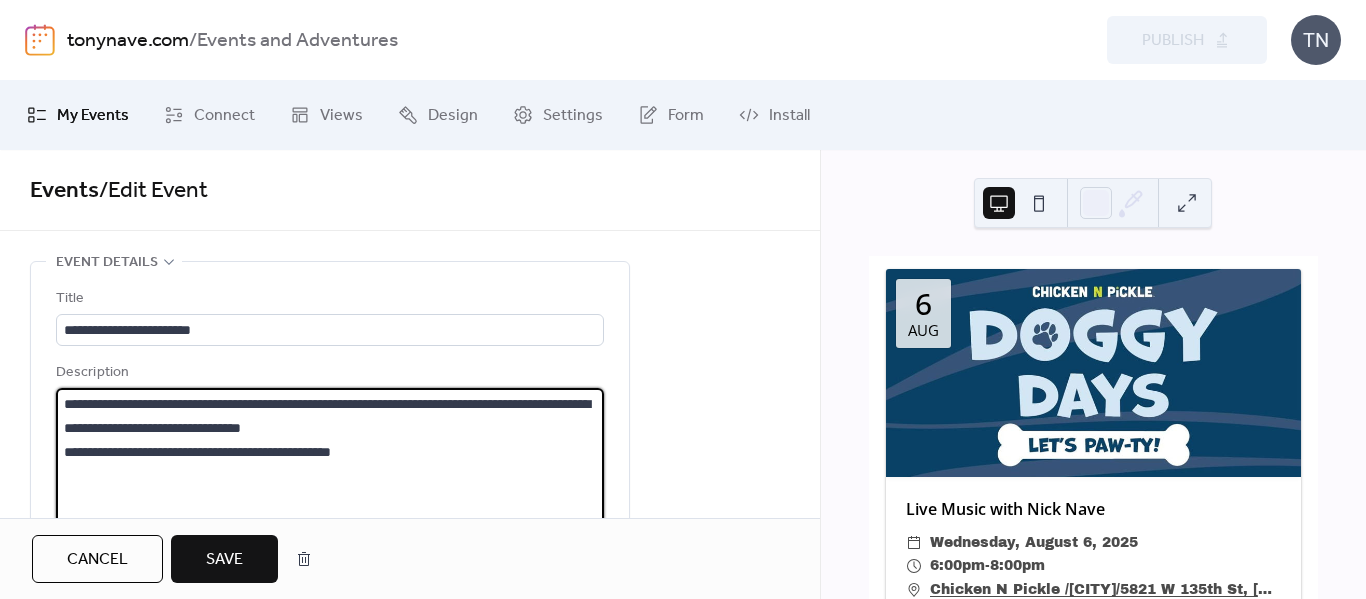 drag, startPoint x: 405, startPoint y: 453, endPoint x: 61, endPoint y: 452, distance: 344.00146 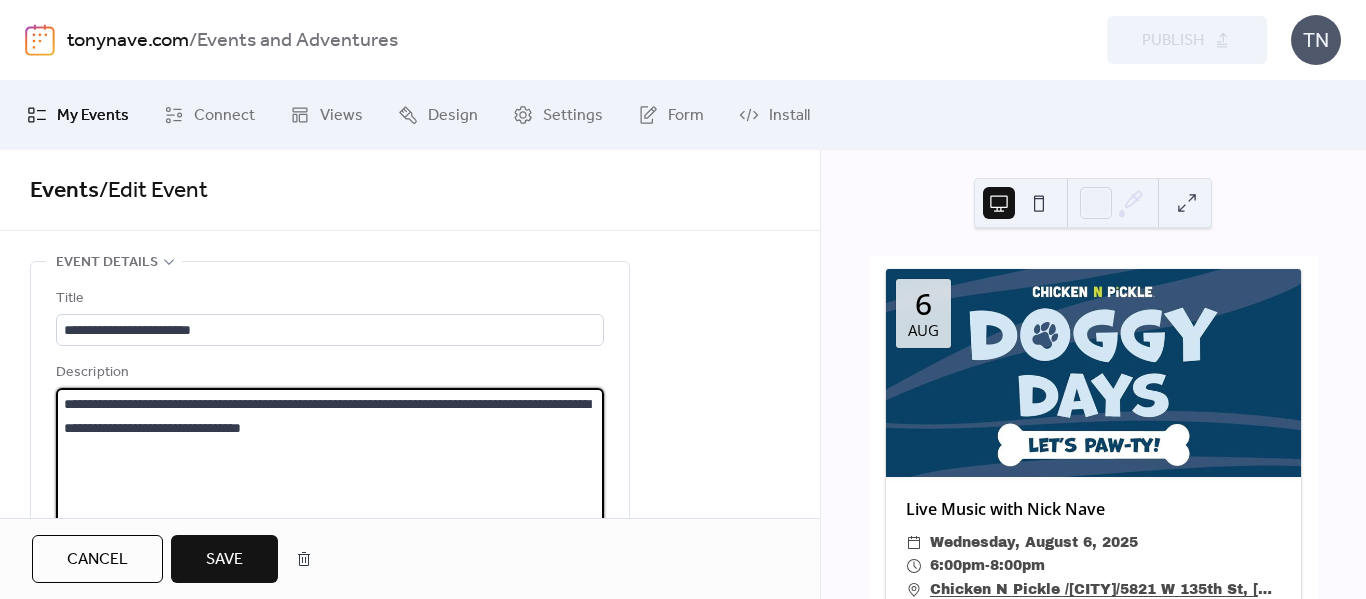 type on "**********" 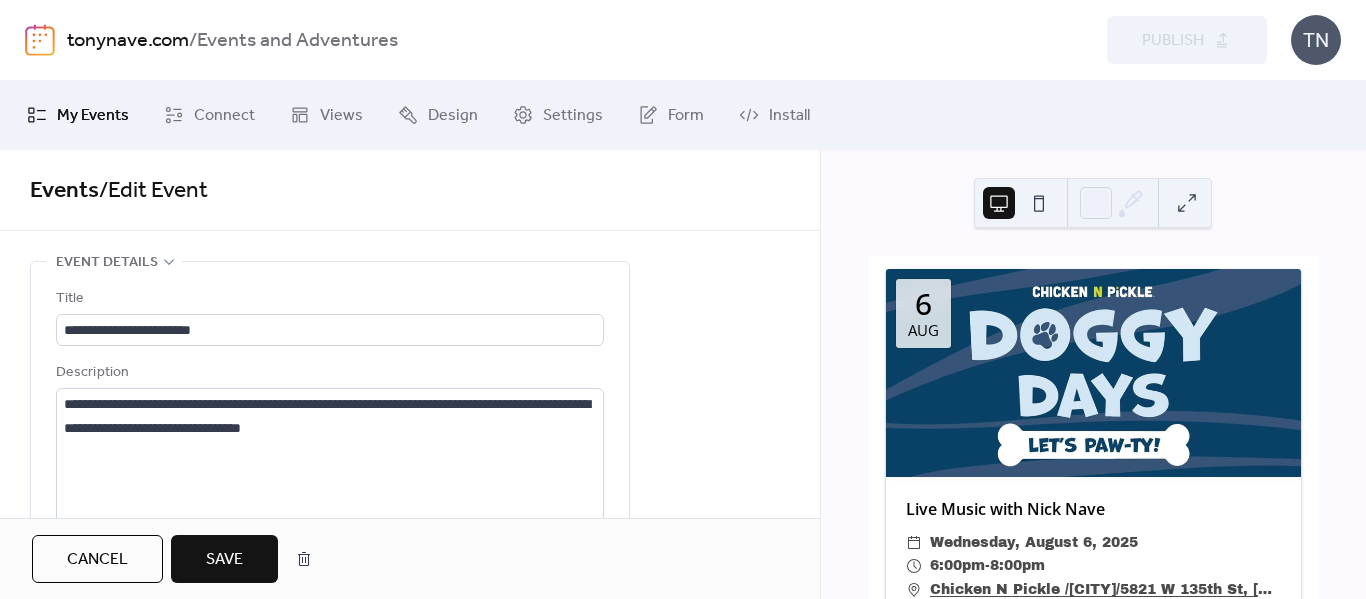 click on "Save" at bounding box center [224, 560] 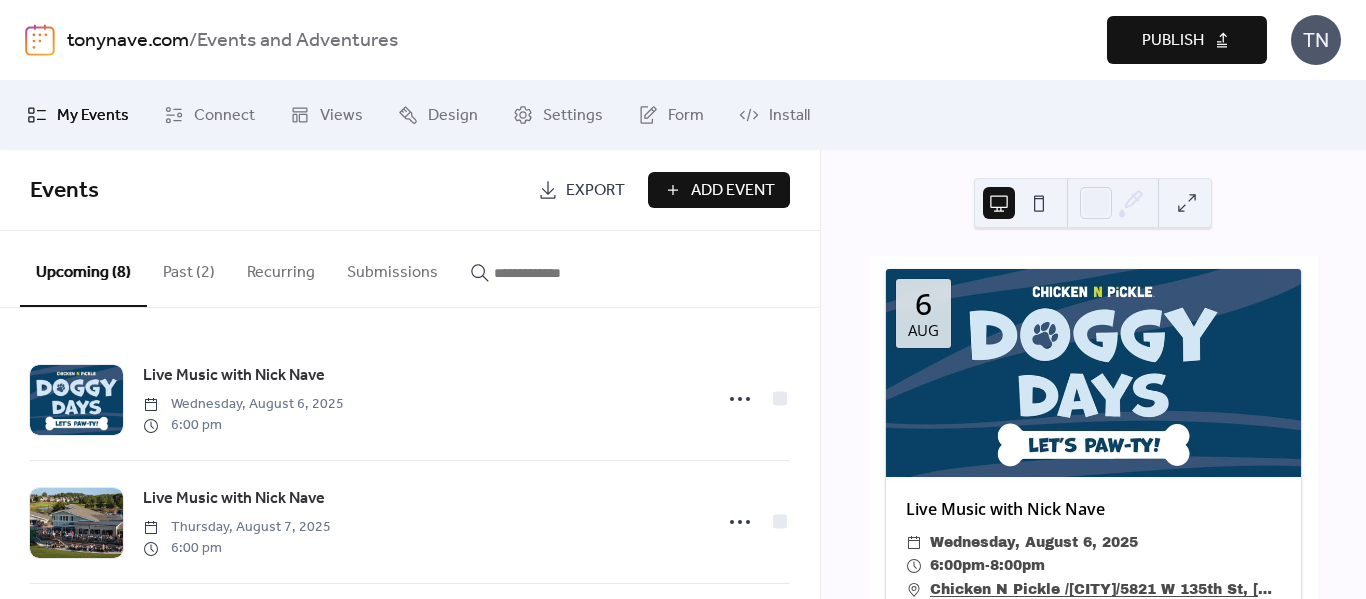 click on "Publish" at bounding box center (1173, 41) 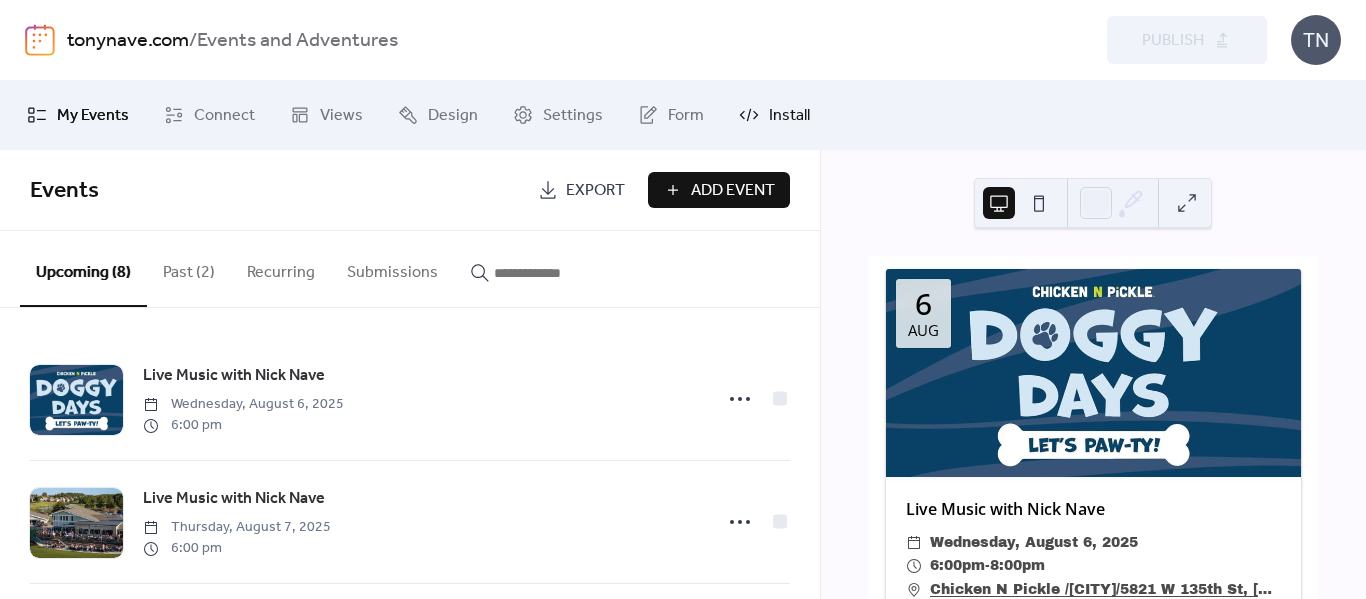 click on "Install" at bounding box center [789, 116] 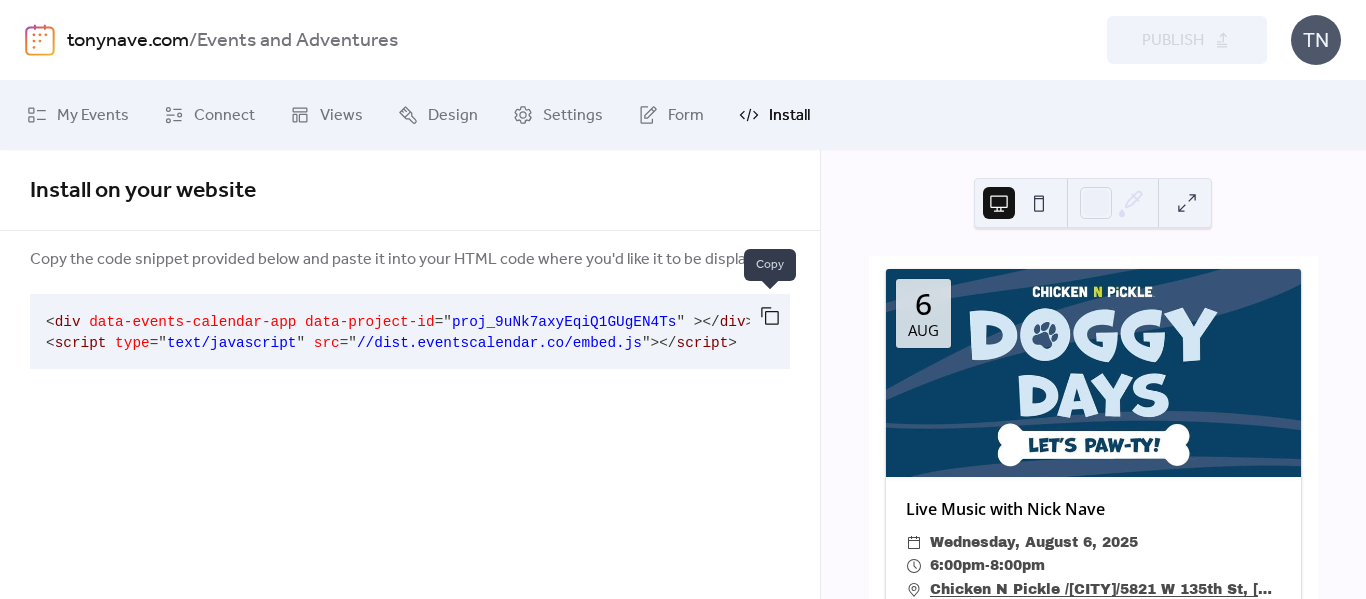 click at bounding box center [770, 316] 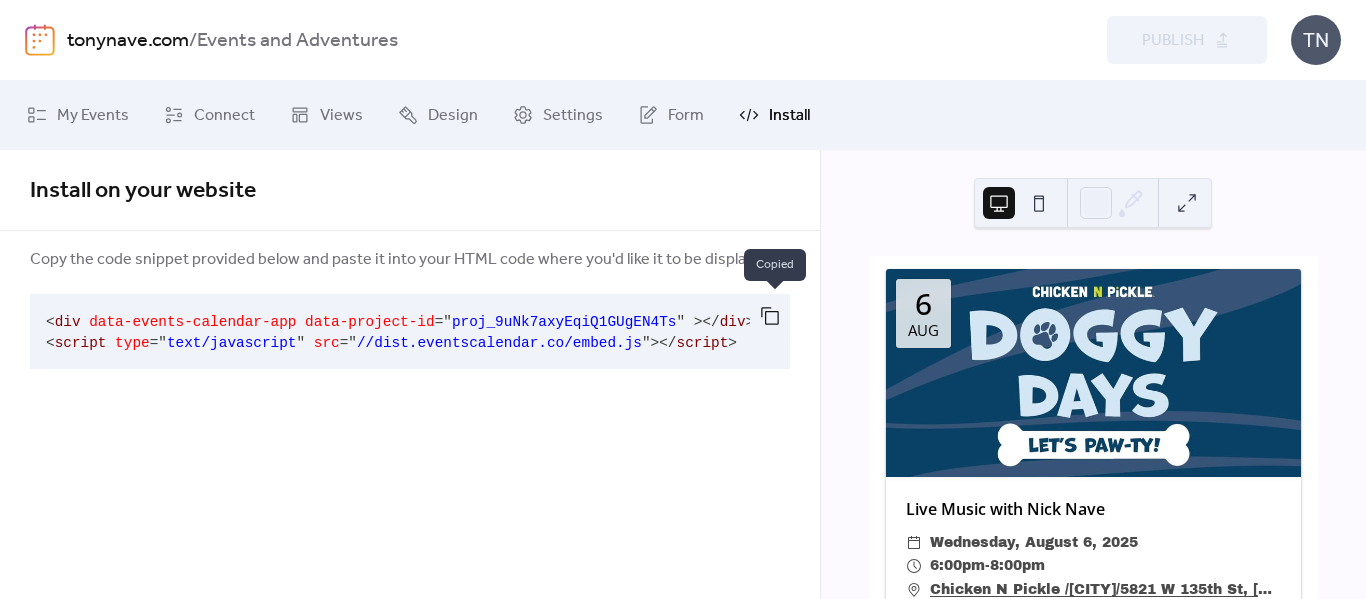 click at bounding box center [770, 316] 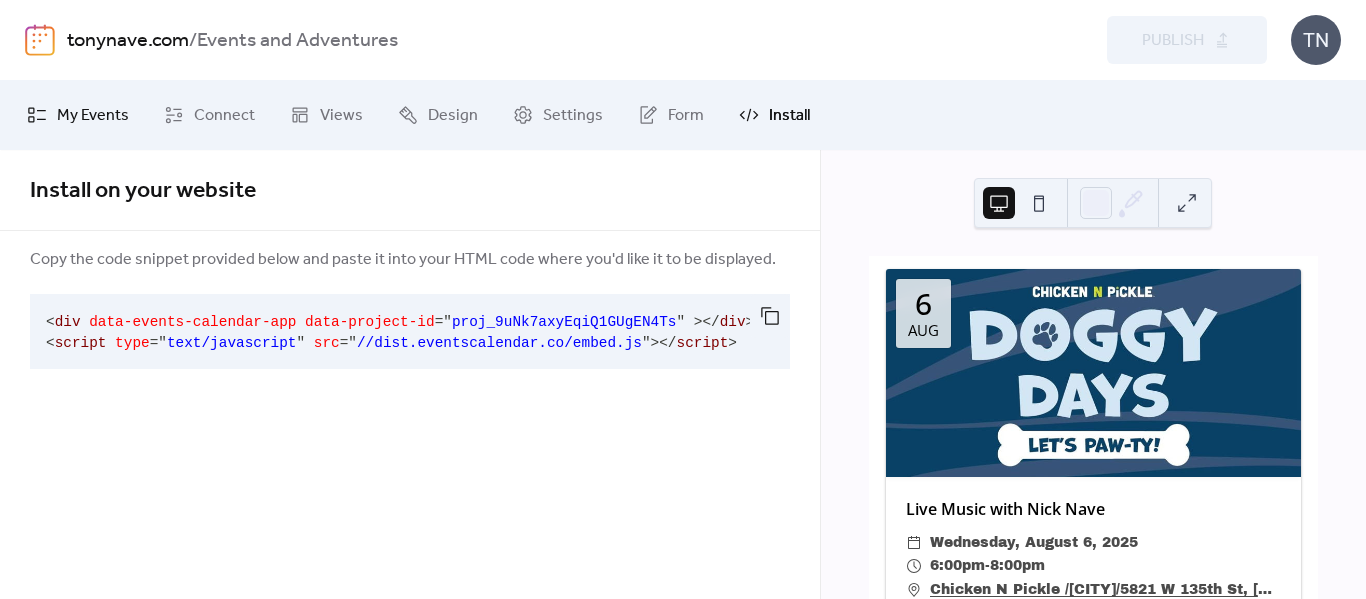 click on "My Events" at bounding box center [93, 116] 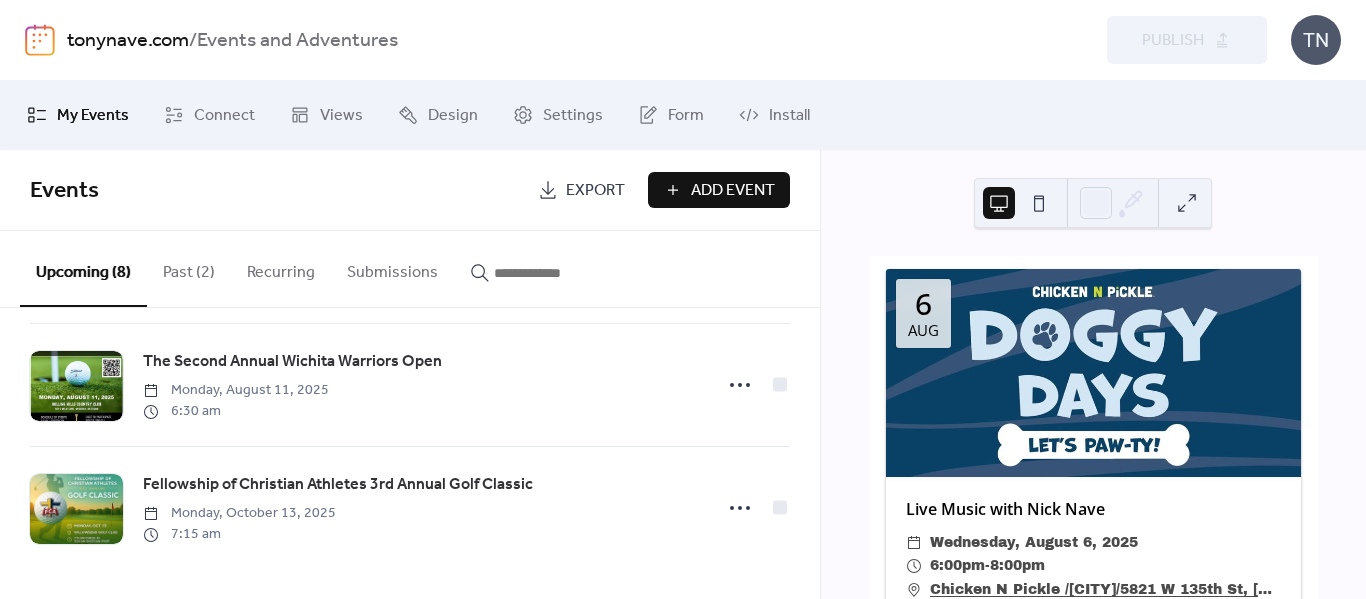 scroll, scrollTop: 0, scrollLeft: 0, axis: both 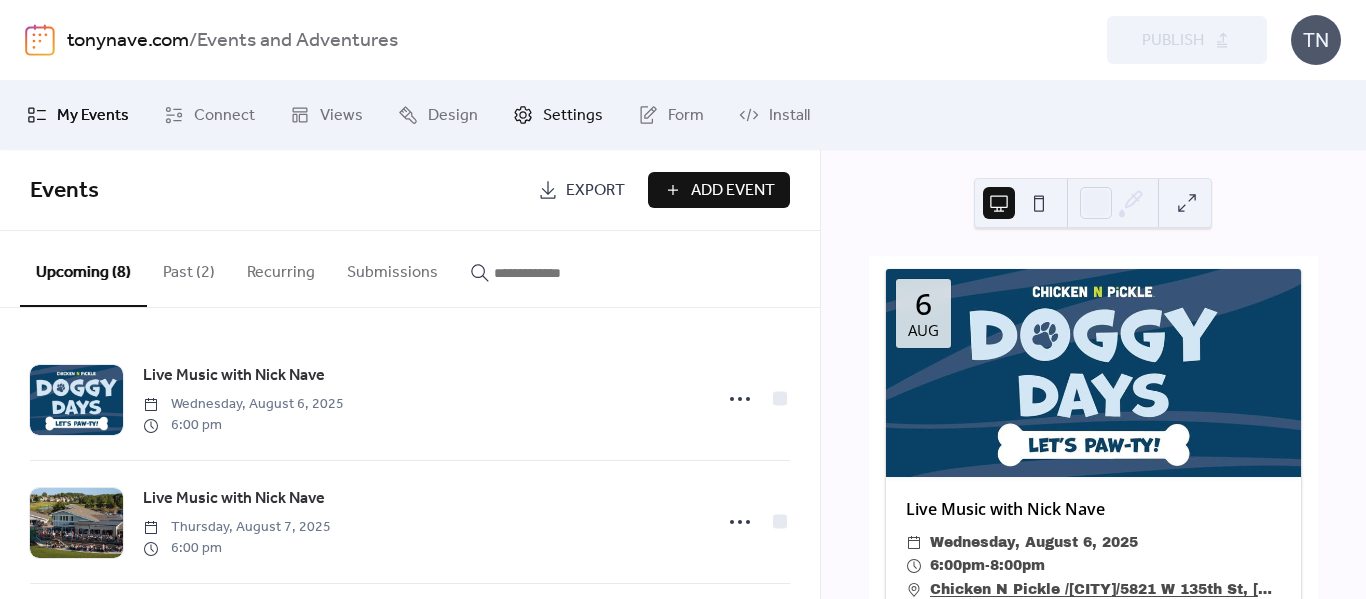 click on "Settings" at bounding box center [573, 116] 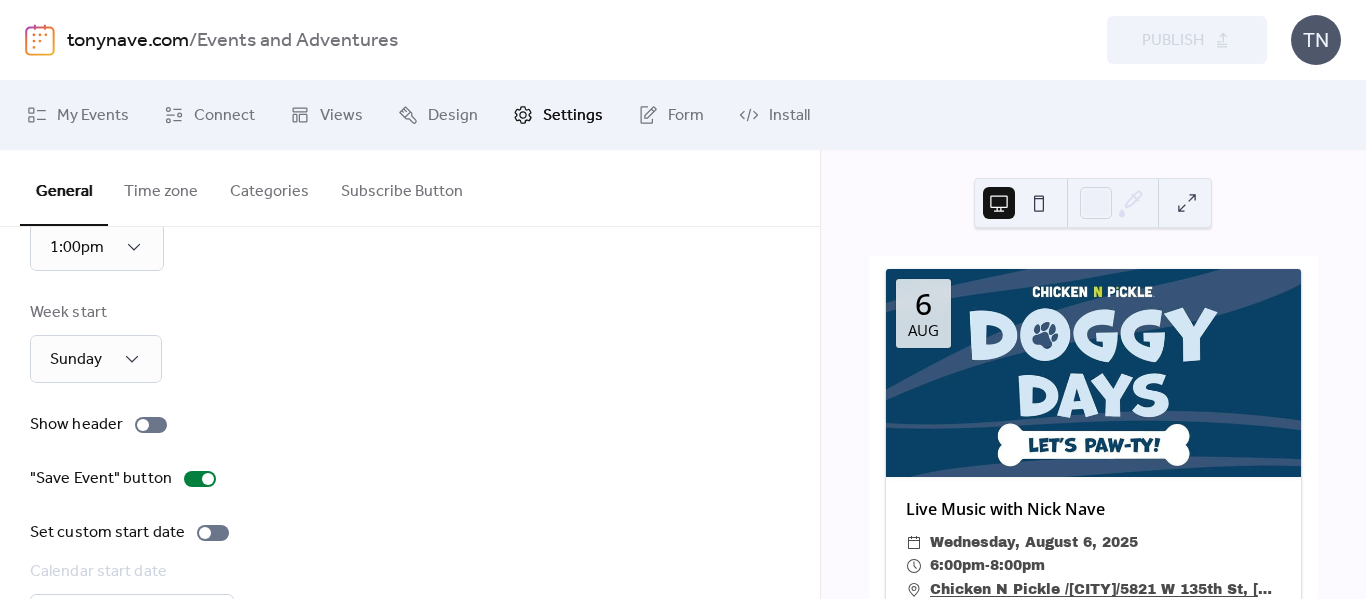scroll, scrollTop: 319, scrollLeft: 0, axis: vertical 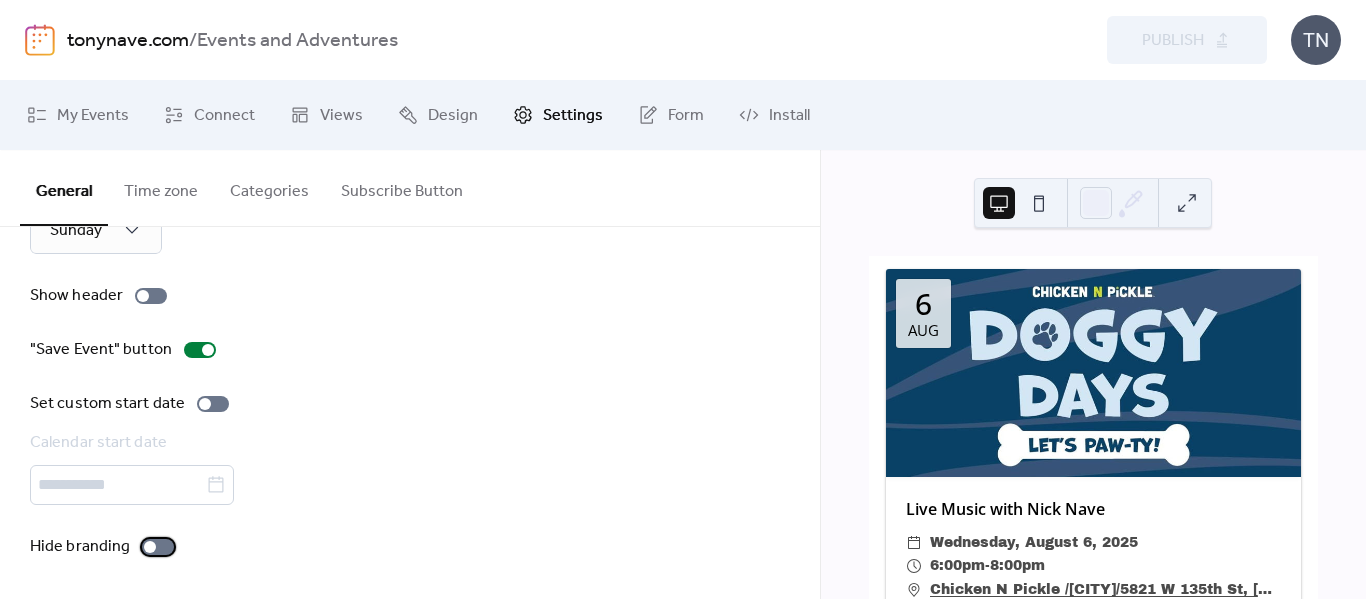 click at bounding box center (158, 547) 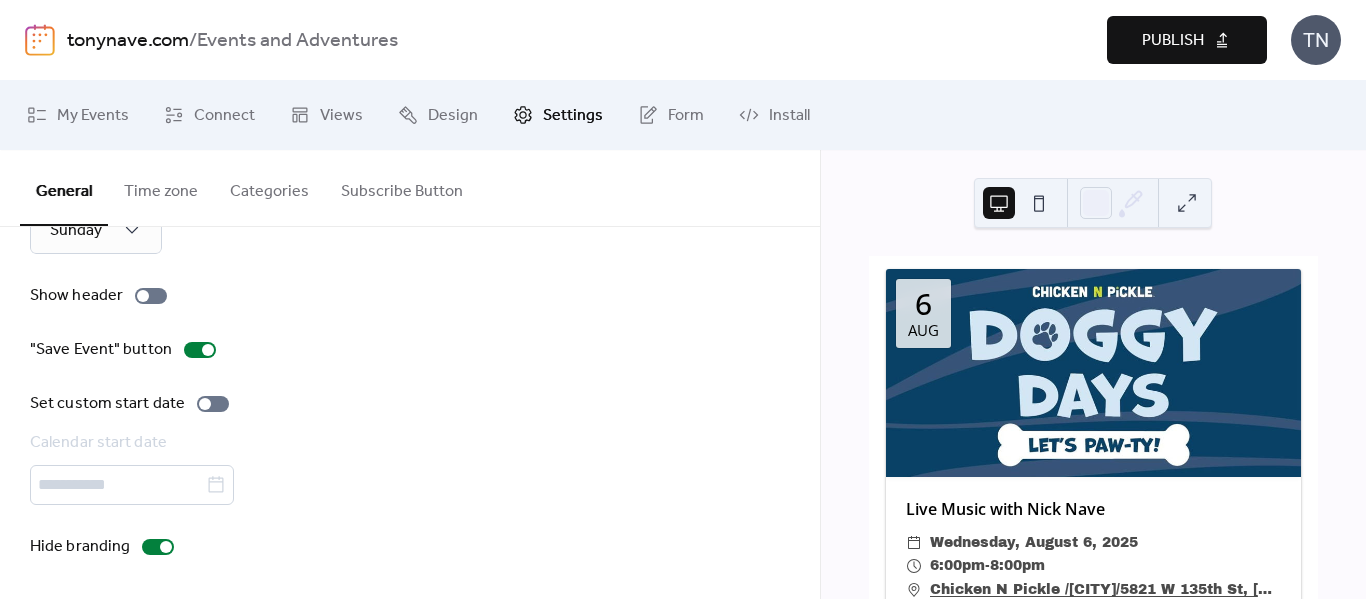 click on "Publish" at bounding box center [1173, 41] 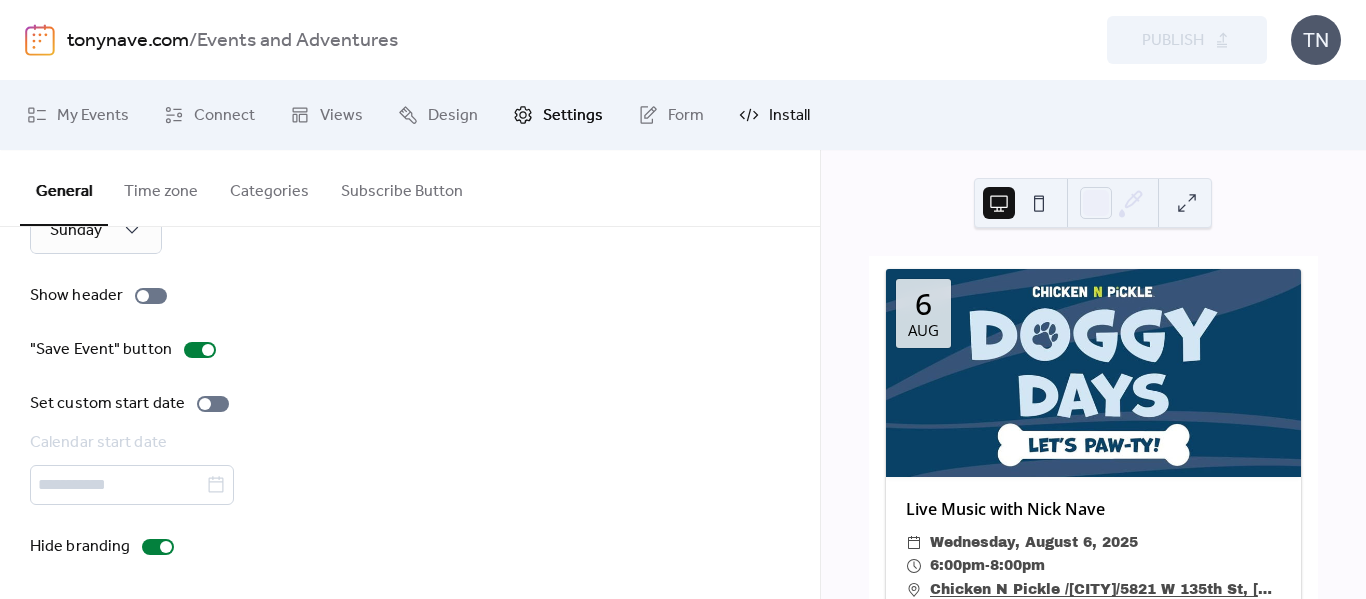 click on "Install" at bounding box center (789, 116) 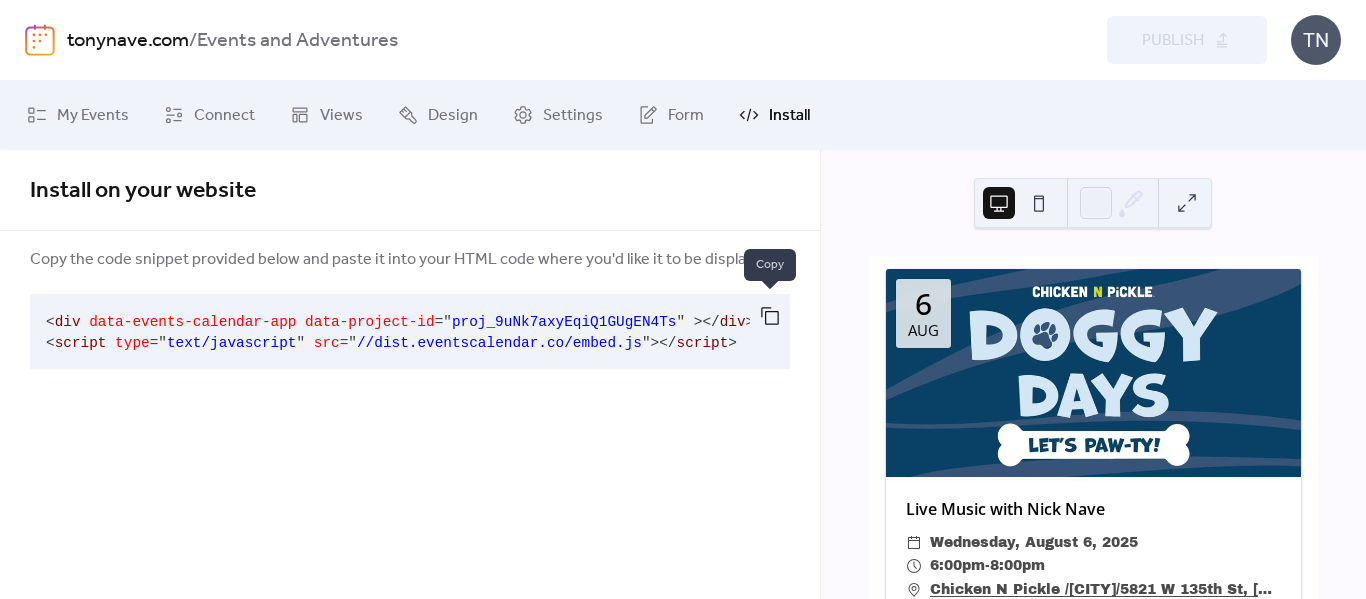 click at bounding box center (770, 316) 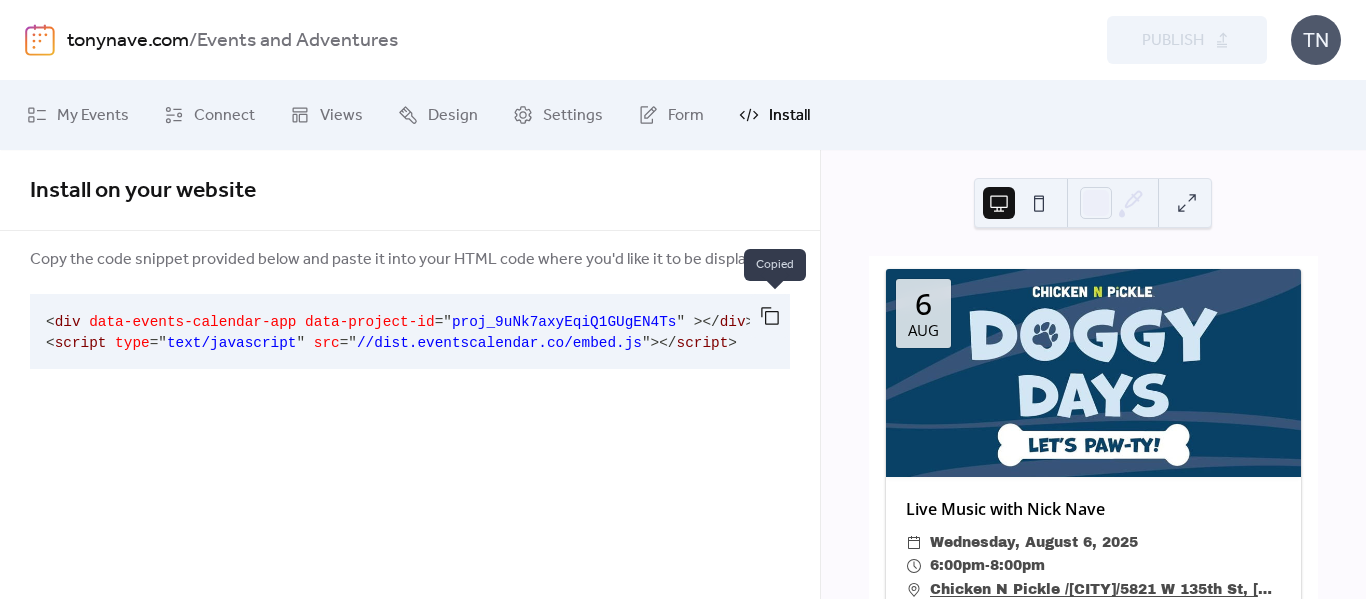 click at bounding box center (770, 316) 